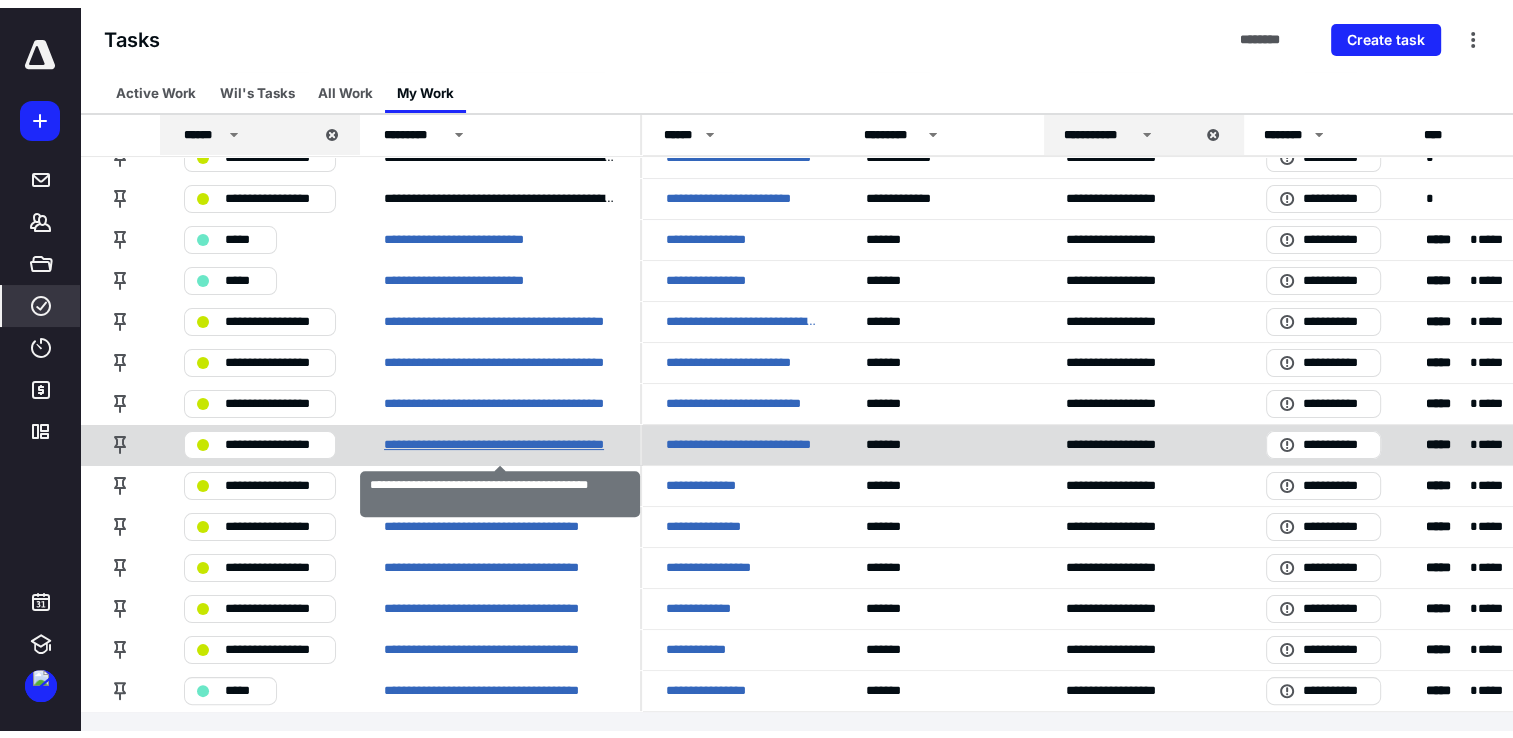 scroll, scrollTop: 0, scrollLeft: 0, axis: both 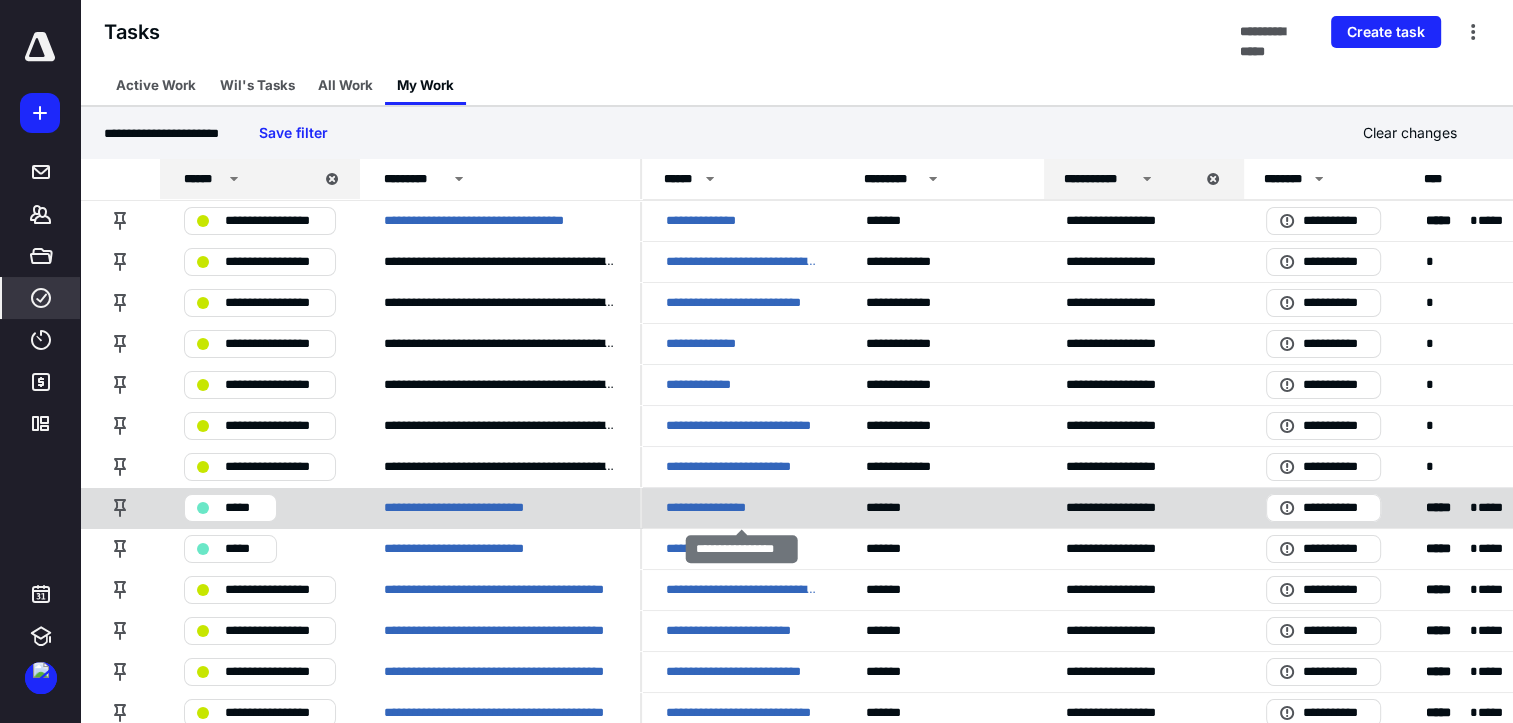 click on "**********" at bounding box center [714, 508] 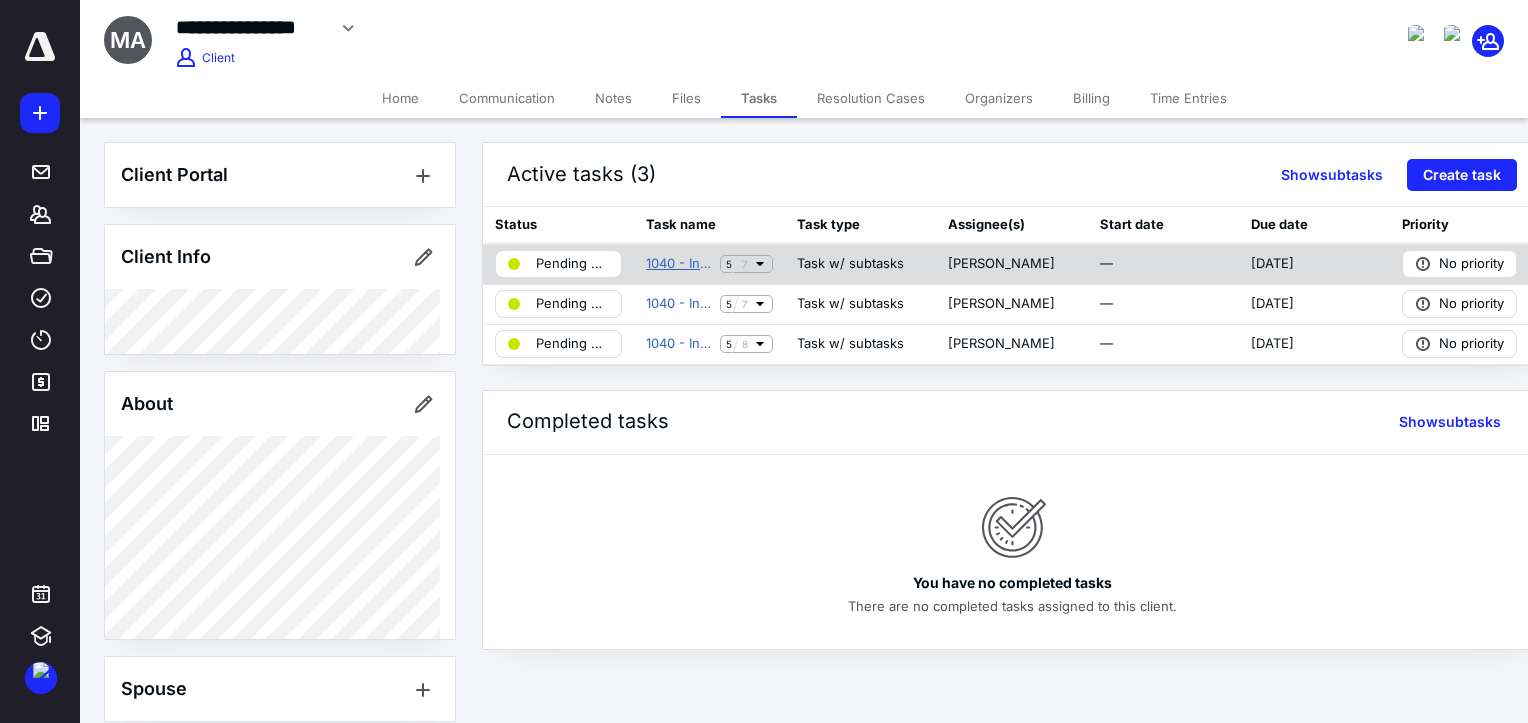 click on "1040 - Individual - 2022 Tax Return" at bounding box center (679, 264) 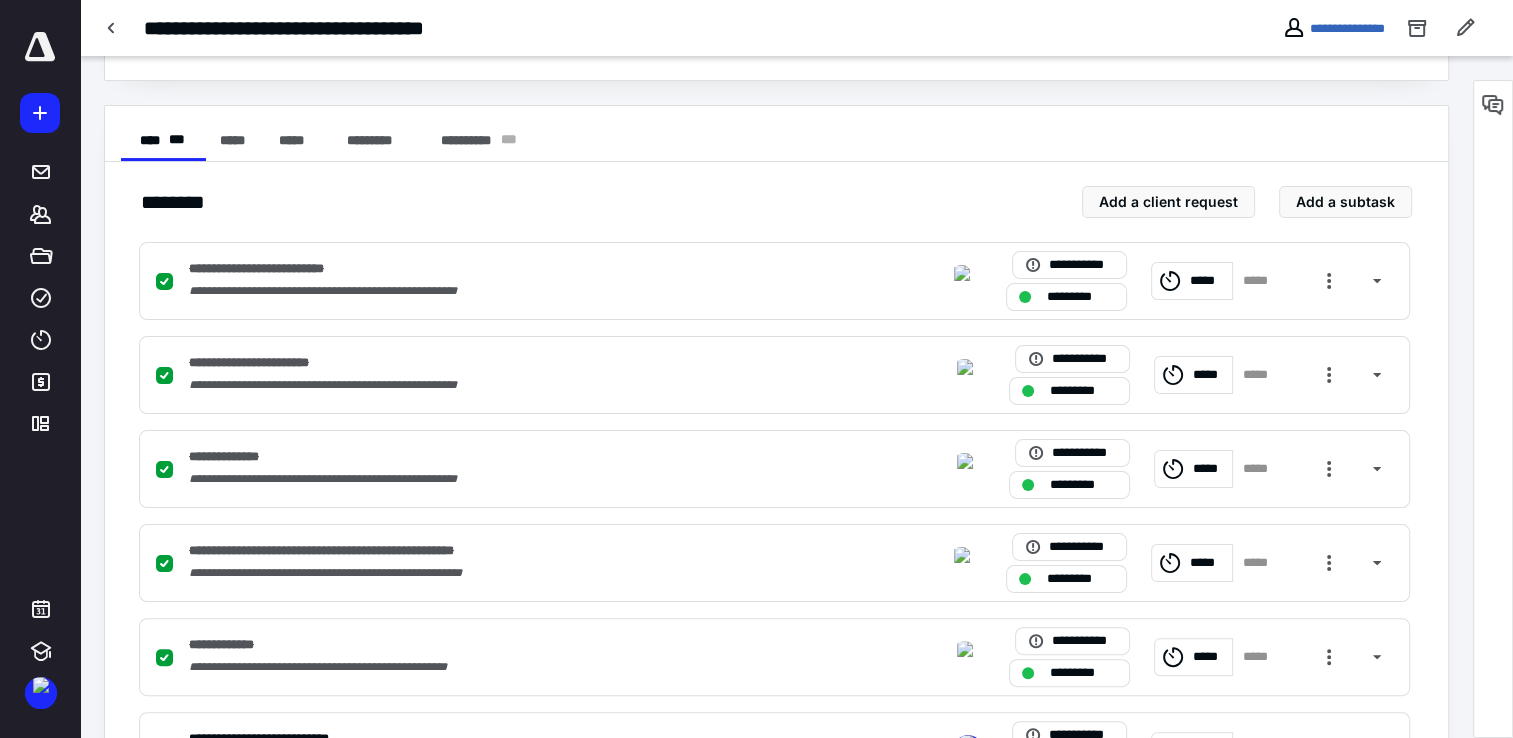 scroll, scrollTop: 500, scrollLeft: 0, axis: vertical 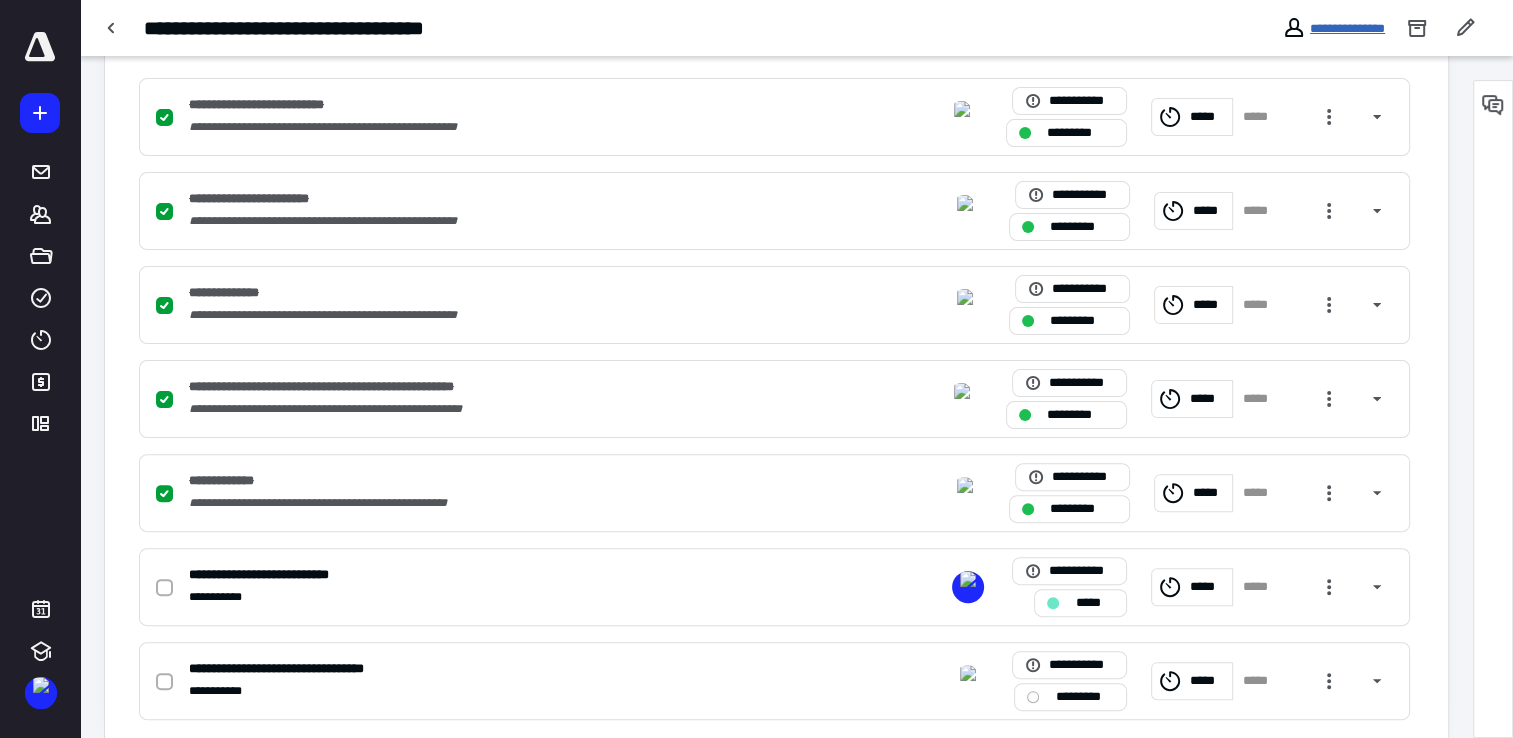 click on "**********" at bounding box center (1347, 28) 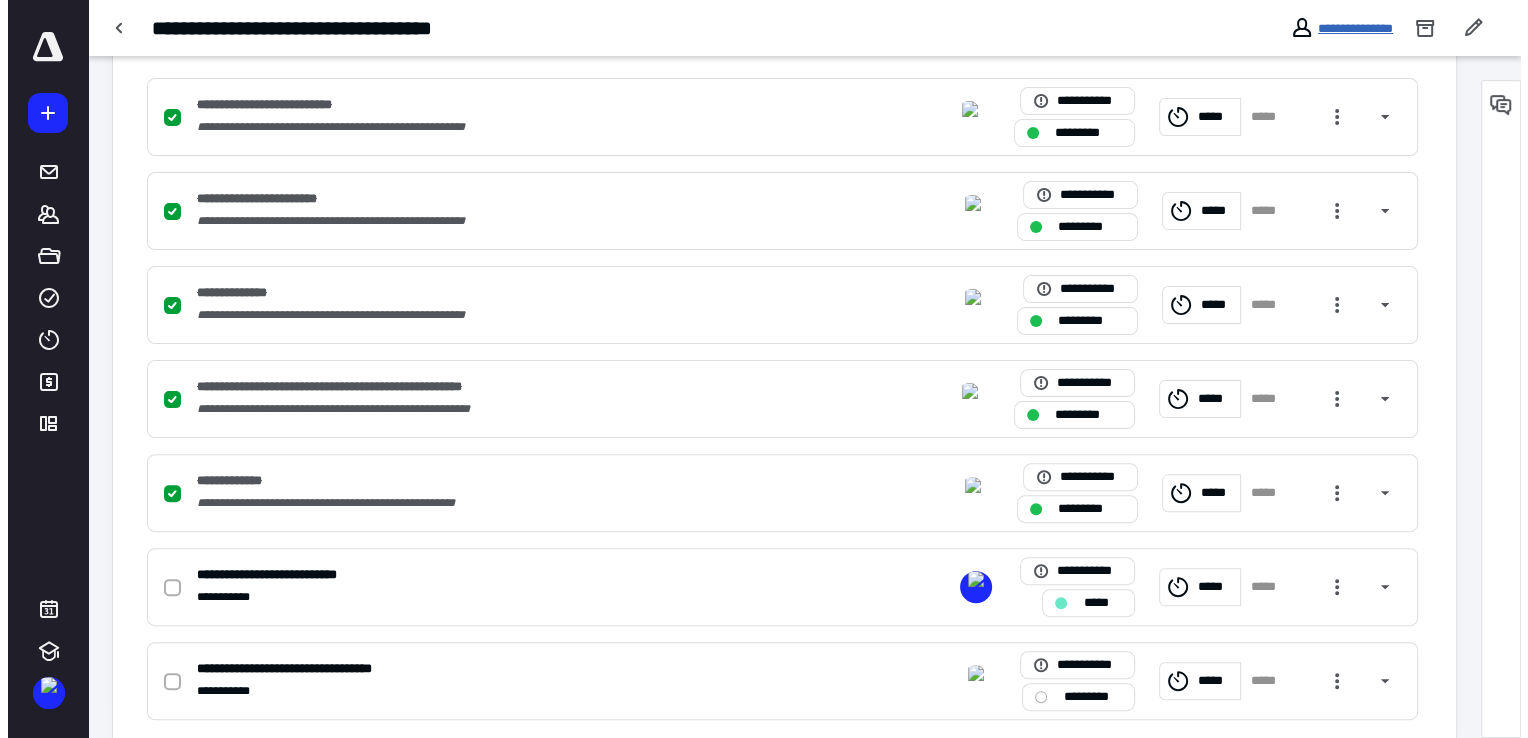 scroll, scrollTop: 0, scrollLeft: 0, axis: both 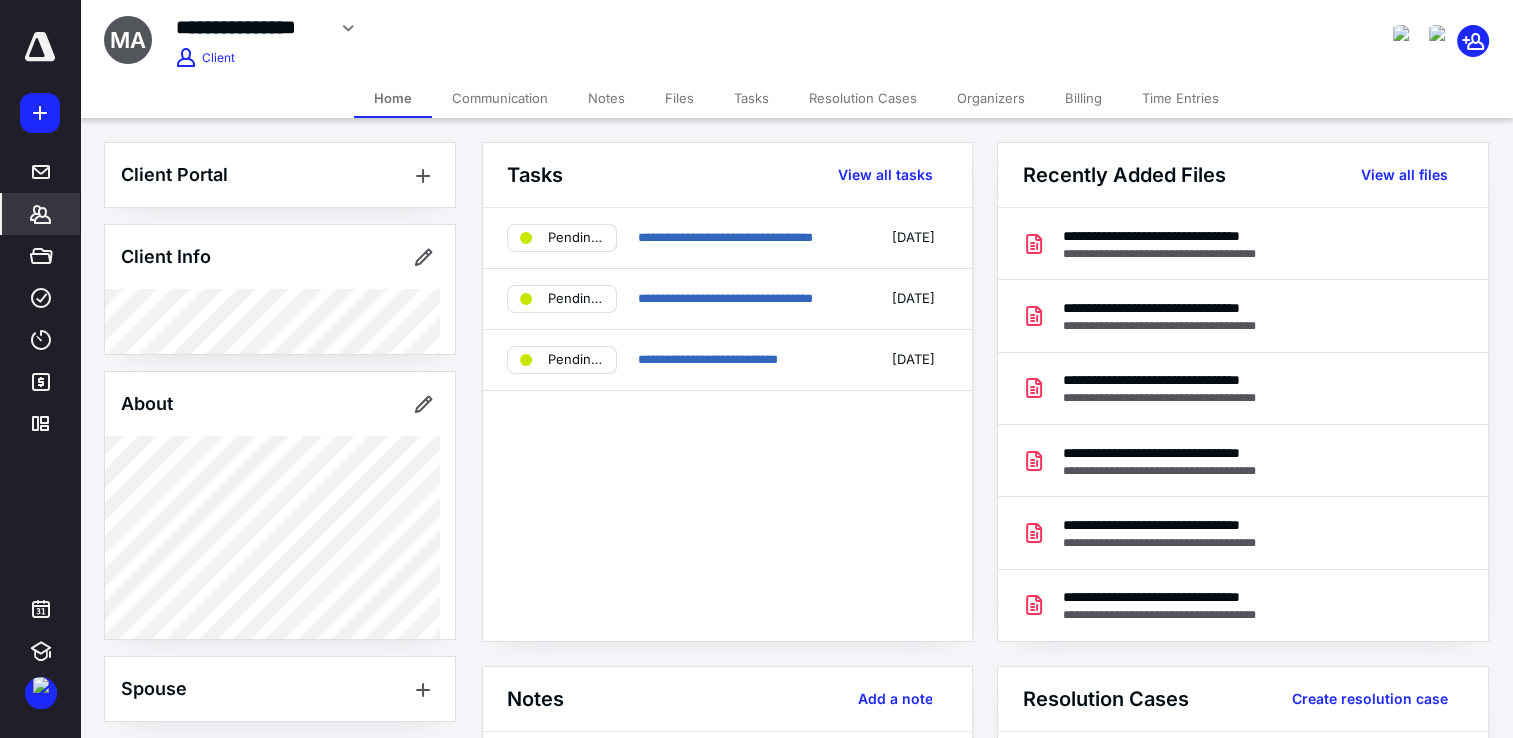 click on "Files" at bounding box center (679, 98) 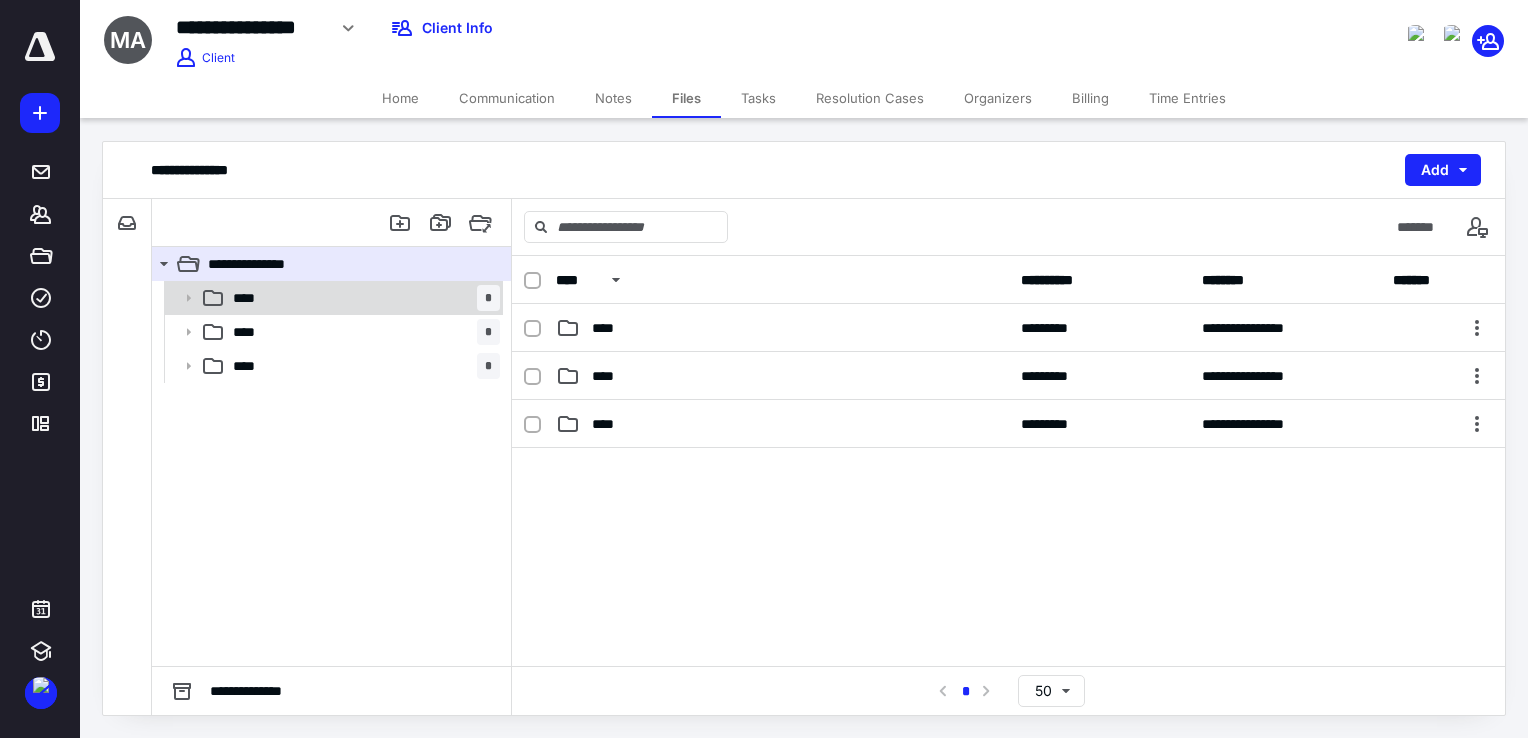 click on "**** *" at bounding box center [362, 298] 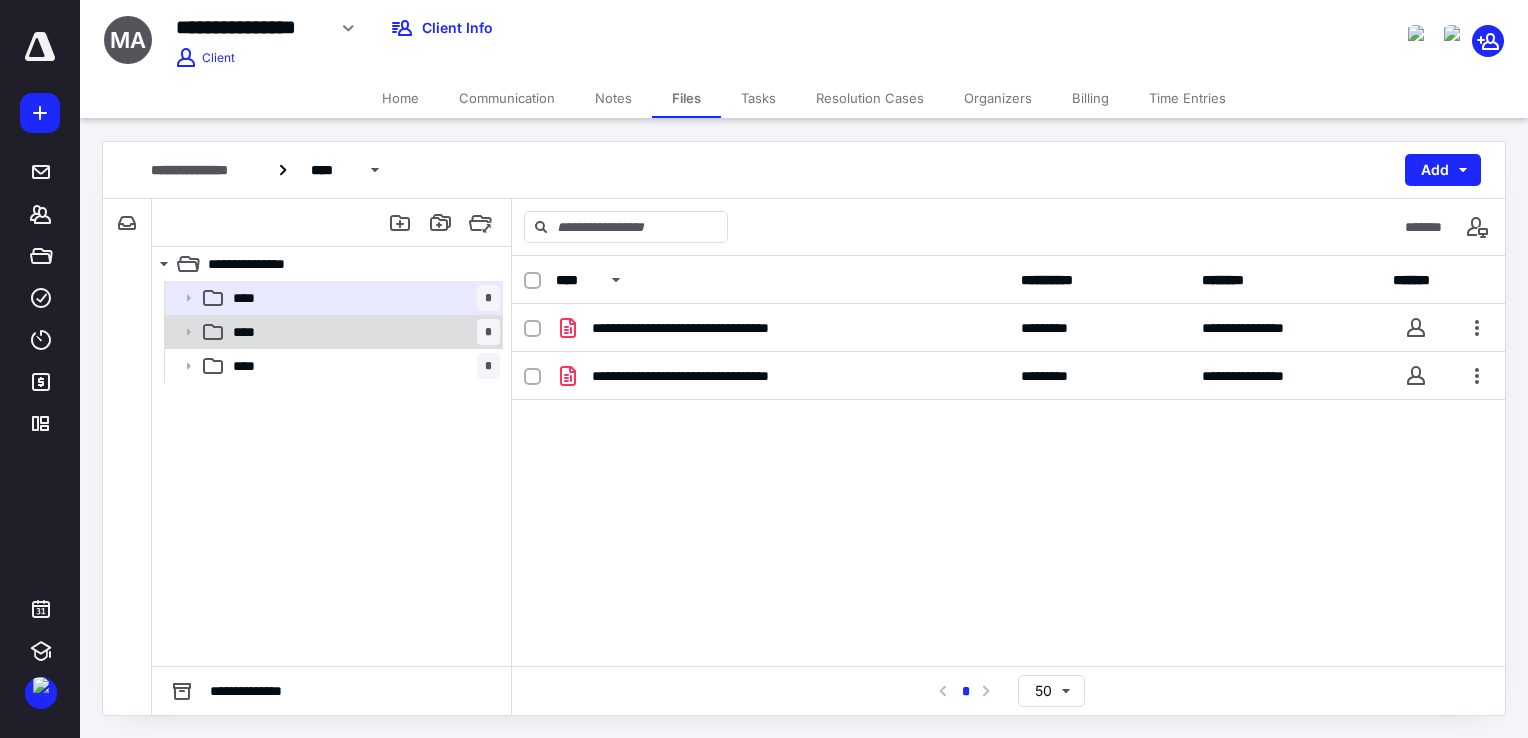 click on "**** *" at bounding box center [362, 332] 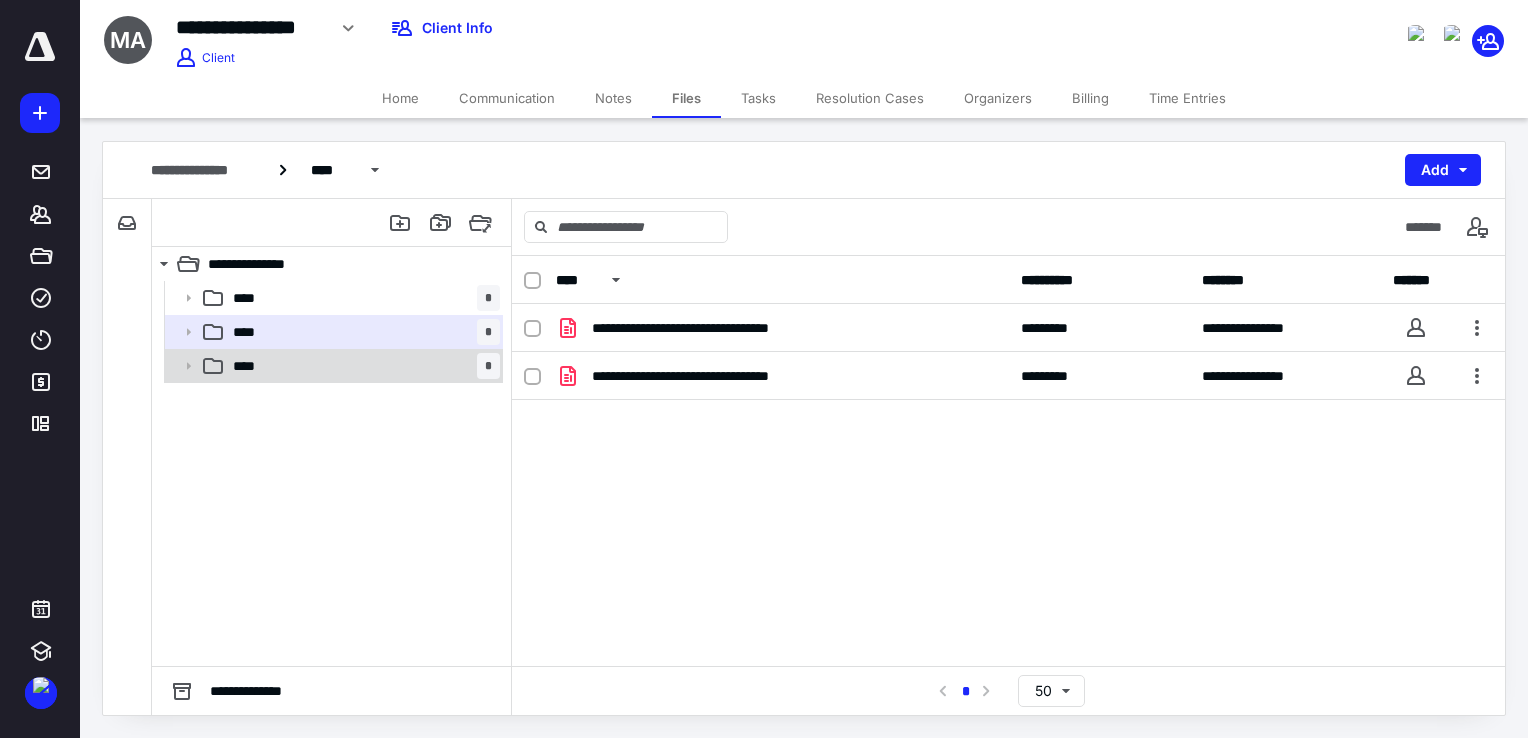 click on "**** *" at bounding box center (362, 366) 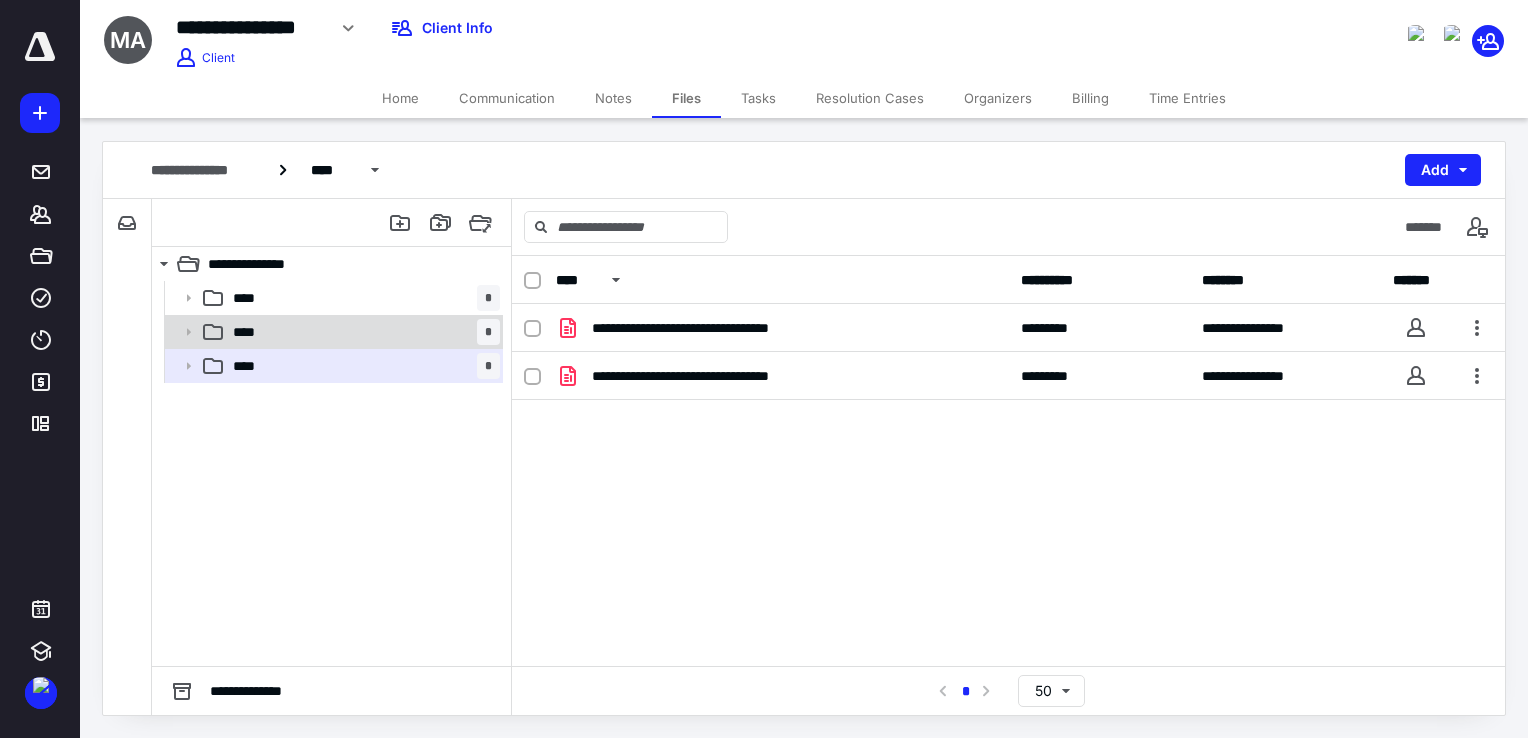 click on "**** *" at bounding box center [362, 332] 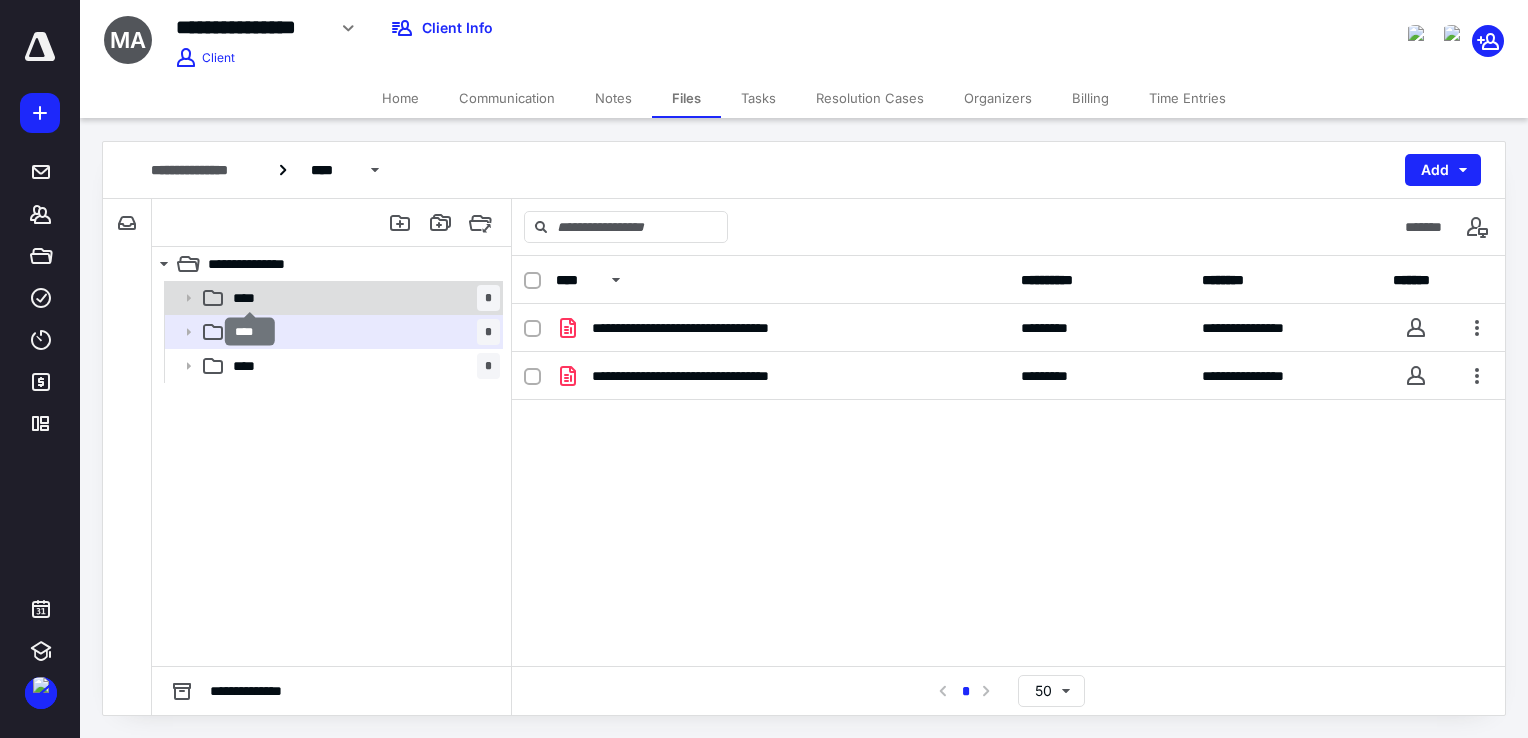 click on "****" at bounding box center (250, 298) 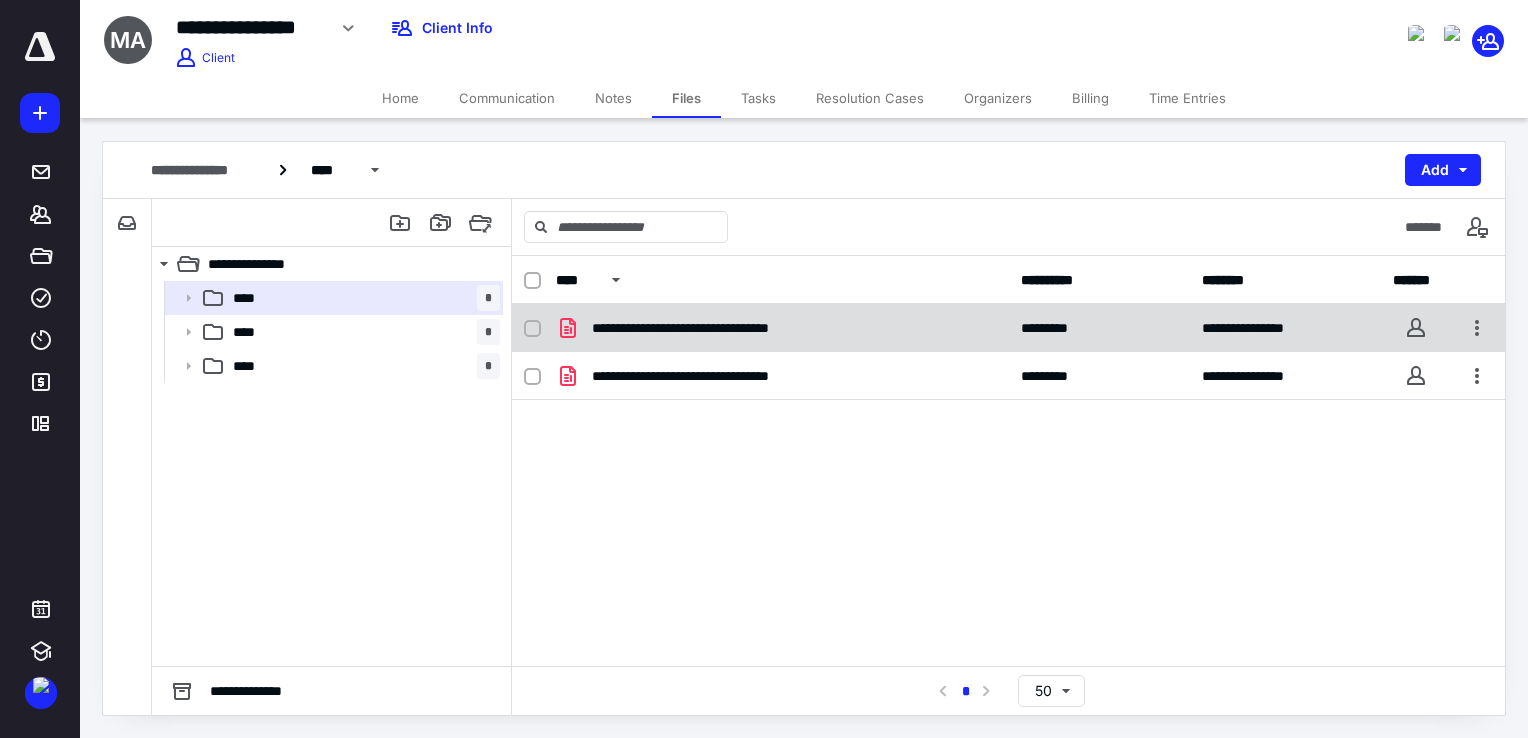 click on "**********" at bounding box center [782, 328] 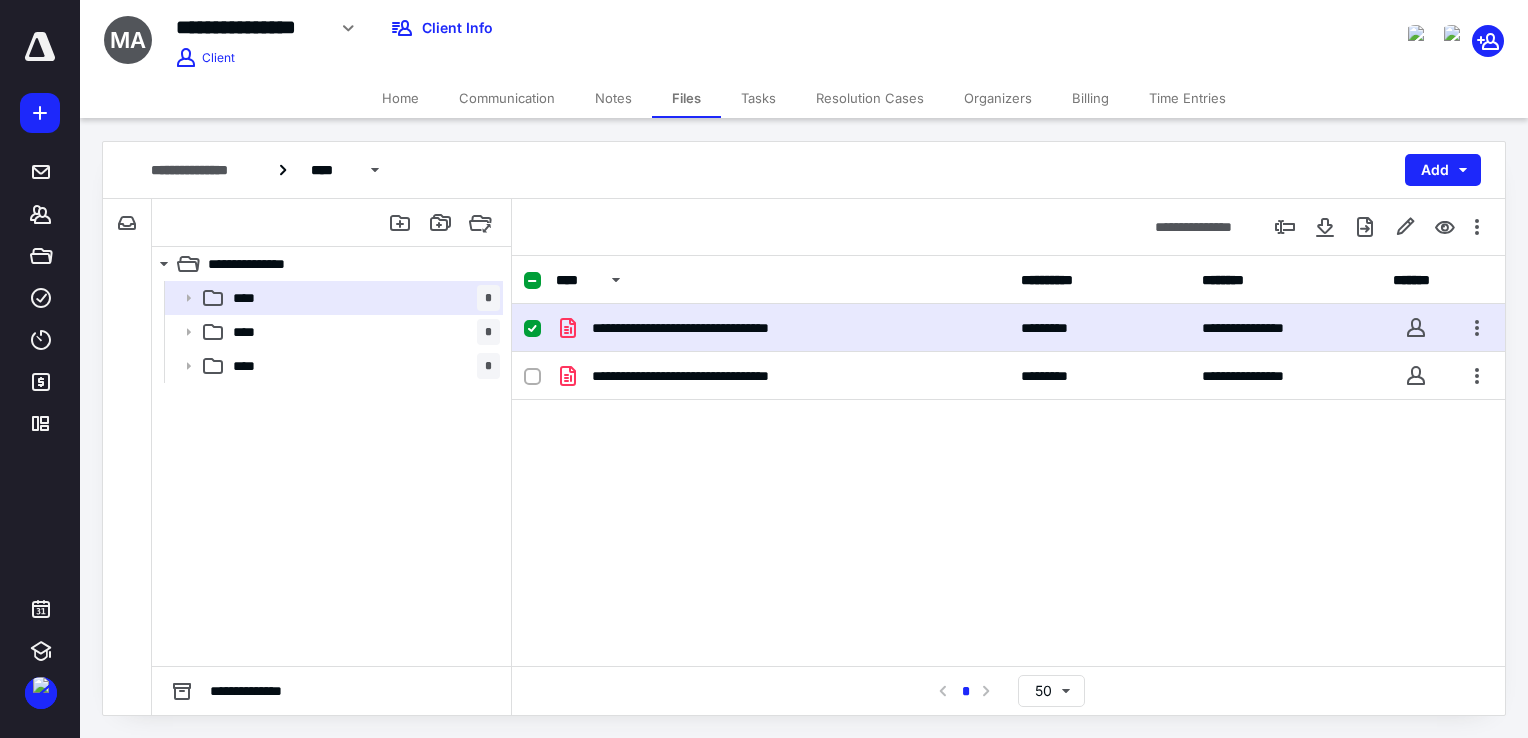 click on "**********" at bounding box center (782, 328) 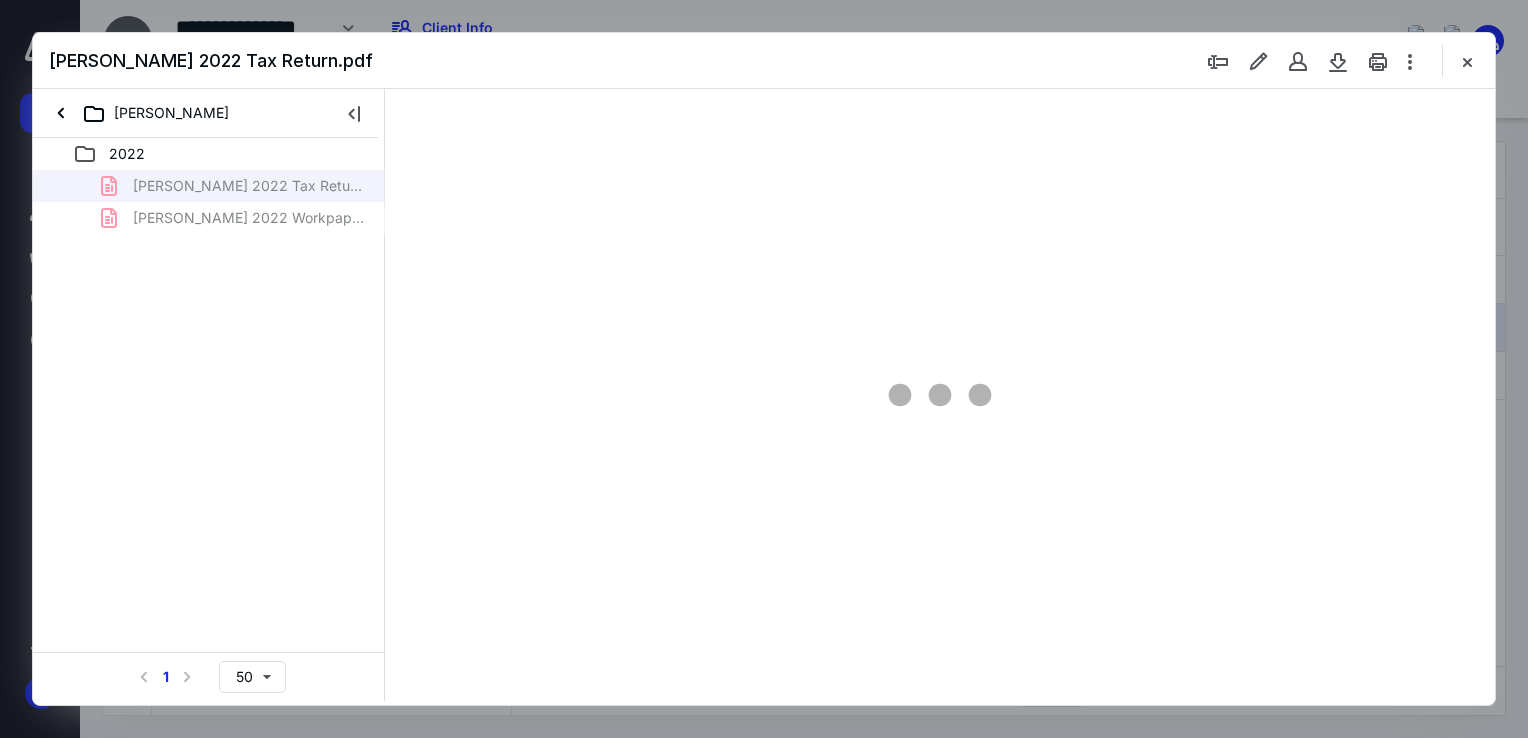 scroll, scrollTop: 0, scrollLeft: 0, axis: both 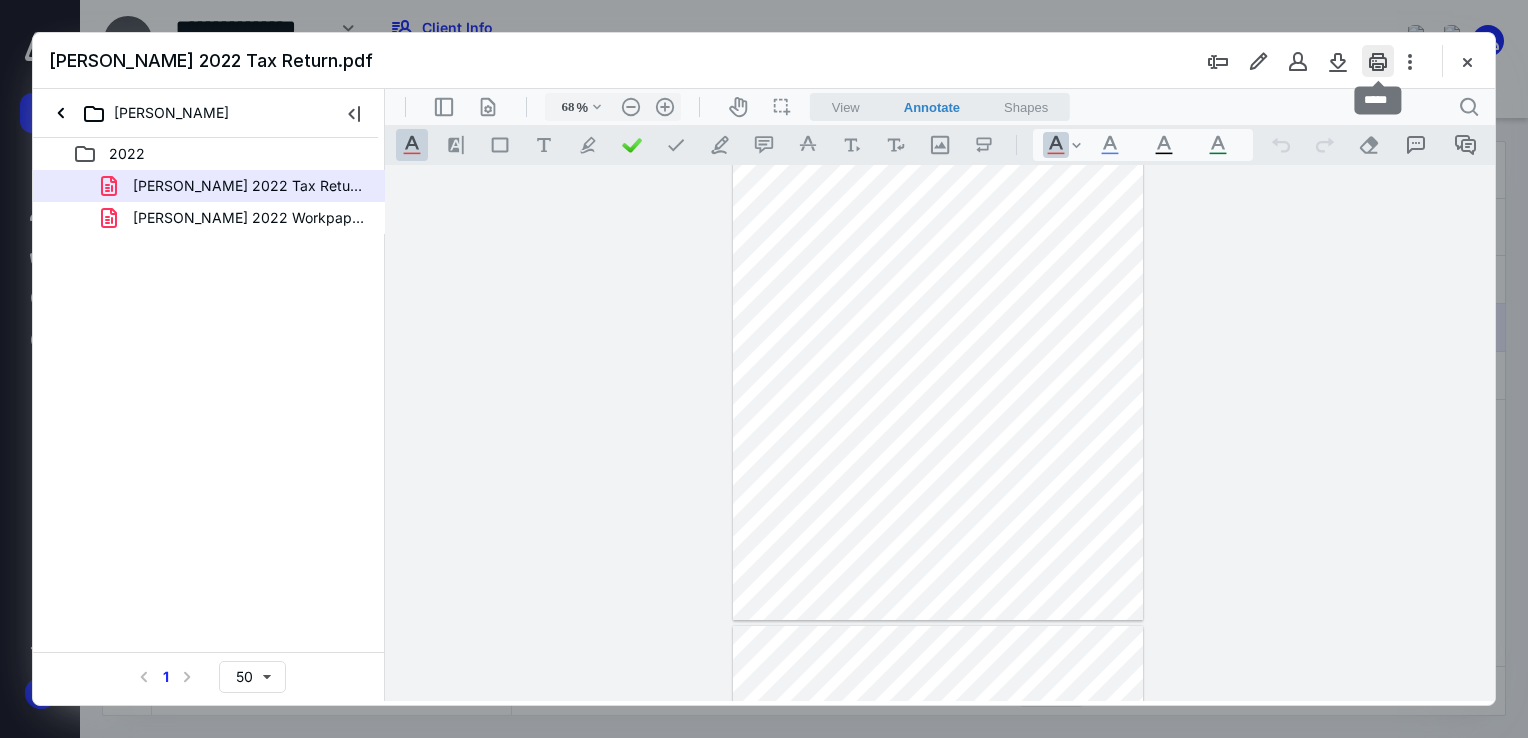 click at bounding box center (1378, 61) 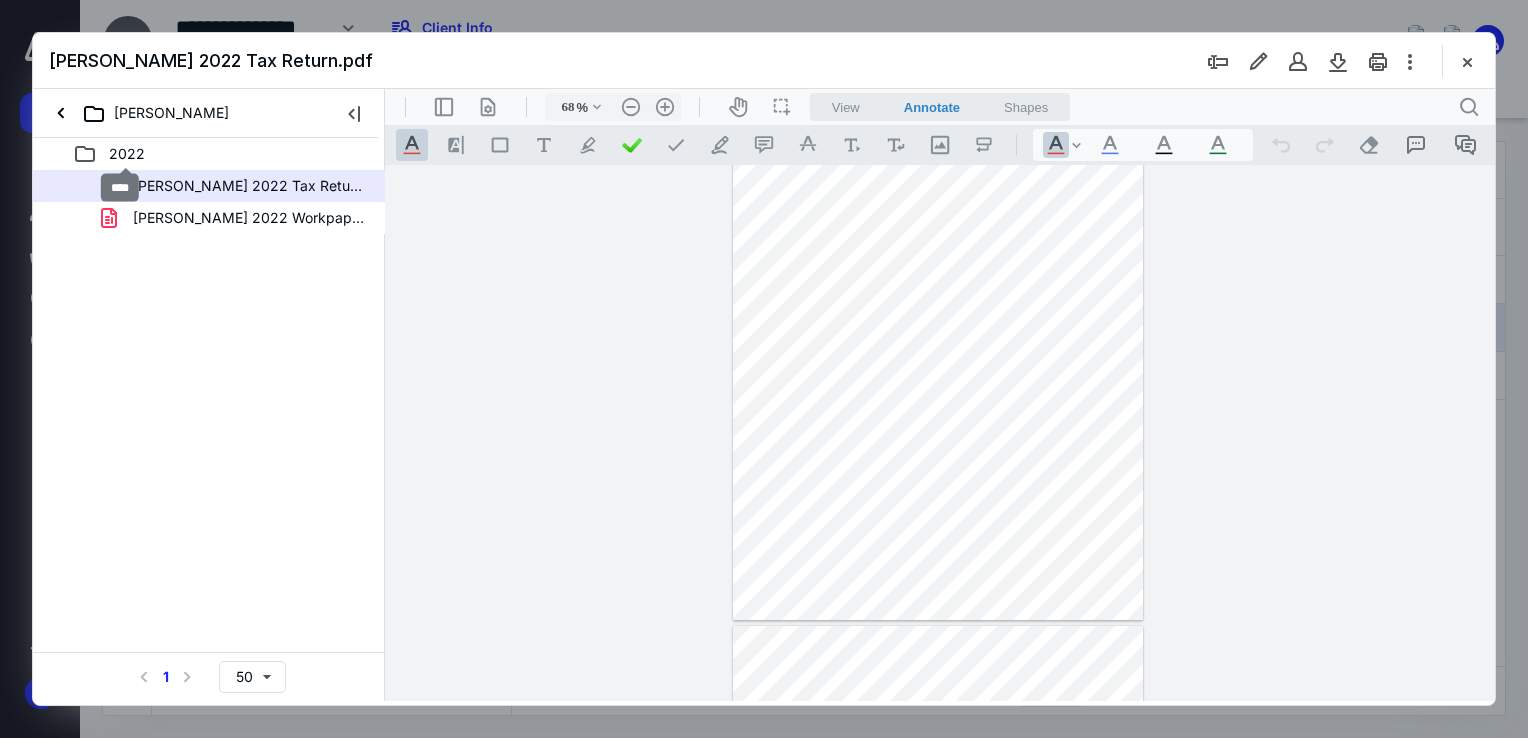 click on "2022" at bounding box center [127, 154] 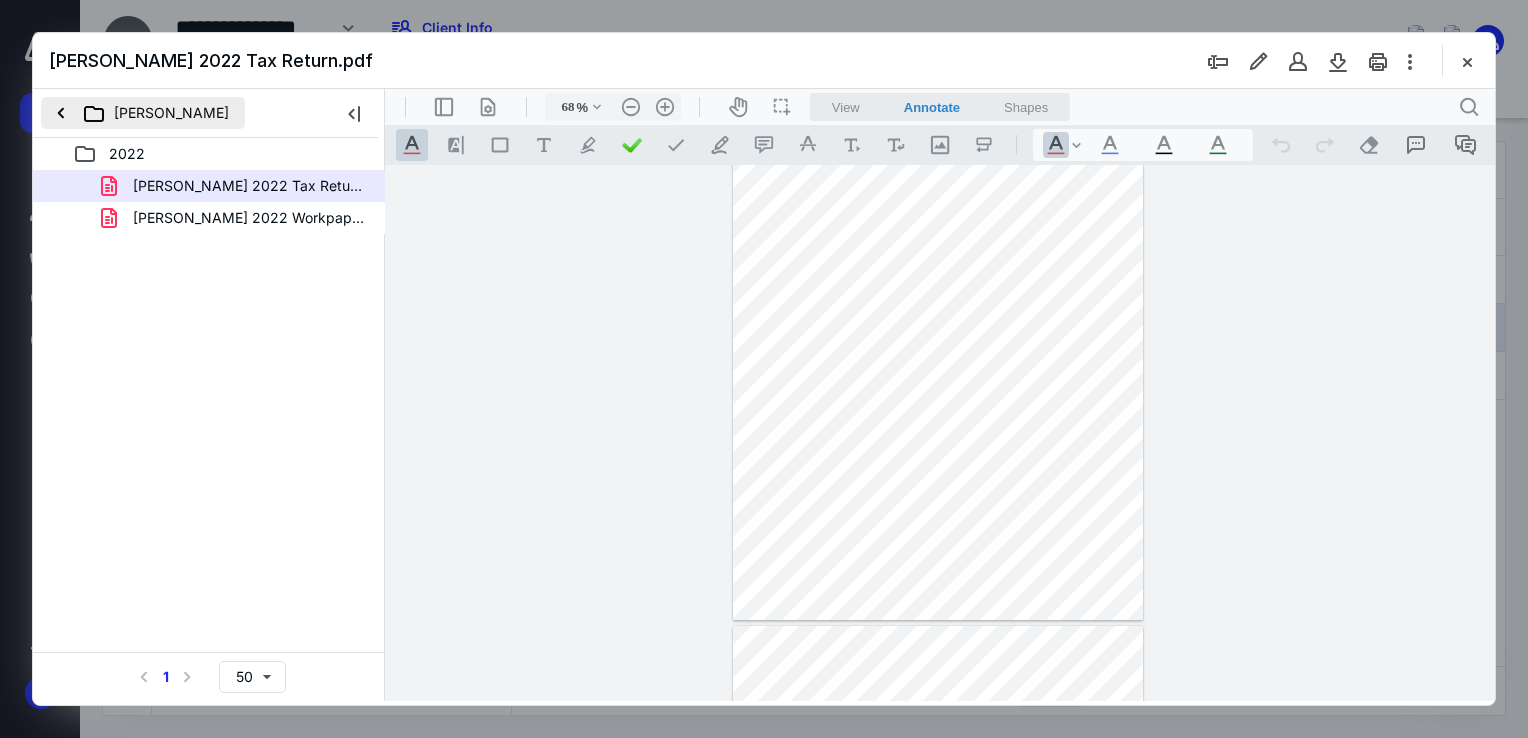 click on "[PERSON_NAME]" at bounding box center (143, 113) 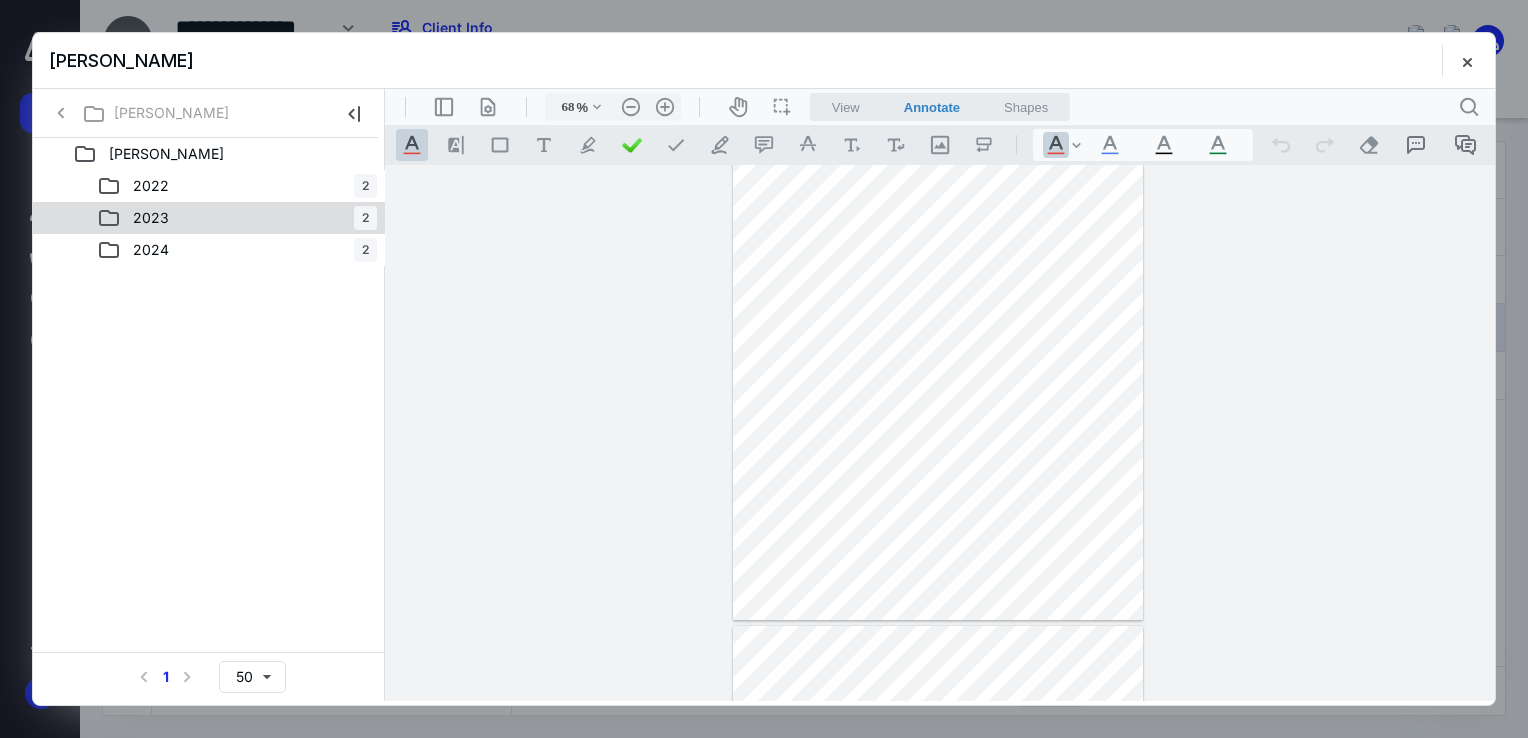 click on "2023" at bounding box center (151, 218) 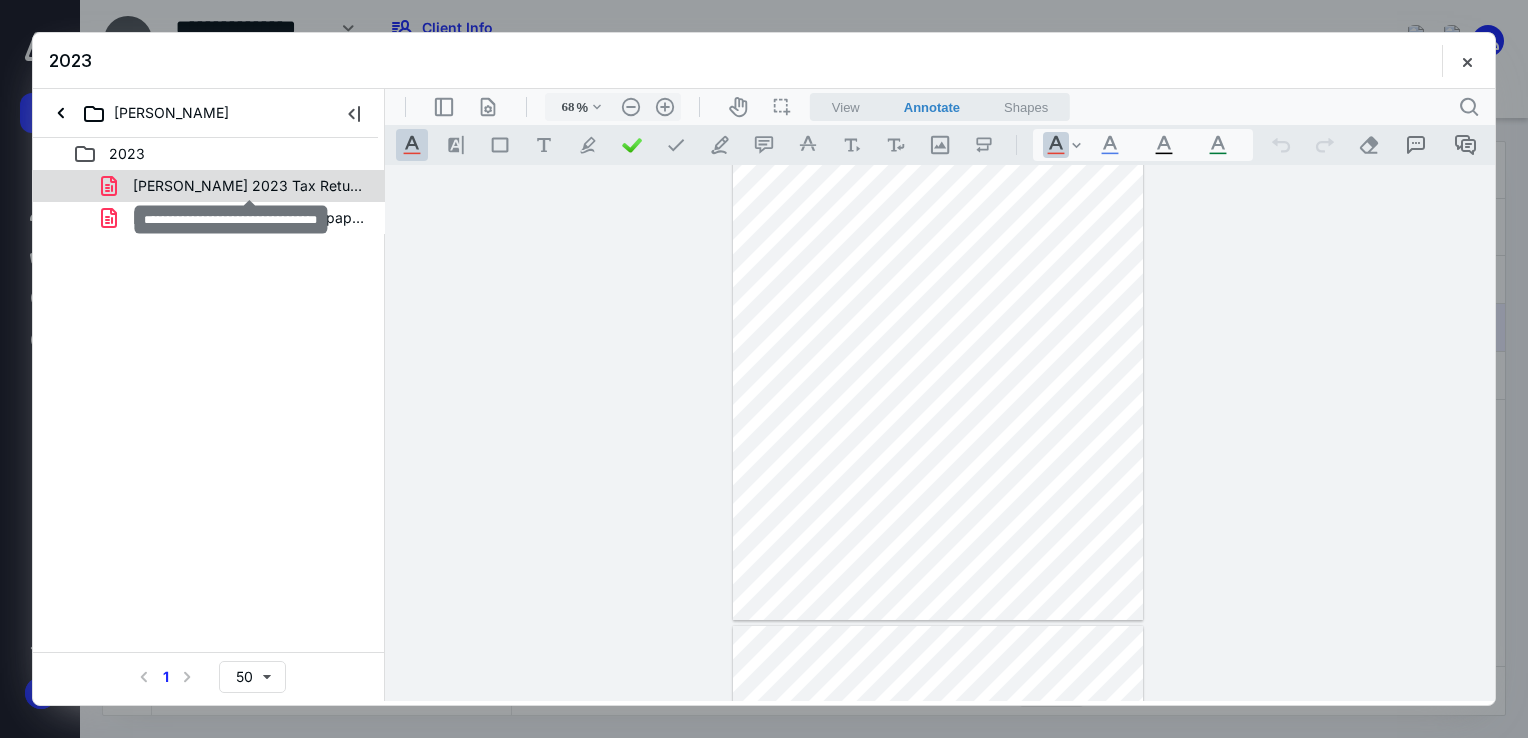 click on "[PERSON_NAME] 2023 Tax Return.pdf" at bounding box center (249, 186) 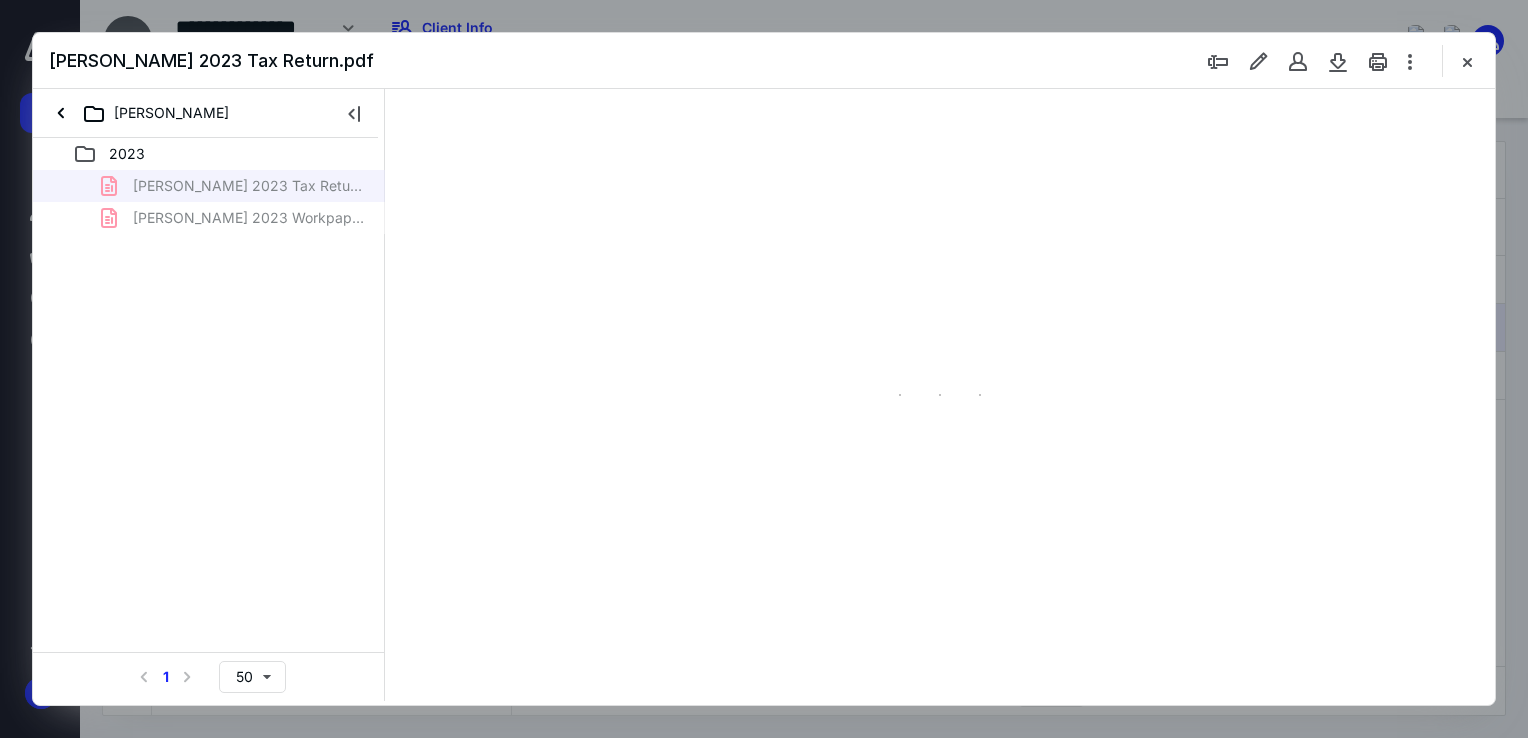 type on "68" 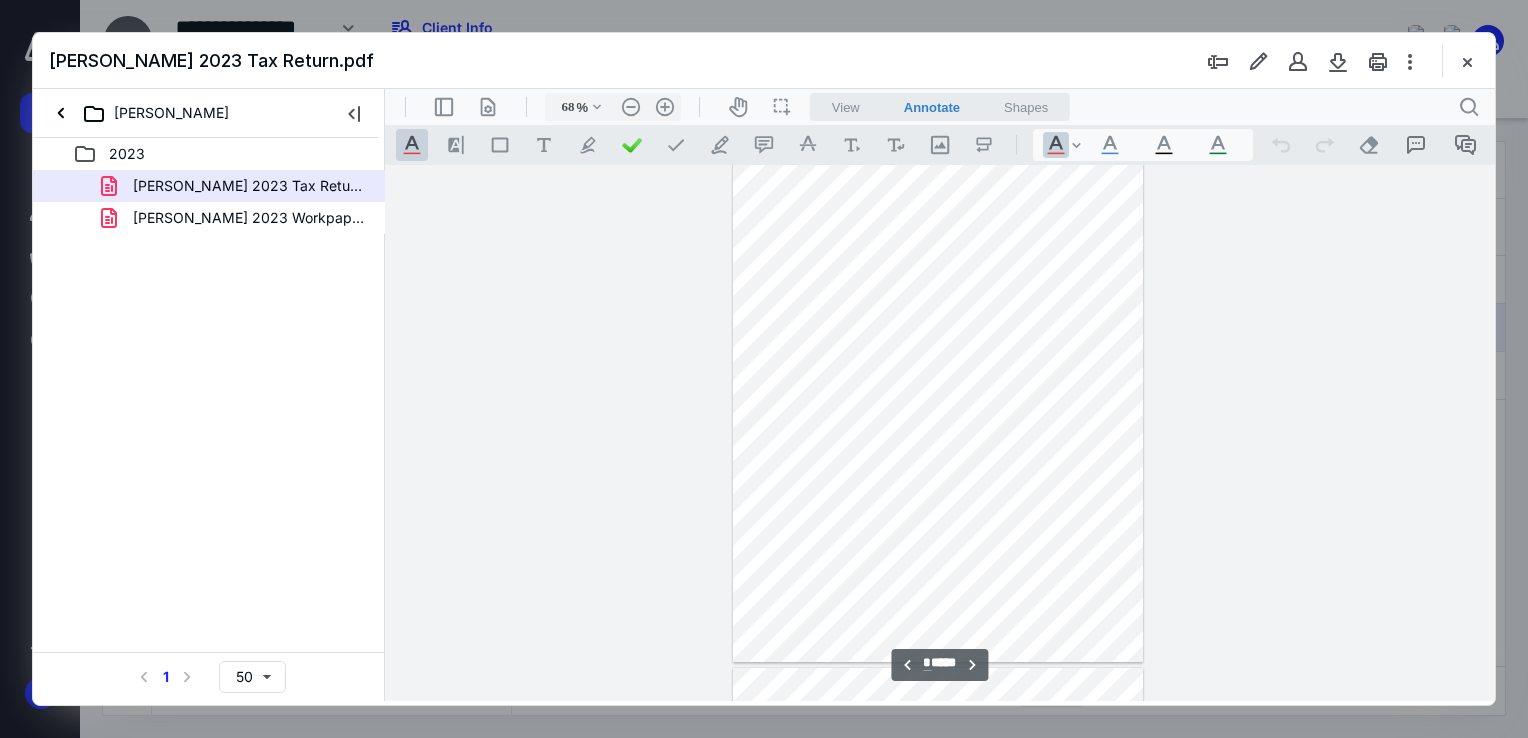 scroll, scrollTop: 479, scrollLeft: 0, axis: vertical 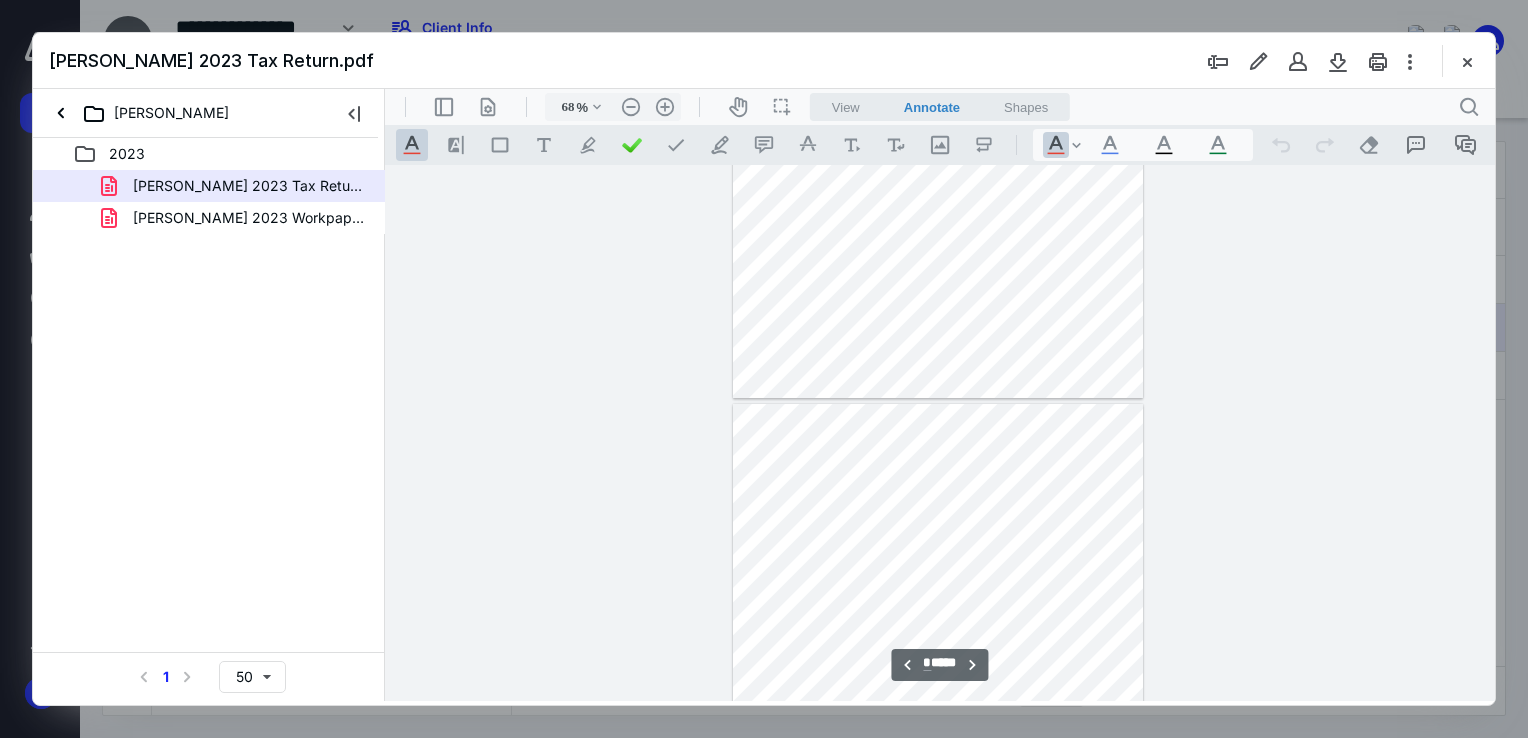 type on "*" 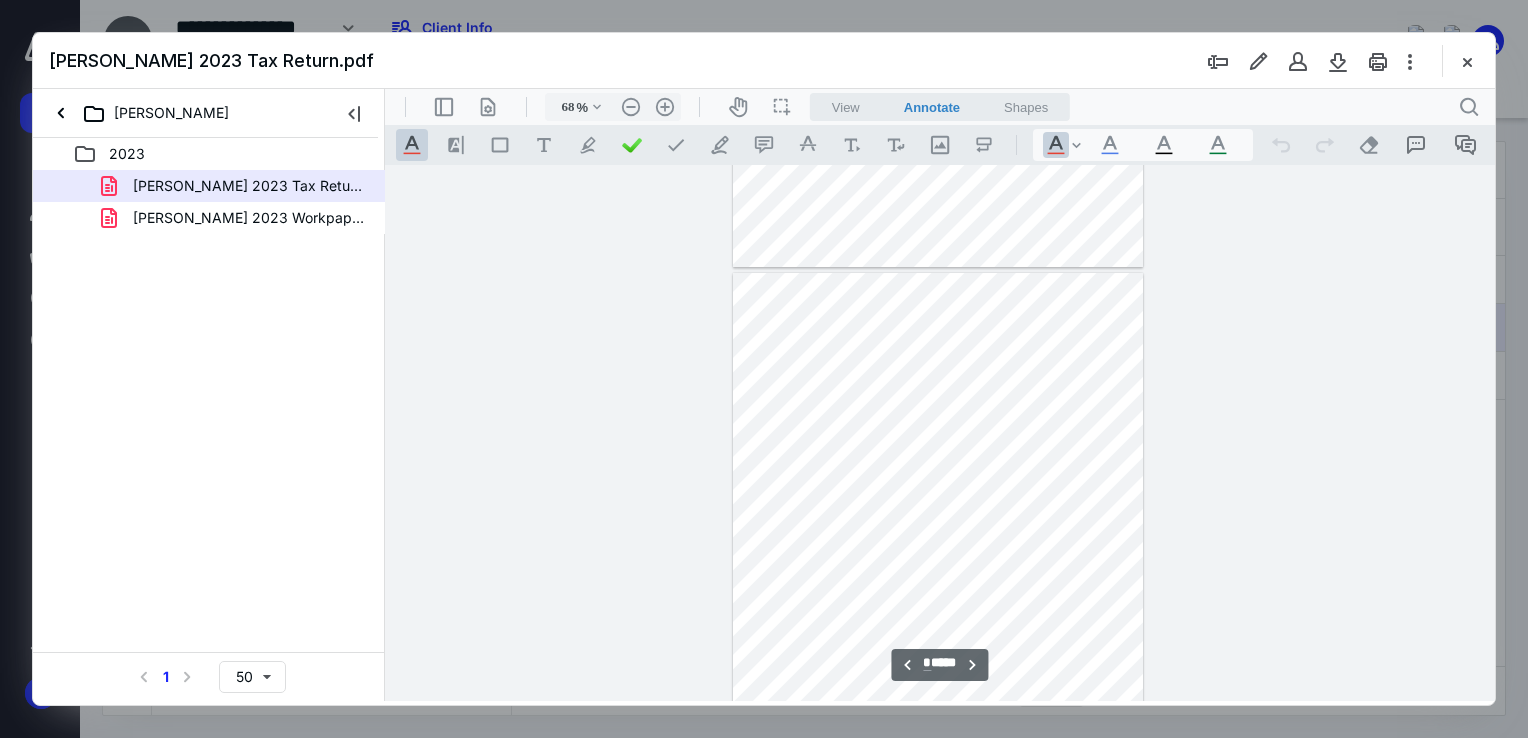 scroll, scrollTop: 1079, scrollLeft: 0, axis: vertical 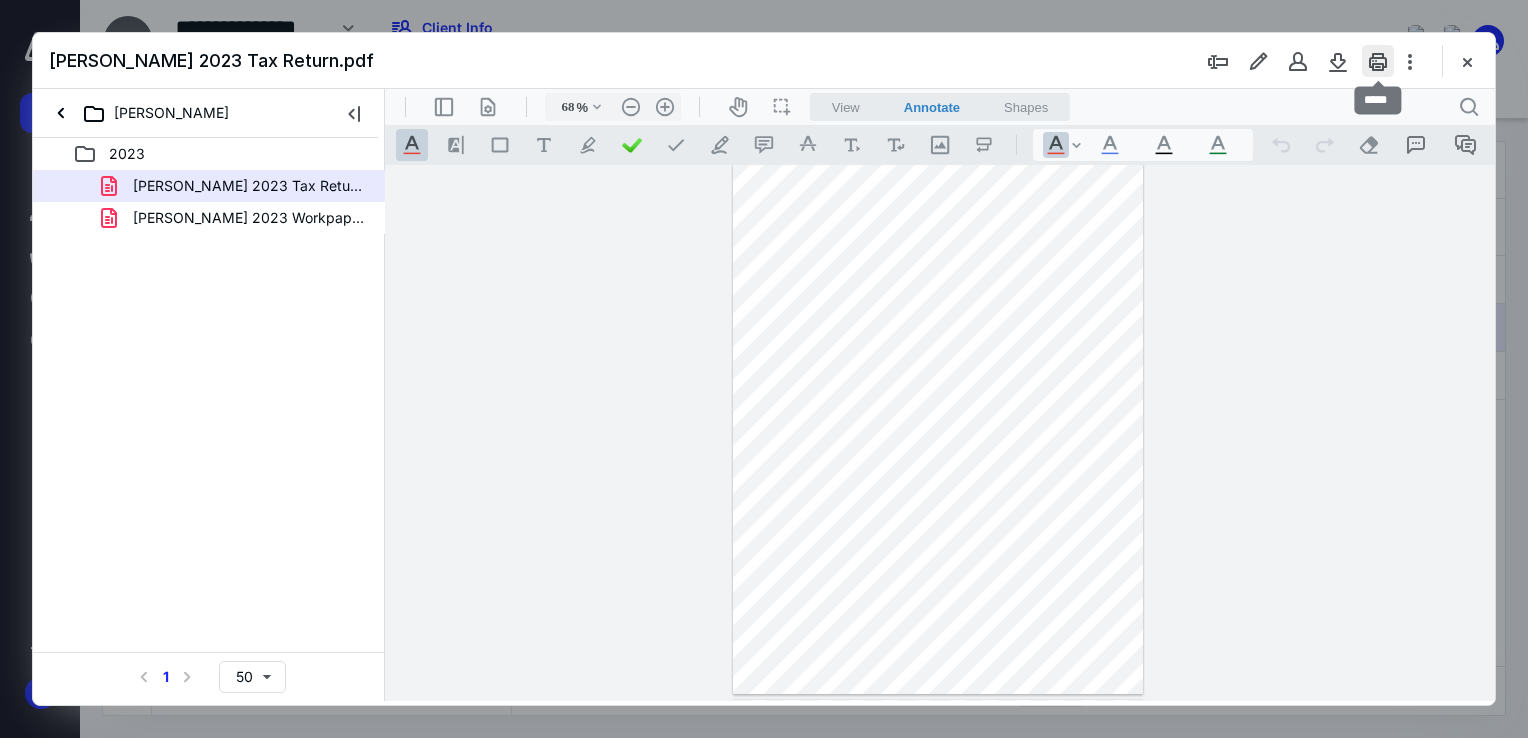 click at bounding box center (1378, 61) 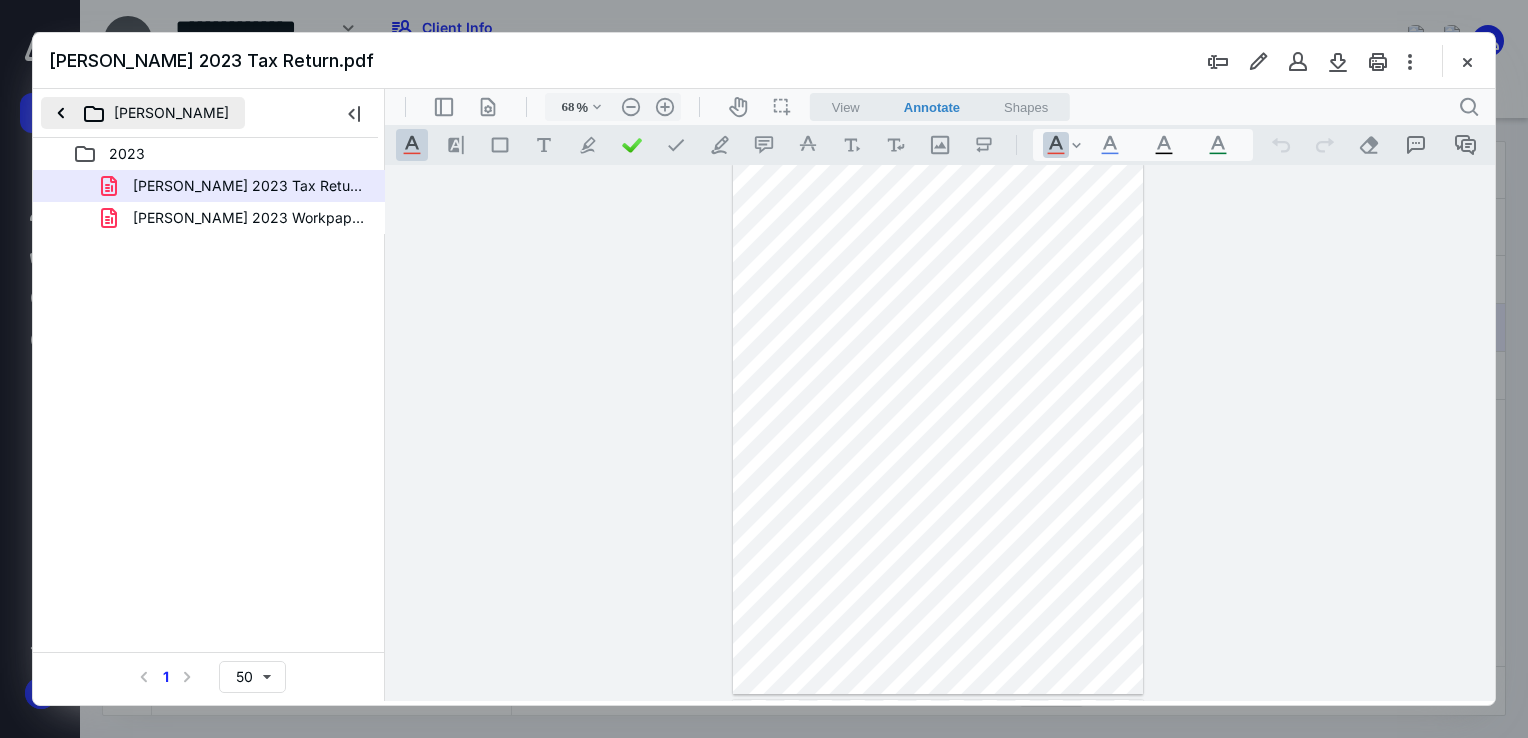 click on "[PERSON_NAME]" at bounding box center [143, 113] 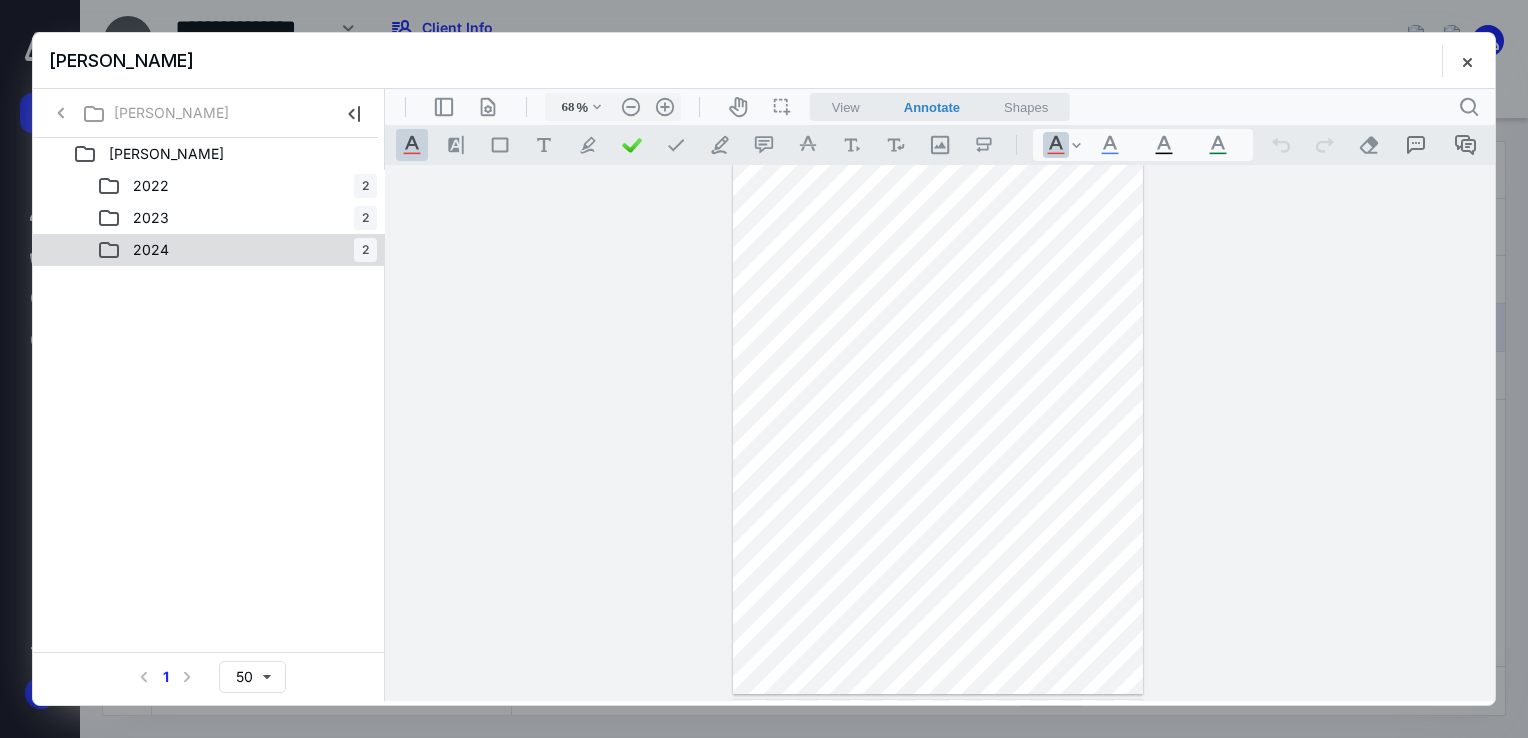 click on "2024 2" at bounding box center (237, 250) 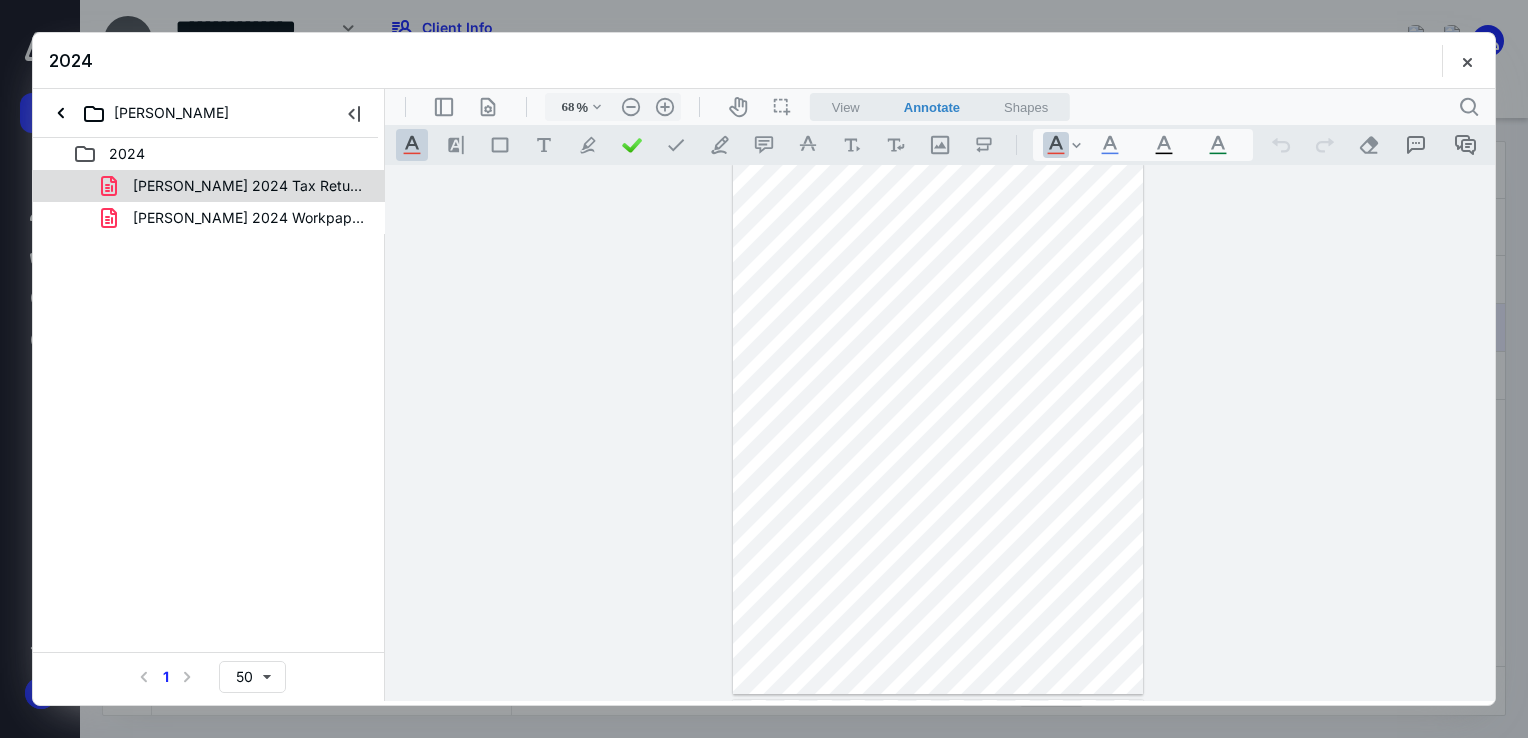 click on "[PERSON_NAME] 2024 Tax Return.pdf" at bounding box center (237, 186) 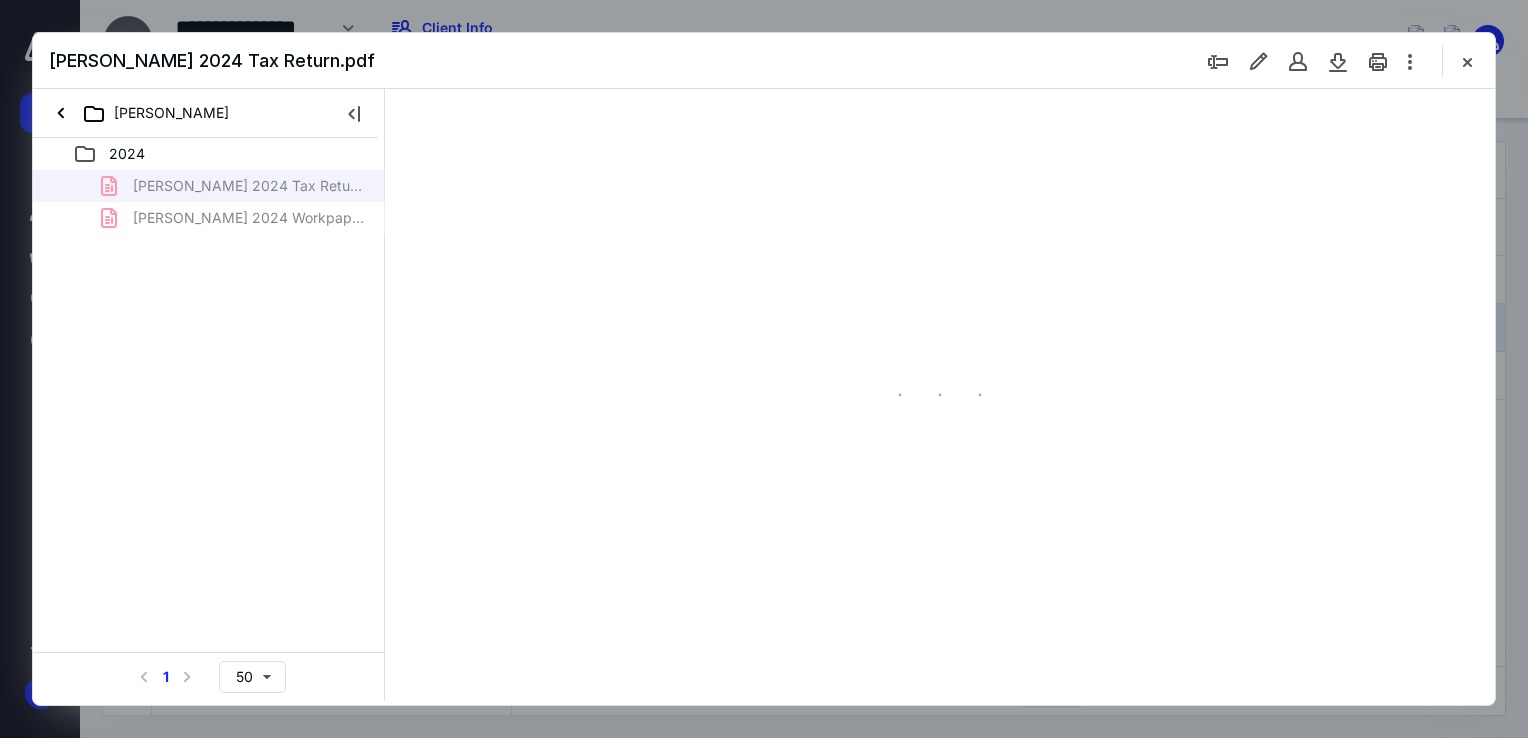 type on "68" 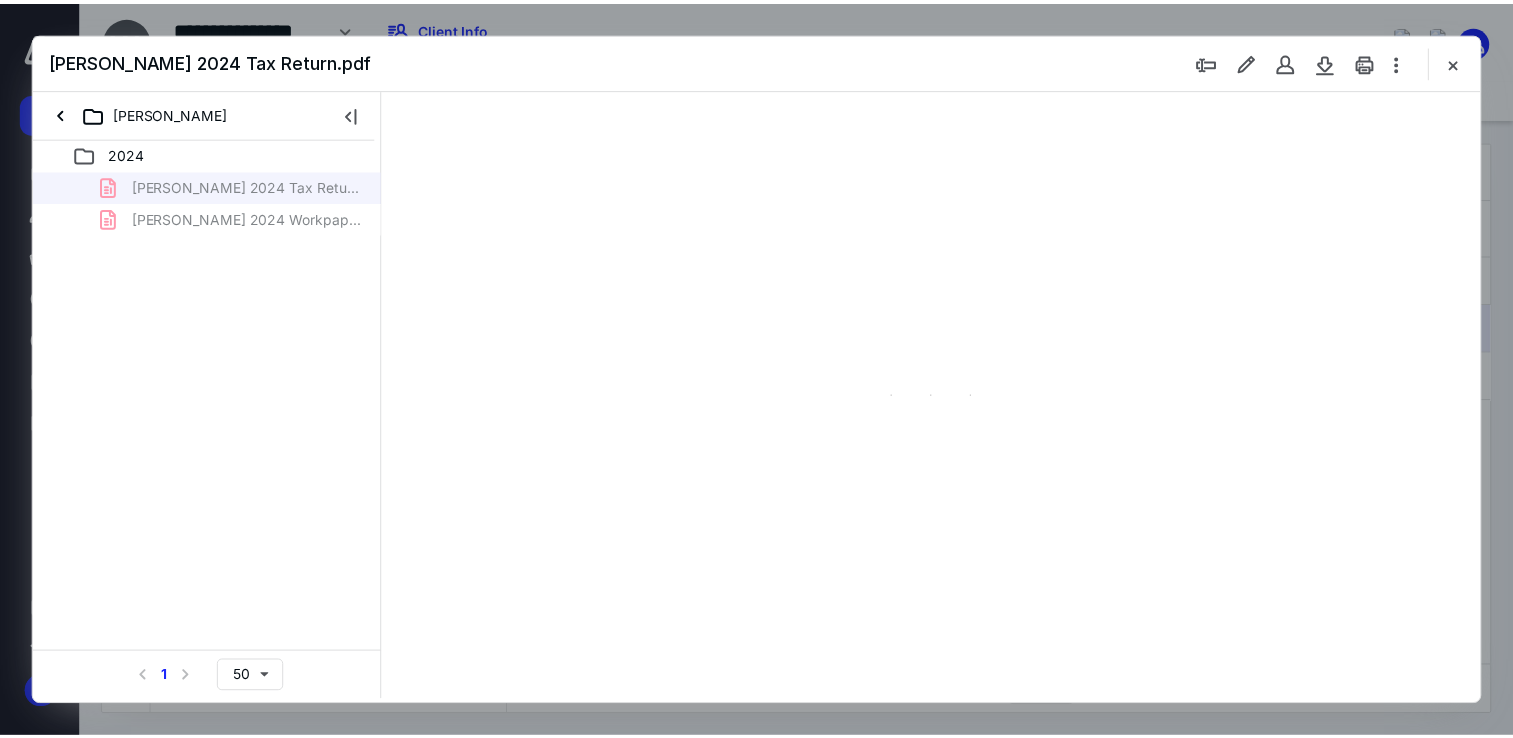 scroll, scrollTop: 79, scrollLeft: 0, axis: vertical 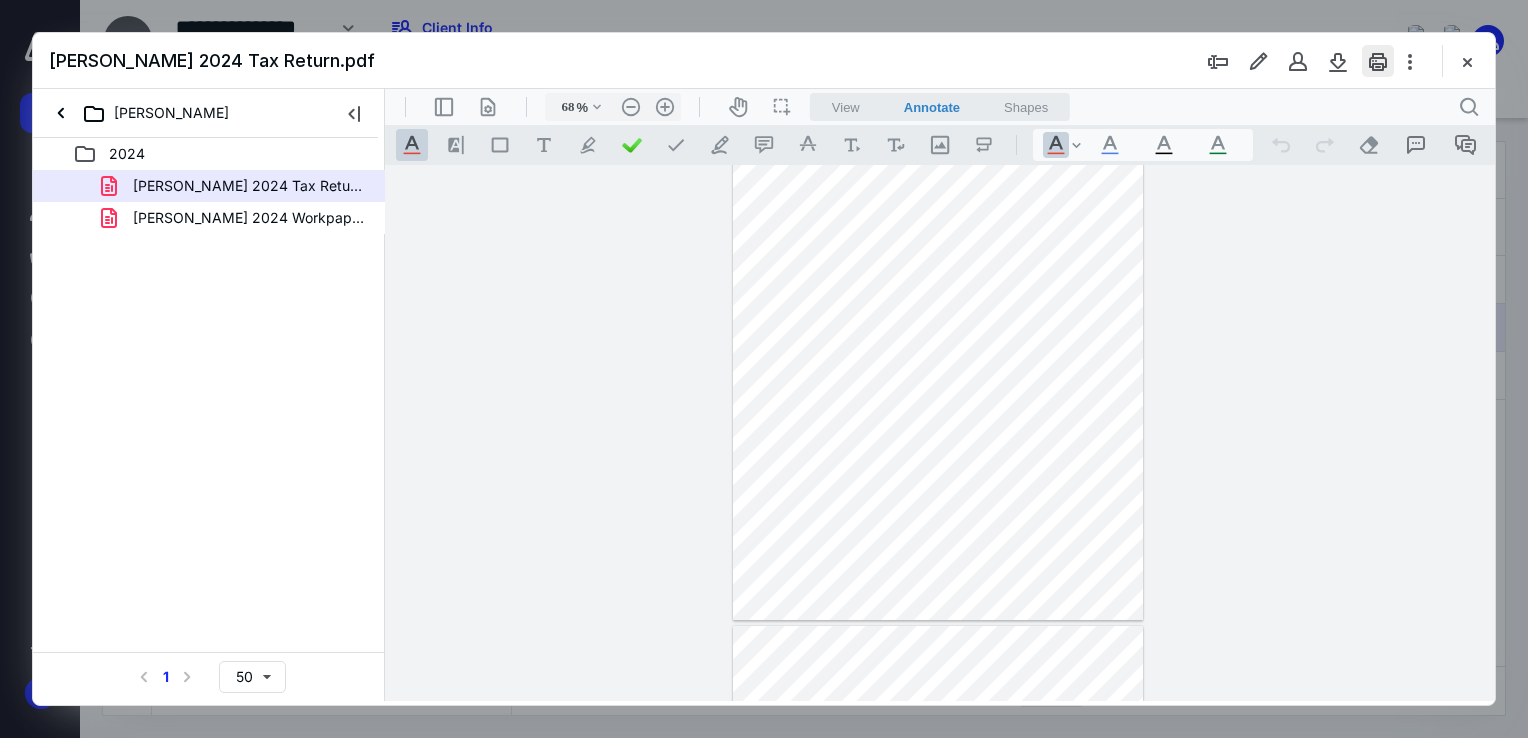 click at bounding box center (1378, 61) 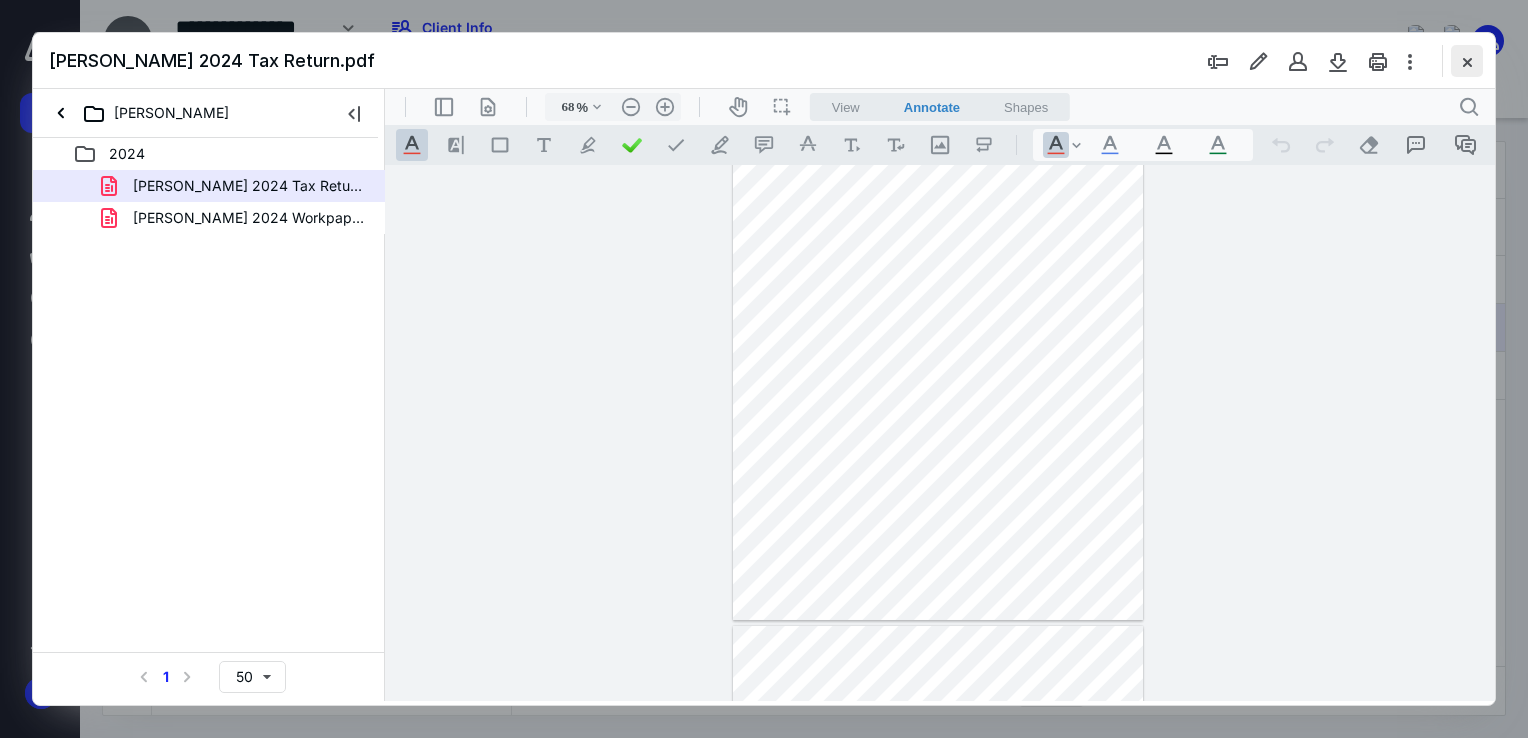 click at bounding box center [1467, 61] 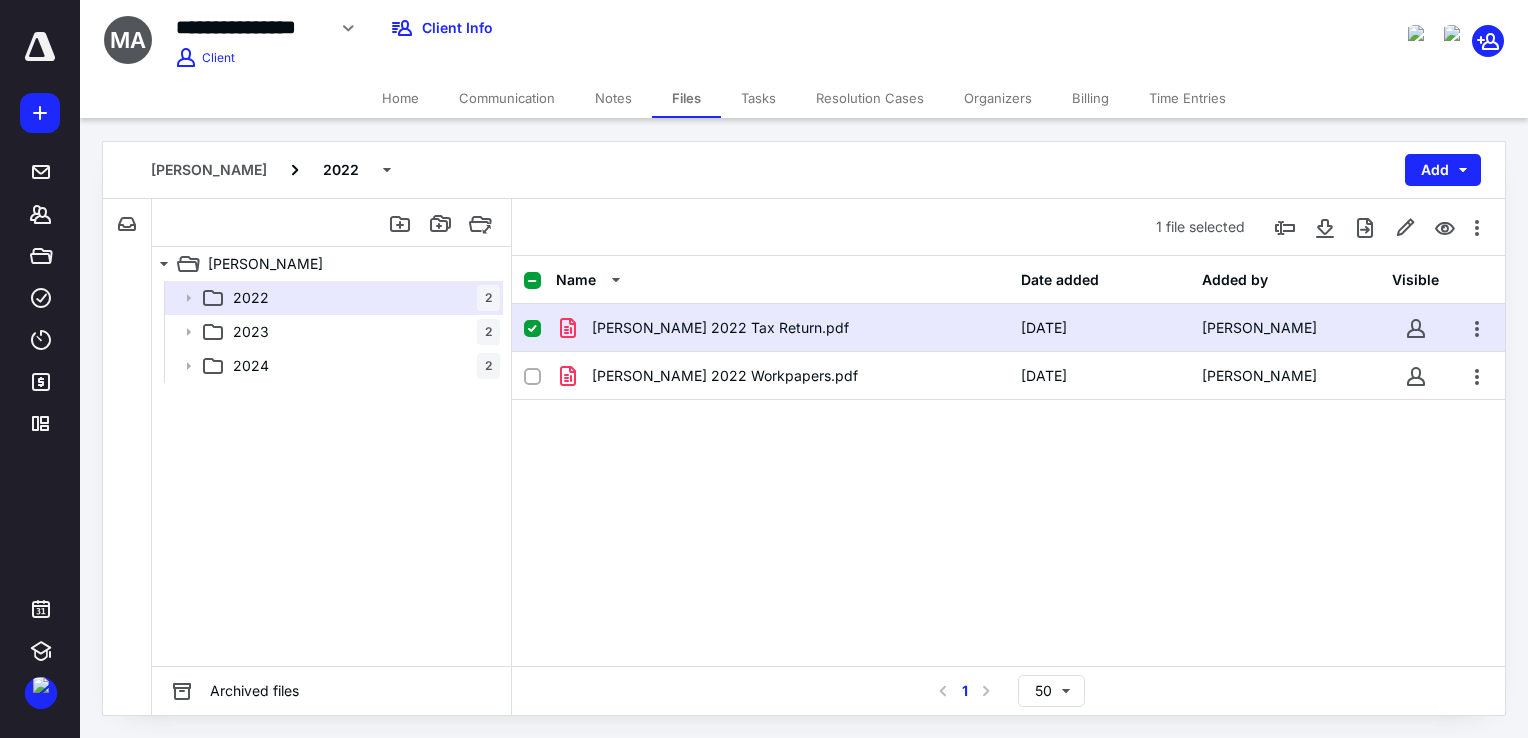click on "Home" at bounding box center (400, 98) 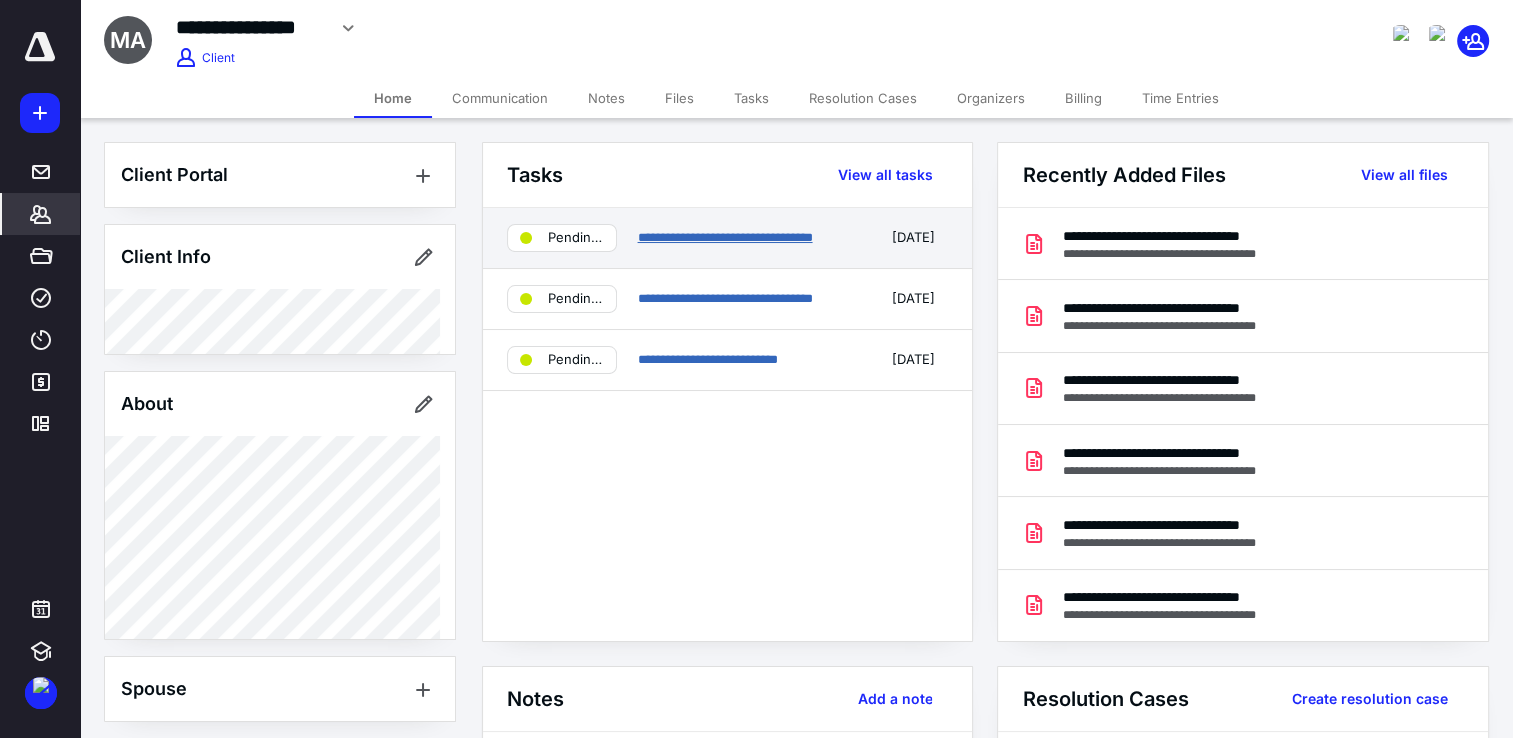 click on "**********" at bounding box center [724, 237] 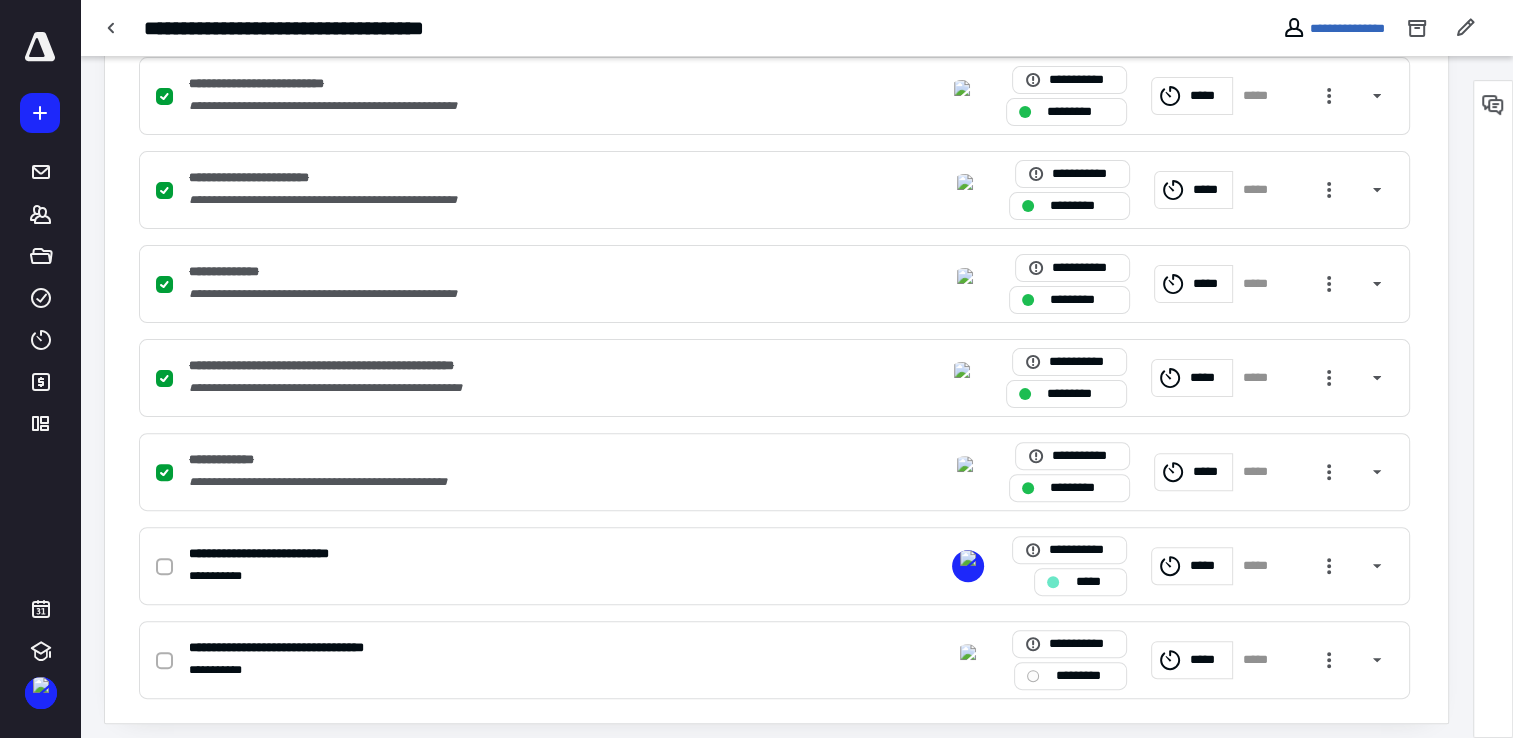 scroll, scrollTop: 530, scrollLeft: 0, axis: vertical 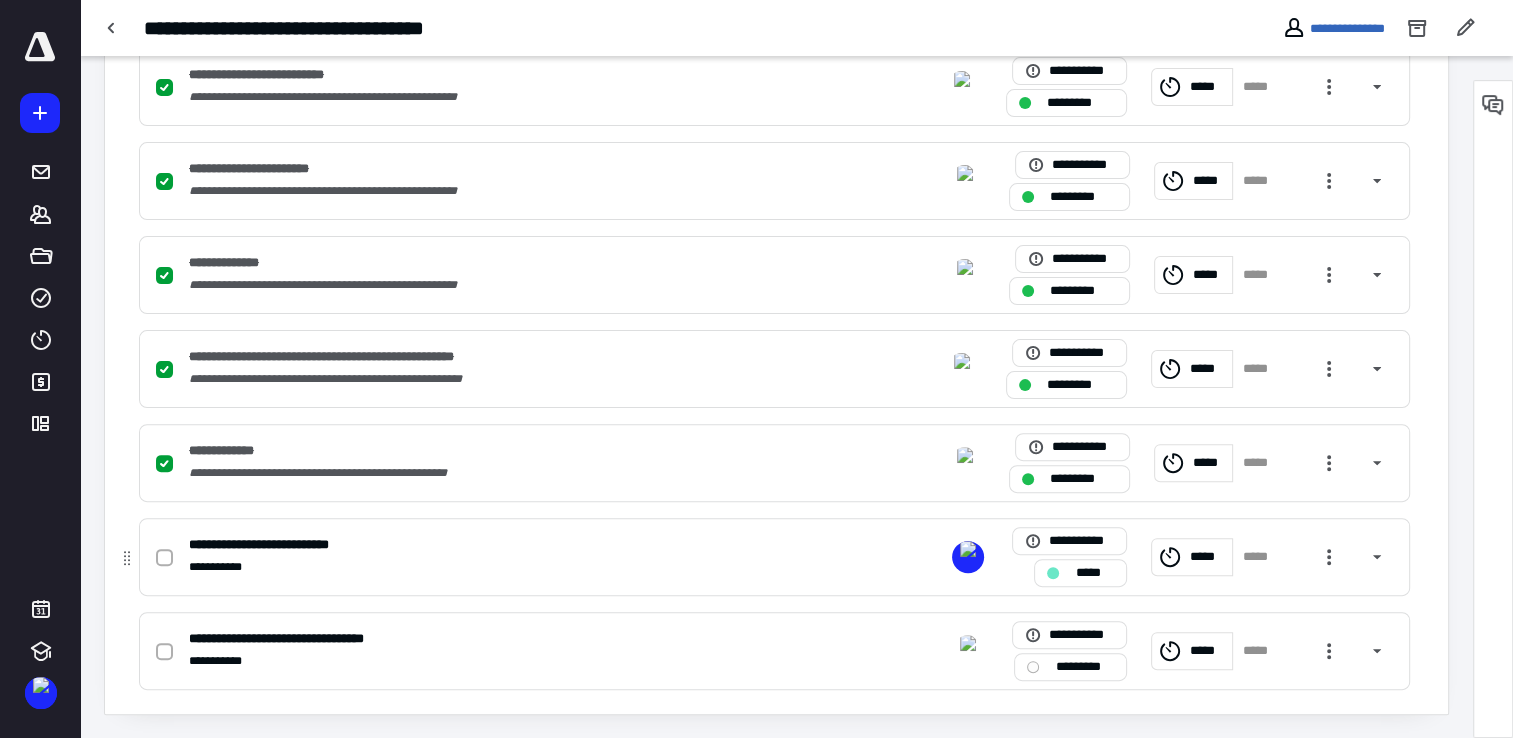 click on "*****" at bounding box center [1094, 573] 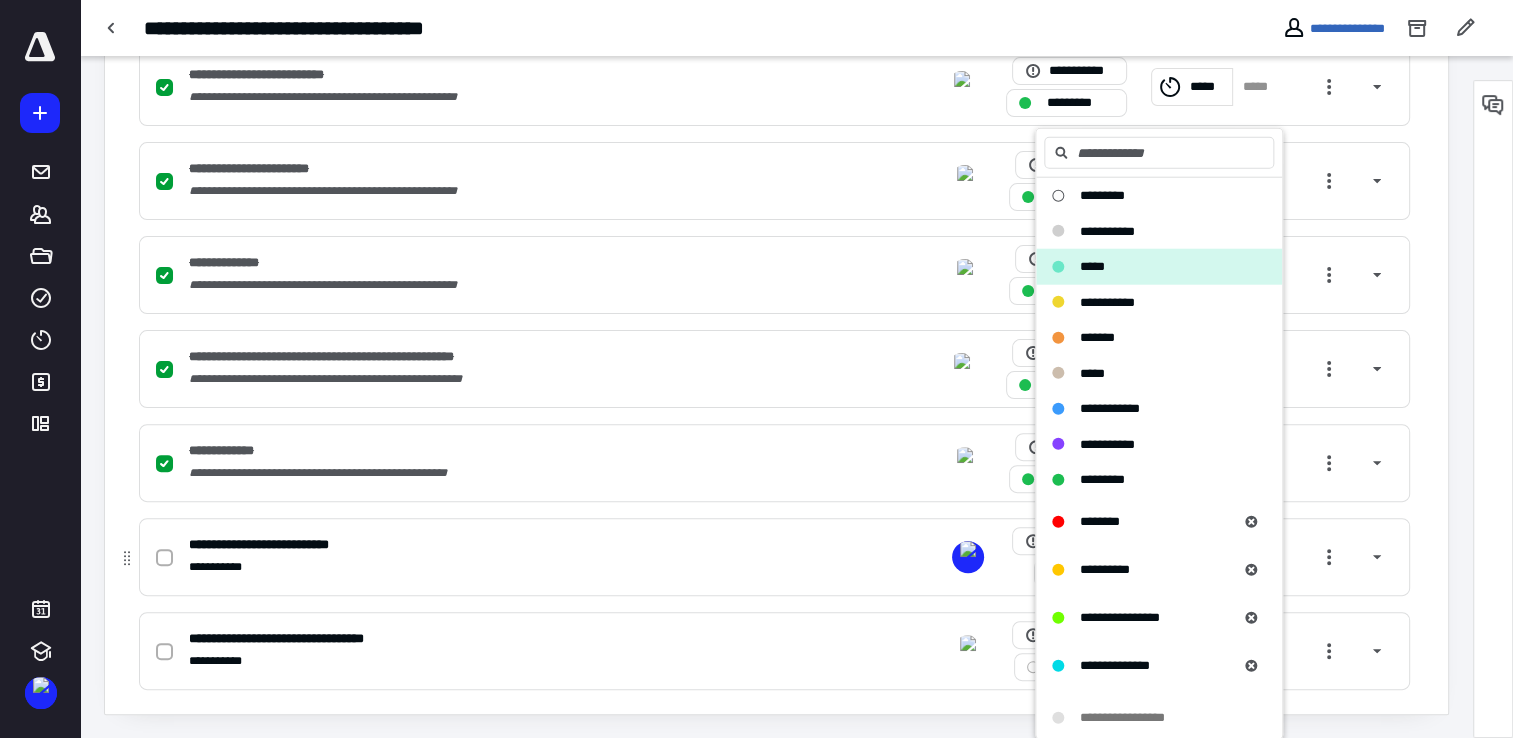 scroll, scrollTop: 376, scrollLeft: 0, axis: vertical 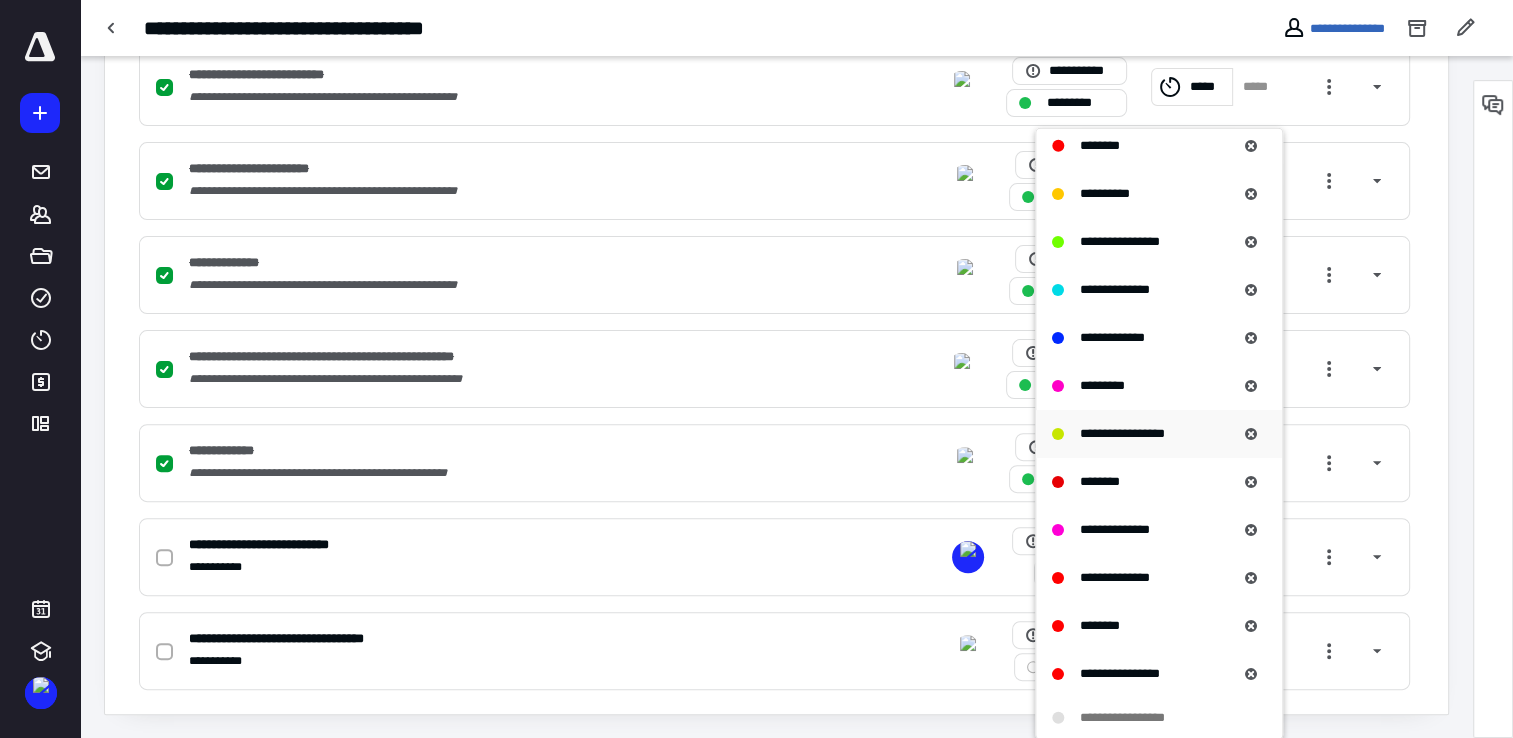 click on "**********" at bounding box center [1122, 432] 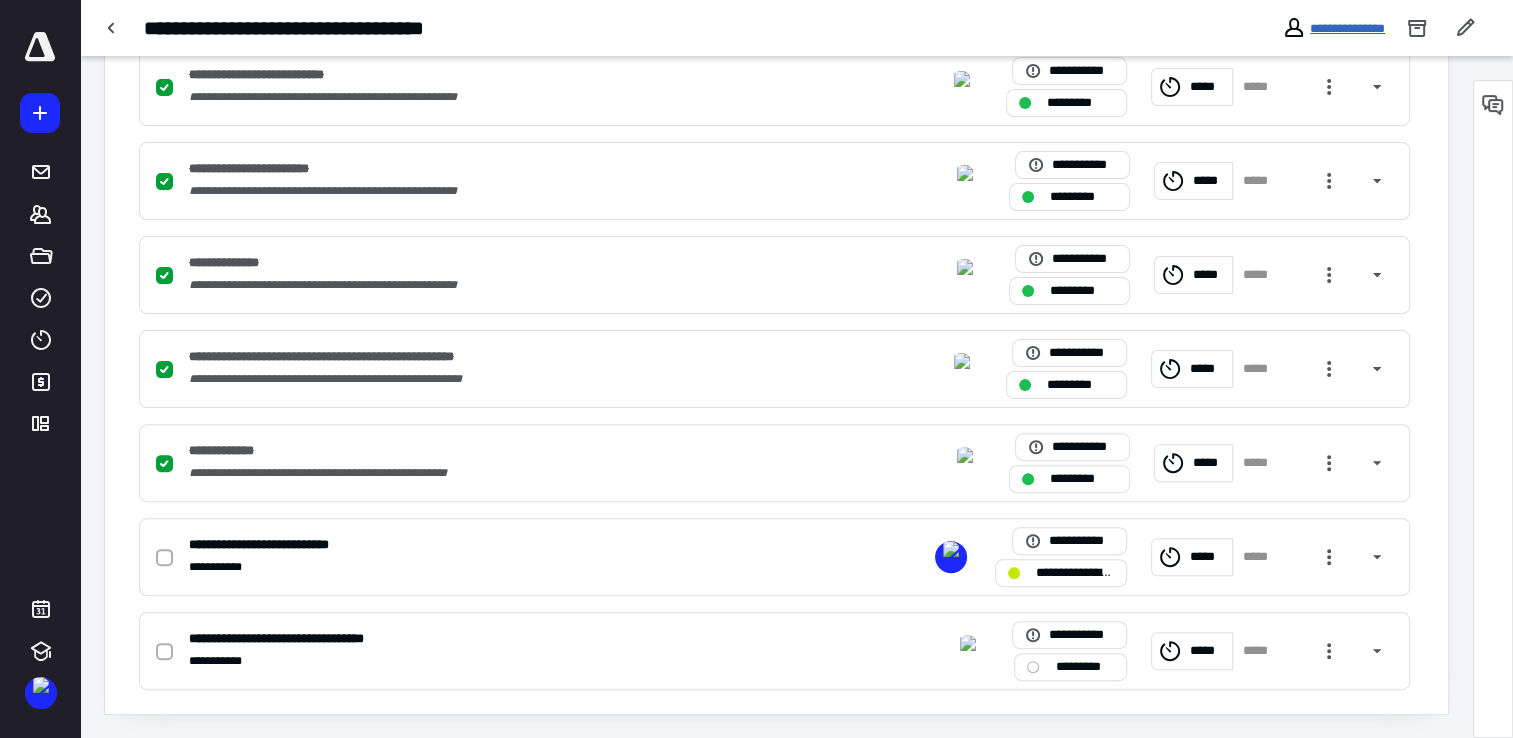 click on "**********" at bounding box center (1347, 28) 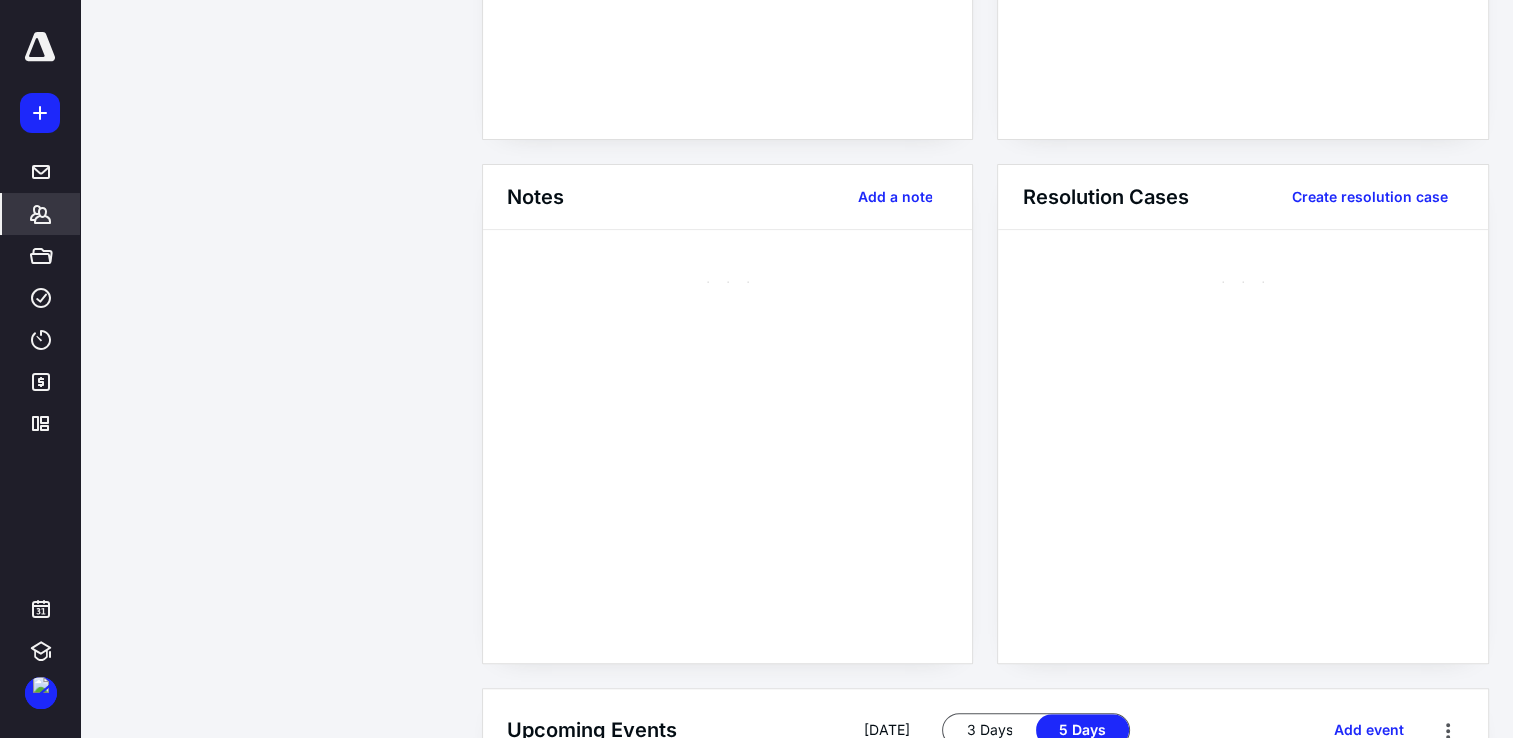 scroll, scrollTop: 0, scrollLeft: 0, axis: both 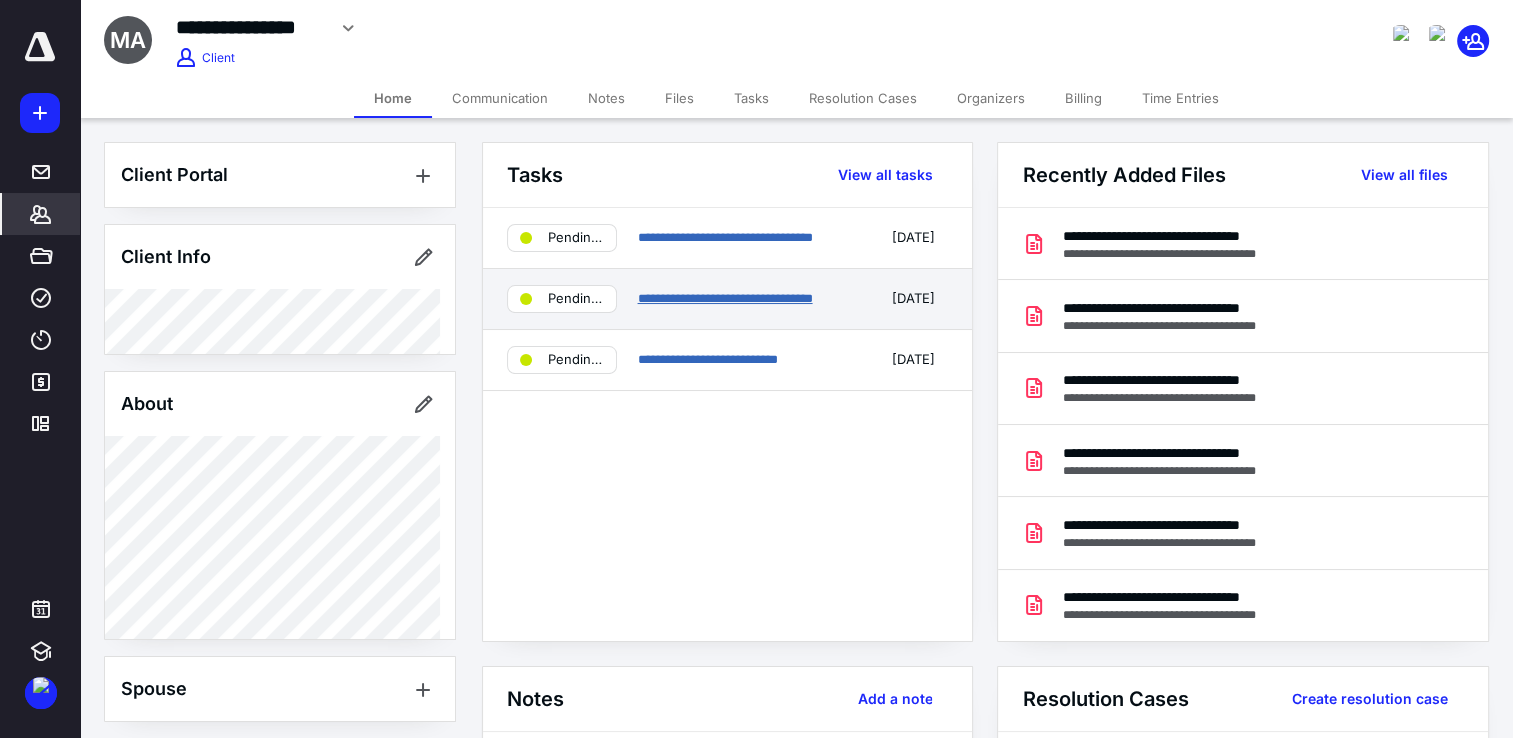 click on "**********" at bounding box center (724, 298) 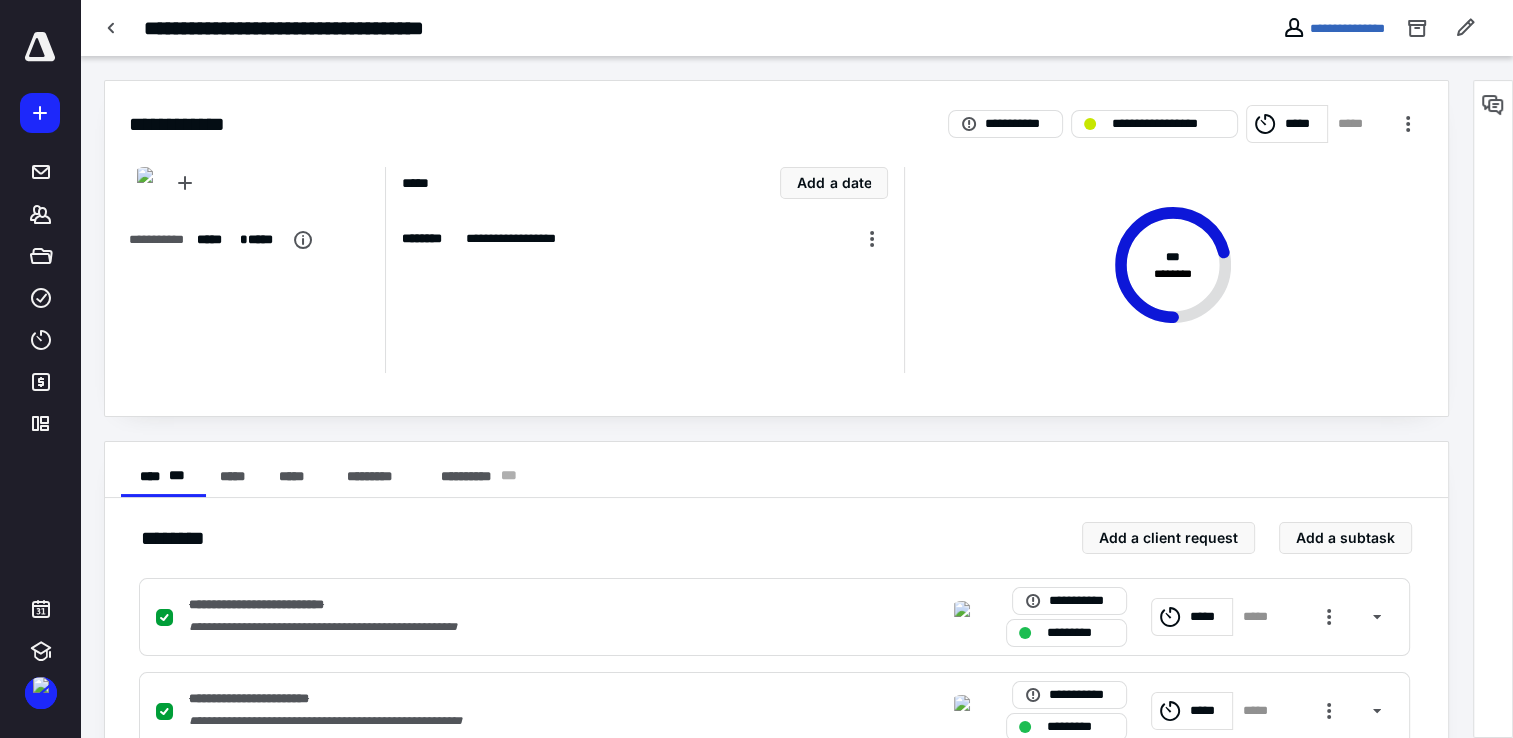 scroll, scrollTop: 530, scrollLeft: 0, axis: vertical 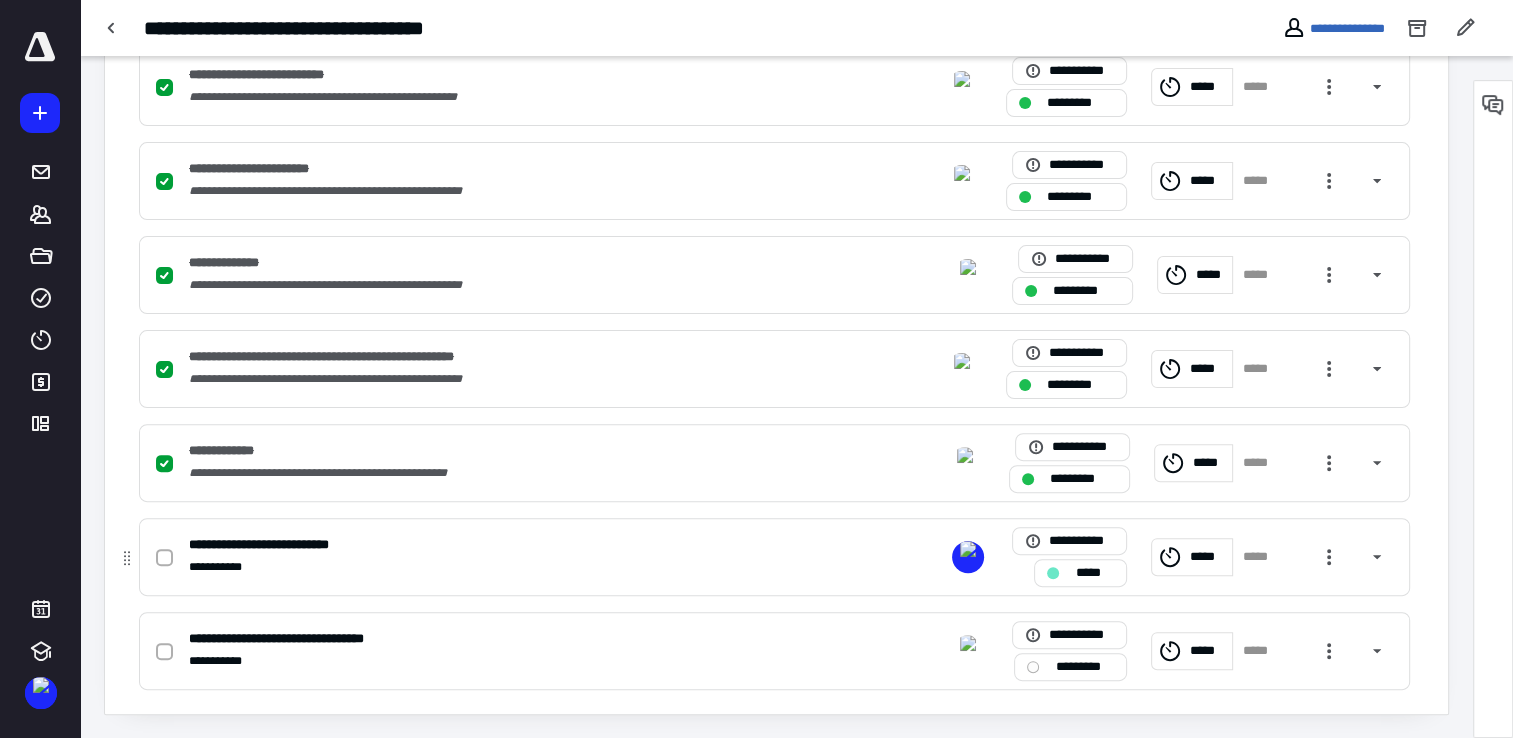 click on "*****" at bounding box center (1094, 573) 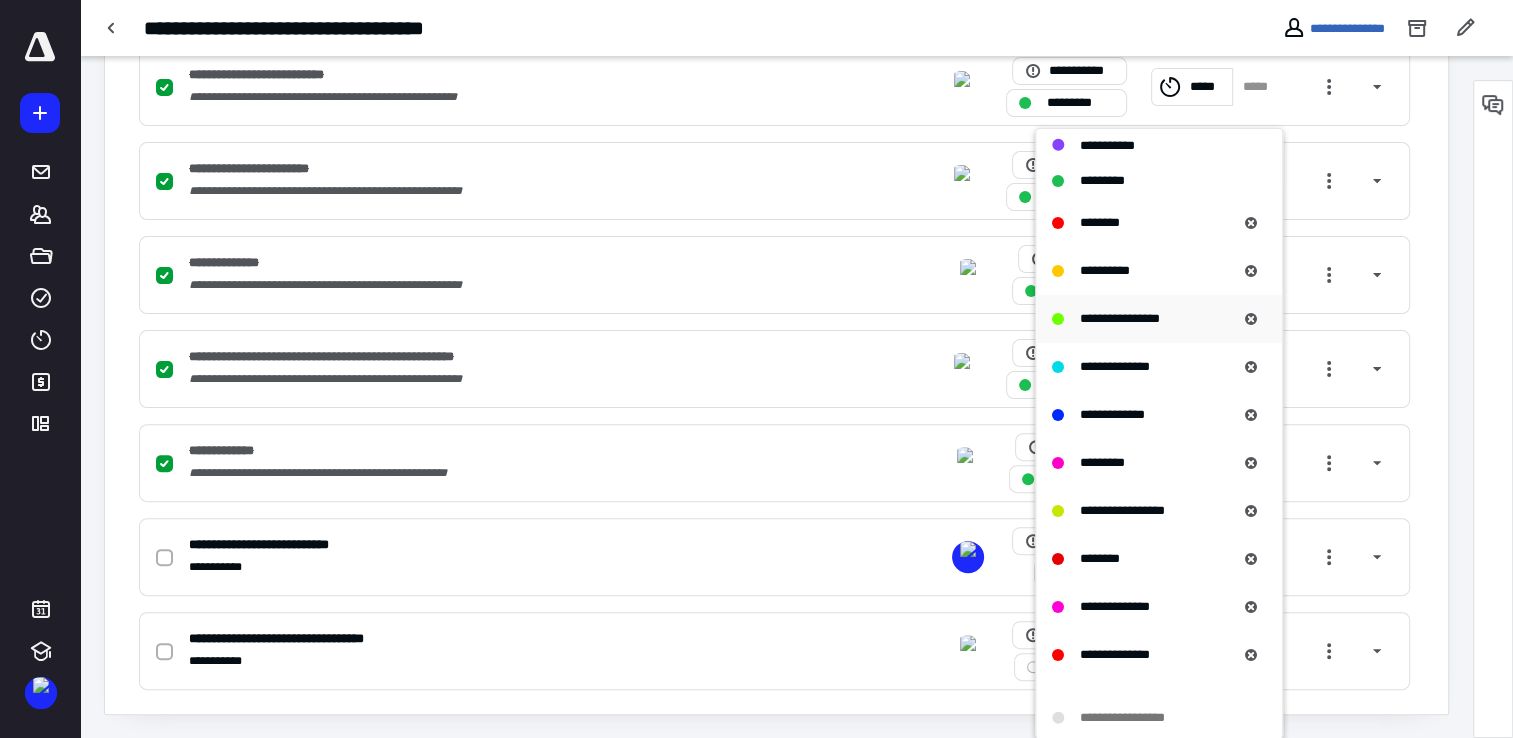 scroll, scrollTop: 376, scrollLeft: 0, axis: vertical 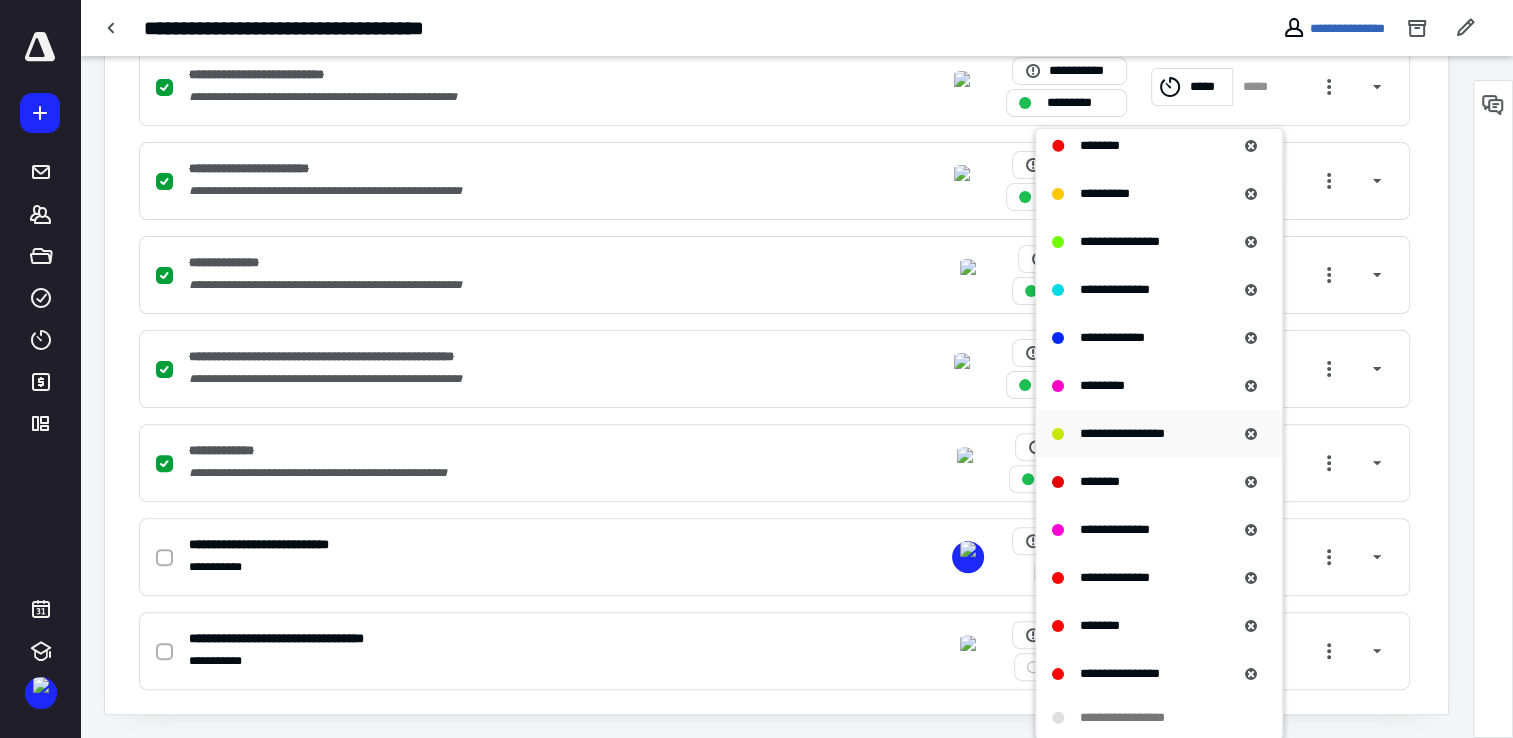 click on "**********" at bounding box center (1159, 433) 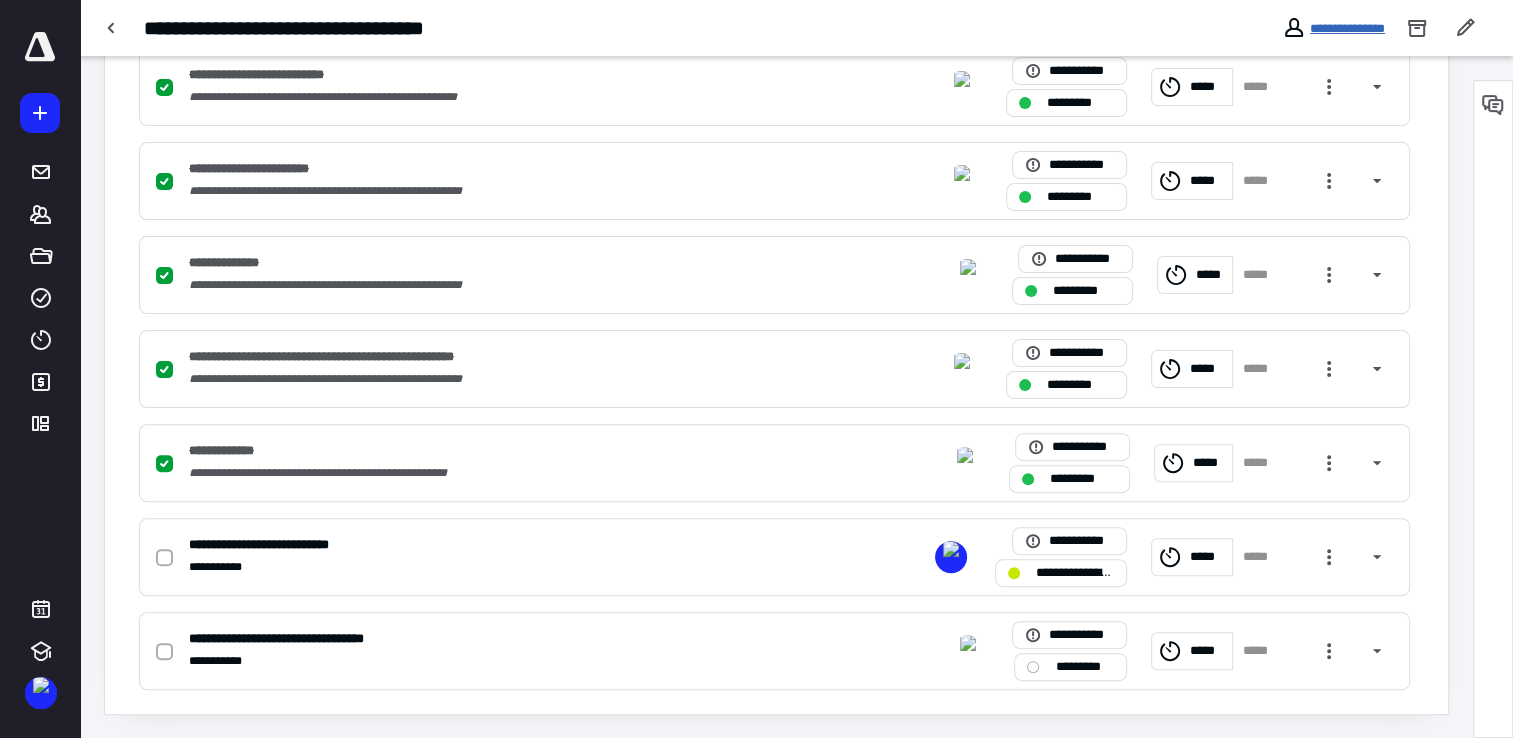 click on "**********" at bounding box center (1347, 28) 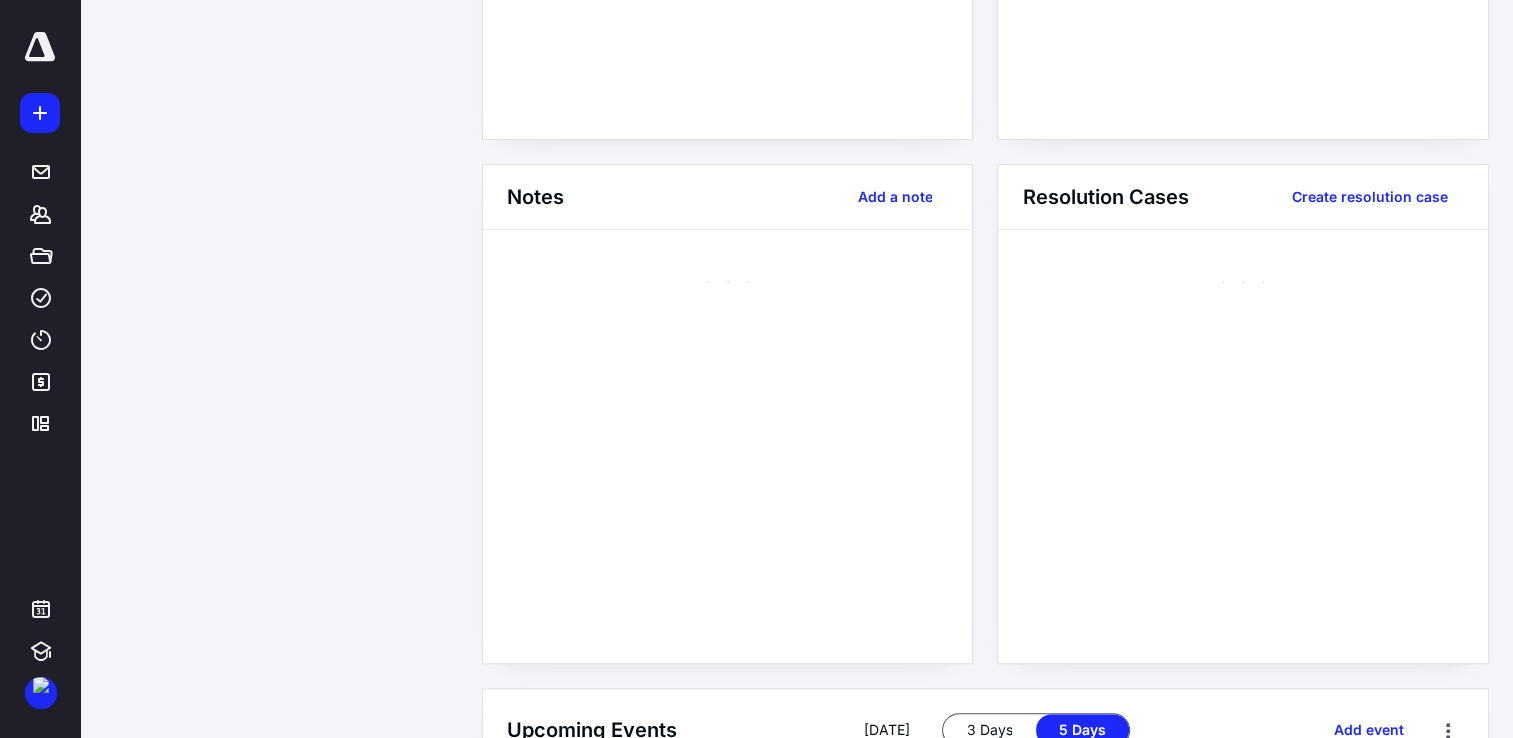 scroll, scrollTop: 0, scrollLeft: 0, axis: both 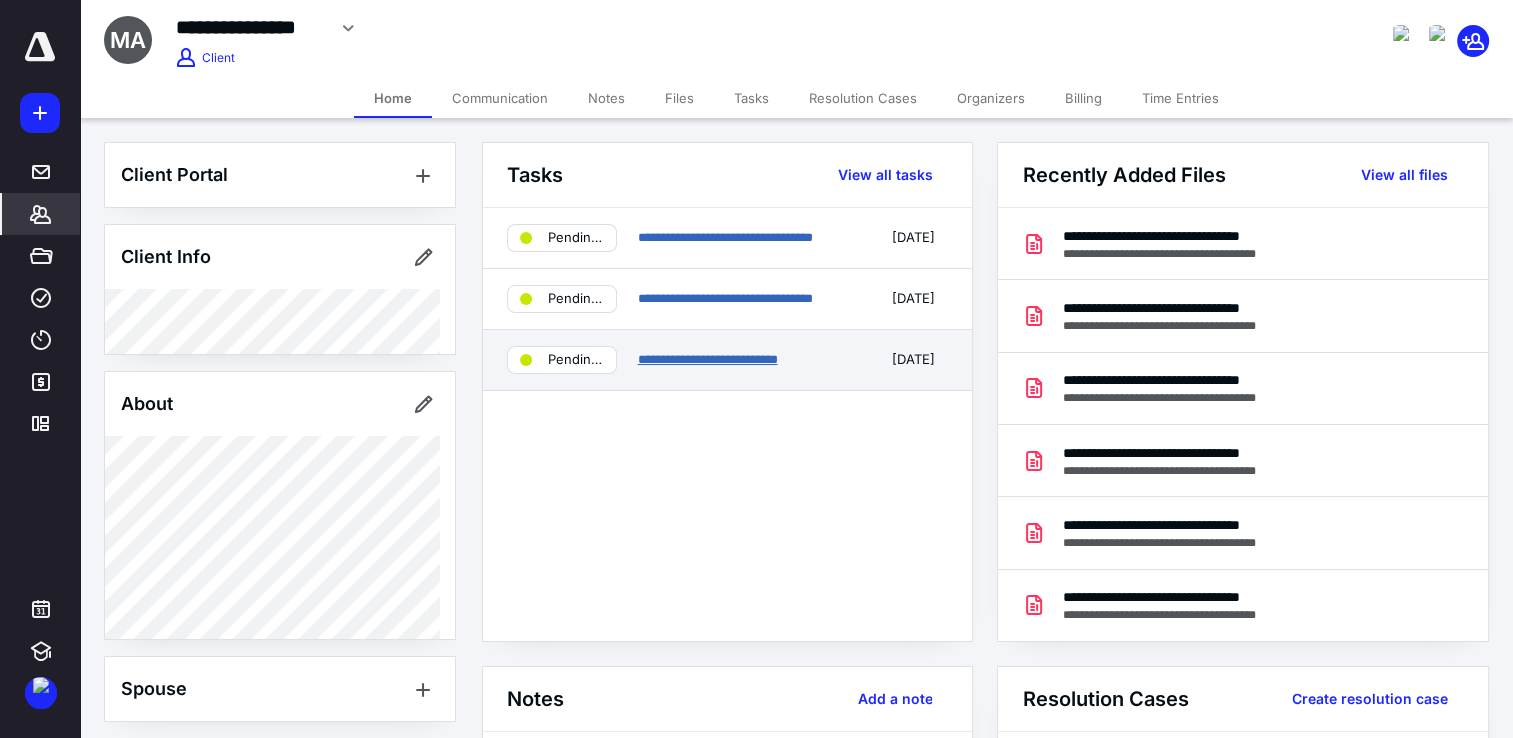 click on "**********" at bounding box center [707, 359] 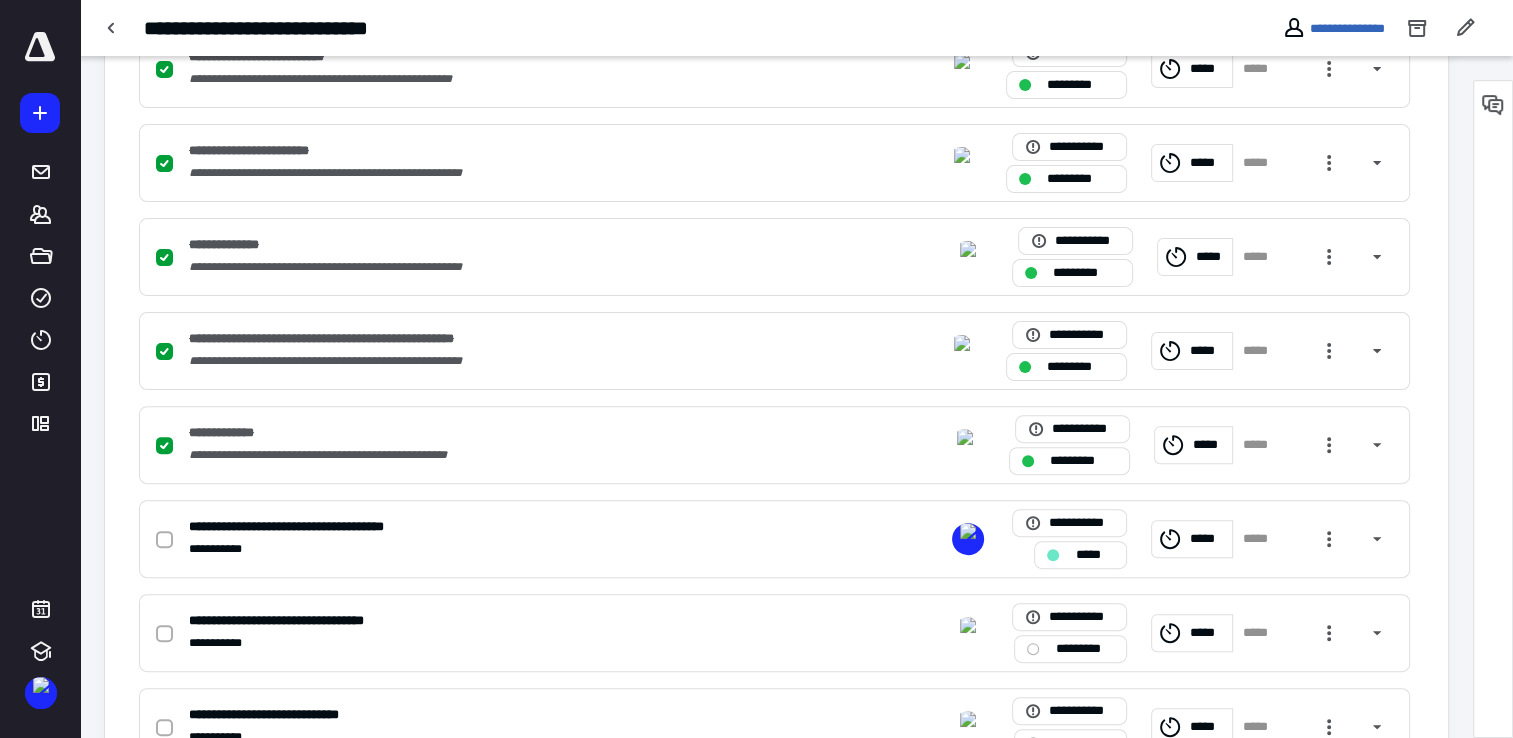 scroll, scrollTop: 624, scrollLeft: 0, axis: vertical 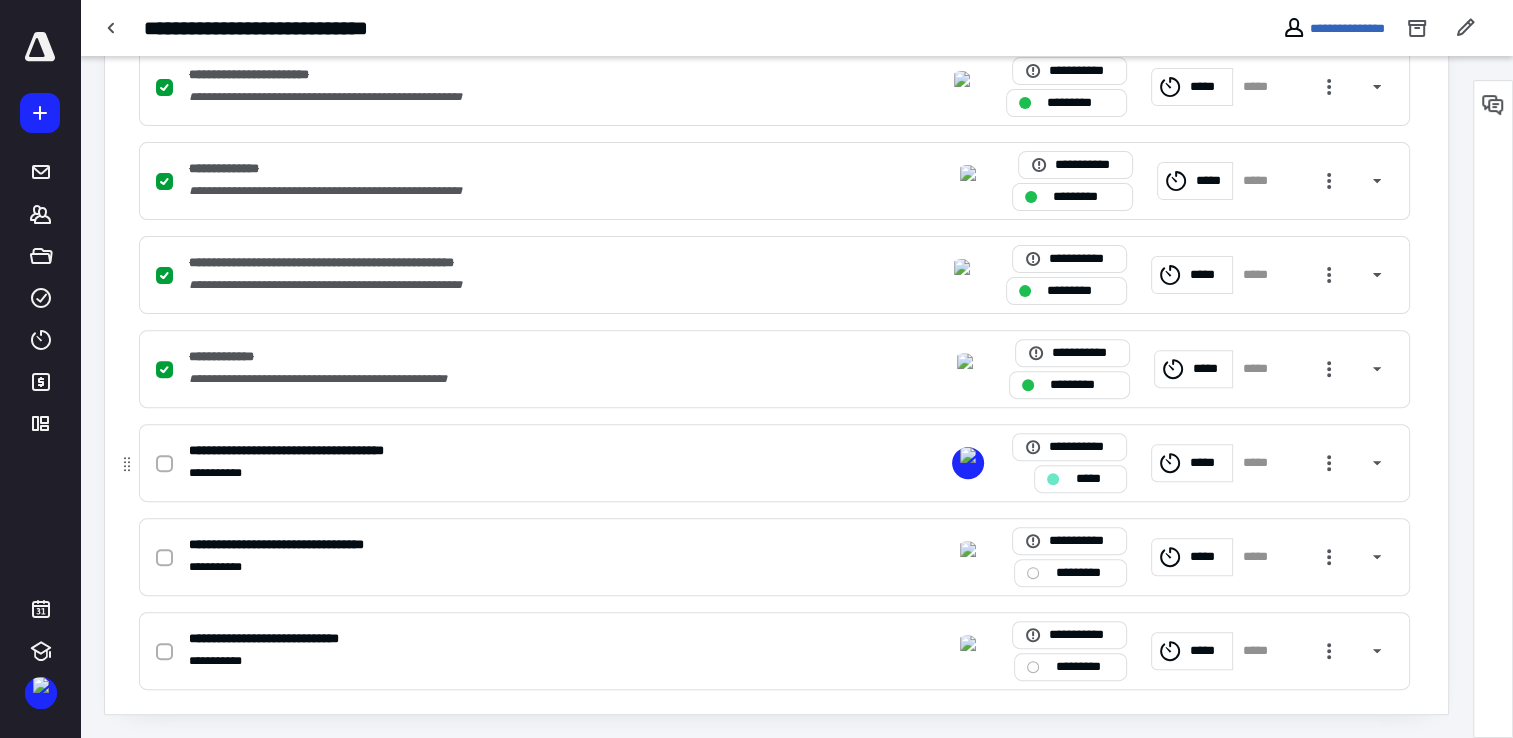 click on "*****" at bounding box center [1080, 479] 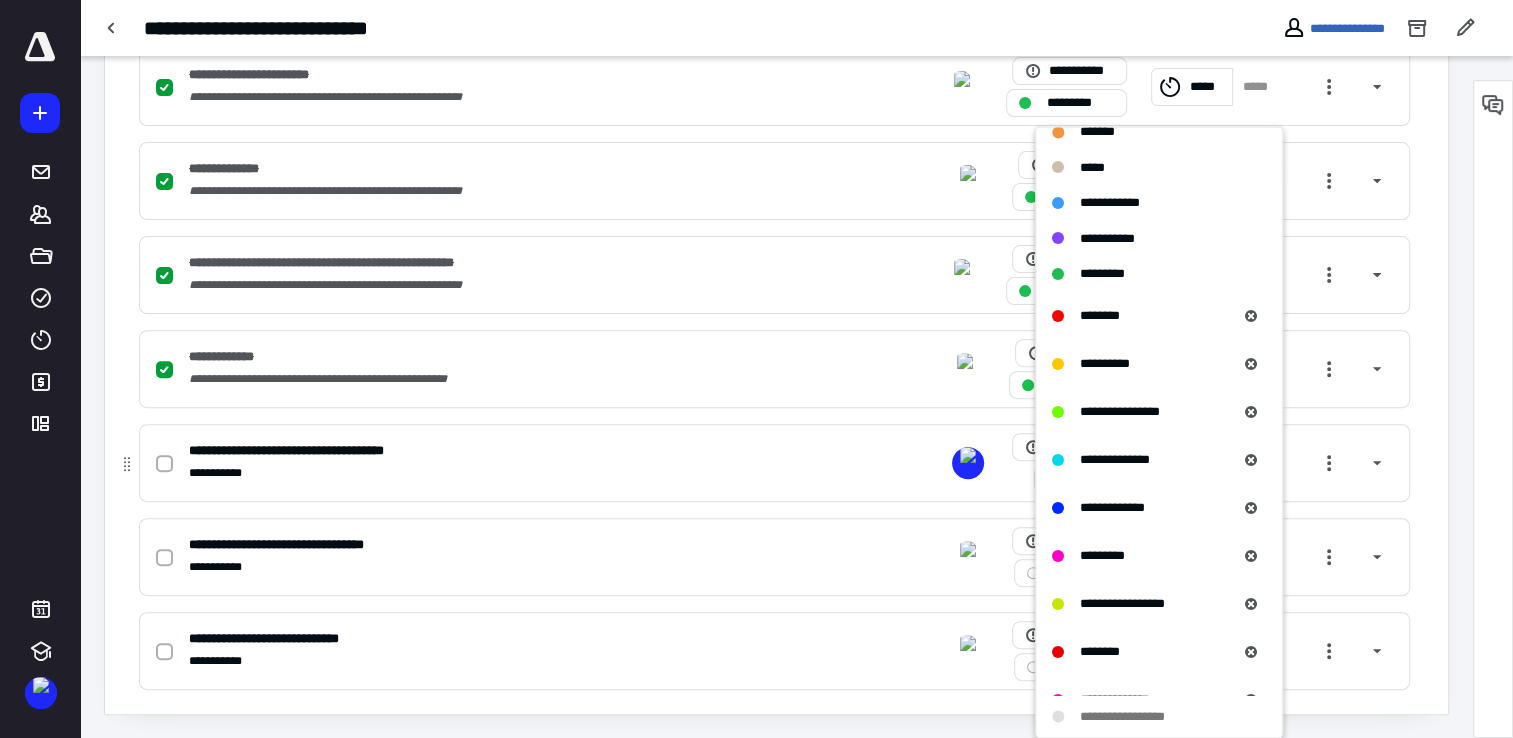 scroll, scrollTop: 376, scrollLeft: 0, axis: vertical 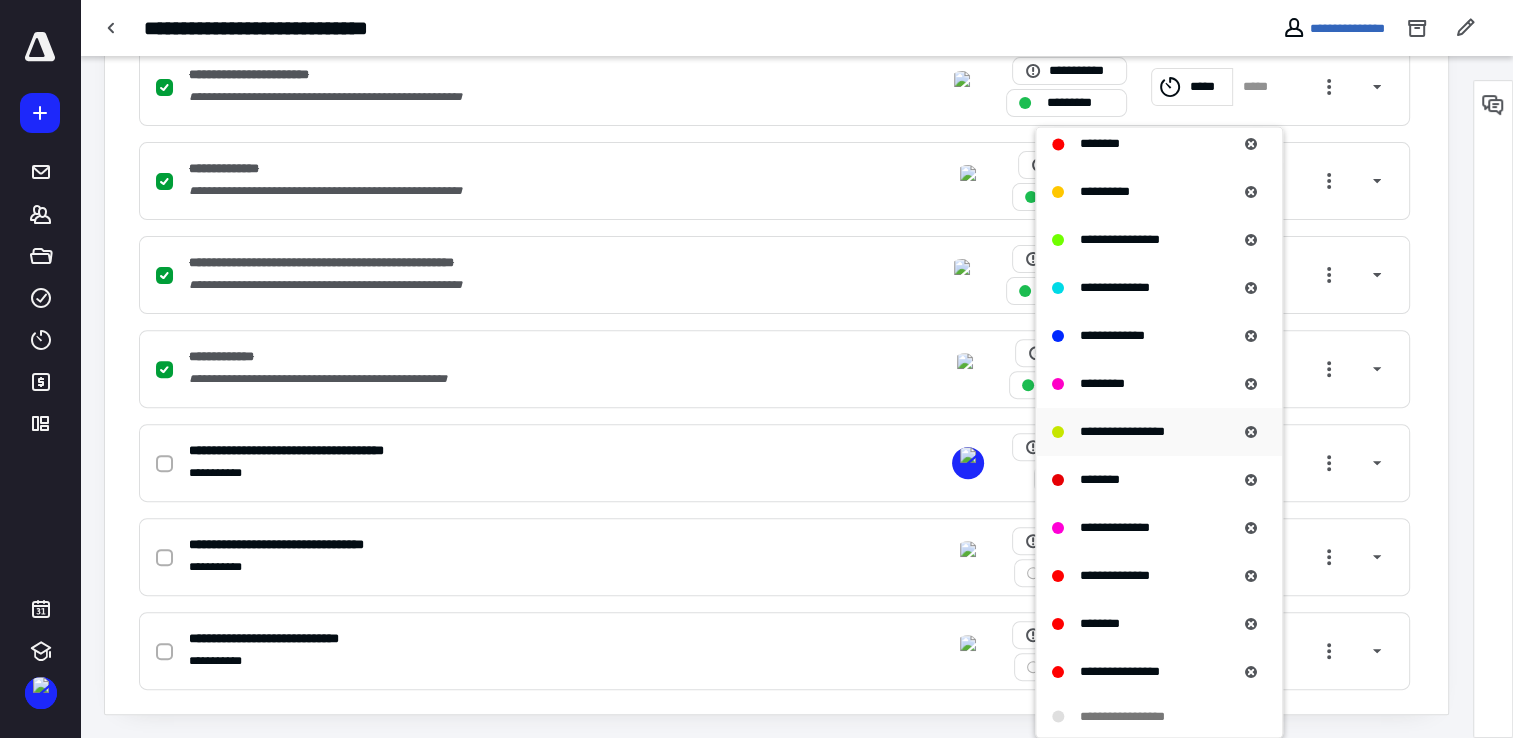click on "**********" at bounding box center [1159, 432] 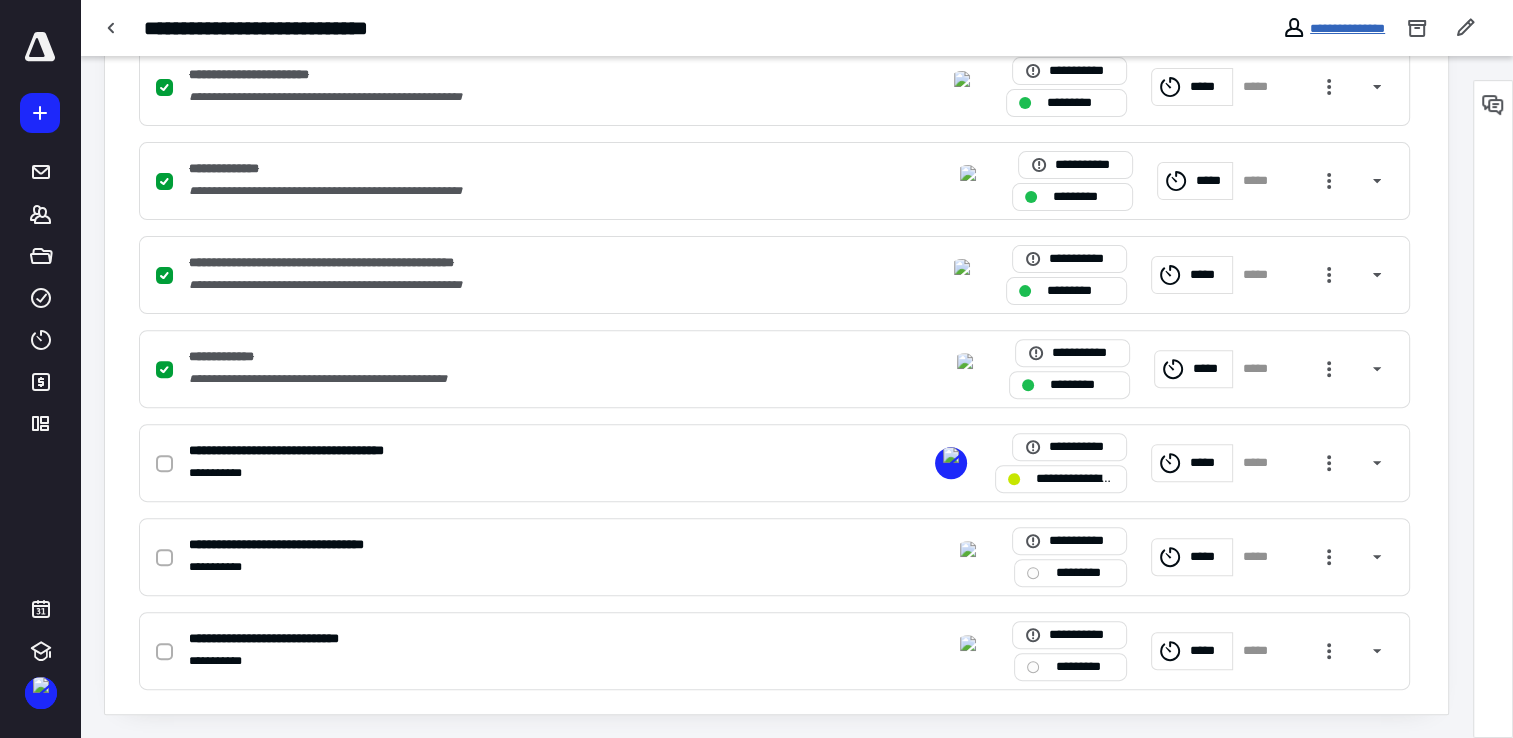click on "**********" at bounding box center [1347, 28] 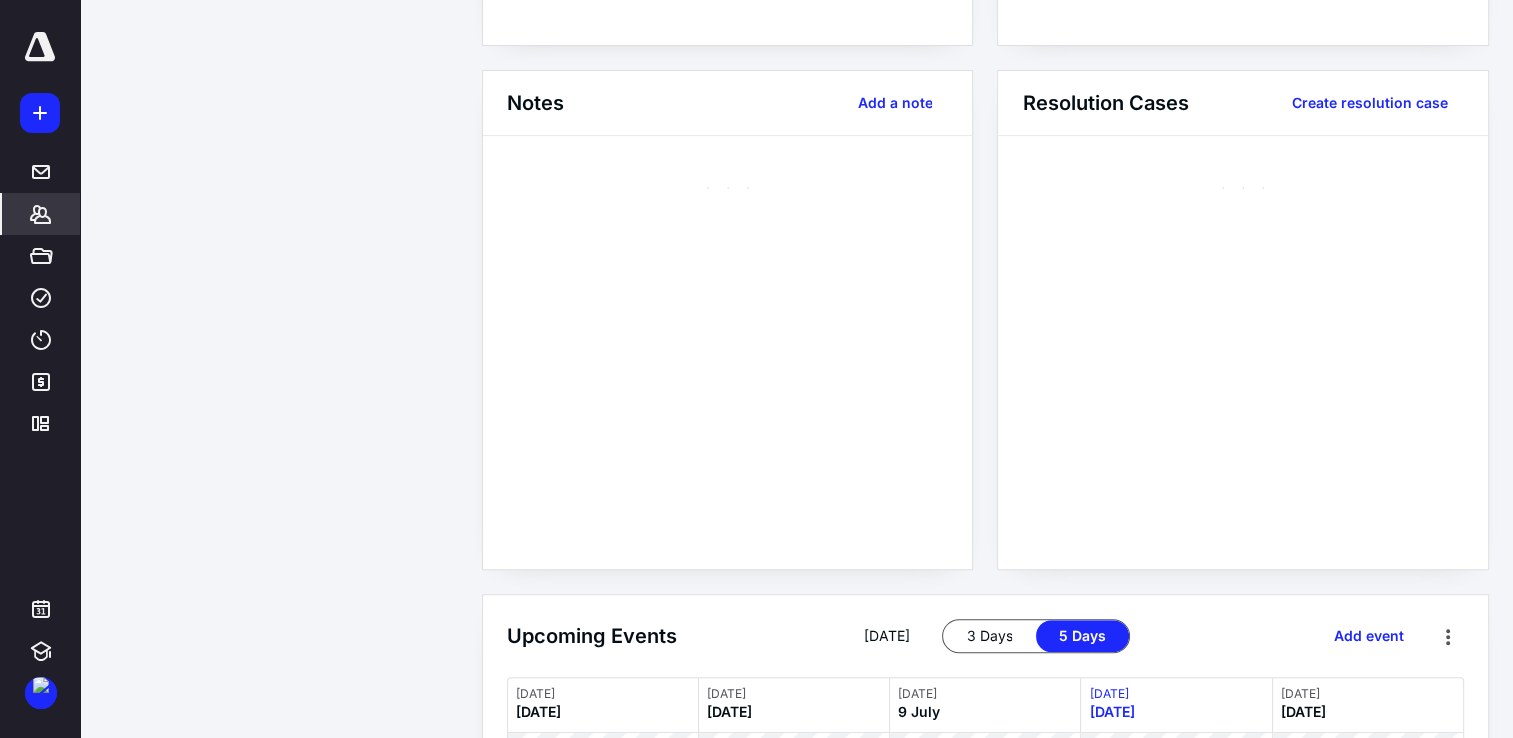 scroll, scrollTop: 0, scrollLeft: 0, axis: both 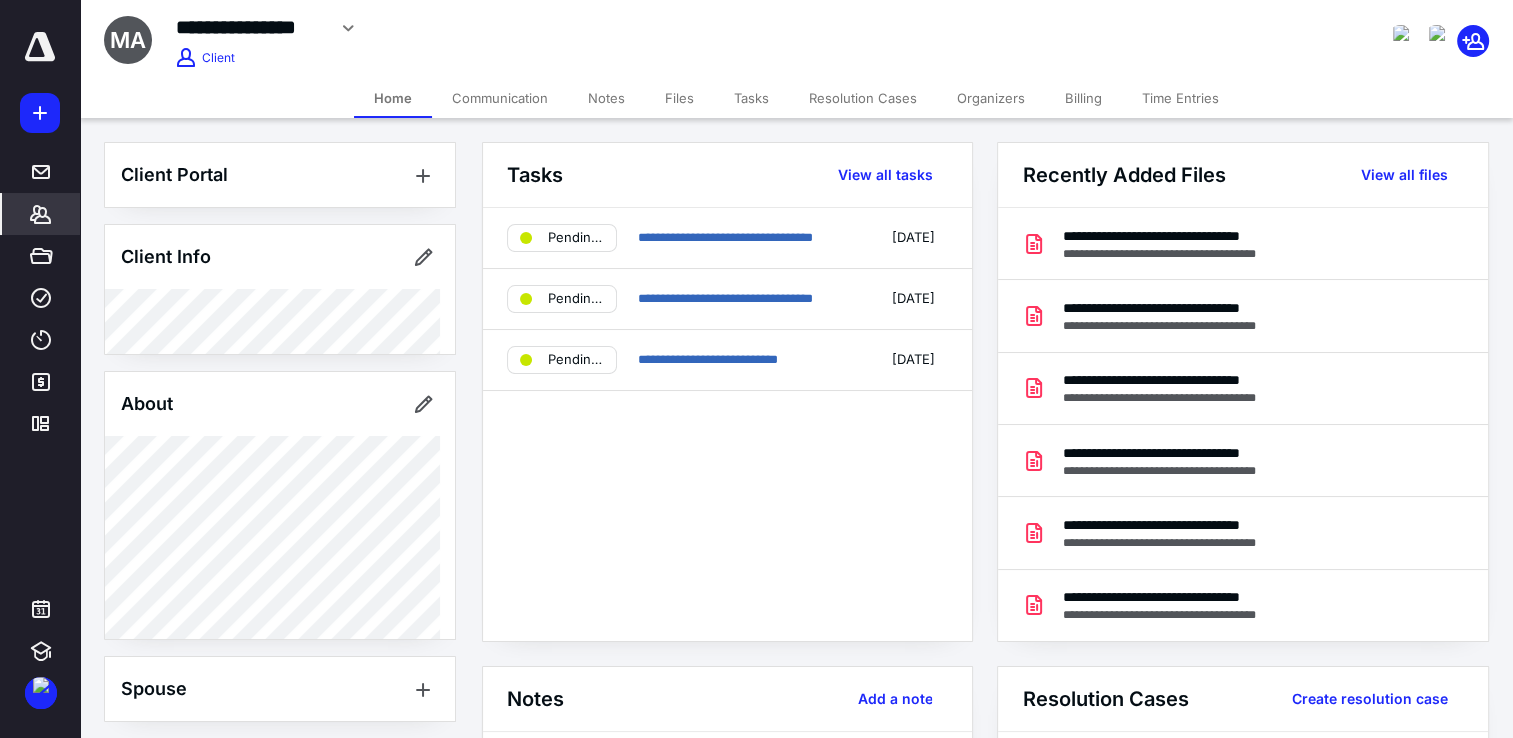click on "**********" at bounding box center [796, 39] 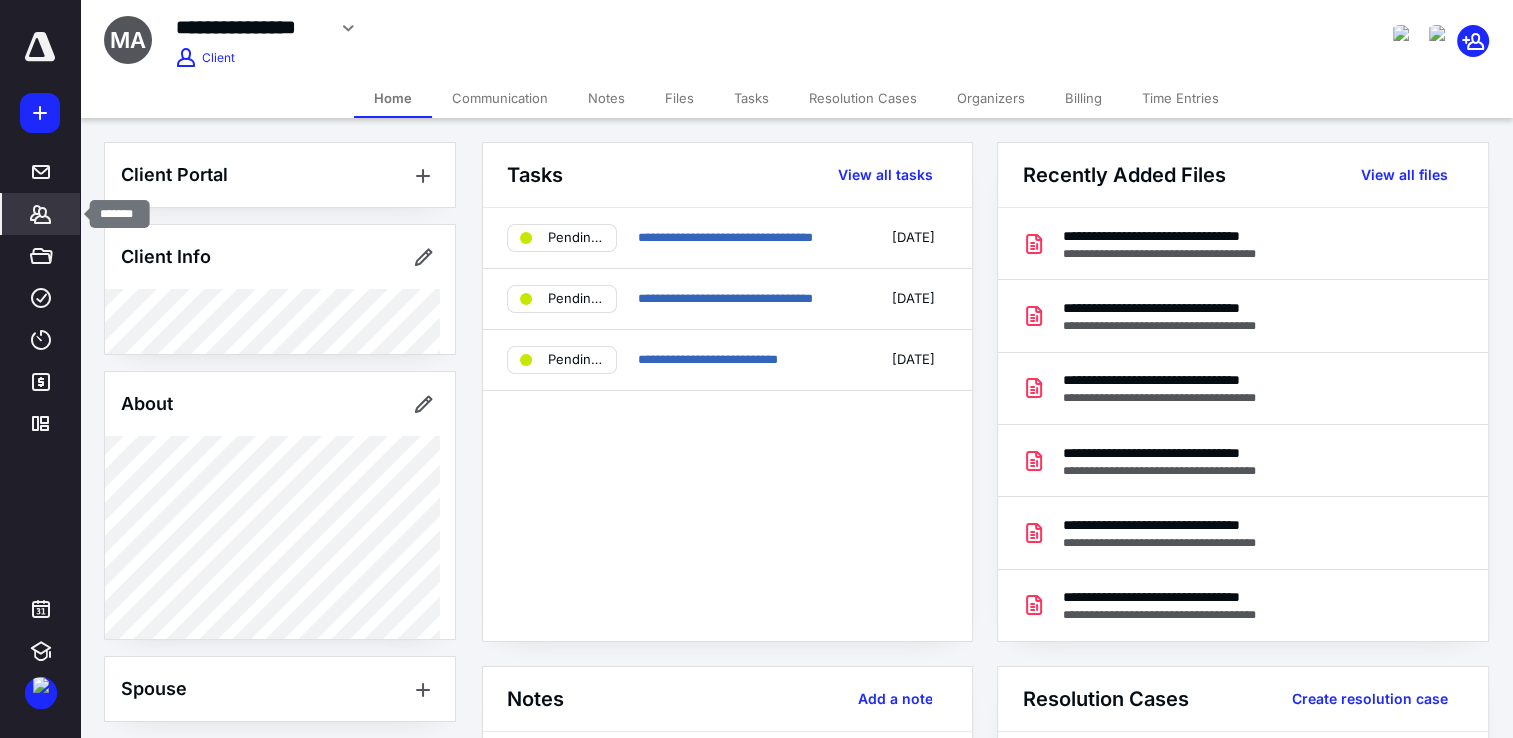 click 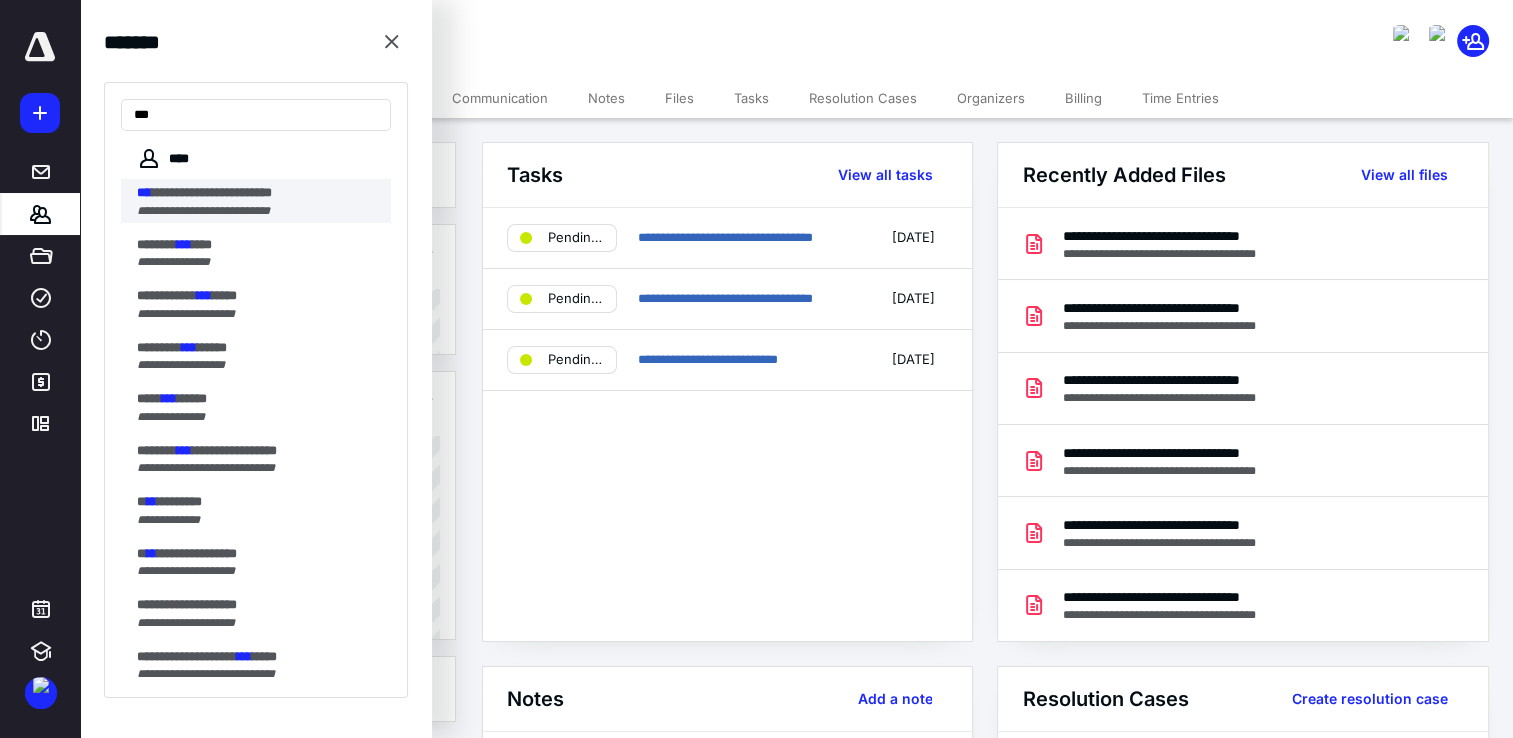 type on "***" 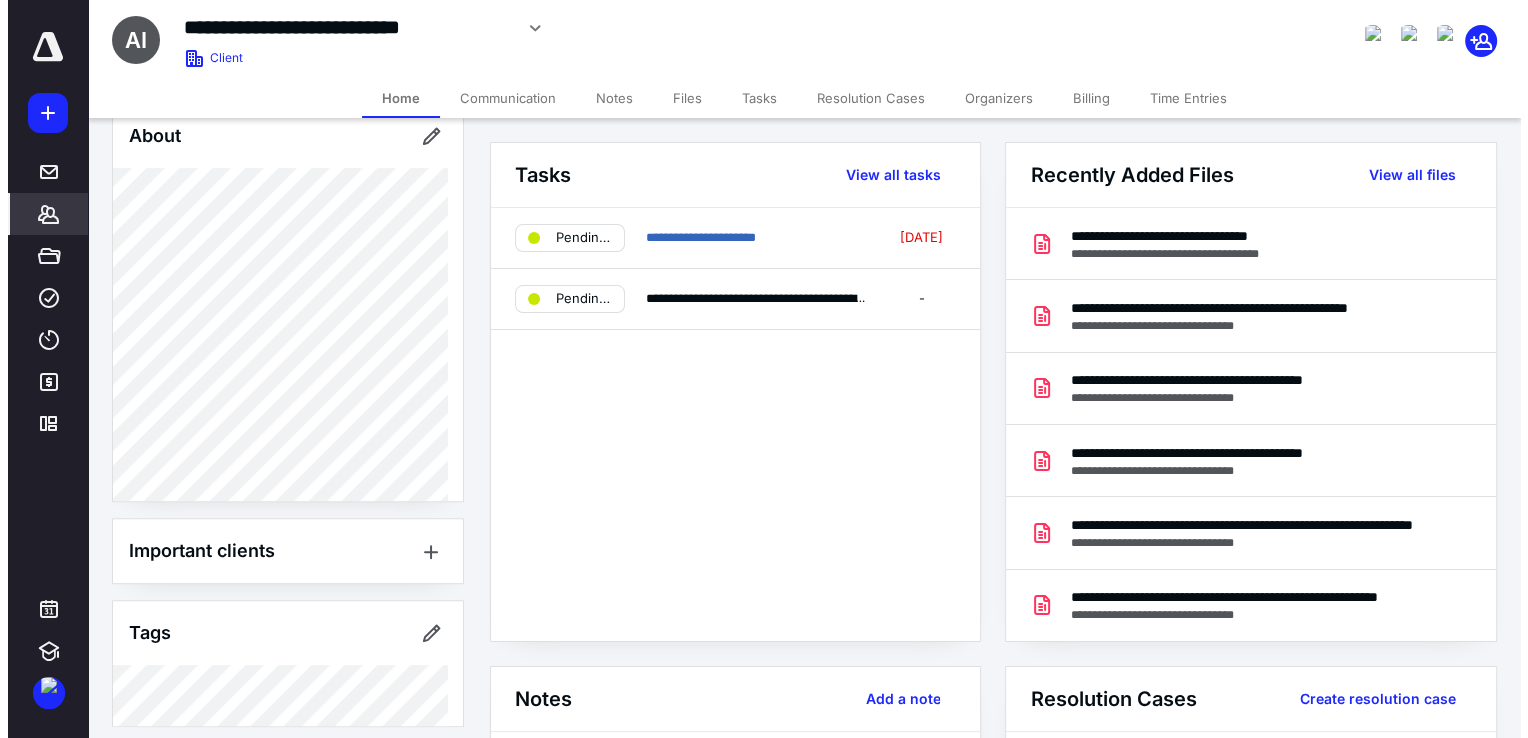 scroll, scrollTop: 725, scrollLeft: 0, axis: vertical 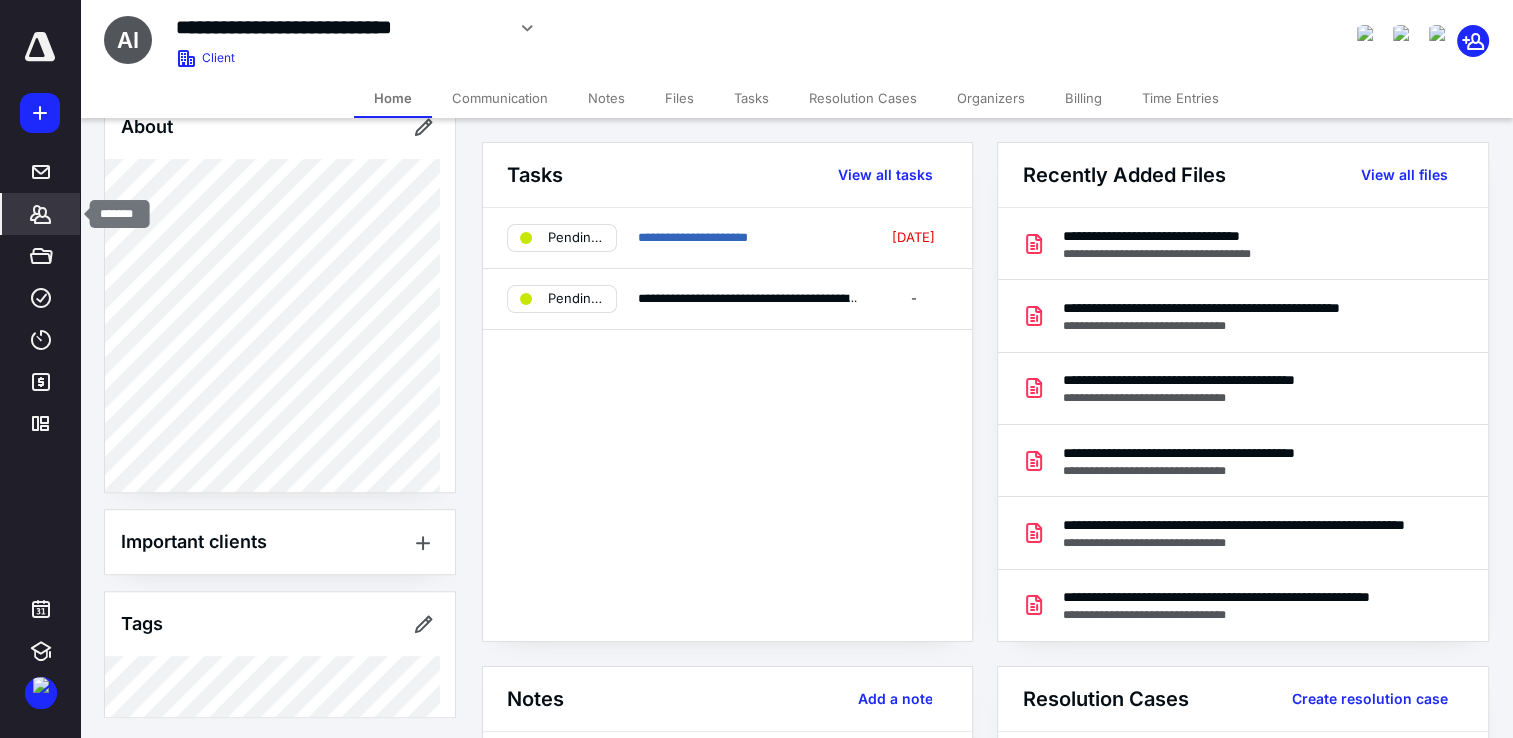 click on "*******" at bounding box center [41, 214] 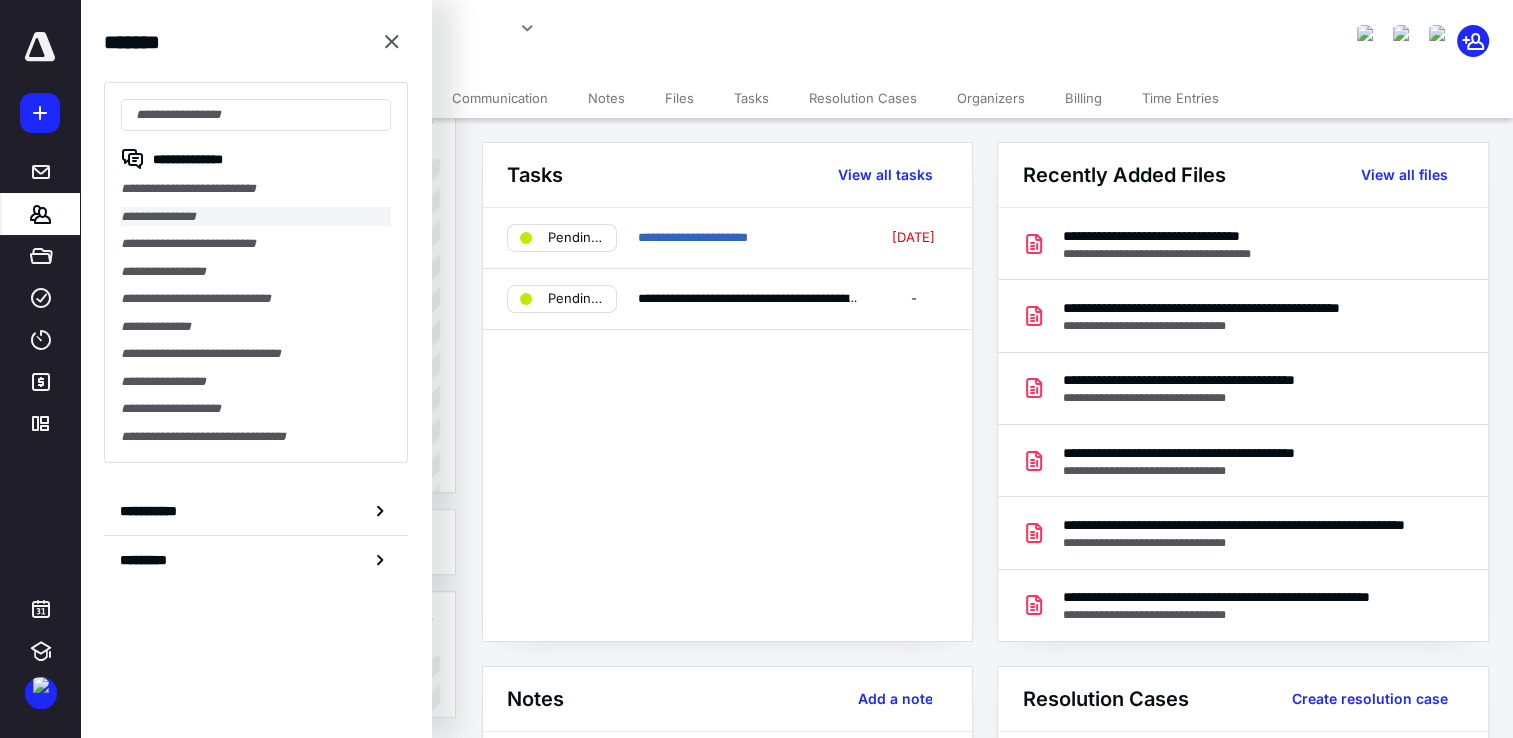 click on "**********" at bounding box center [256, 217] 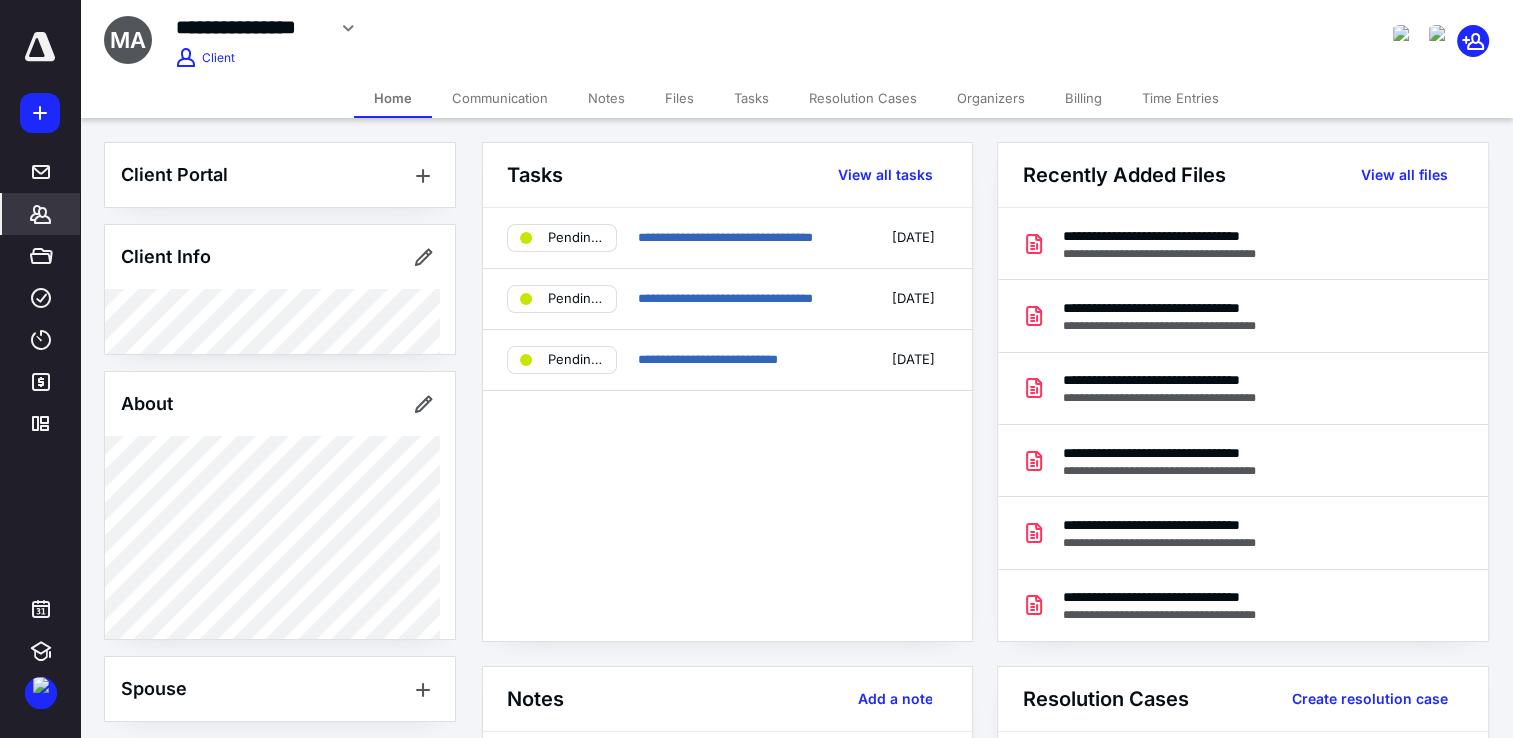 click on "Files" at bounding box center [679, 98] 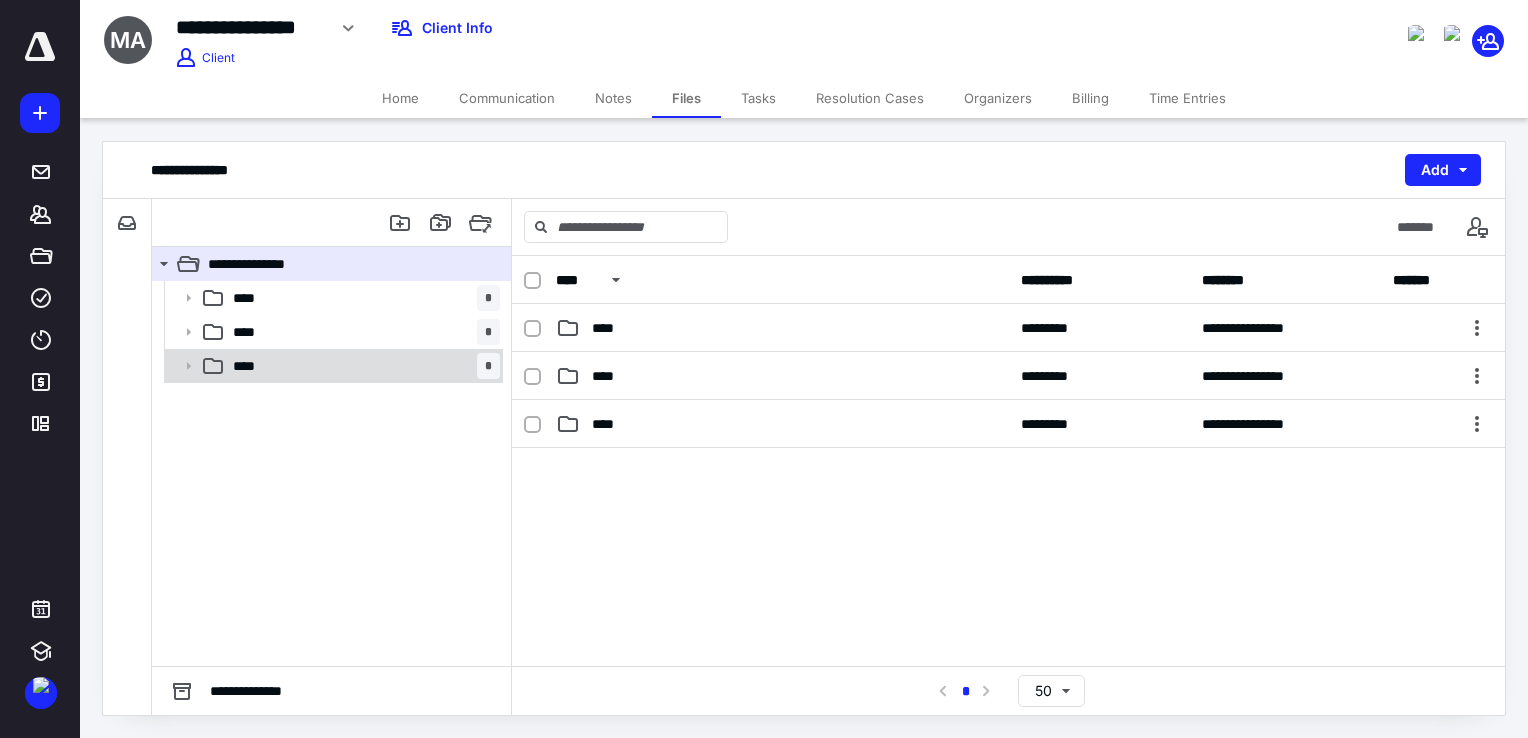 click on "**** *" at bounding box center [362, 366] 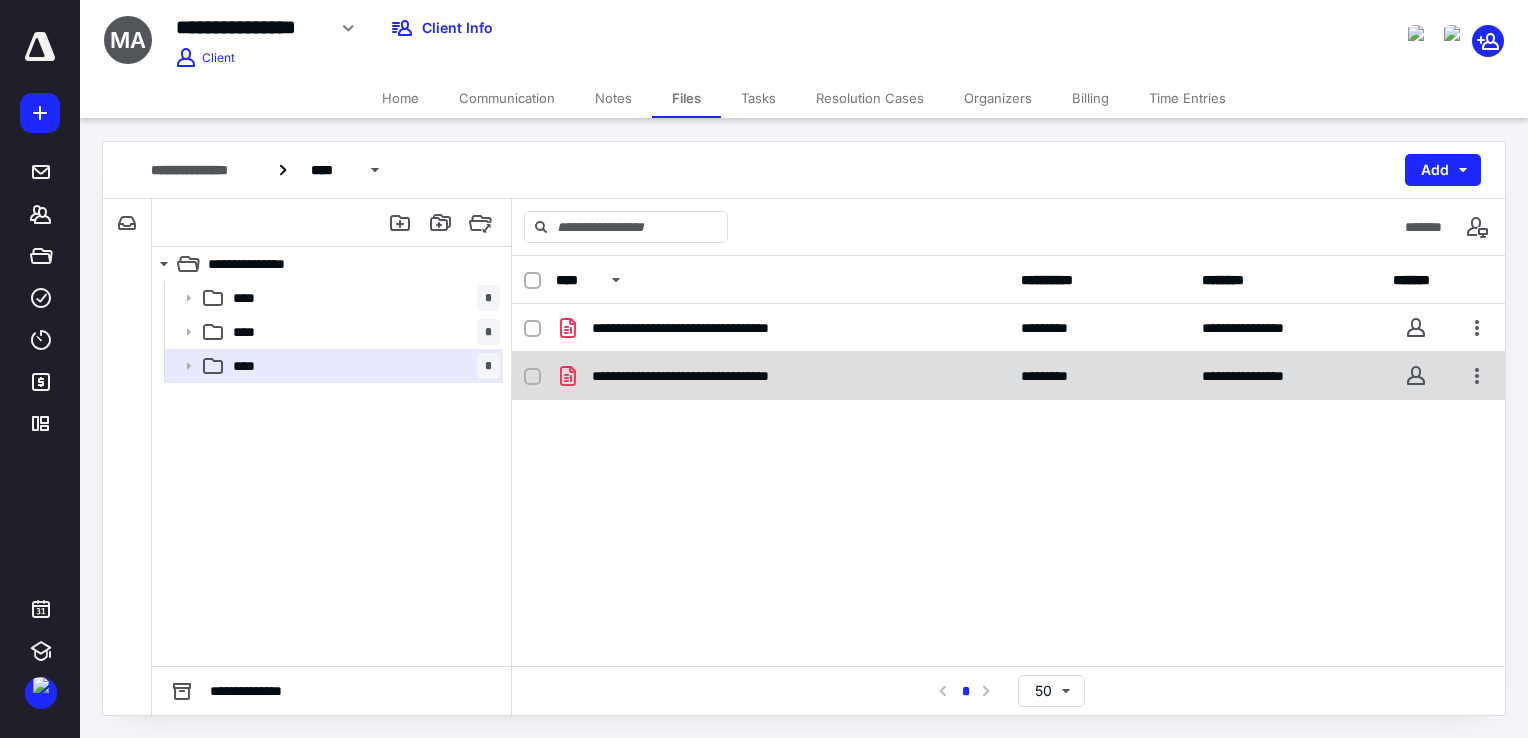 click on "**********" at bounding box center (782, 376) 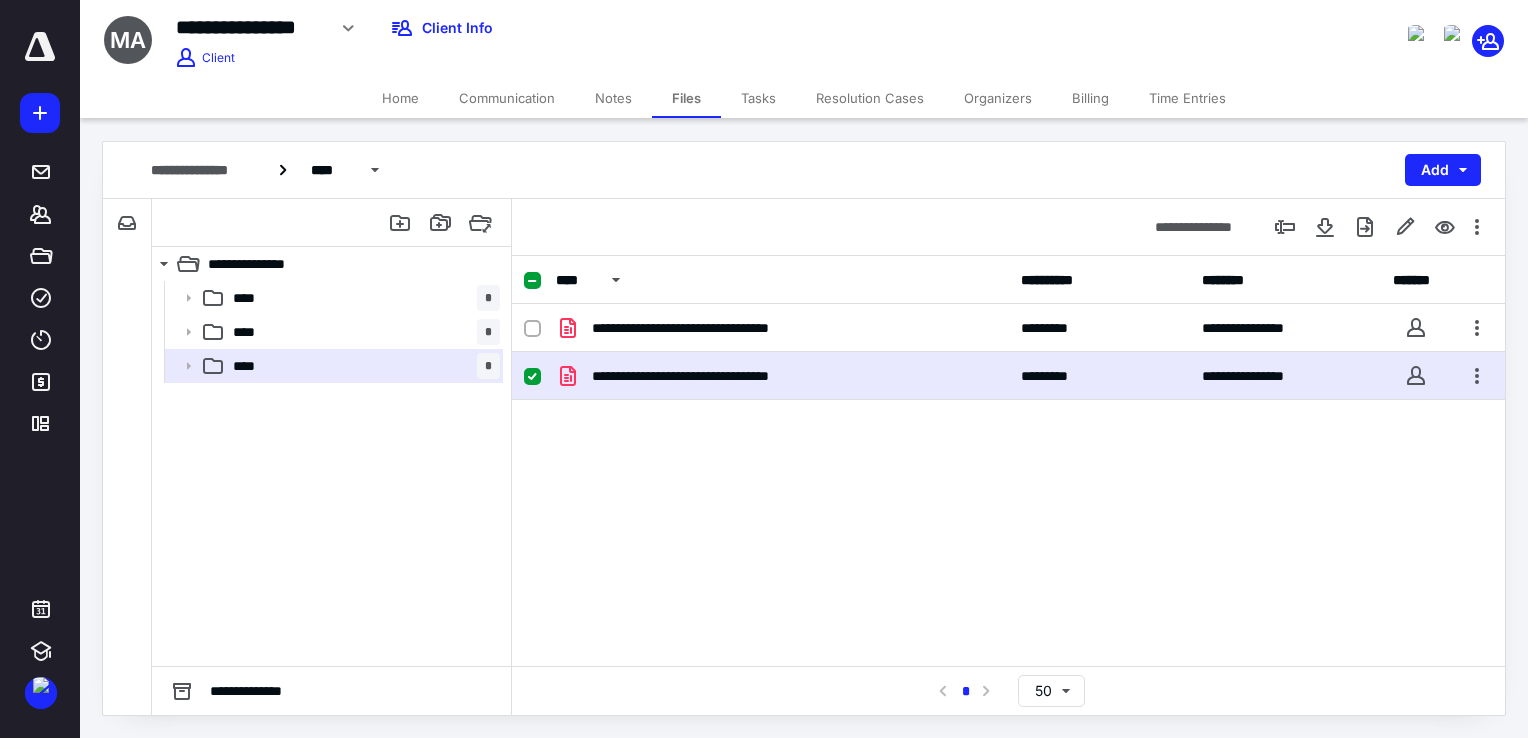 click on "**********" at bounding box center (782, 376) 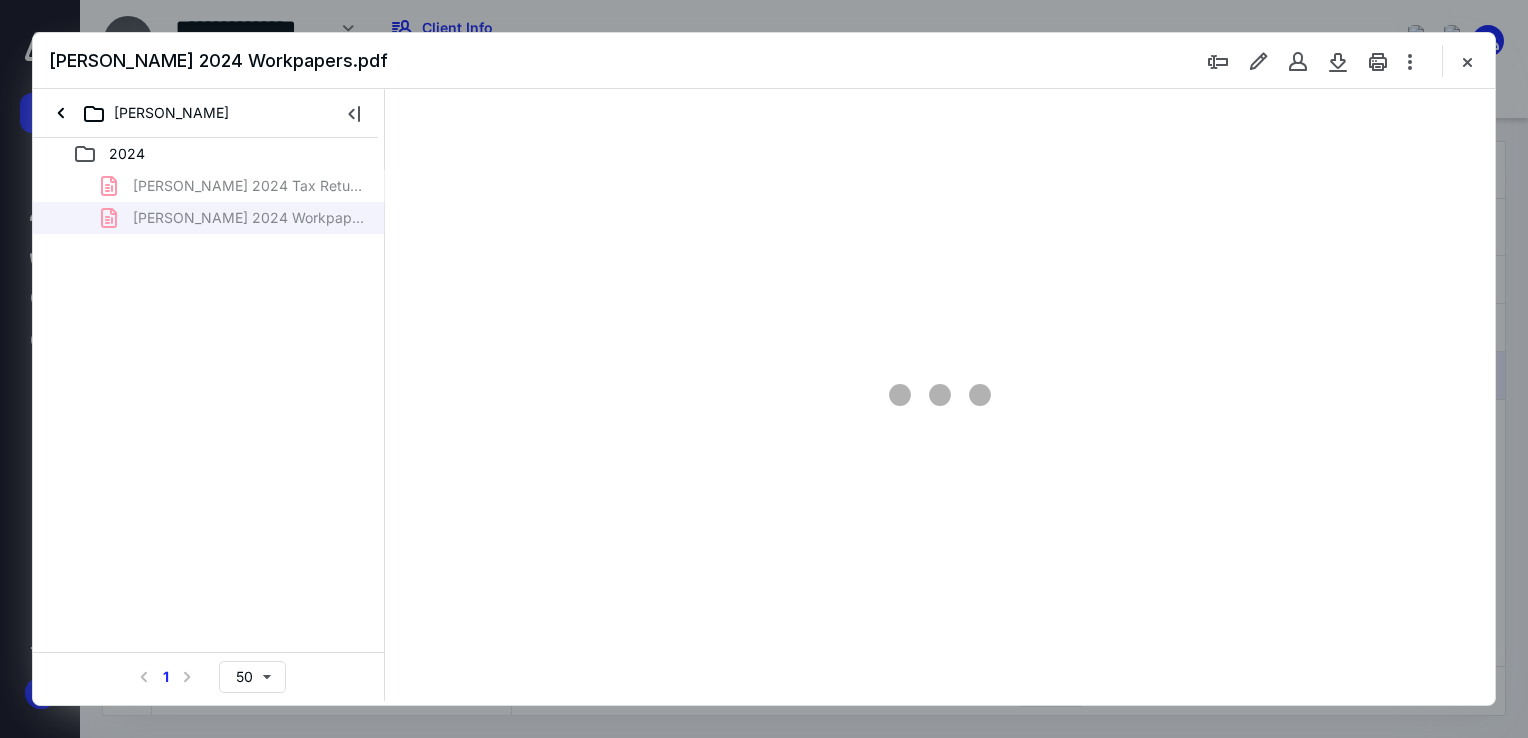 scroll, scrollTop: 0, scrollLeft: 0, axis: both 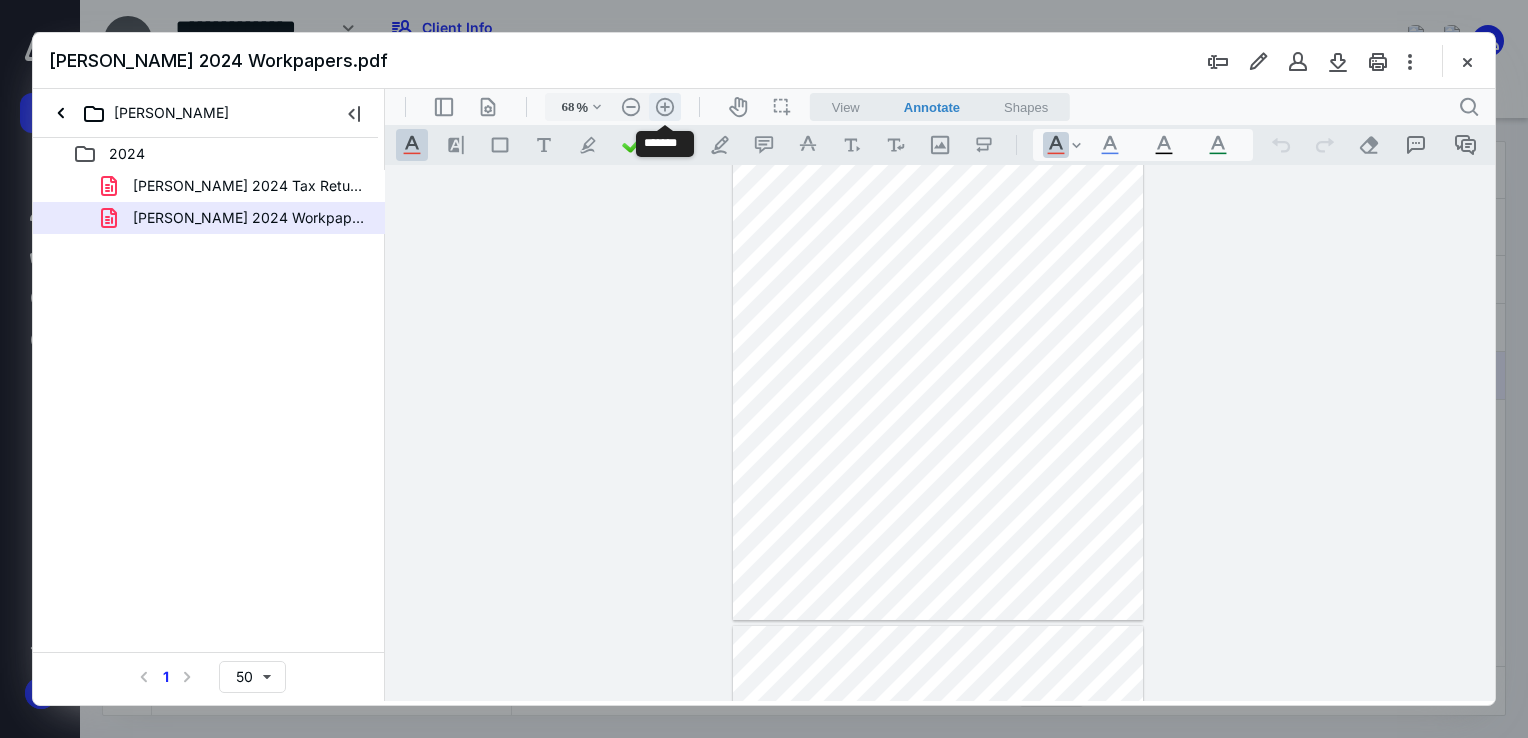 click on ".cls-1{fill:#abb0c4;} icon - header - zoom - in - line" at bounding box center [665, 107] 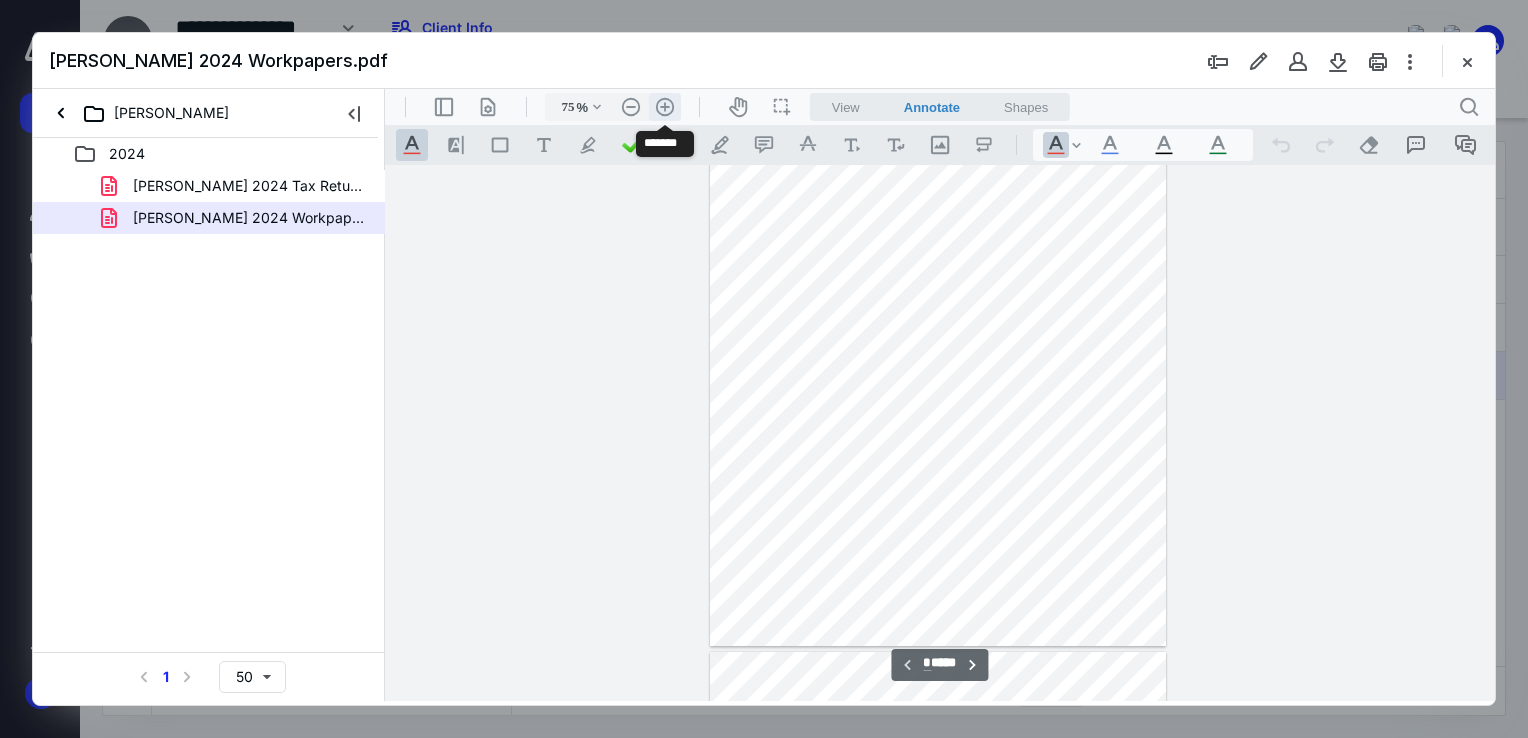 click on ".cls-1{fill:#abb0c4;} icon - header - zoom - in - line" at bounding box center (665, 107) 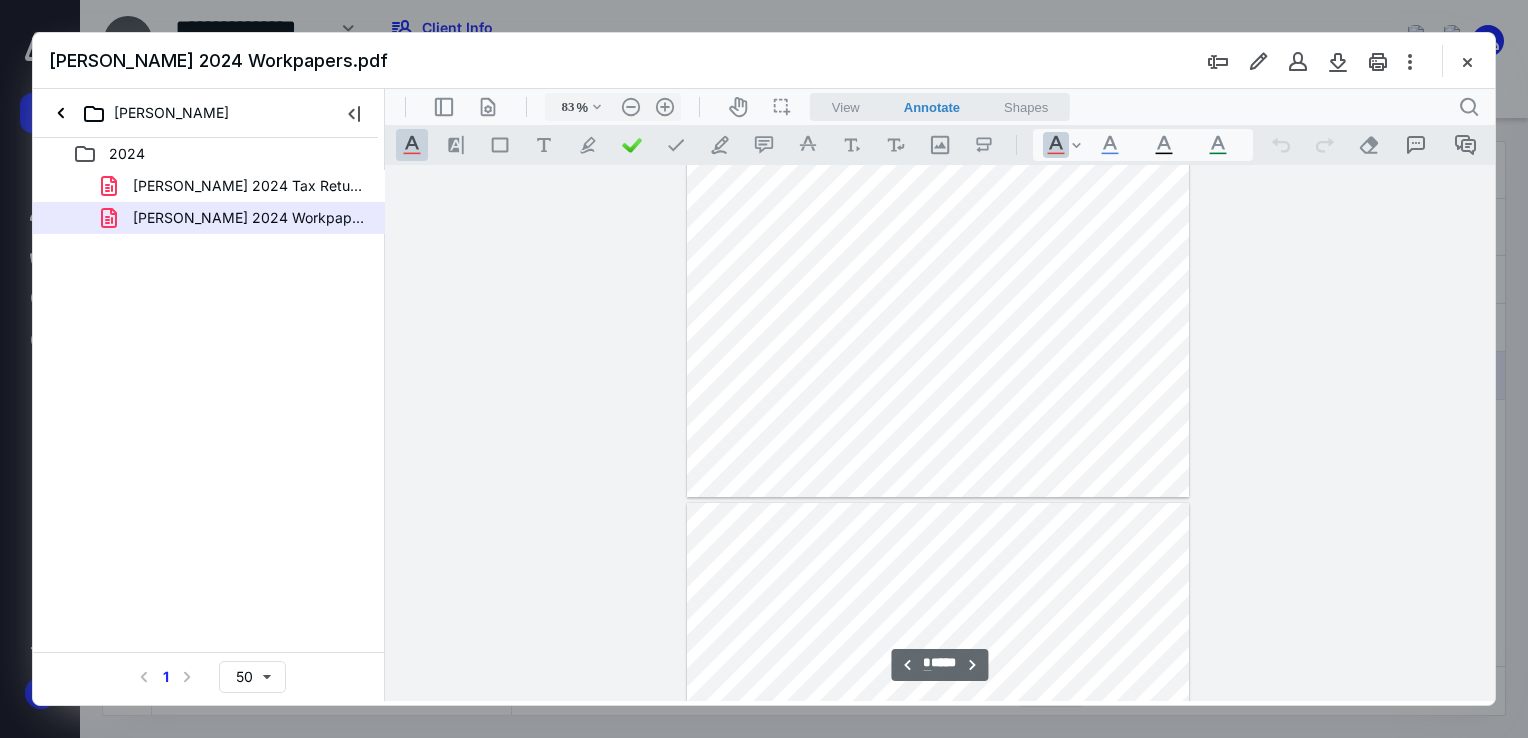 scroll, scrollTop: 2948, scrollLeft: 0, axis: vertical 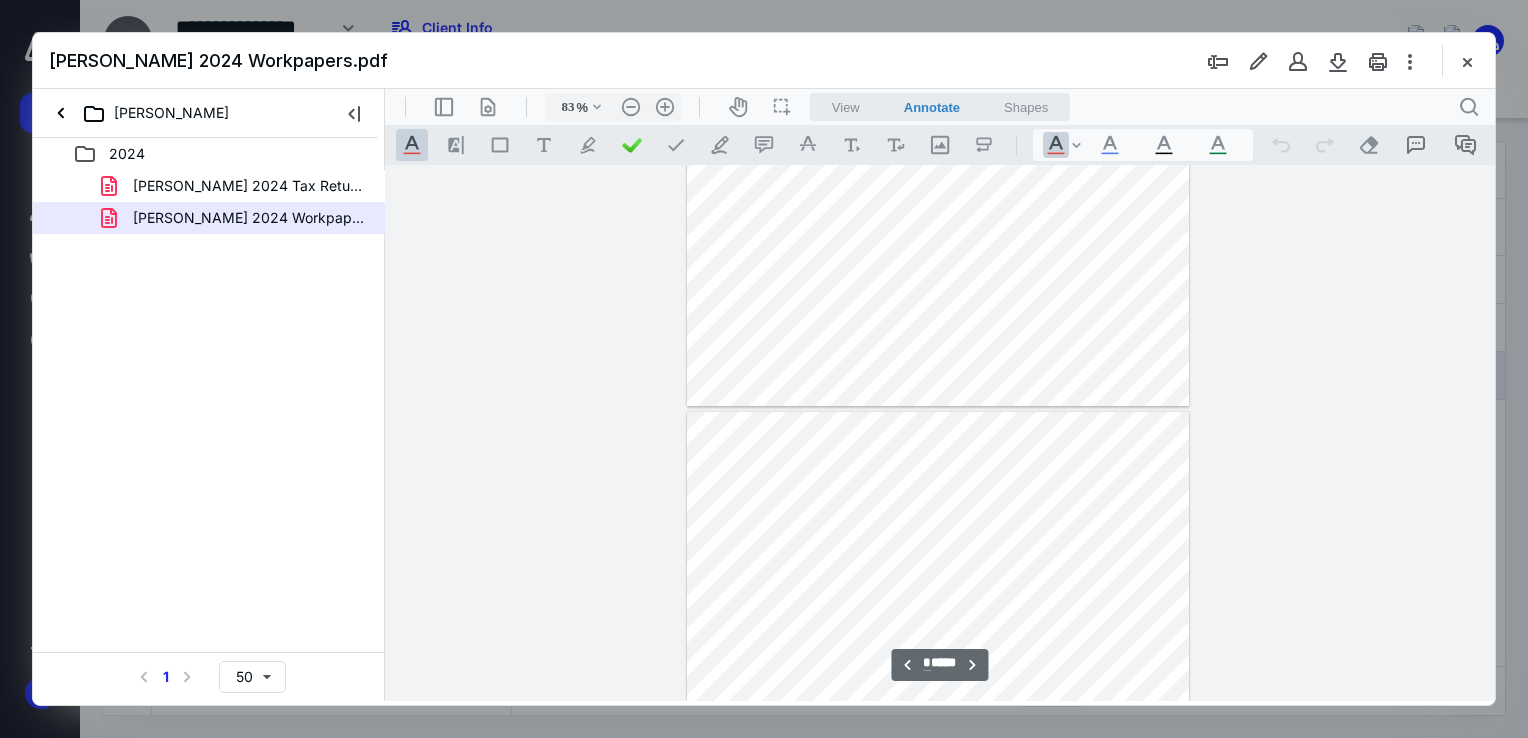 type on "*" 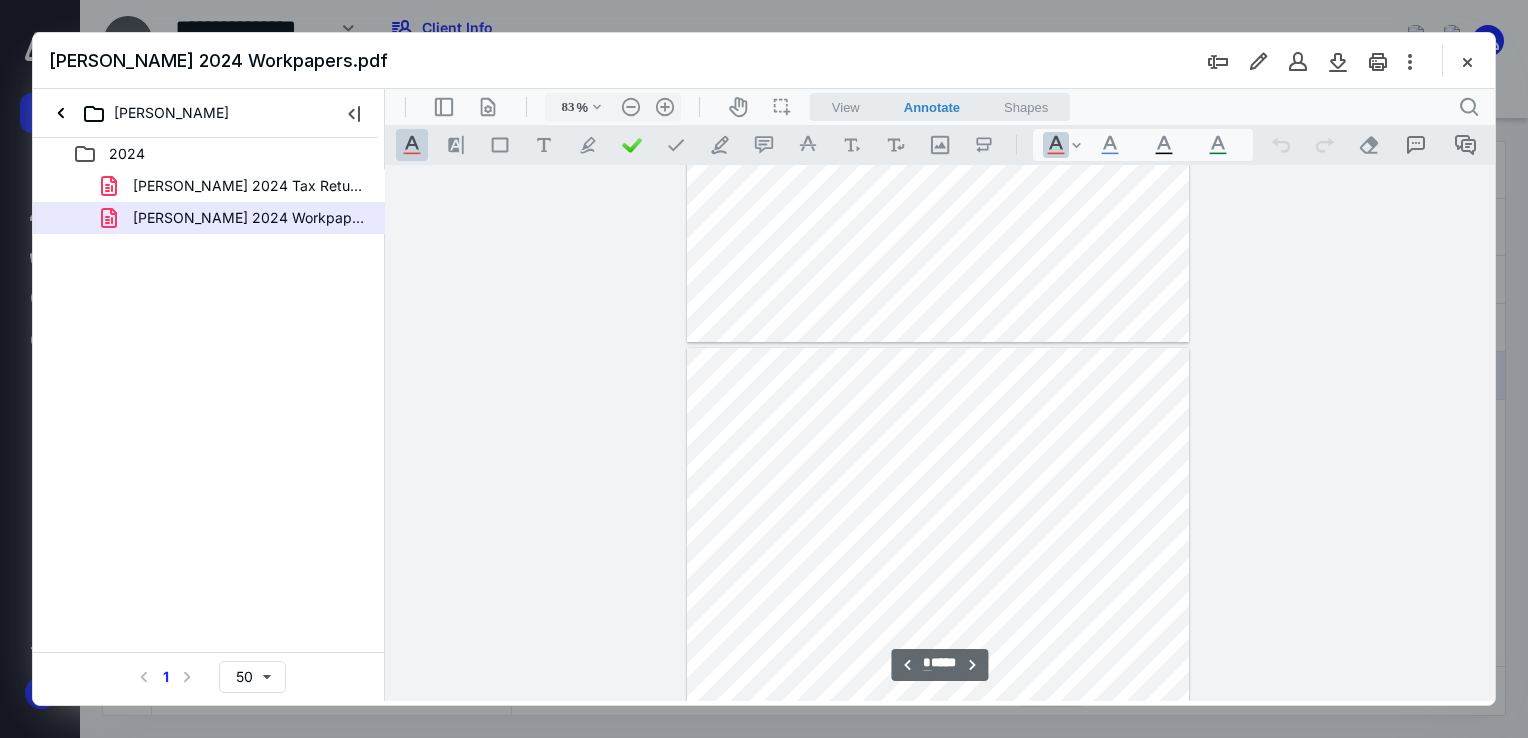 scroll, scrollTop: 3148, scrollLeft: 0, axis: vertical 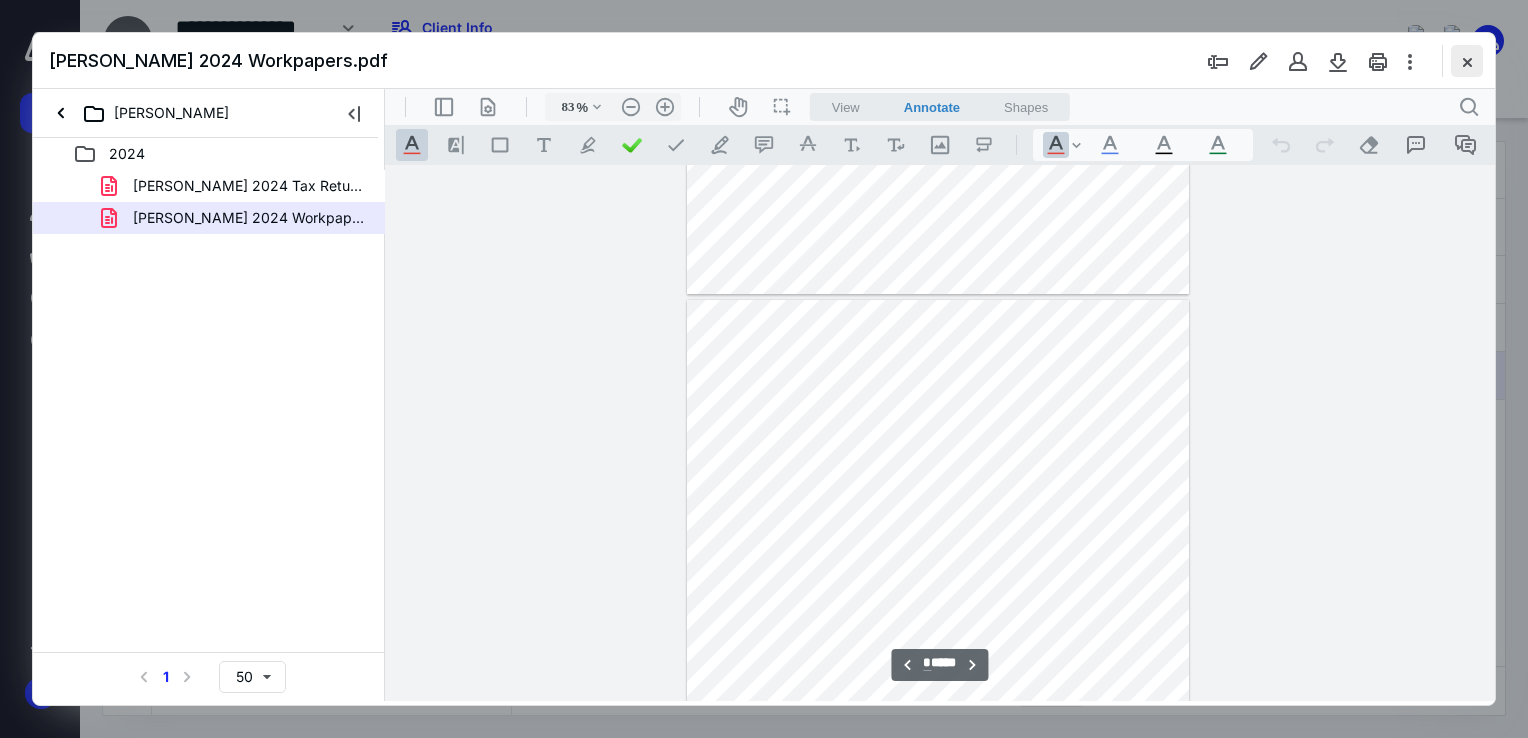 click at bounding box center (1467, 61) 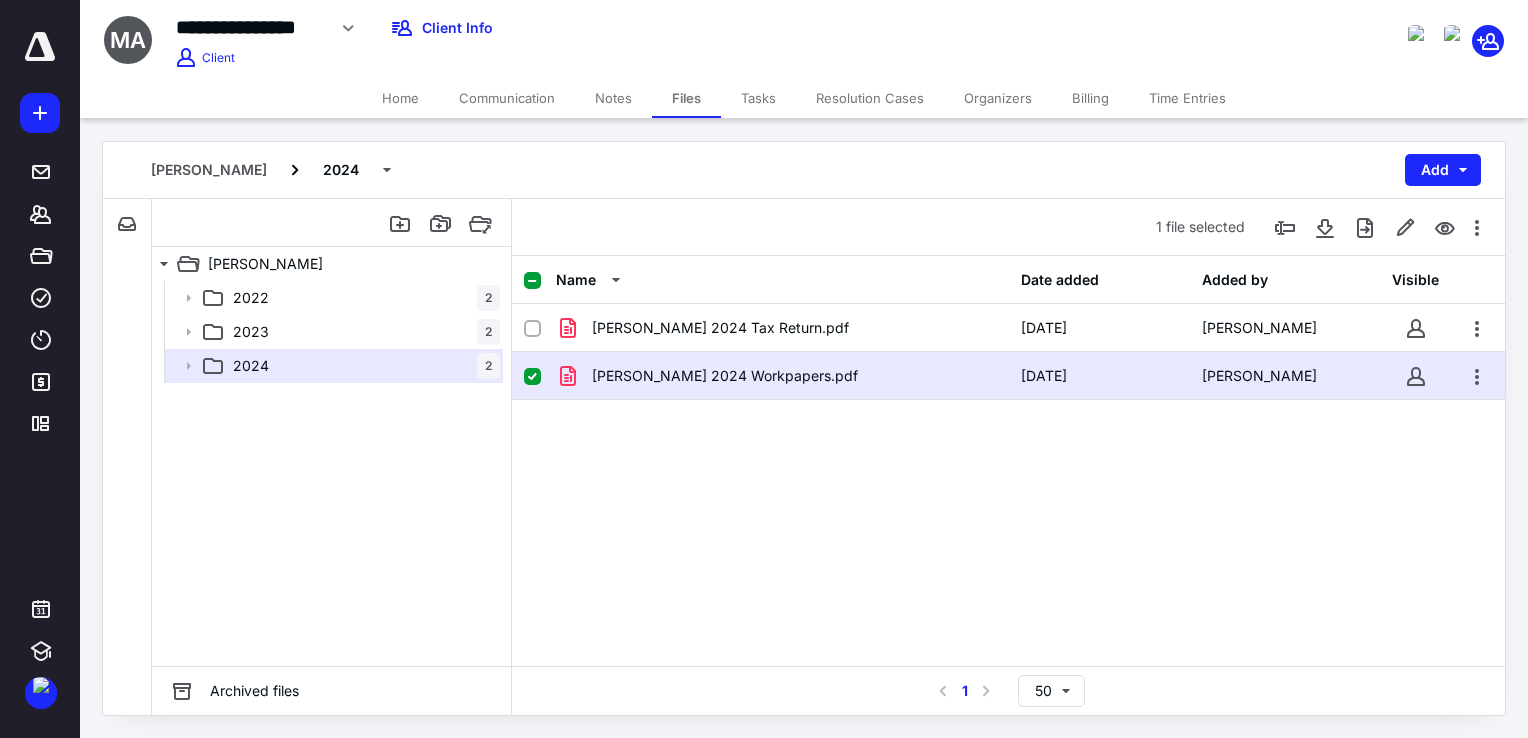 click on "Home" at bounding box center [400, 98] 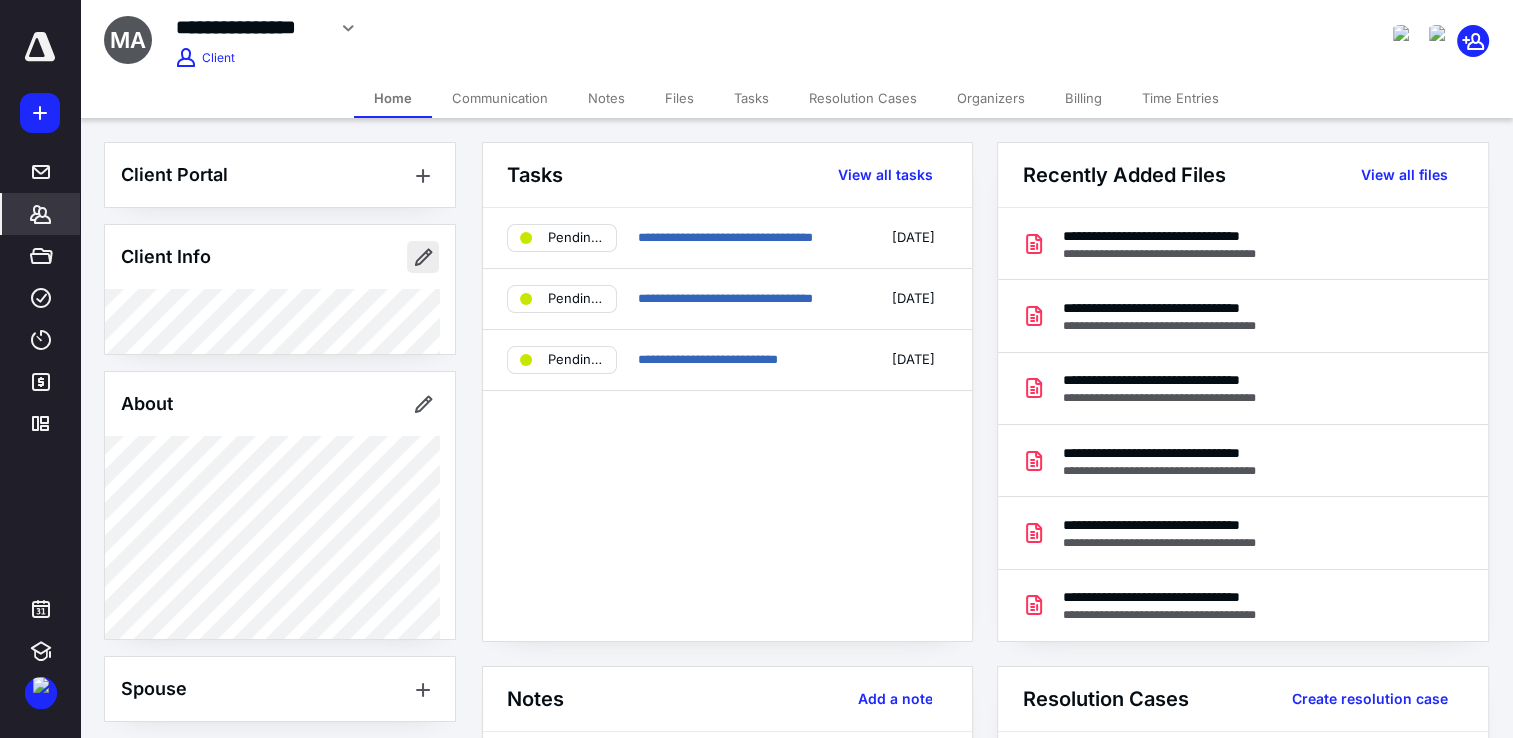 click at bounding box center (423, 257) 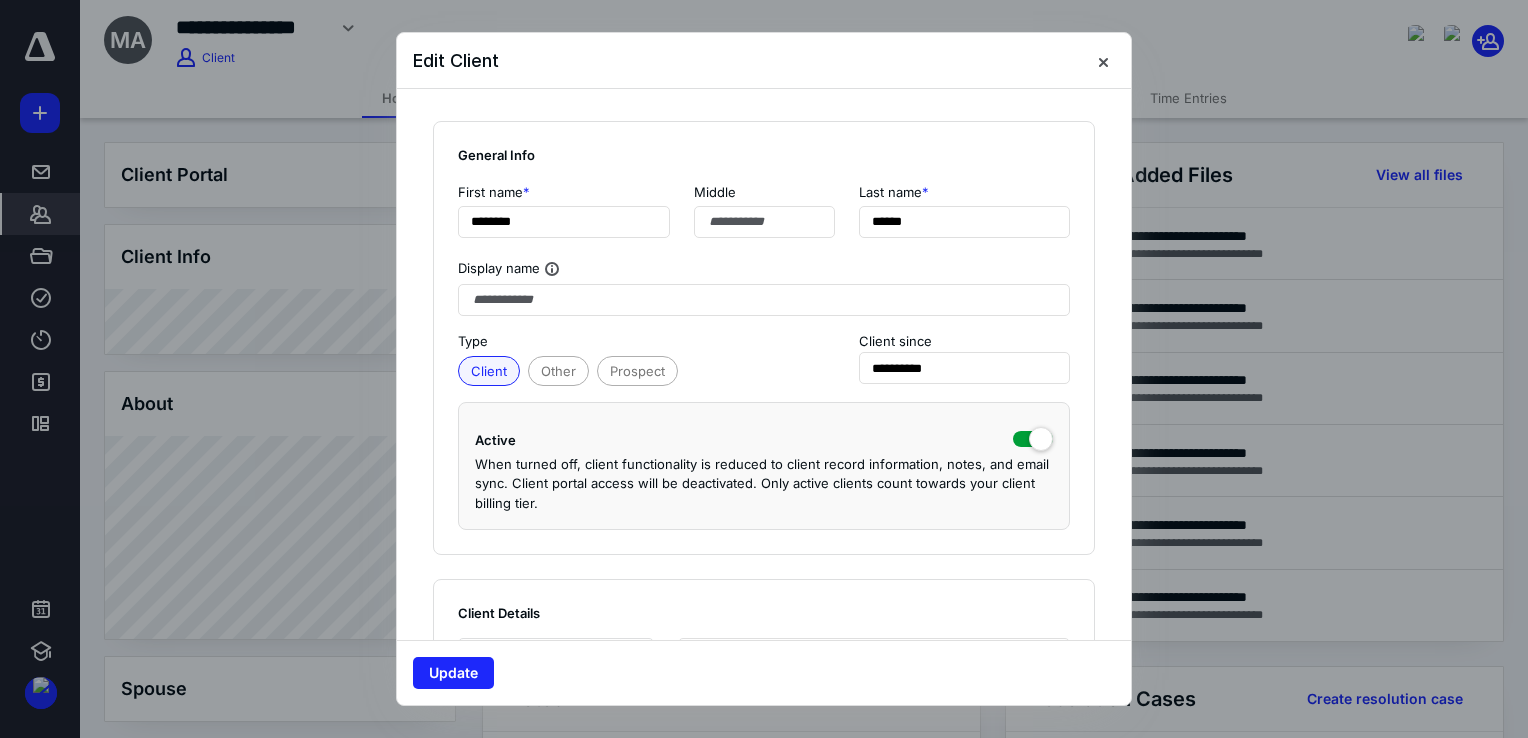 scroll, scrollTop: 200, scrollLeft: 0, axis: vertical 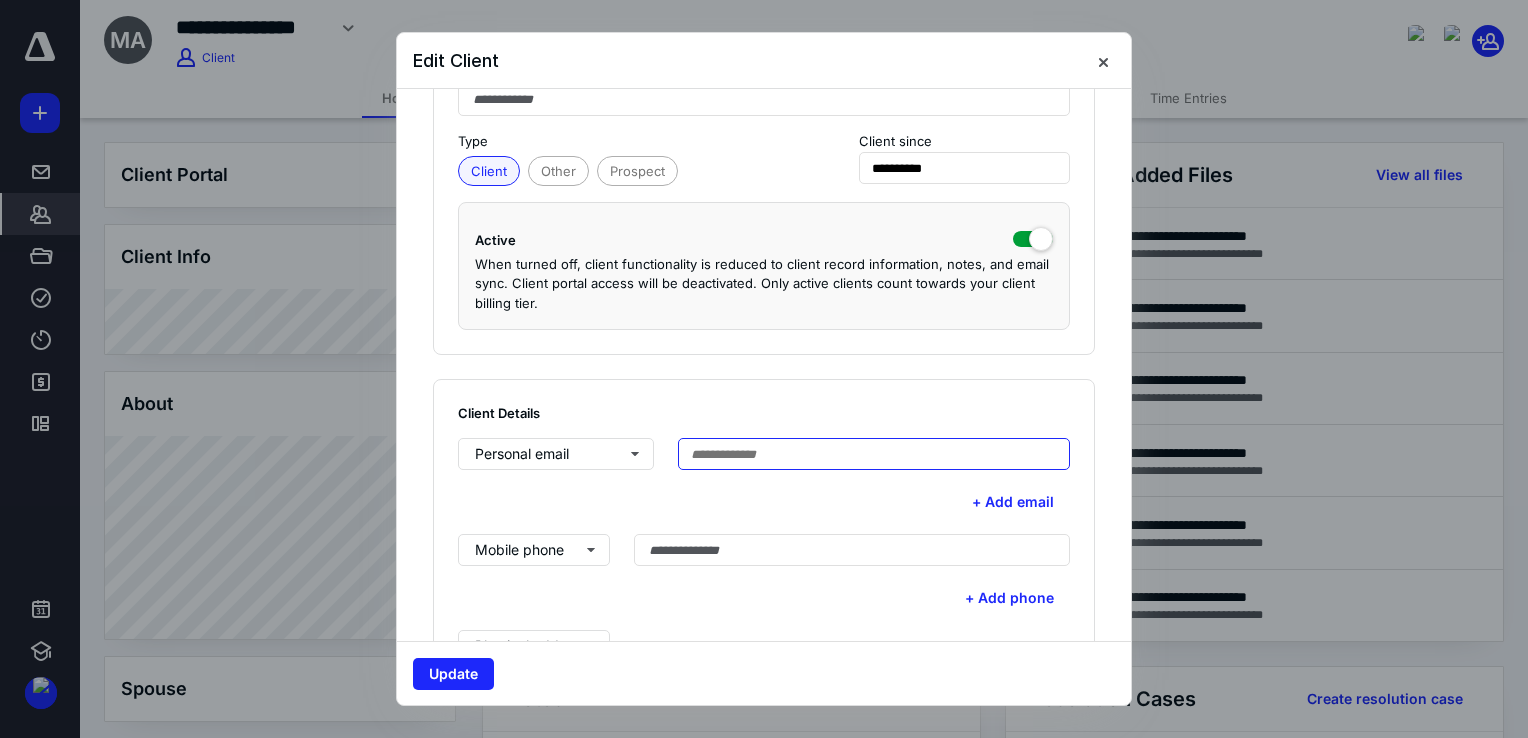 click at bounding box center (874, 454) 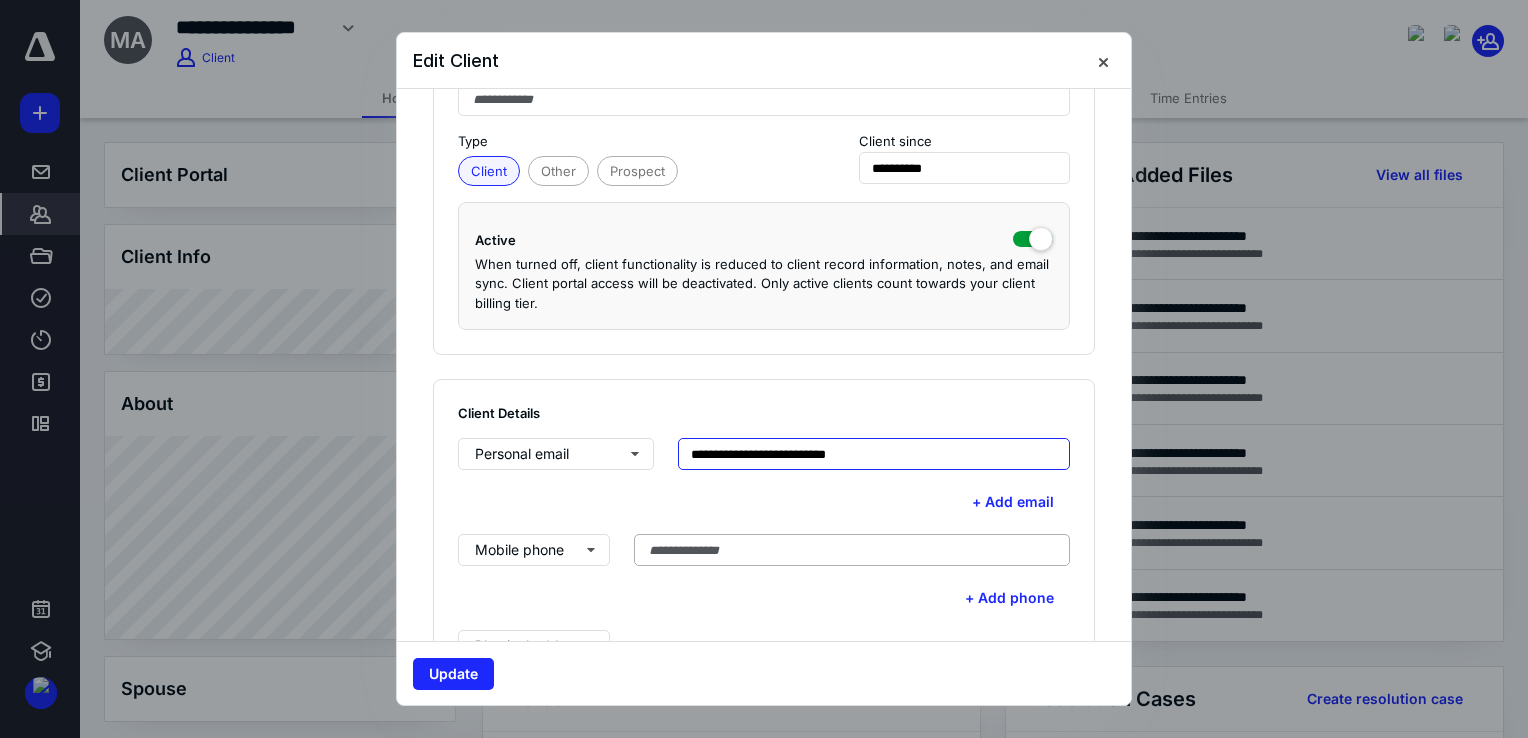 type on "**********" 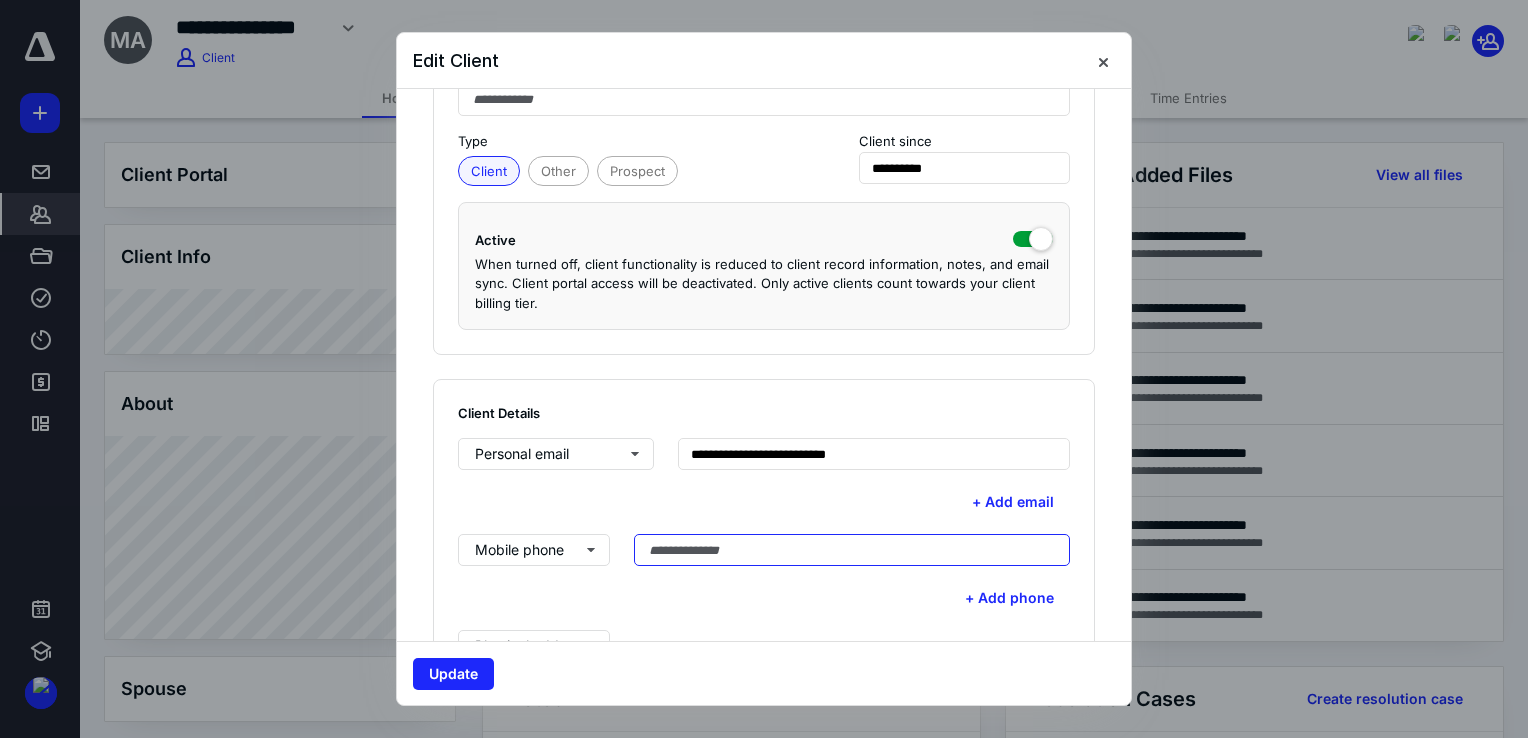 click at bounding box center [852, 550] 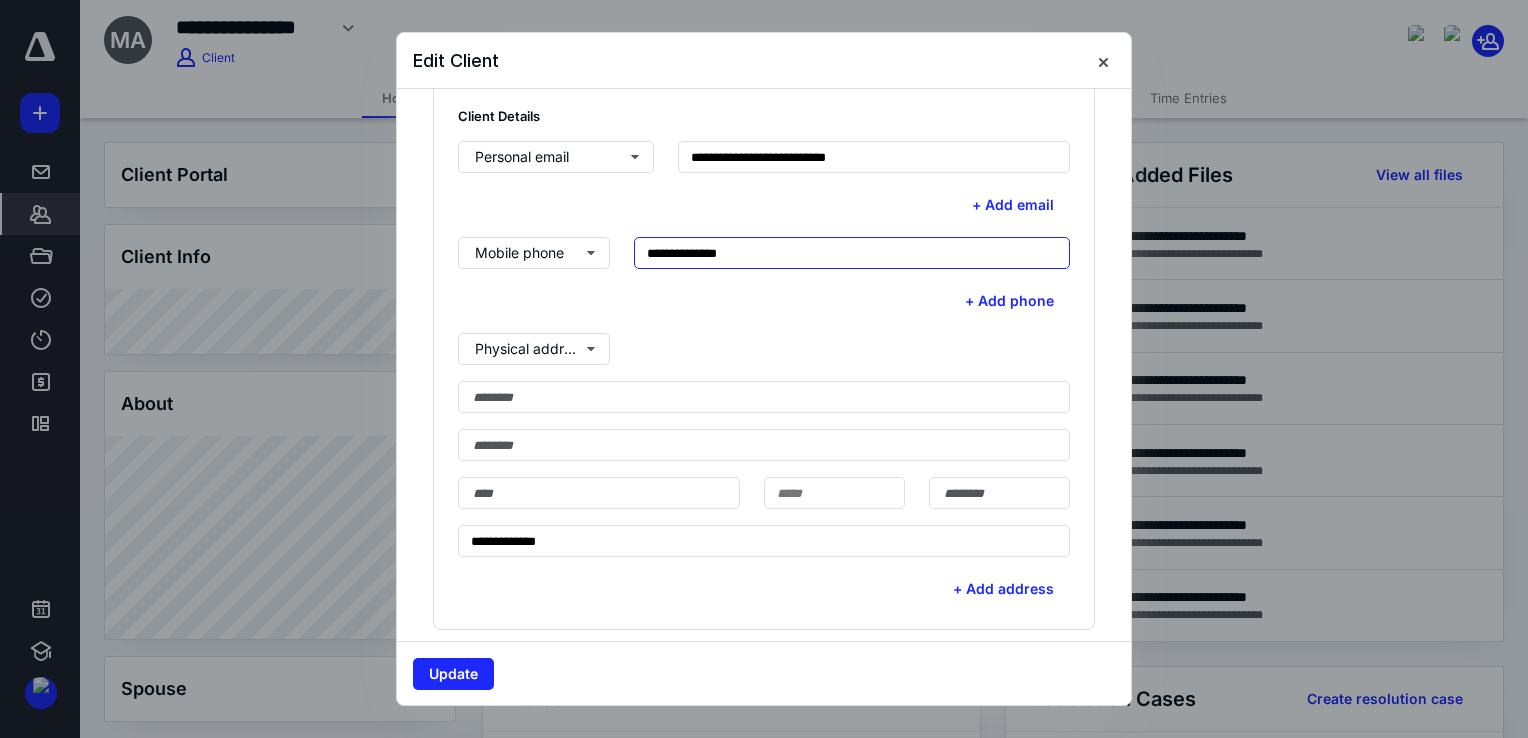 scroll, scrollTop: 500, scrollLeft: 0, axis: vertical 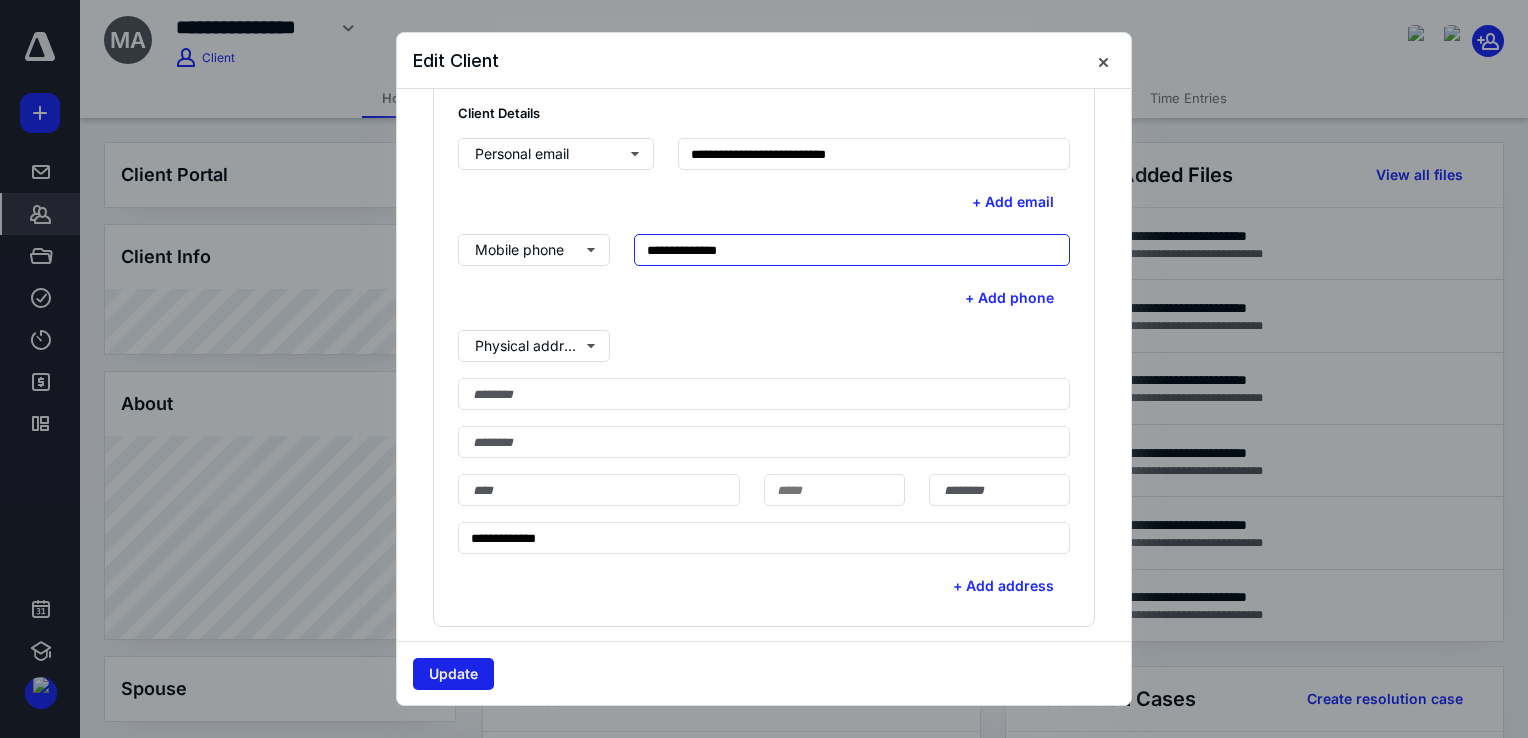 type on "**********" 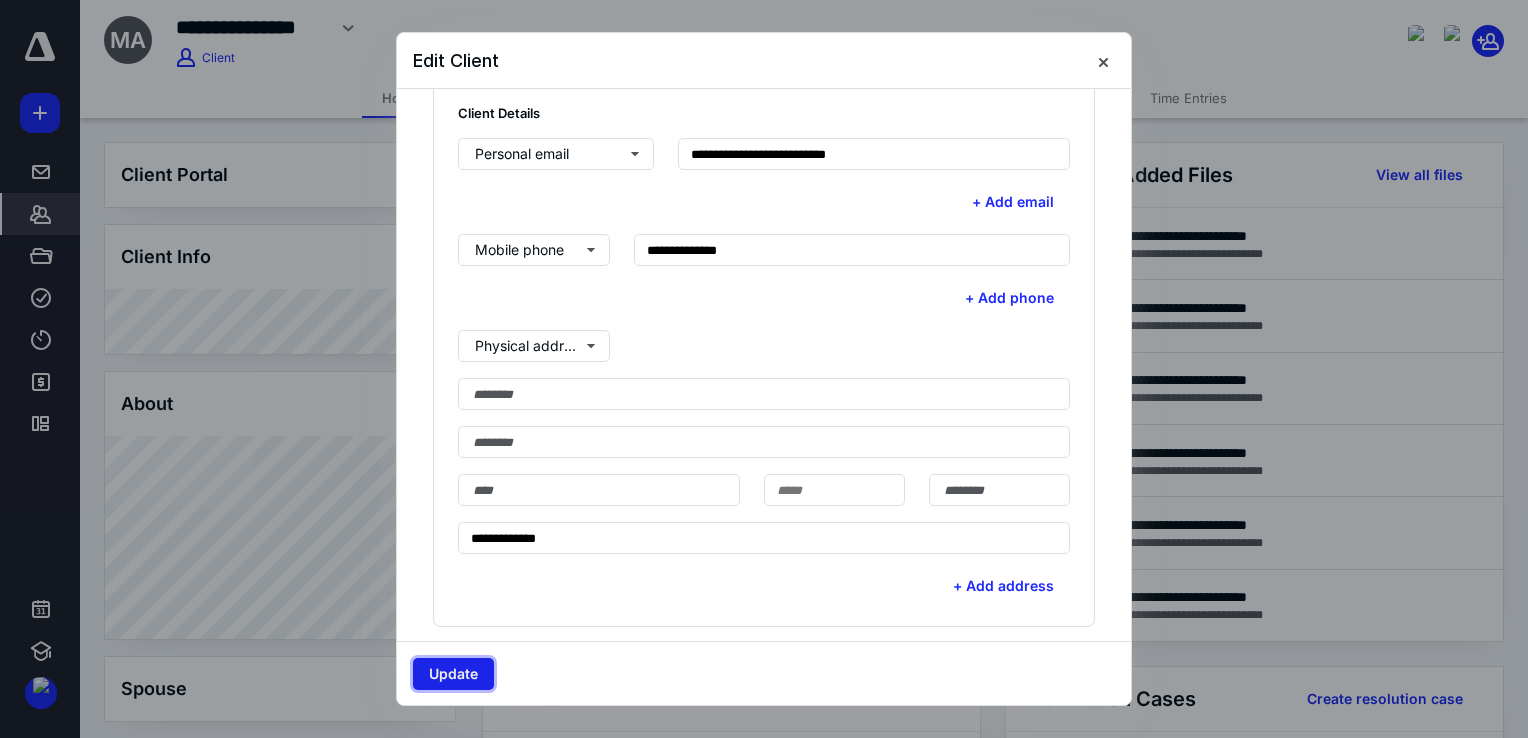 click on "Update" at bounding box center (453, 674) 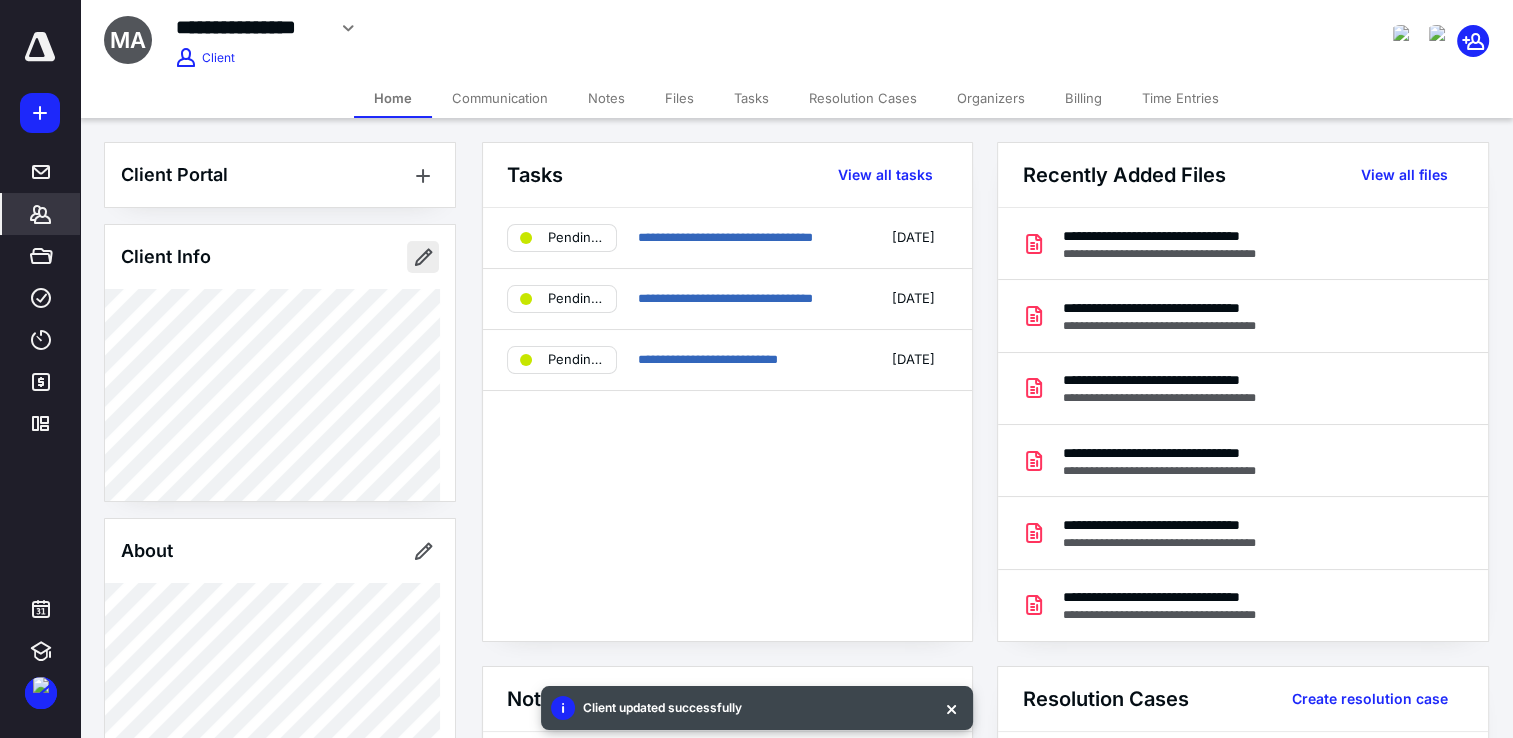 click at bounding box center [423, 257] 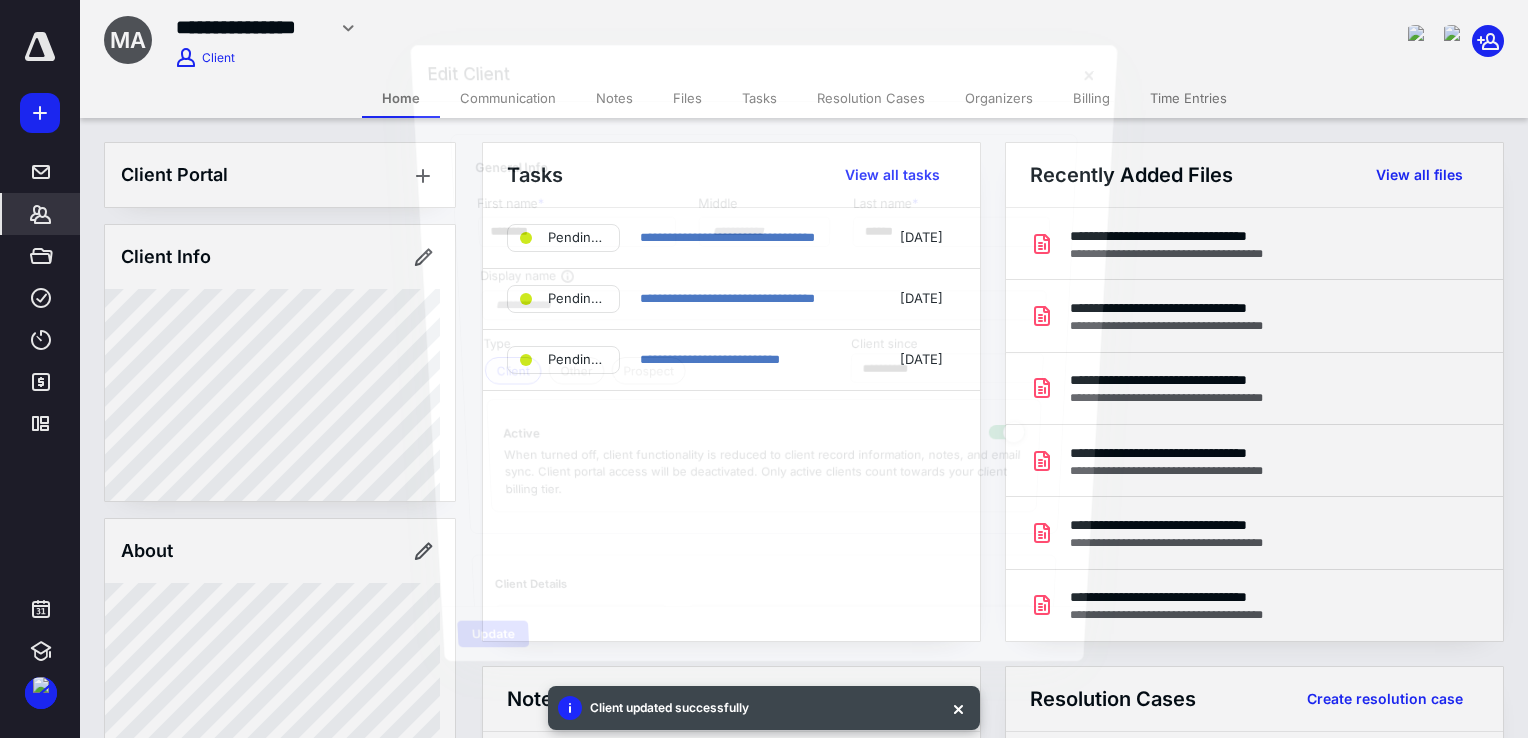 type on "**********" 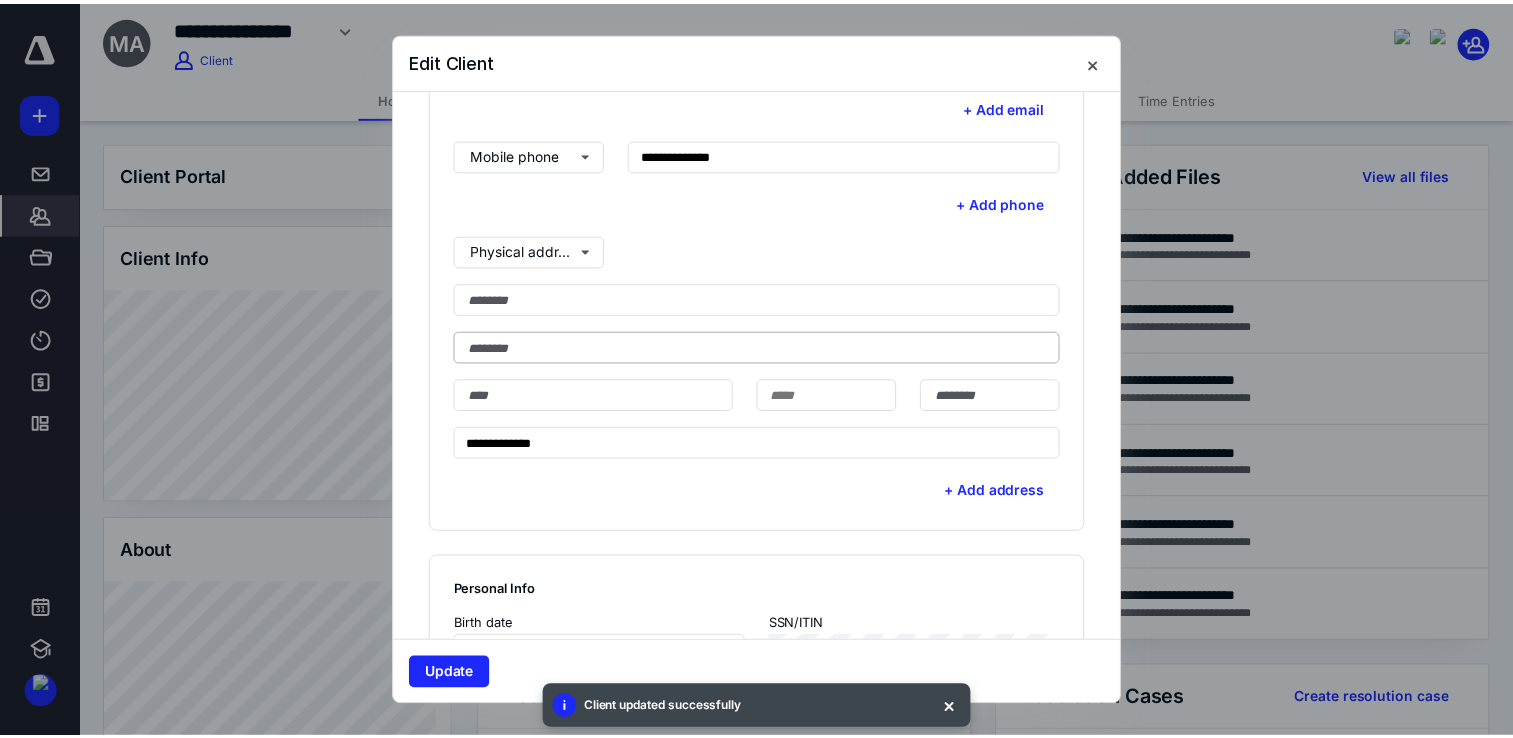scroll, scrollTop: 600, scrollLeft: 0, axis: vertical 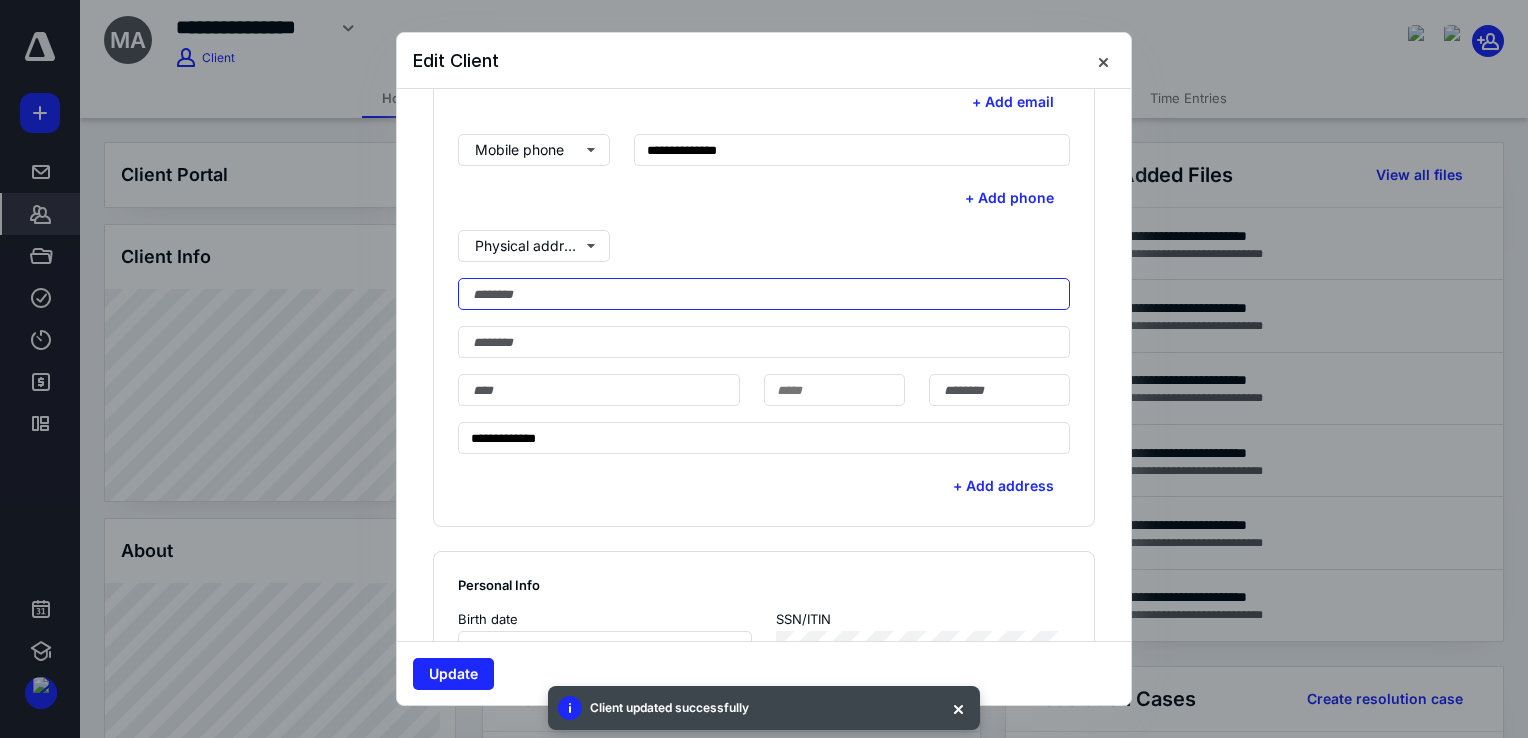 click at bounding box center [764, 294] 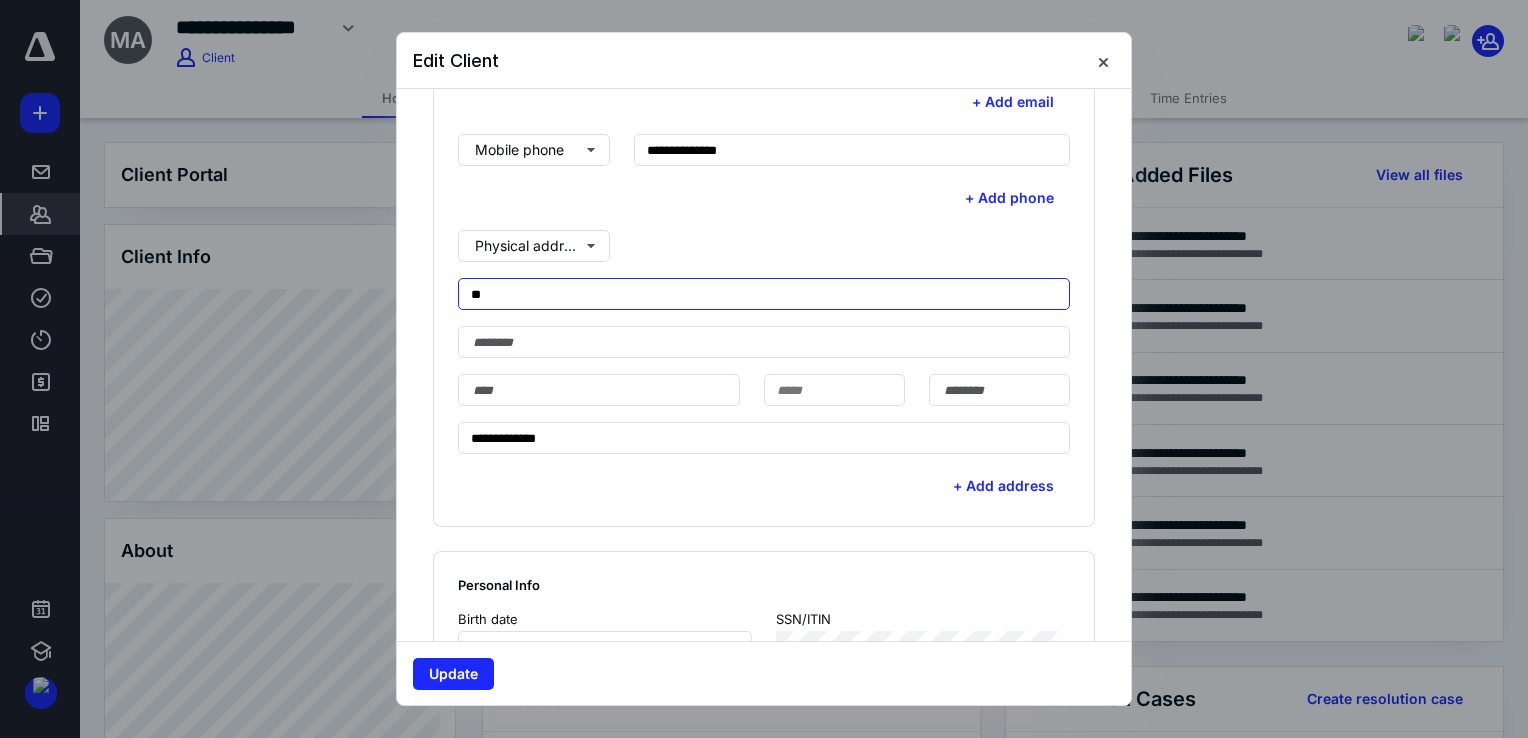 type on "*" 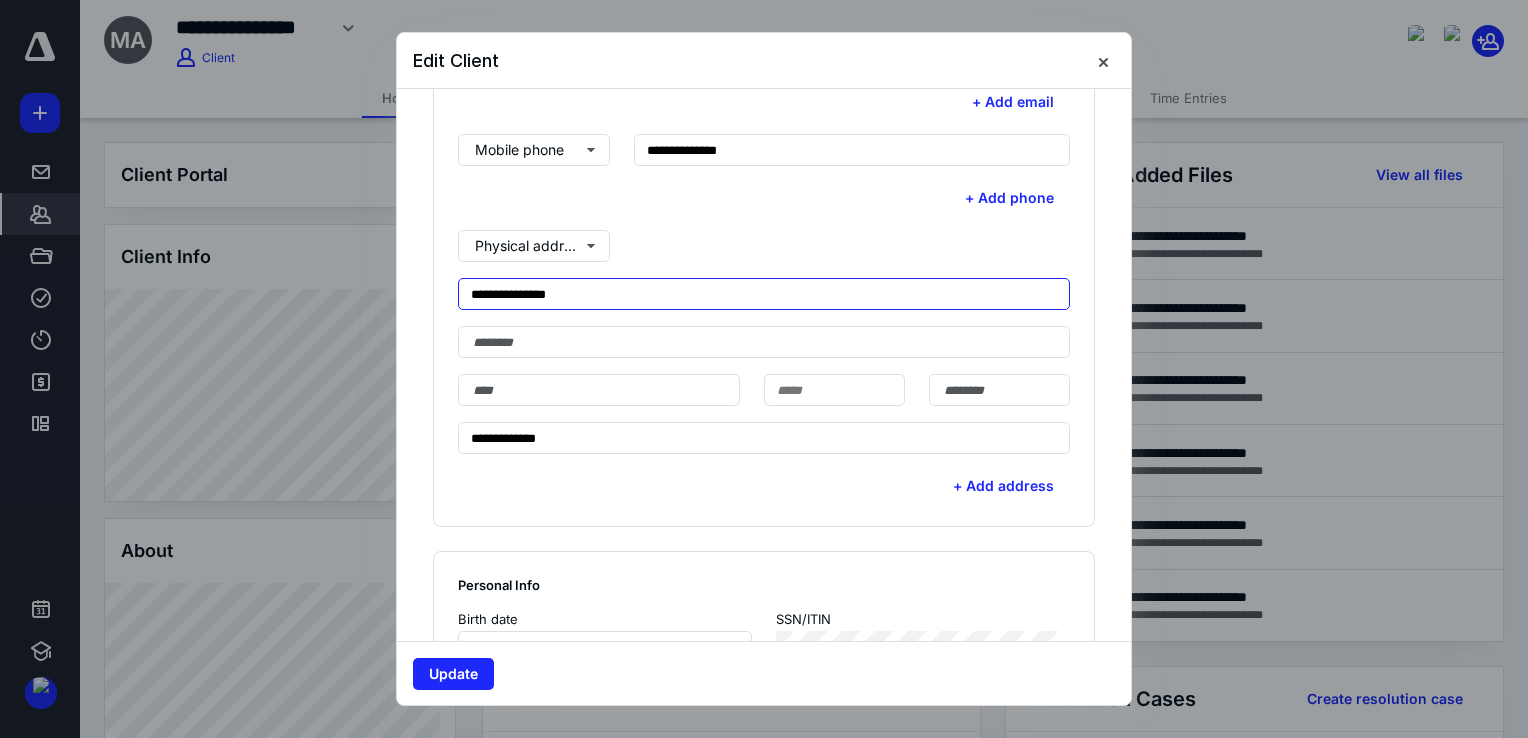 type on "**********" 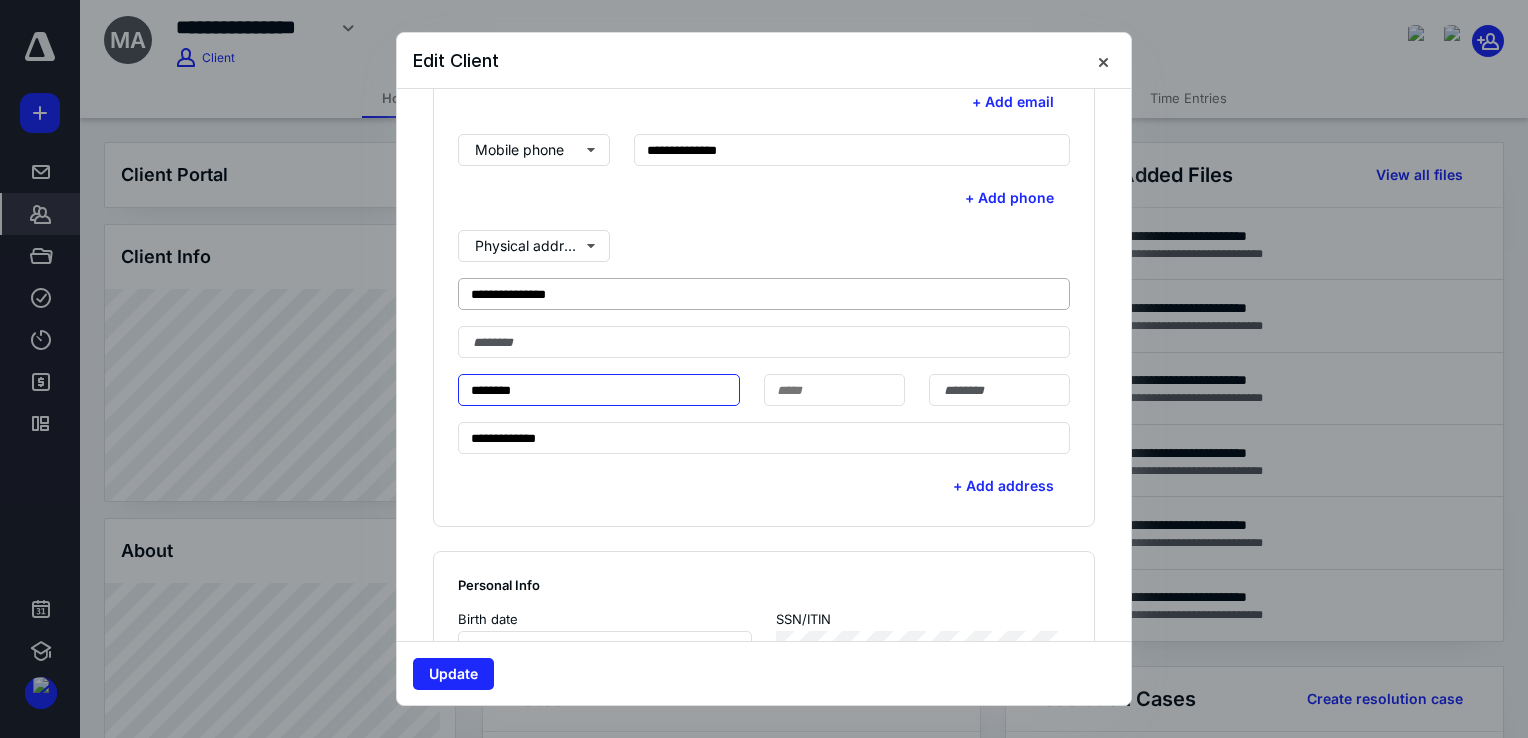 type on "********" 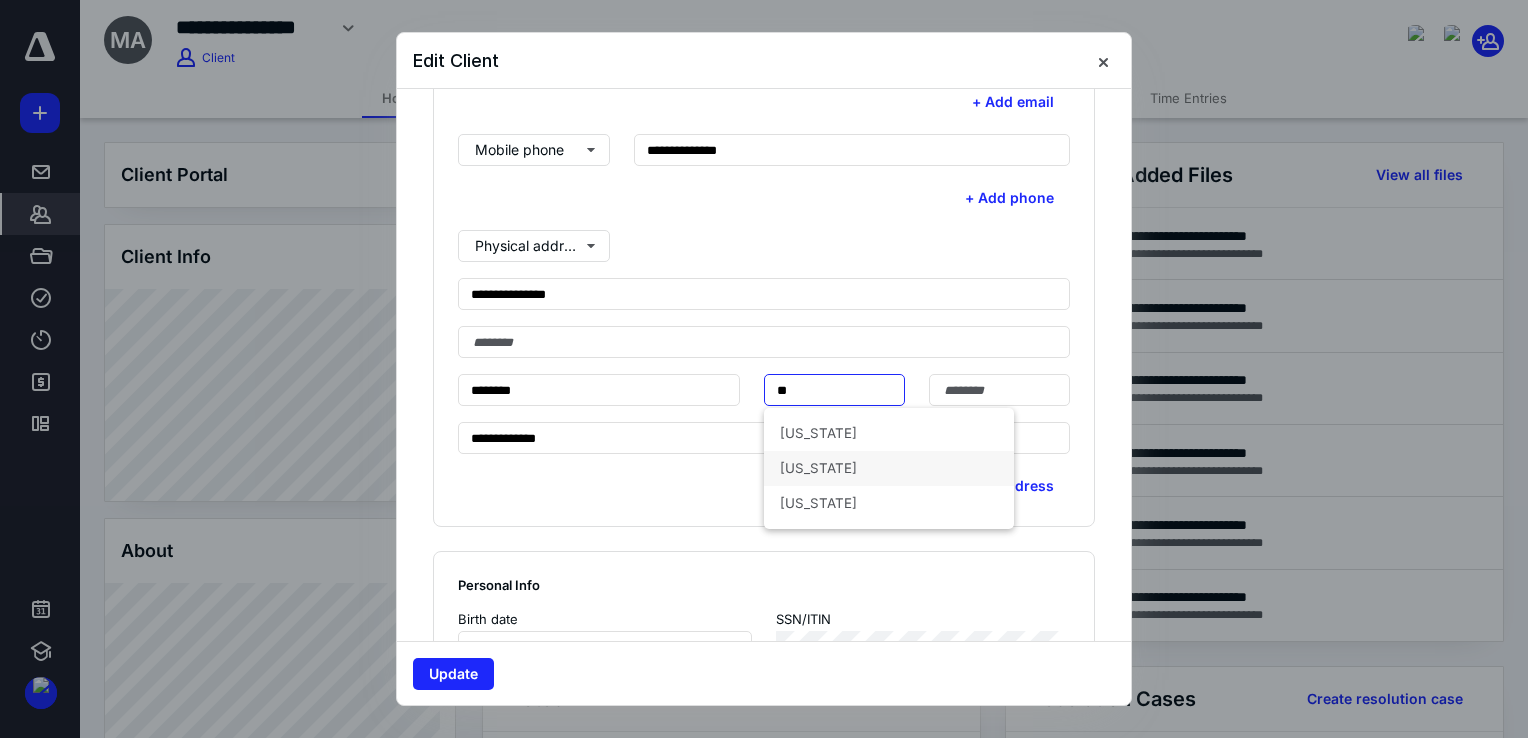 click on "[US_STATE]" at bounding box center (889, 468) 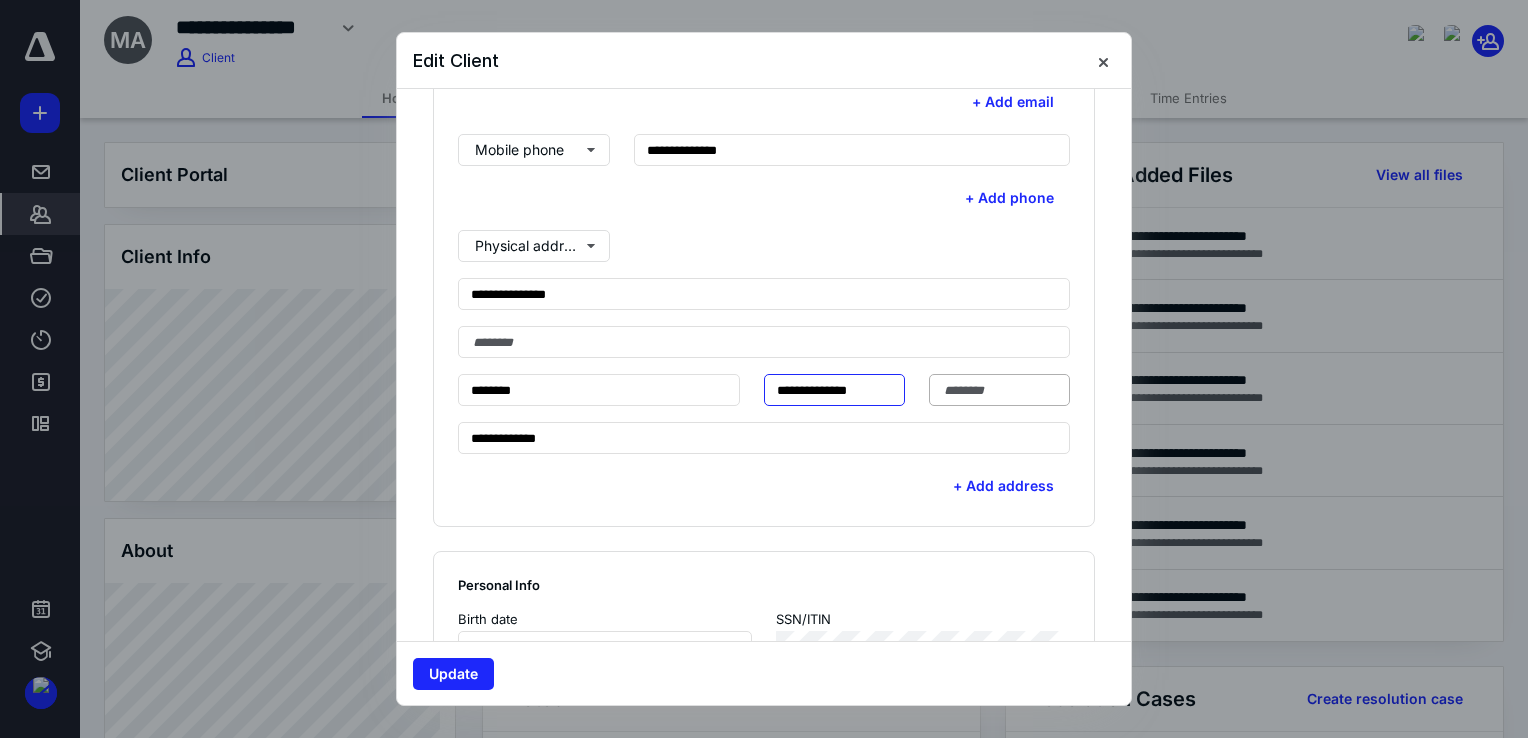 type on "**********" 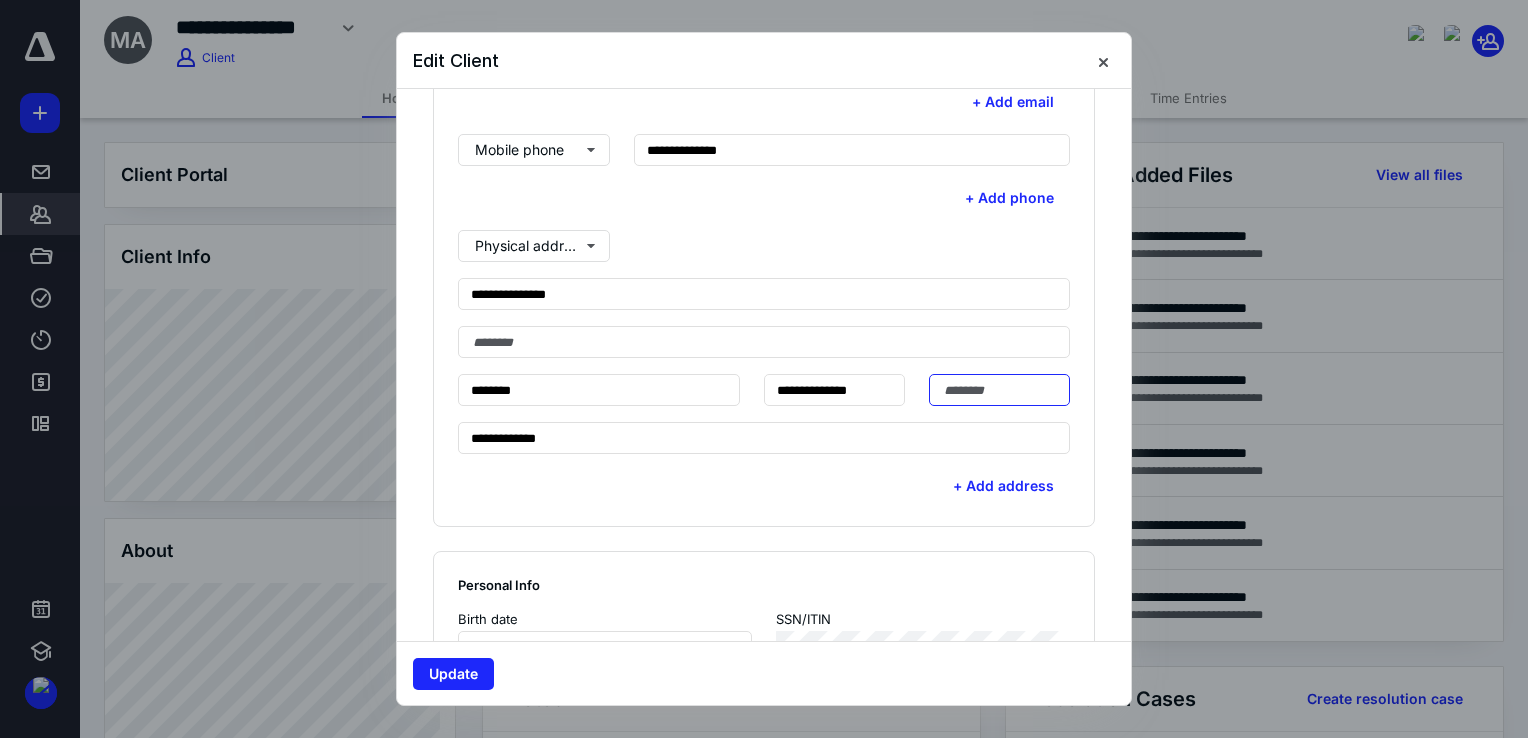 click at bounding box center (999, 390) 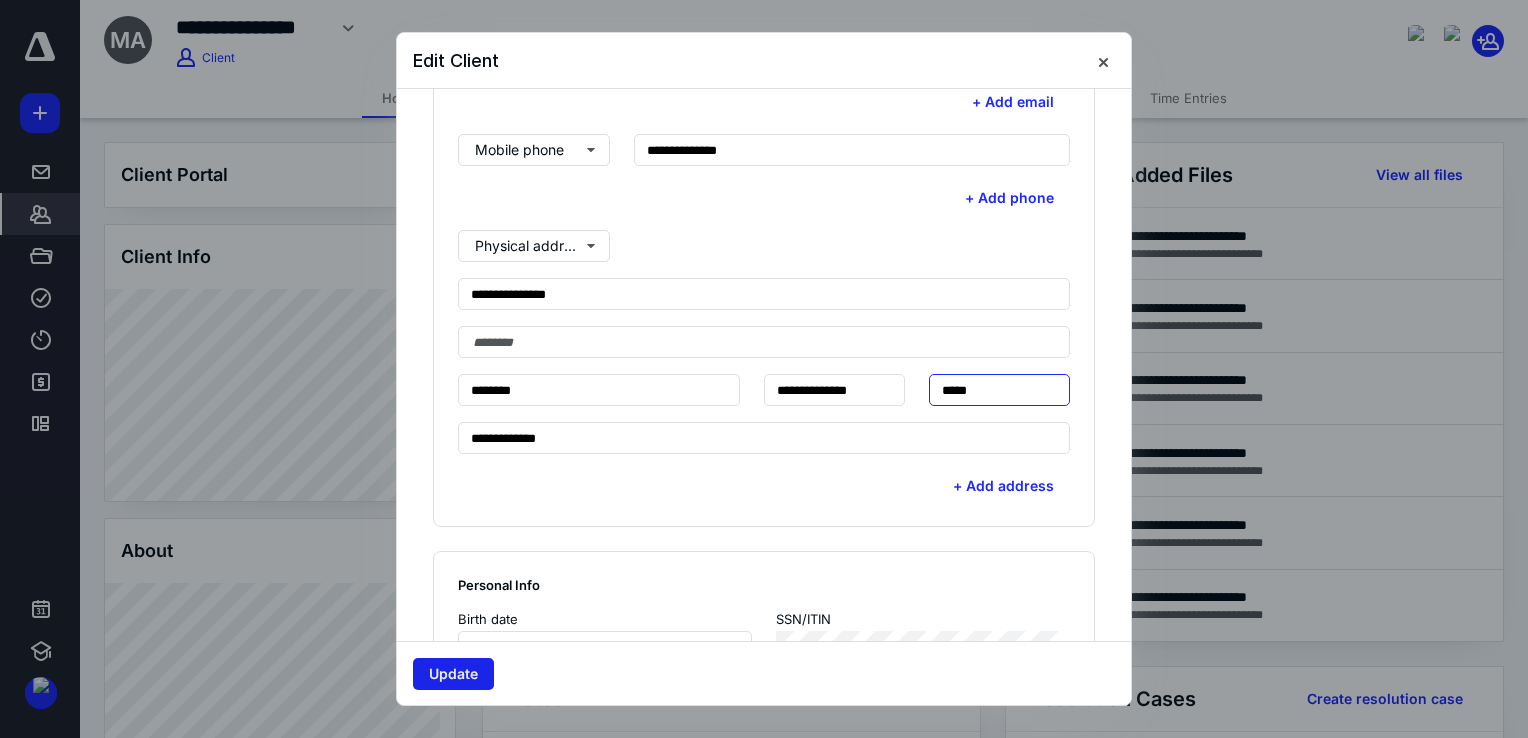 type on "*****" 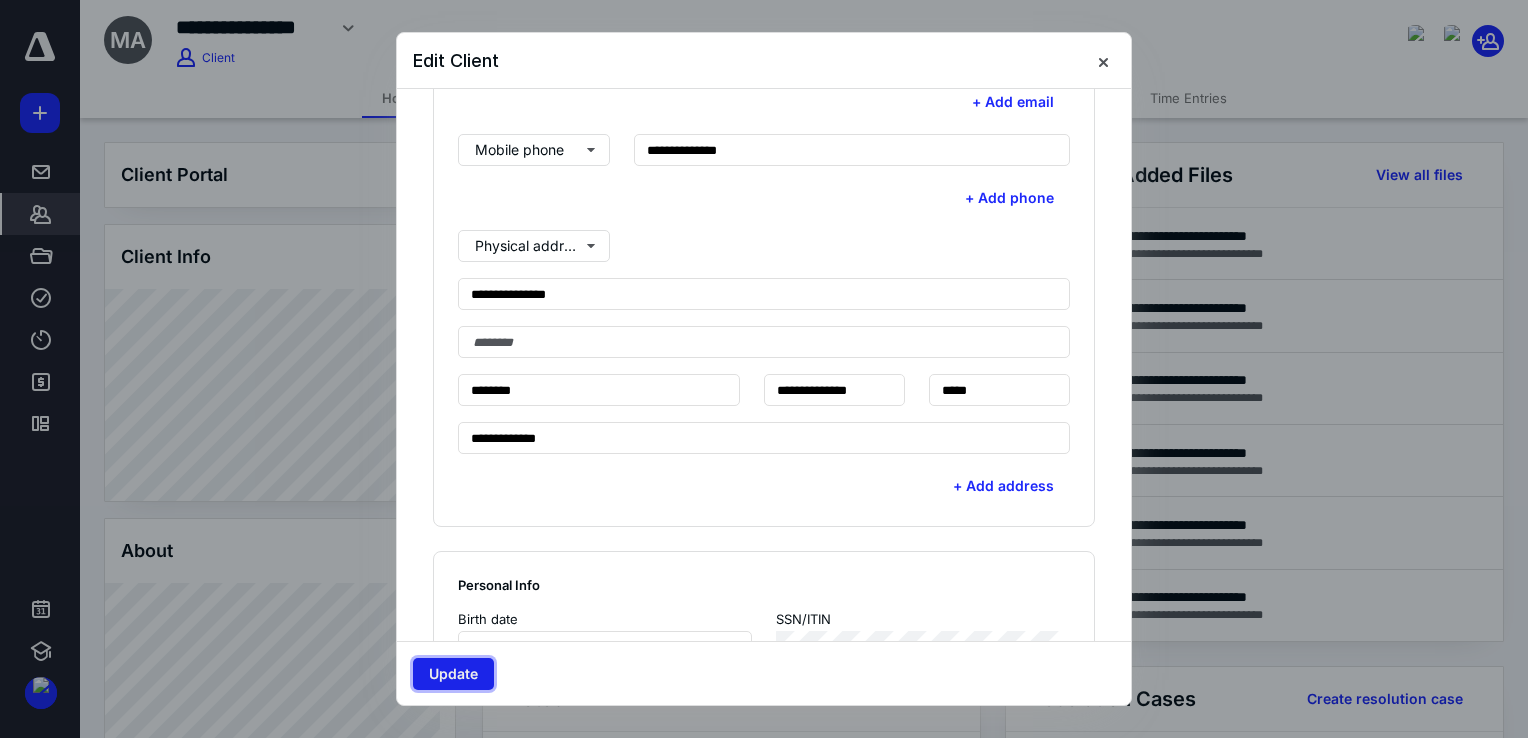 click on "Update" at bounding box center [453, 674] 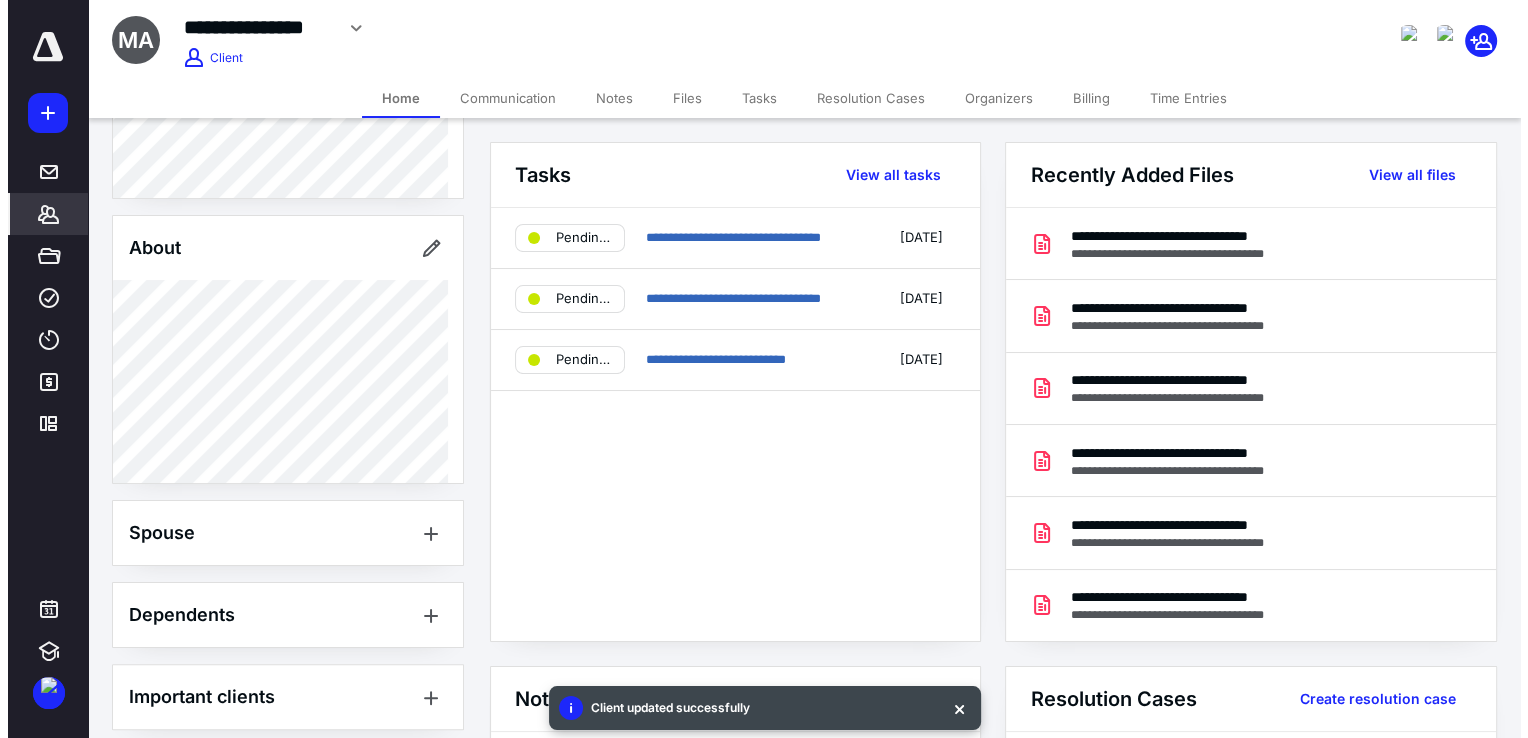 scroll, scrollTop: 0, scrollLeft: 0, axis: both 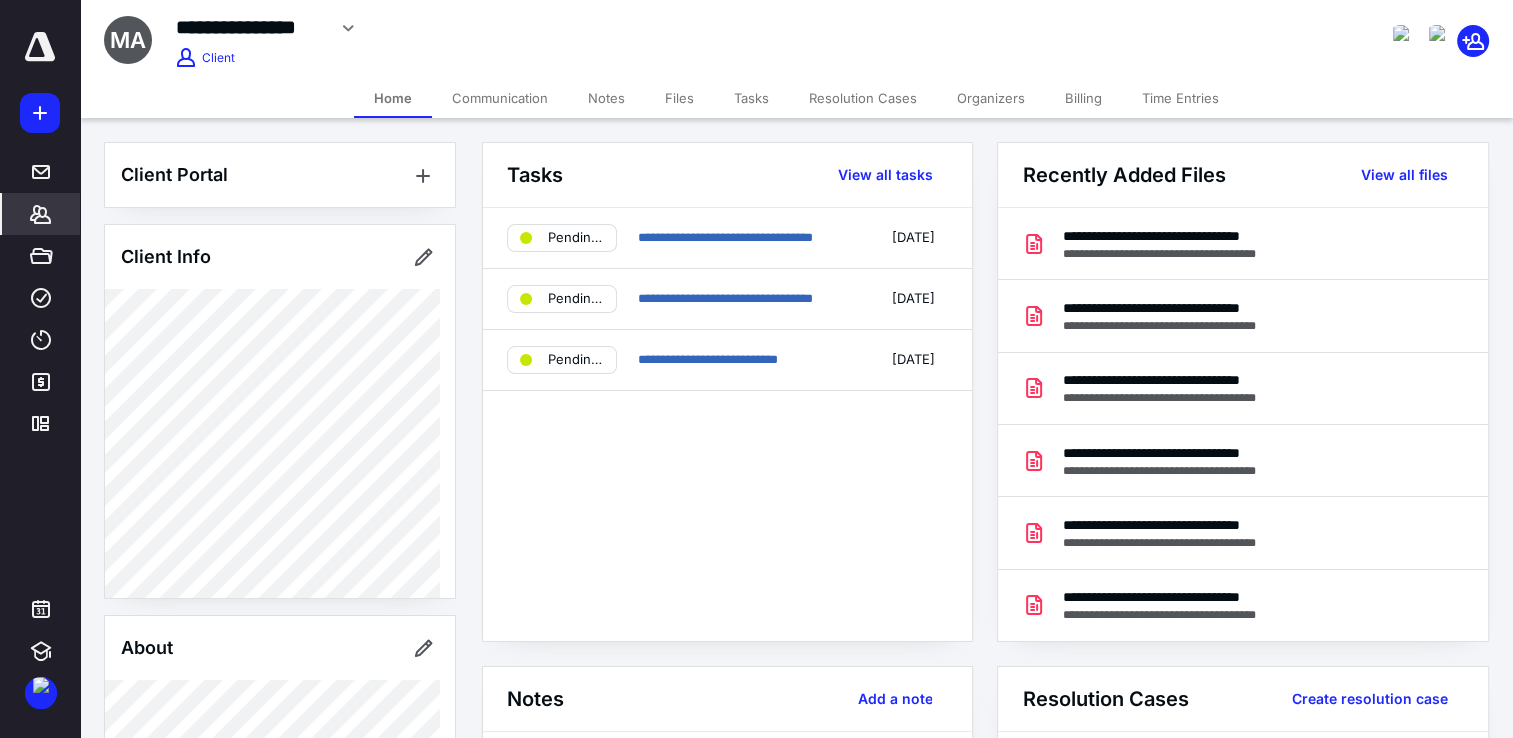 click on "Files" at bounding box center [679, 98] 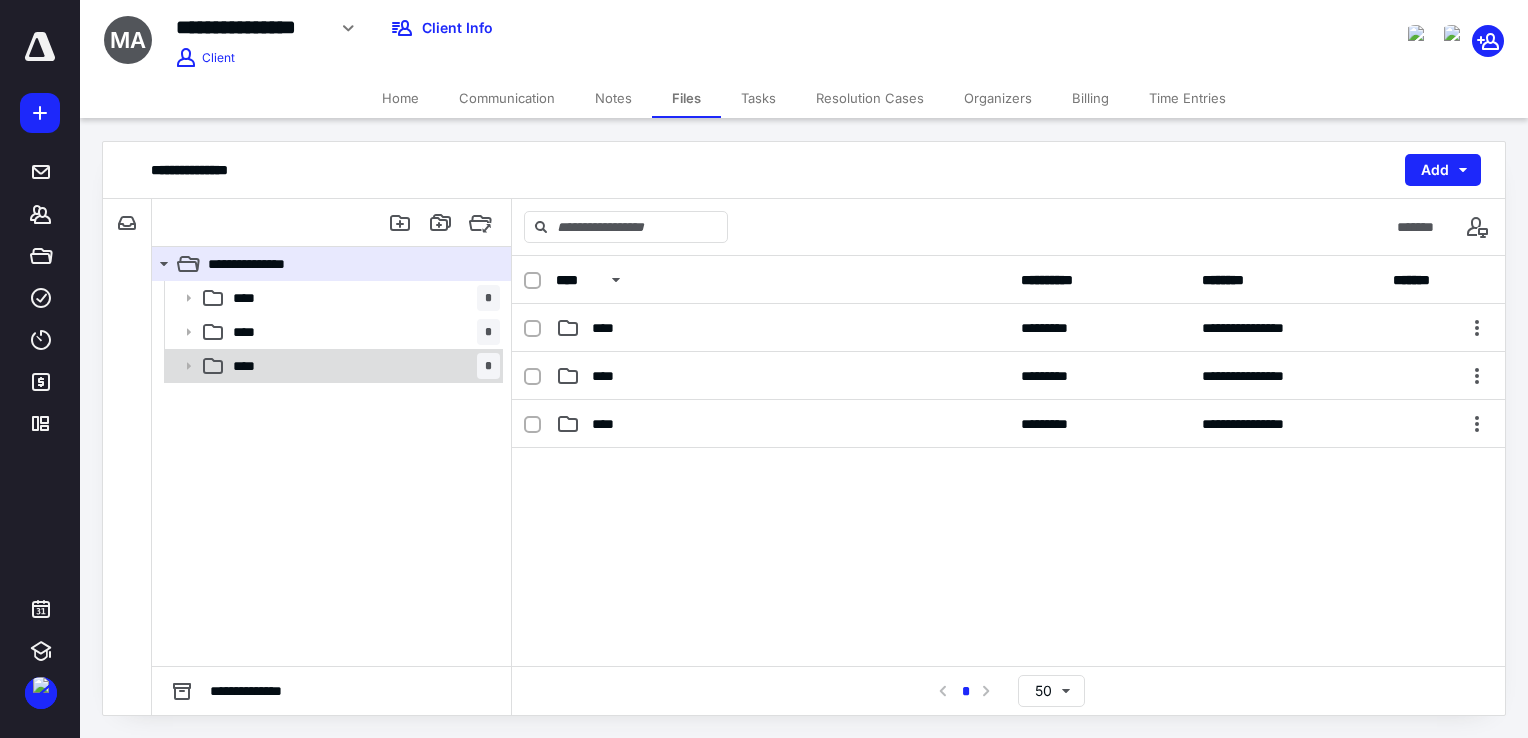 click on "**** *" at bounding box center [362, 366] 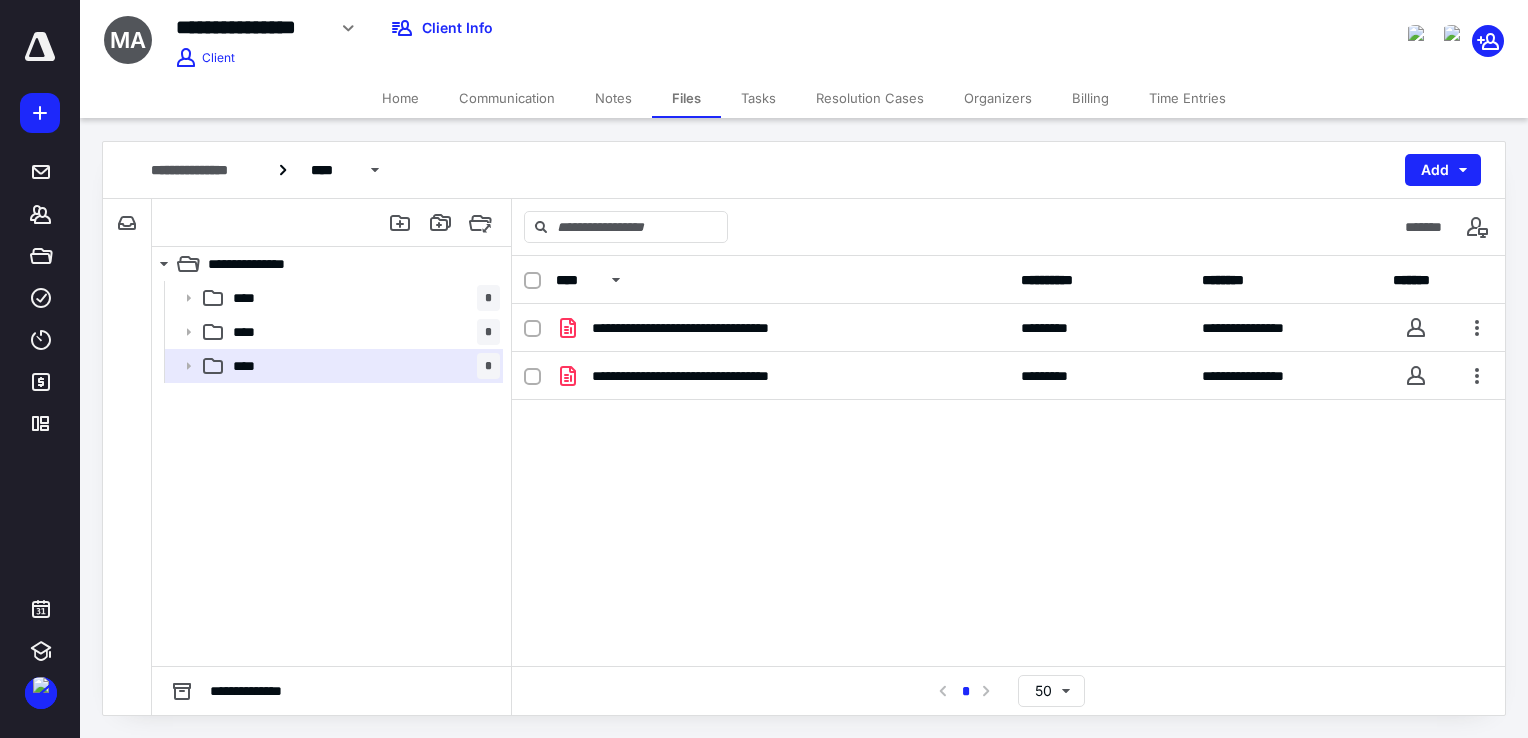 click on "Home" at bounding box center [400, 98] 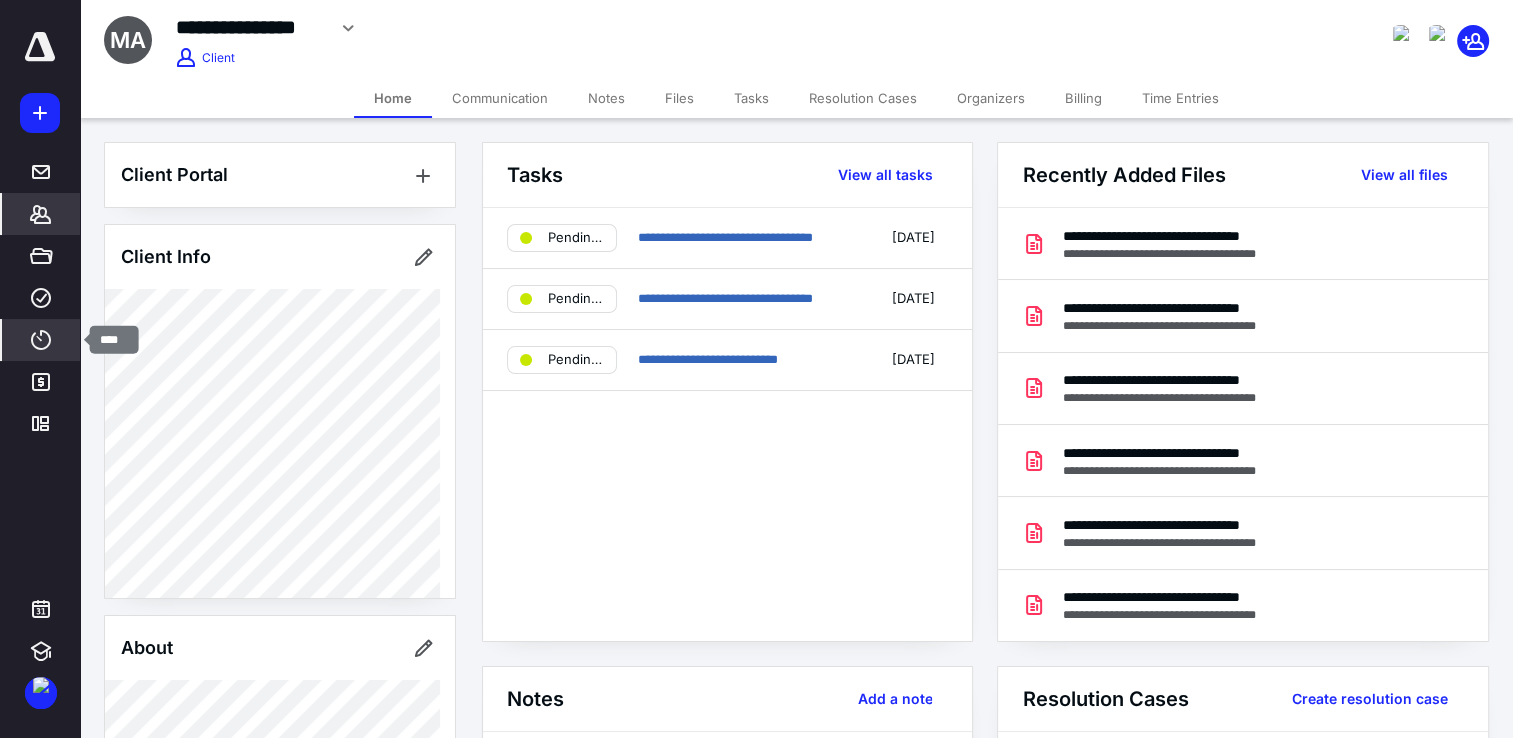 click 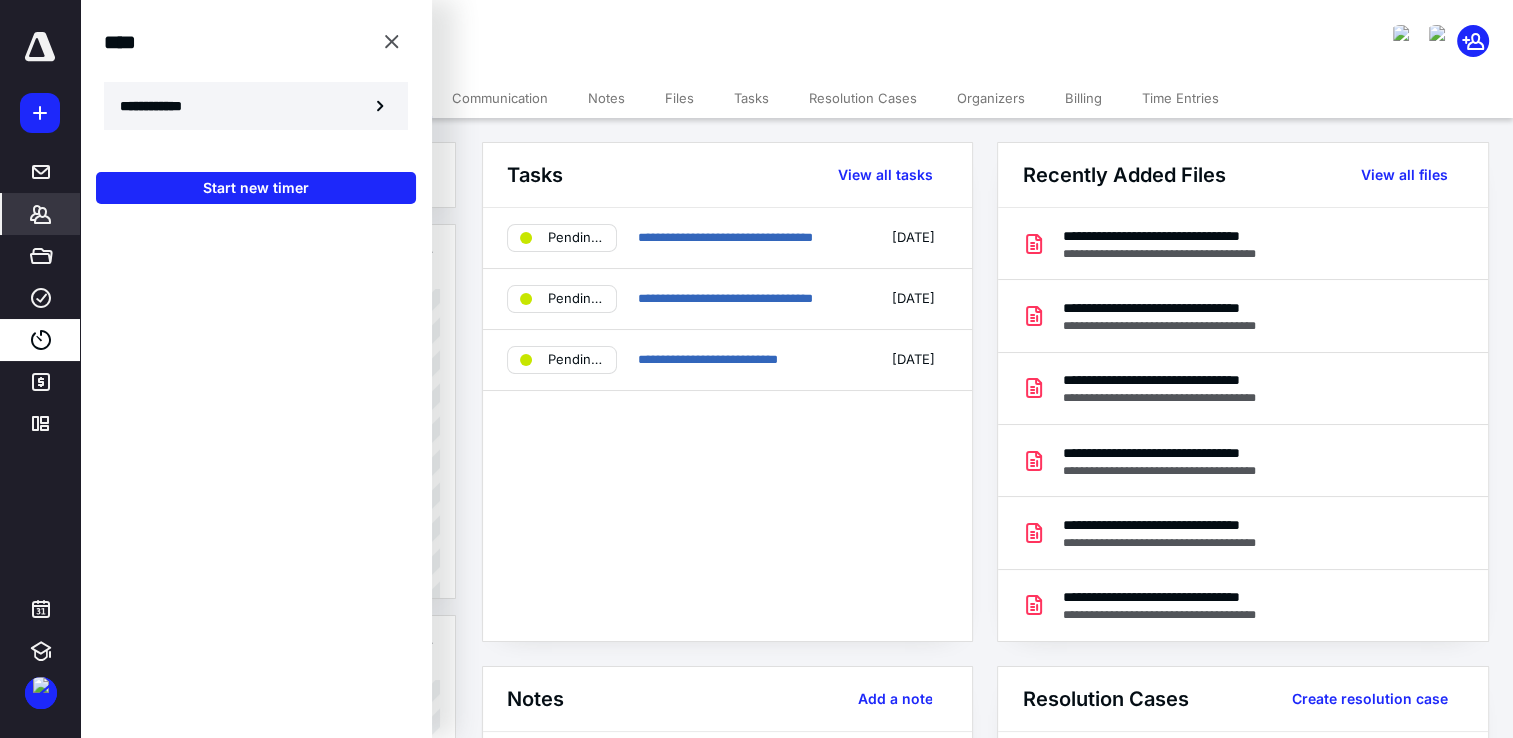 click on "**********" at bounding box center [162, 106] 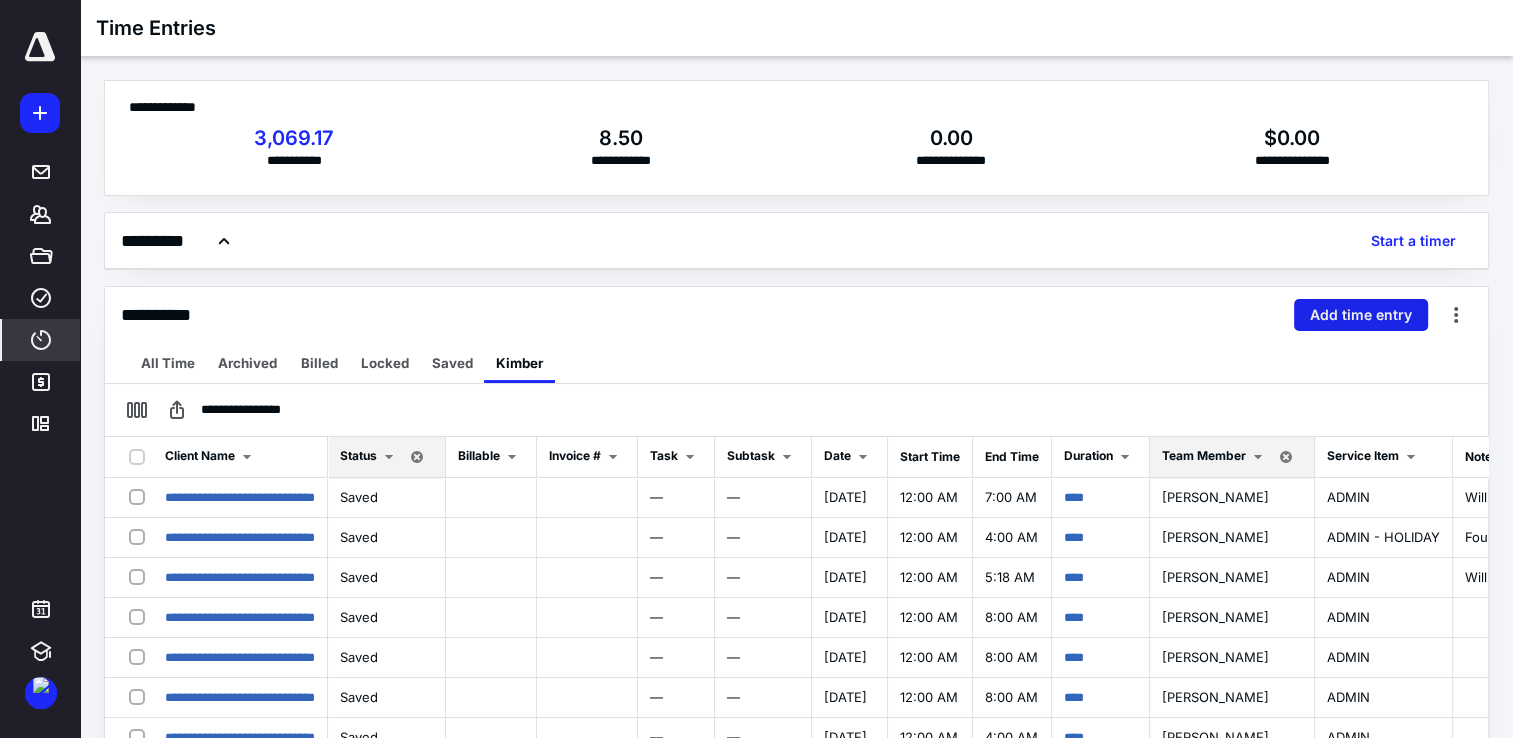 click on "Add time entry" at bounding box center [1361, 315] 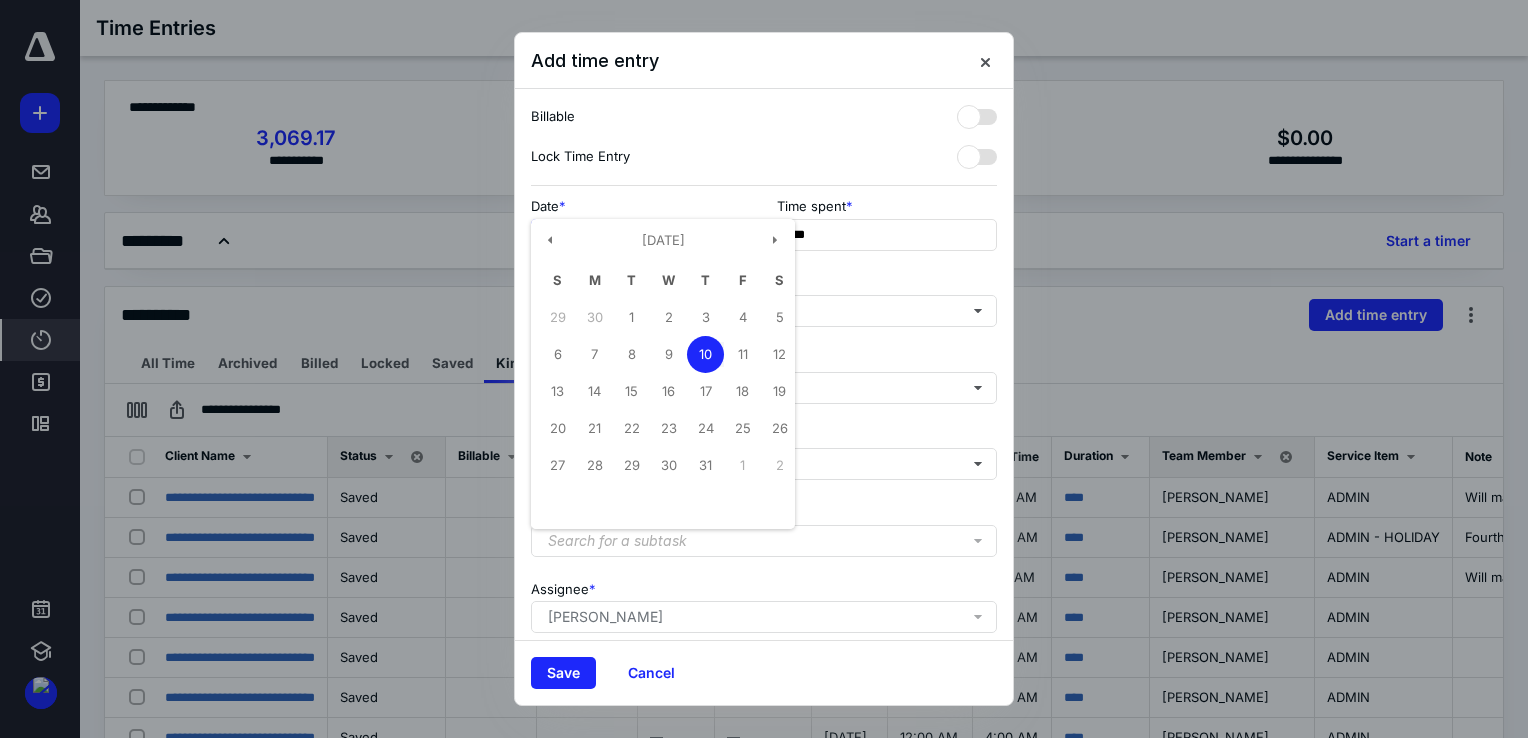 click on "**********" at bounding box center (641, 235) 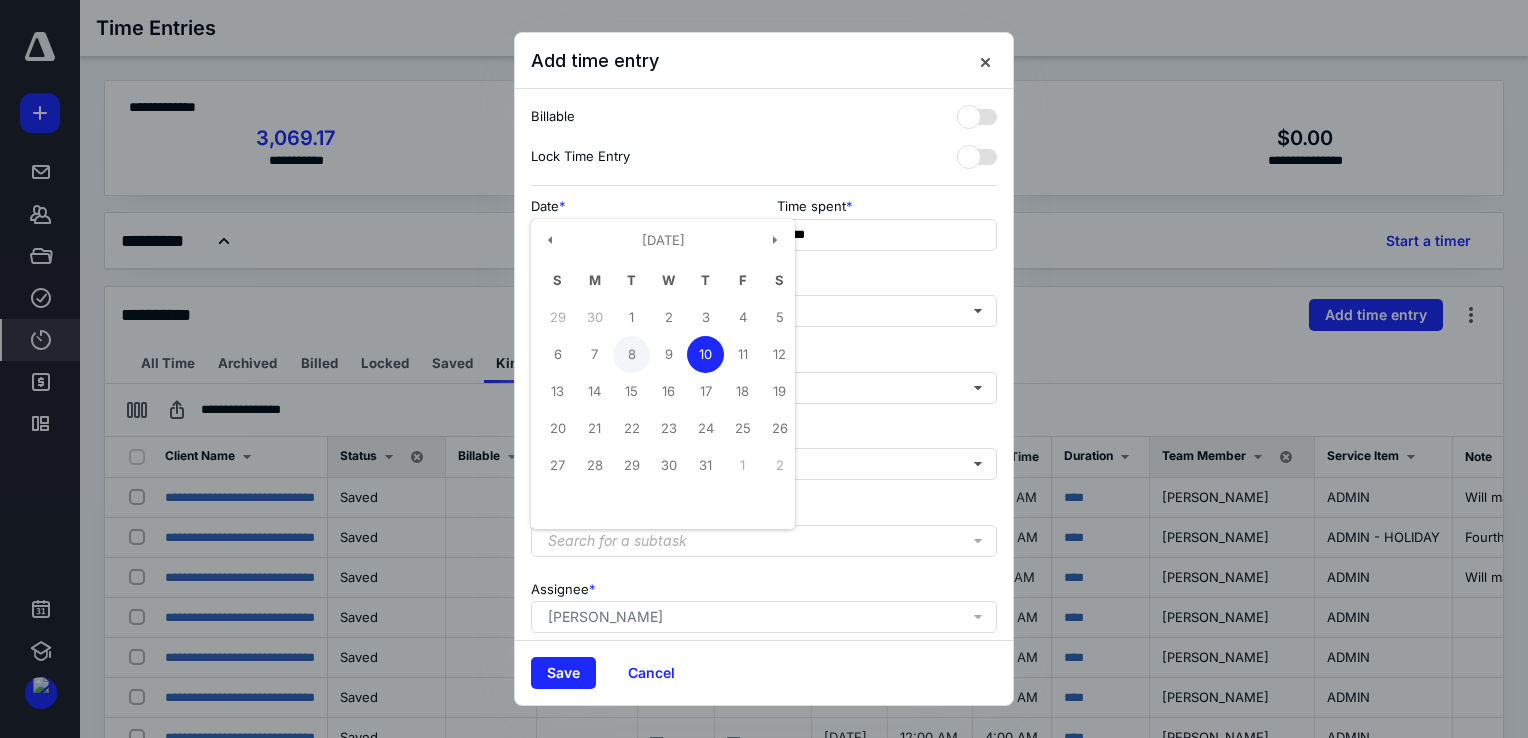 click on "8" at bounding box center (631, 354) 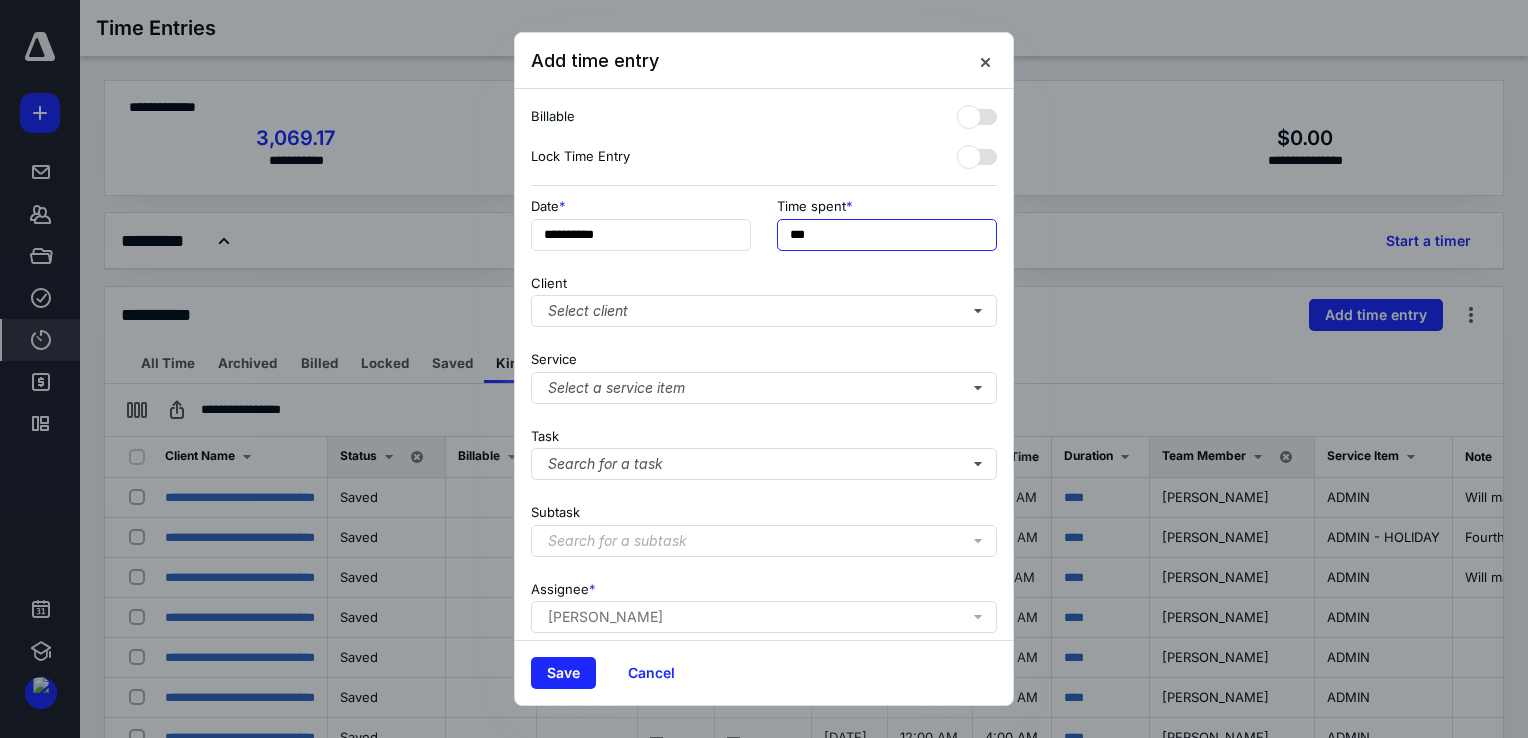 drag, startPoint x: 840, startPoint y: 232, endPoint x: 784, endPoint y: 232, distance: 56 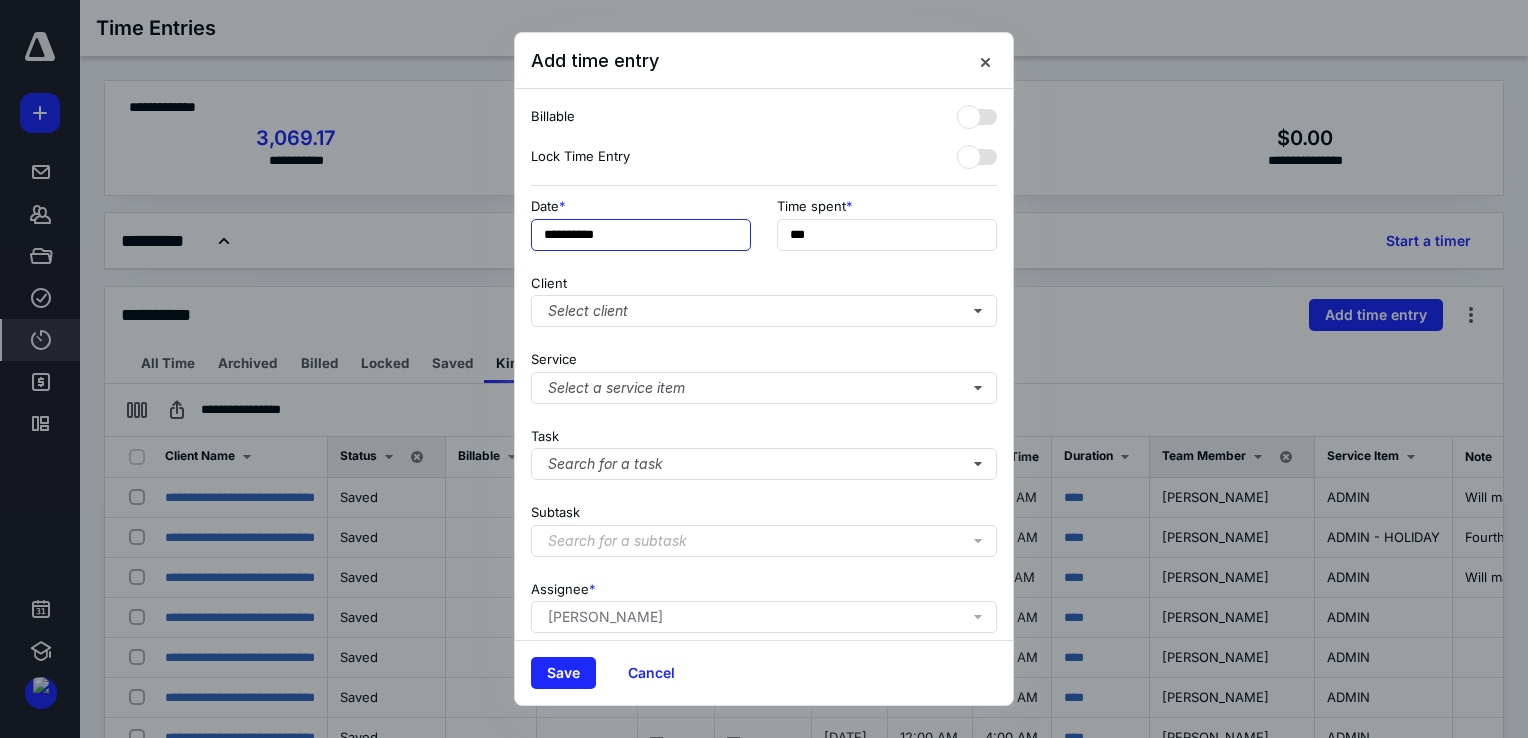 click on "**********" at bounding box center [641, 235] 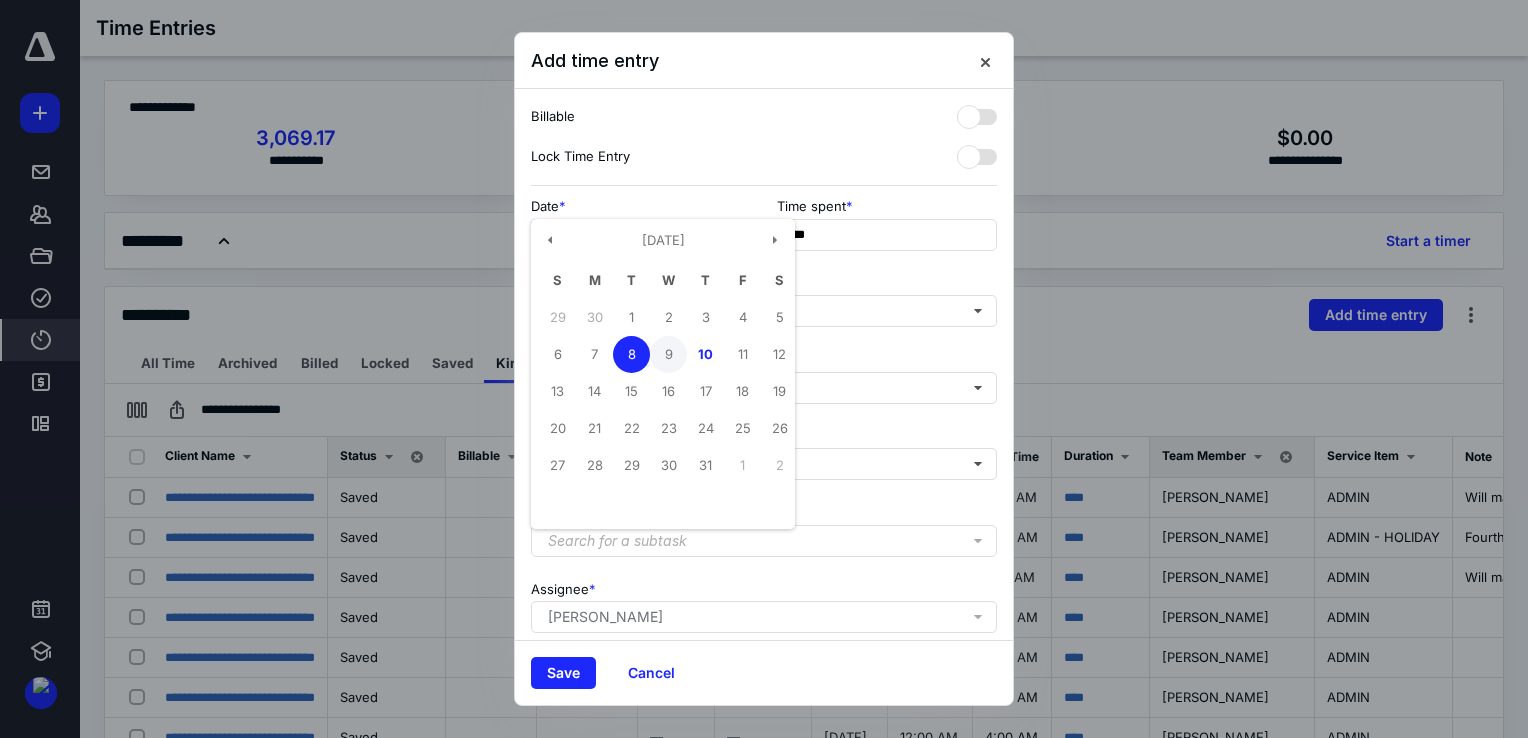 click on "9" at bounding box center [668, 354] 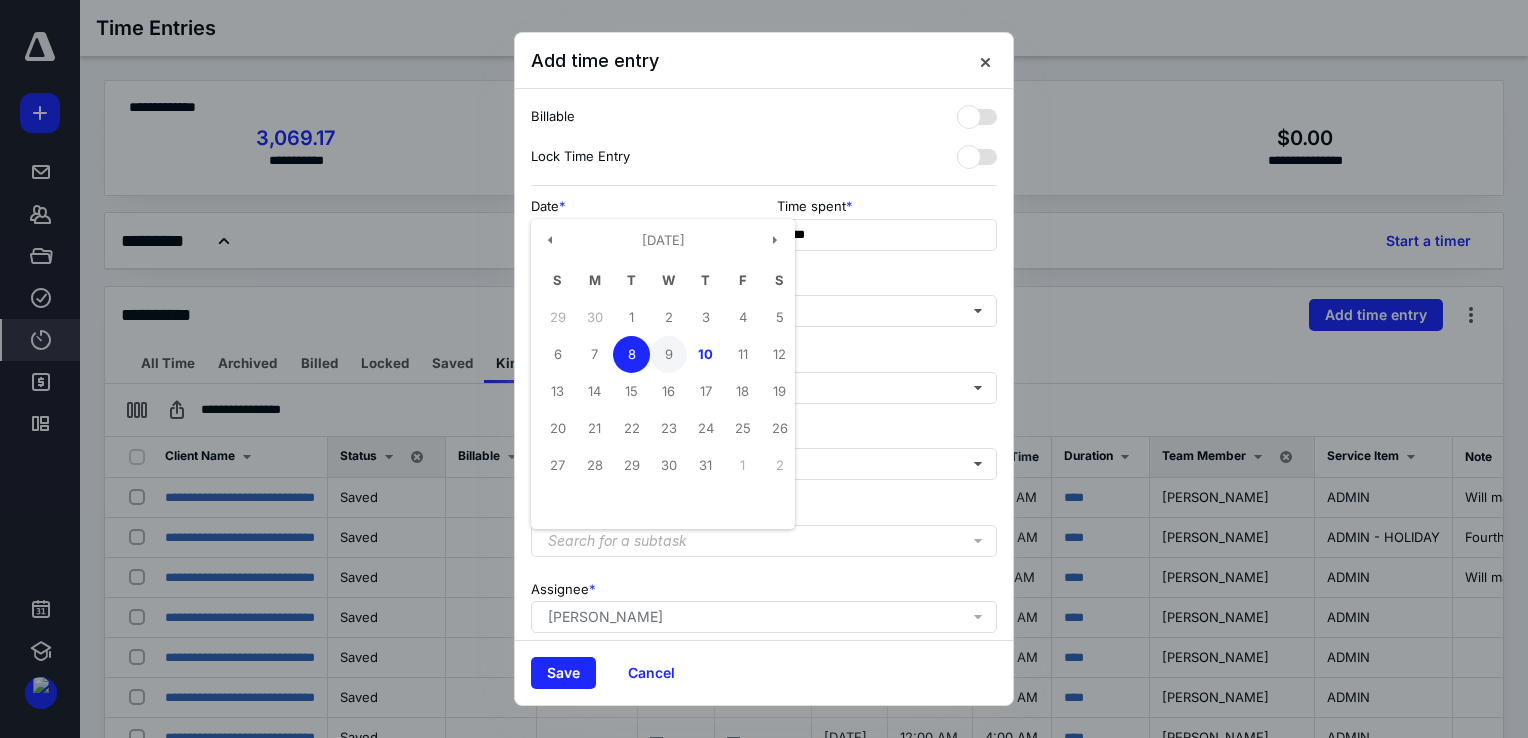 type on "**********" 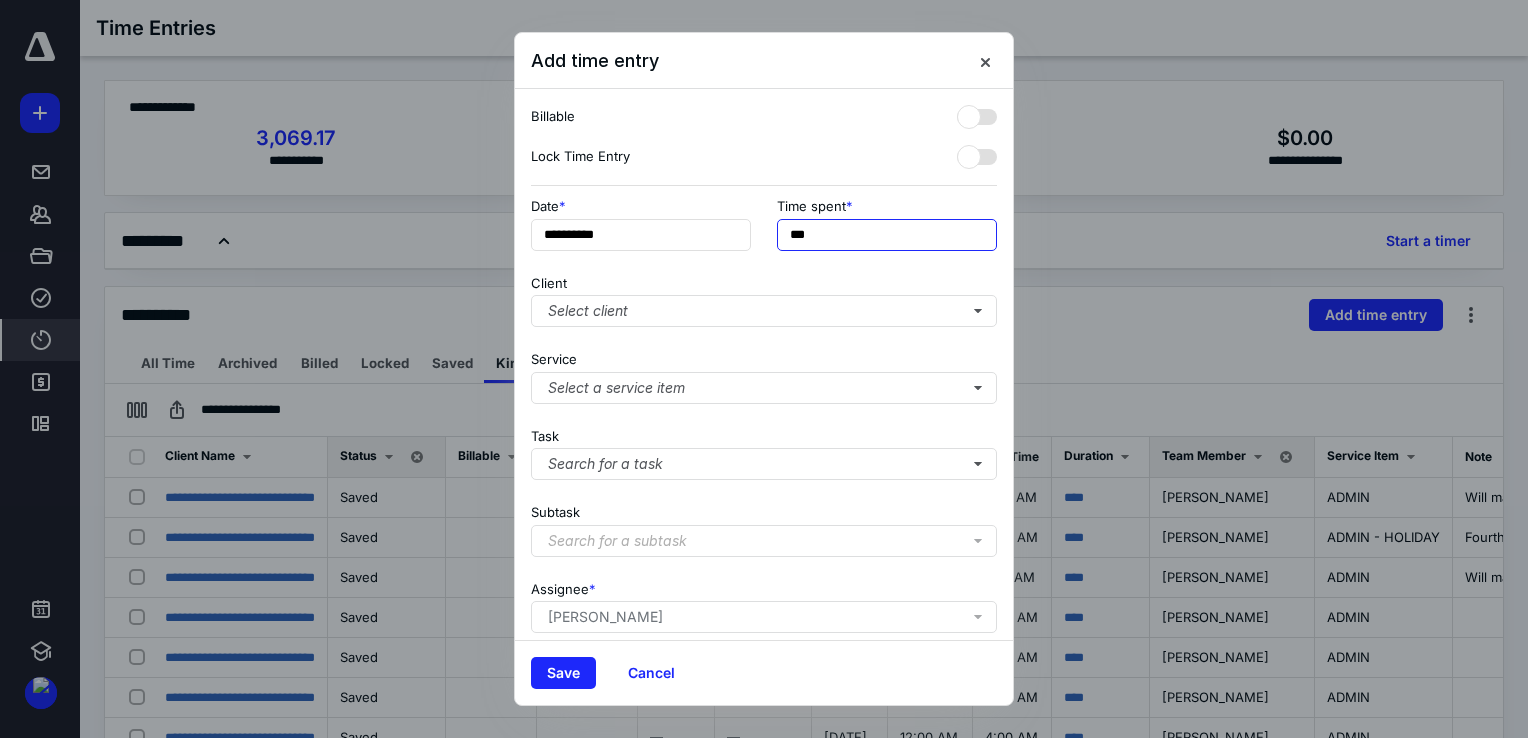drag, startPoint x: 828, startPoint y: 243, endPoint x: 783, endPoint y: 240, distance: 45.099888 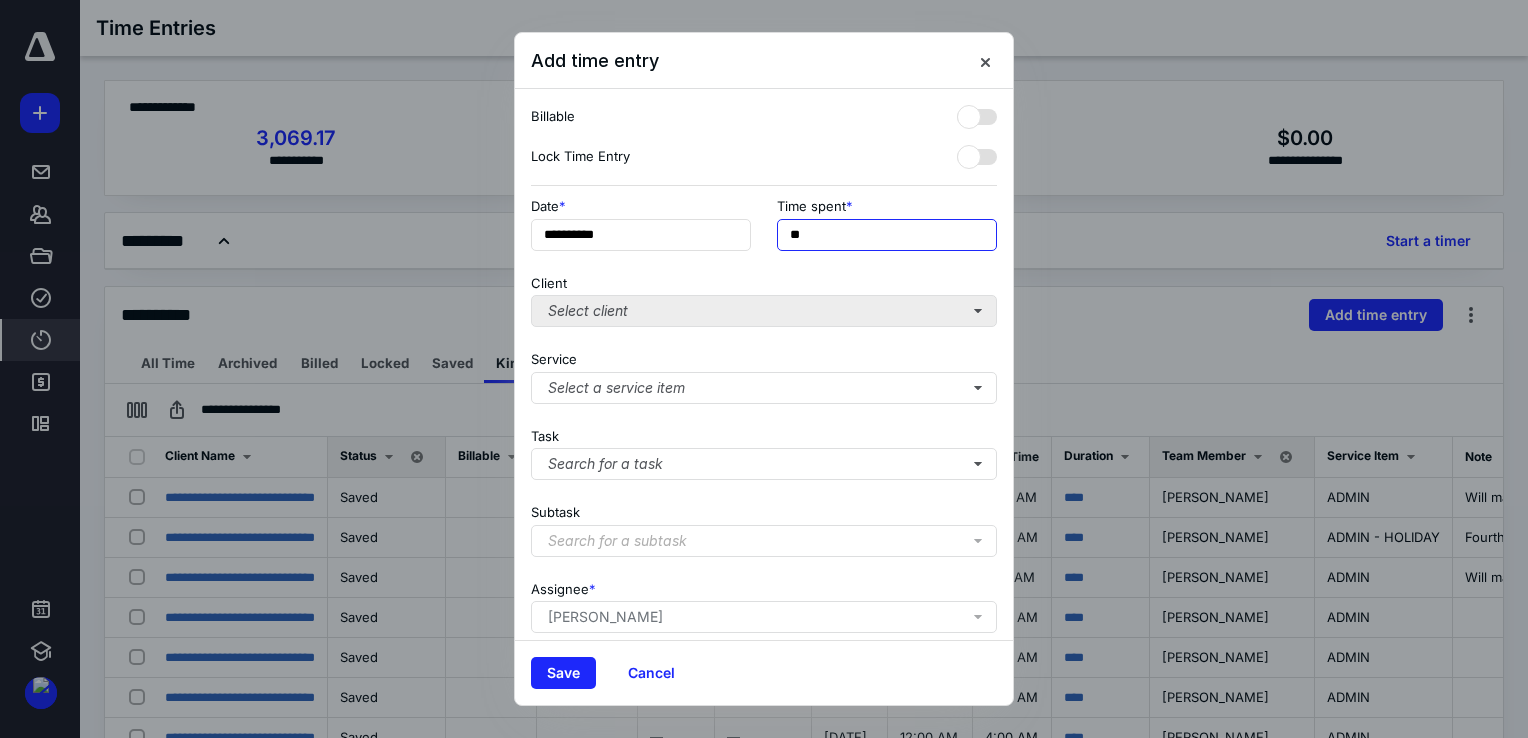 type on "**" 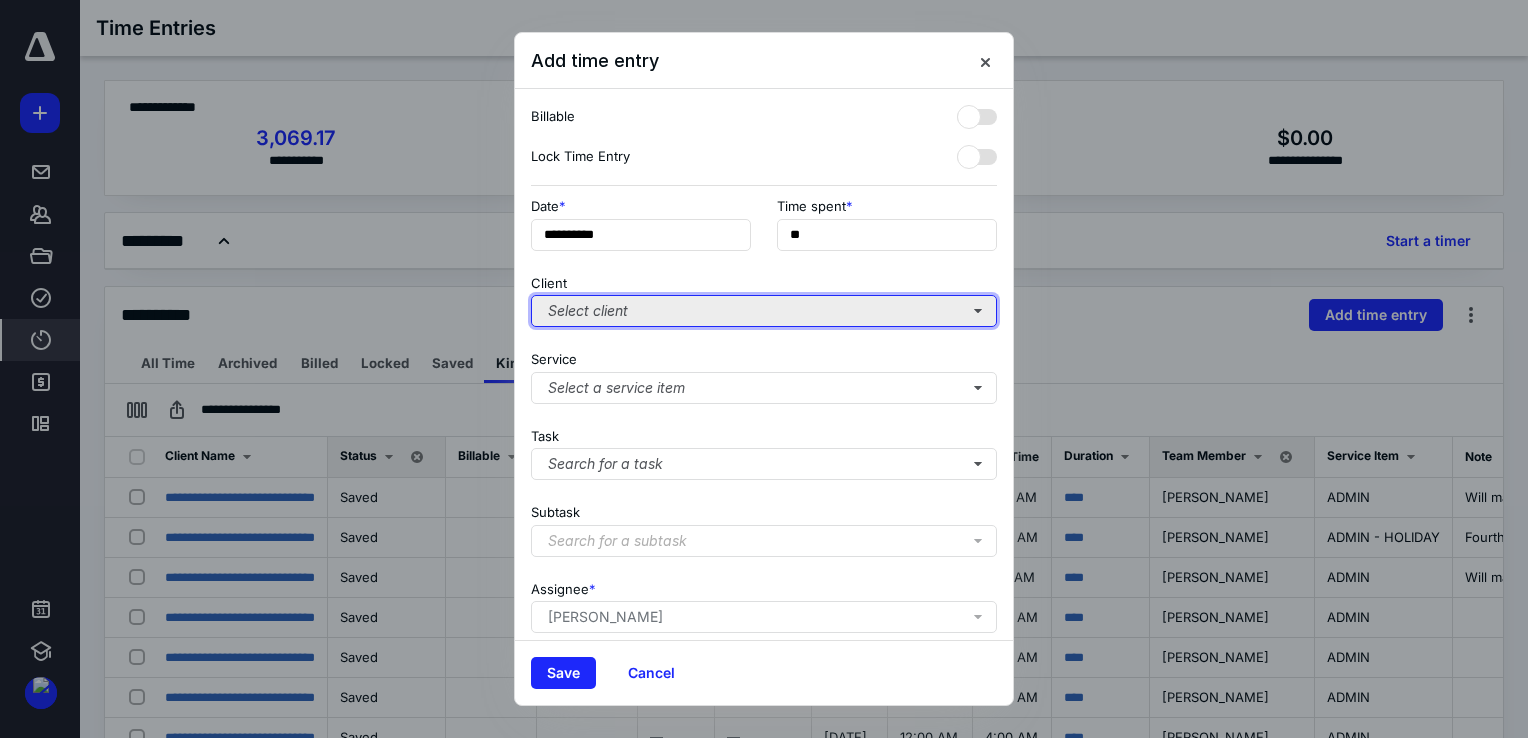 click on "Select client" at bounding box center (764, 311) 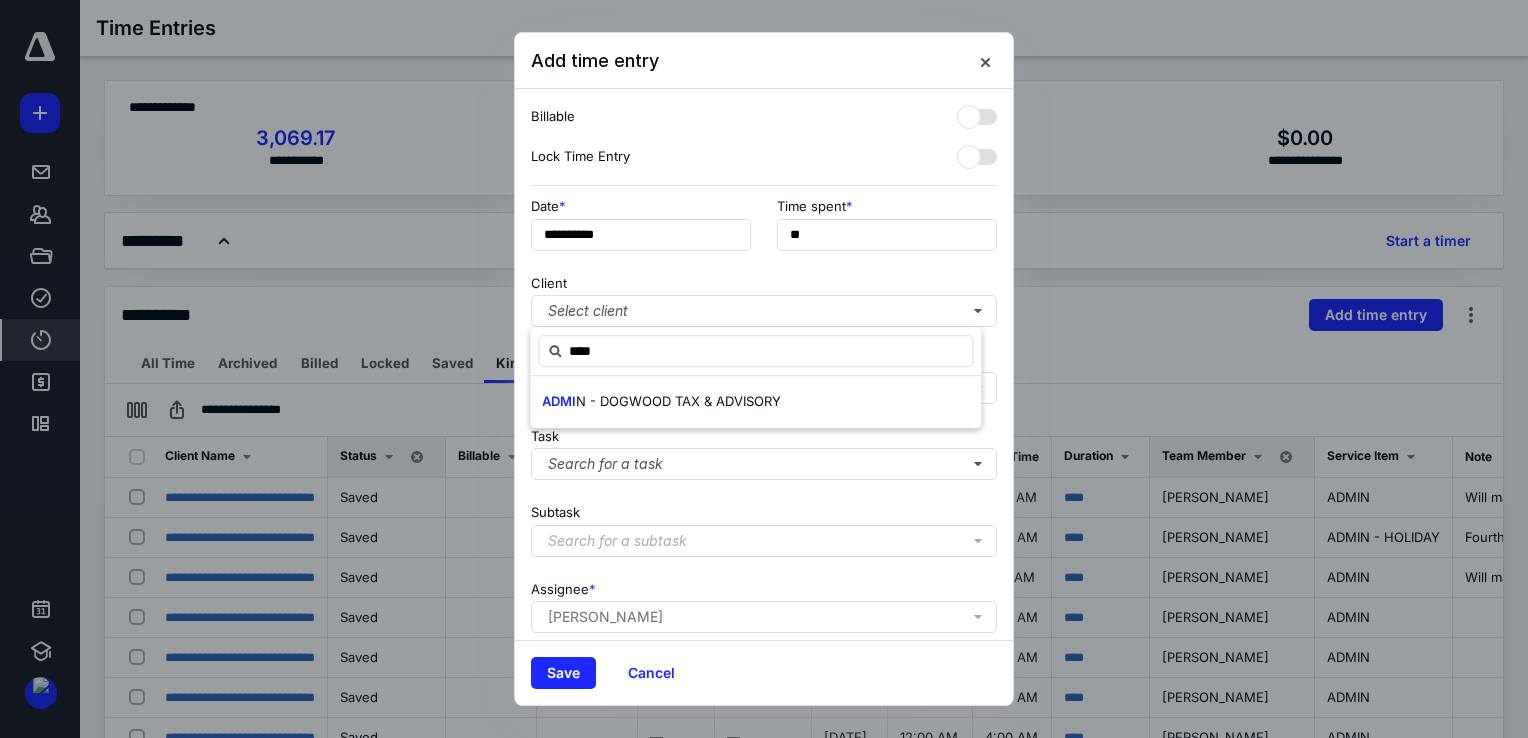 click on "ADMI N - DOGWOOD TAX & ADVISORY" at bounding box center [755, 402] 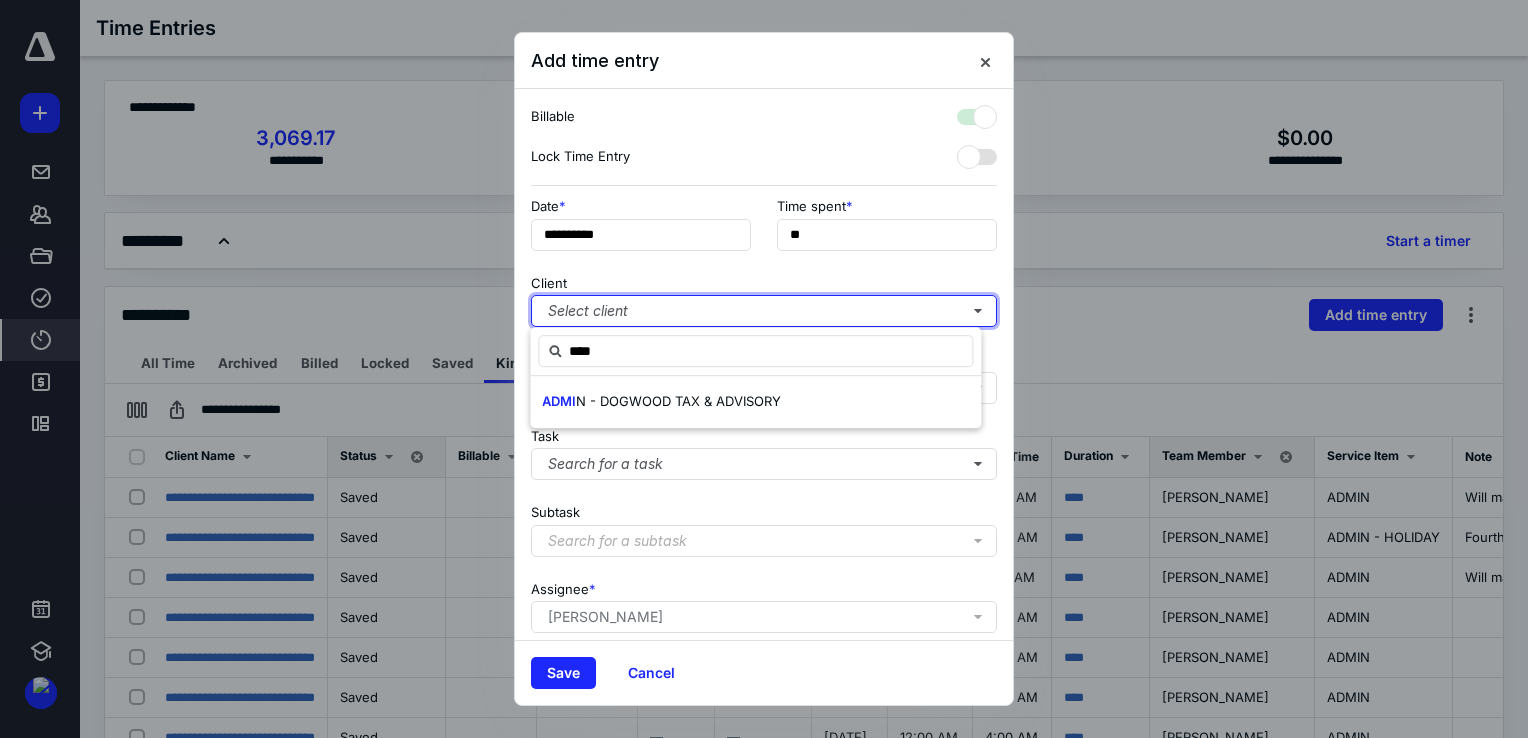 checkbox on "true" 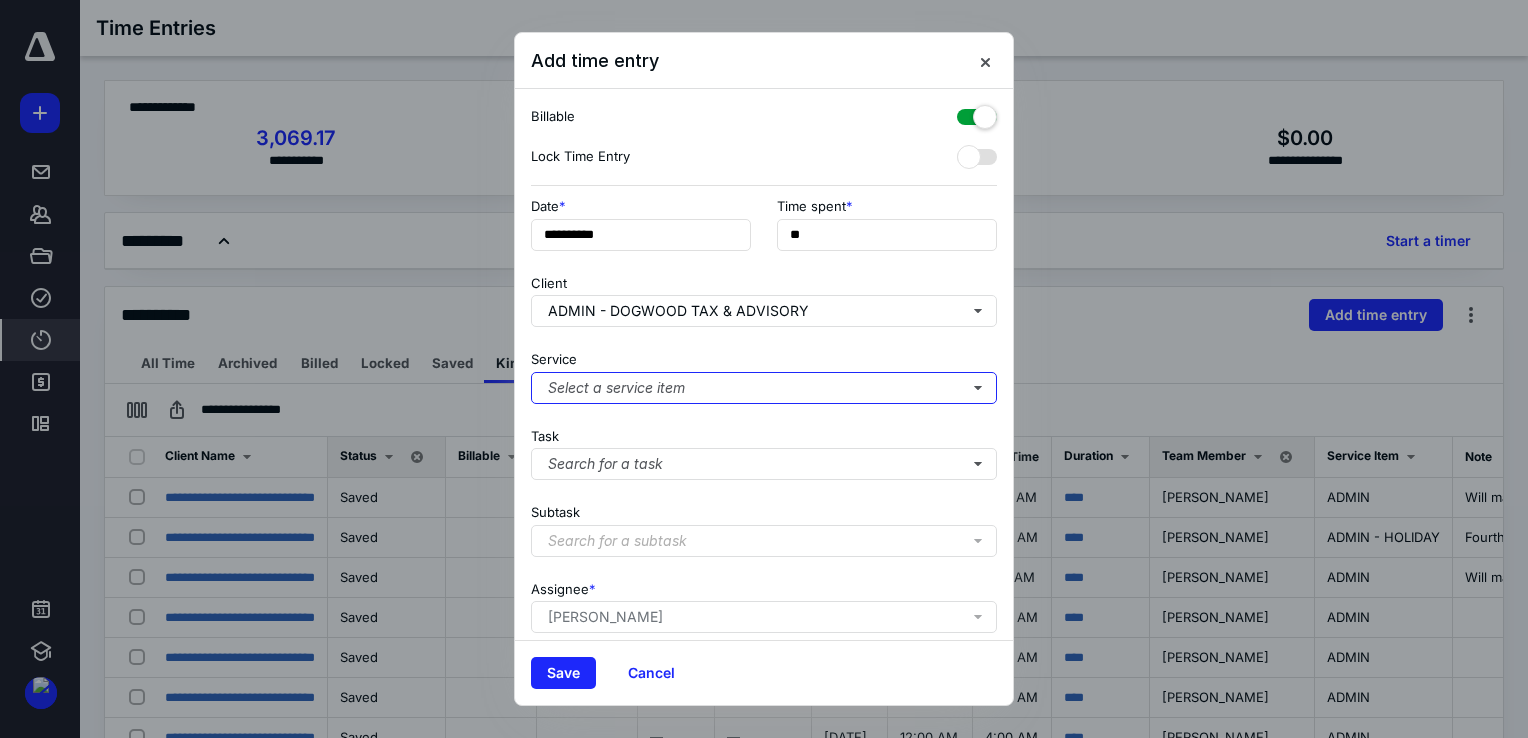 click on "Select a service item" at bounding box center (764, 388) 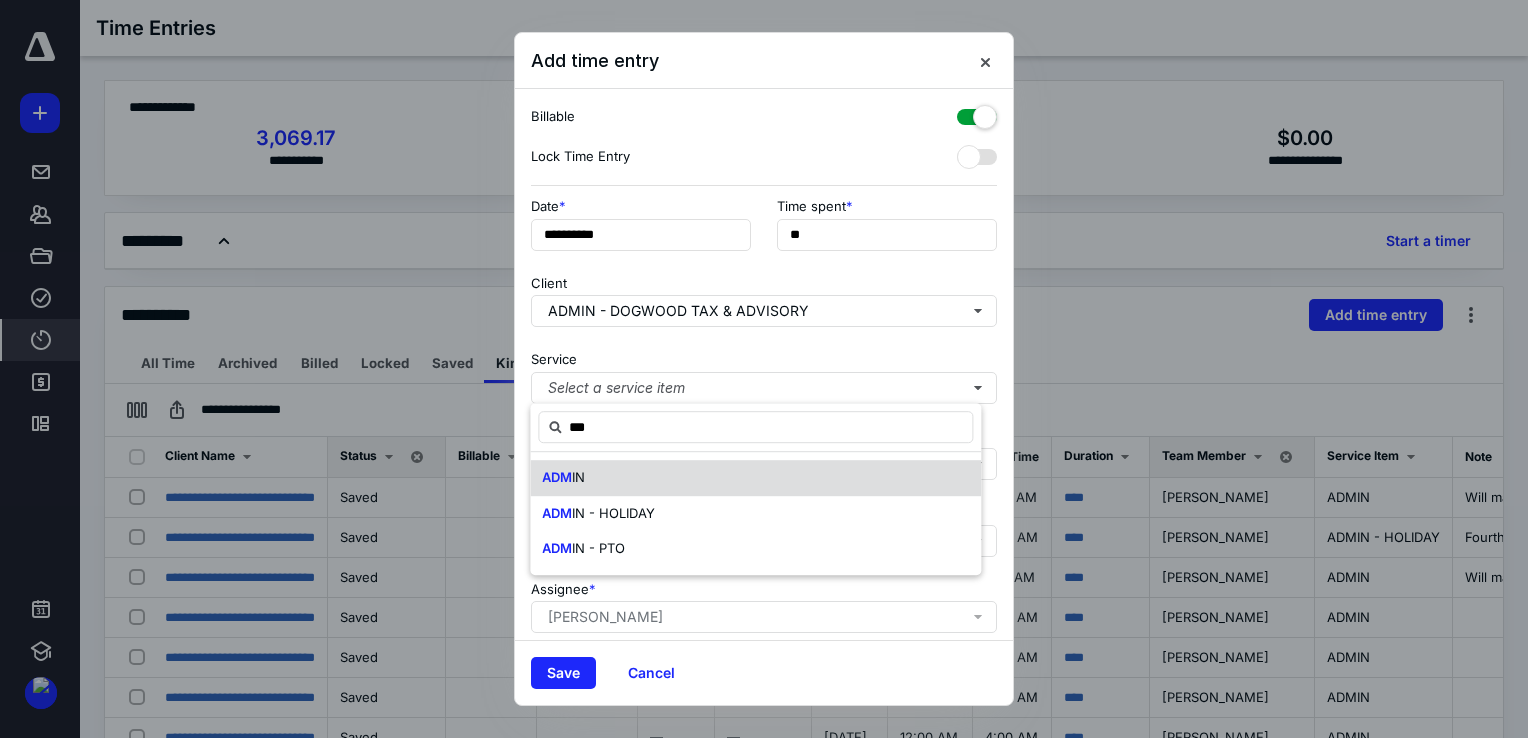click on "ADM IN" at bounding box center [755, 478] 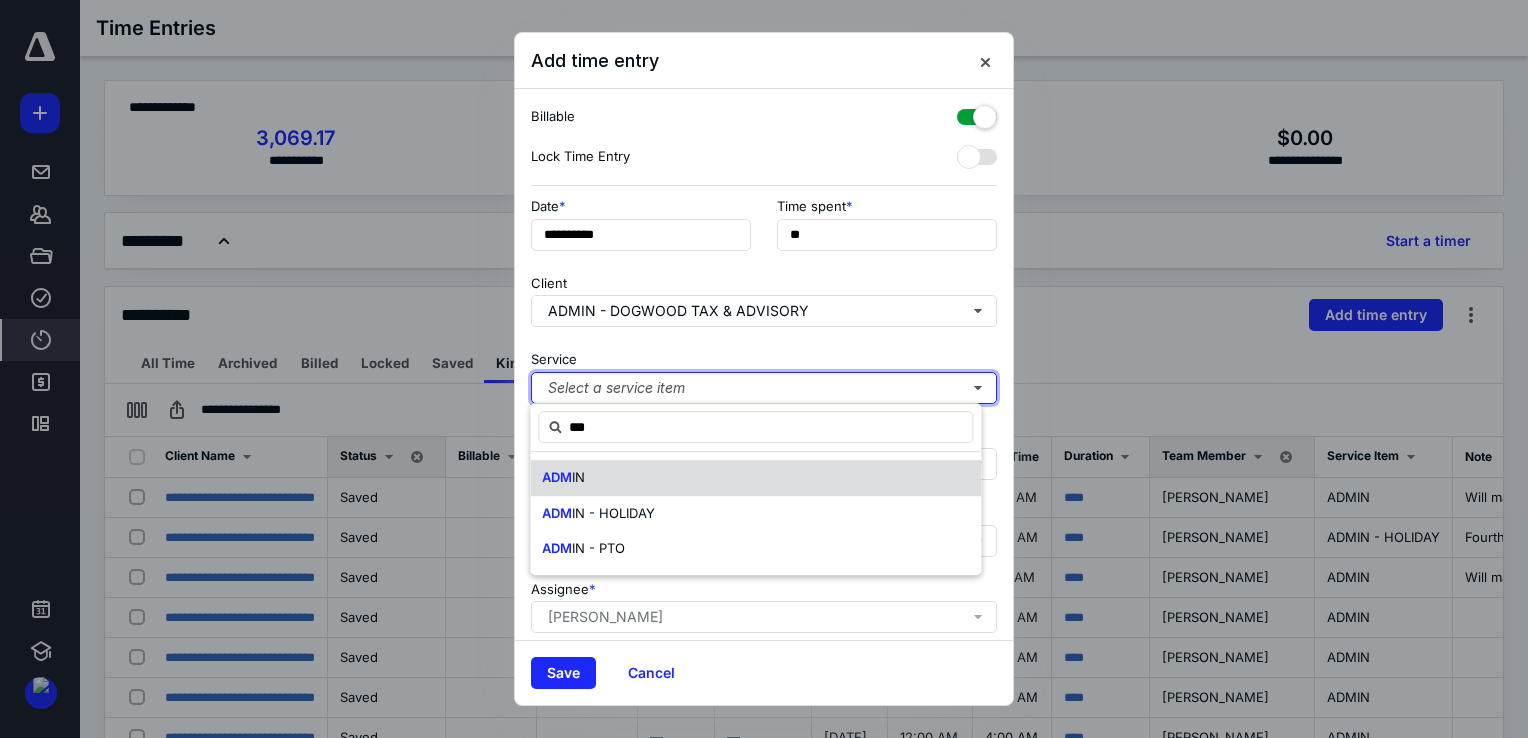 type 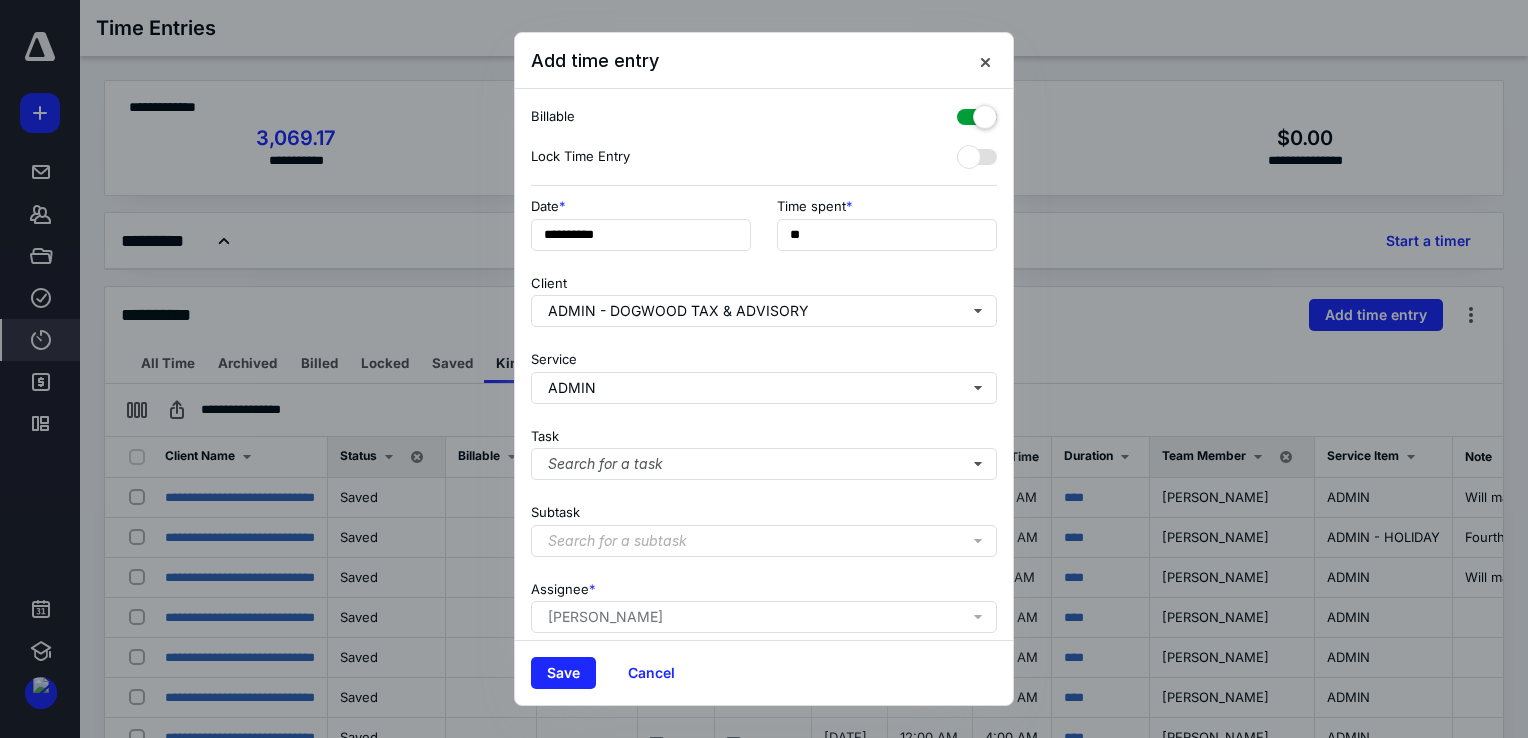 click at bounding box center (977, 113) 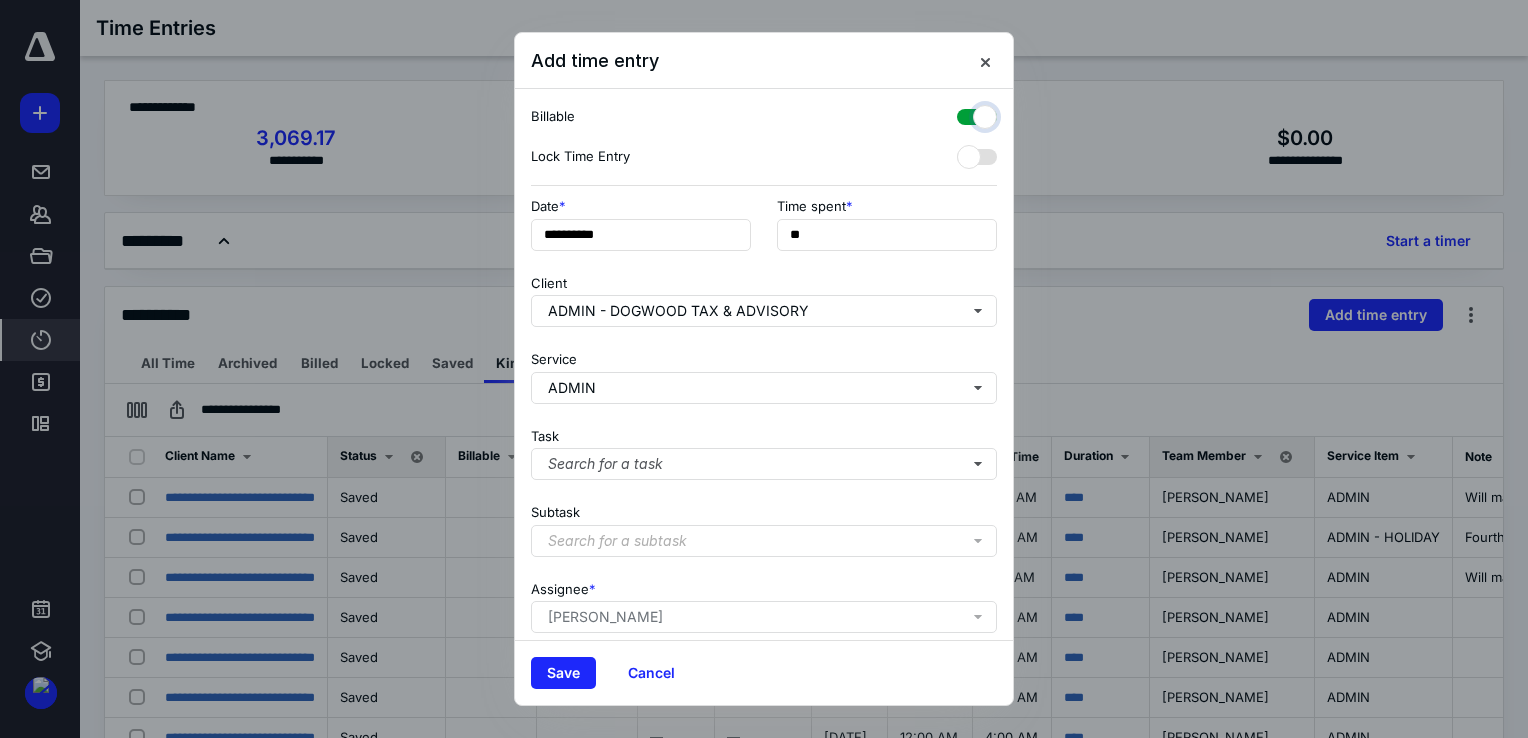 click at bounding box center [967, 114] 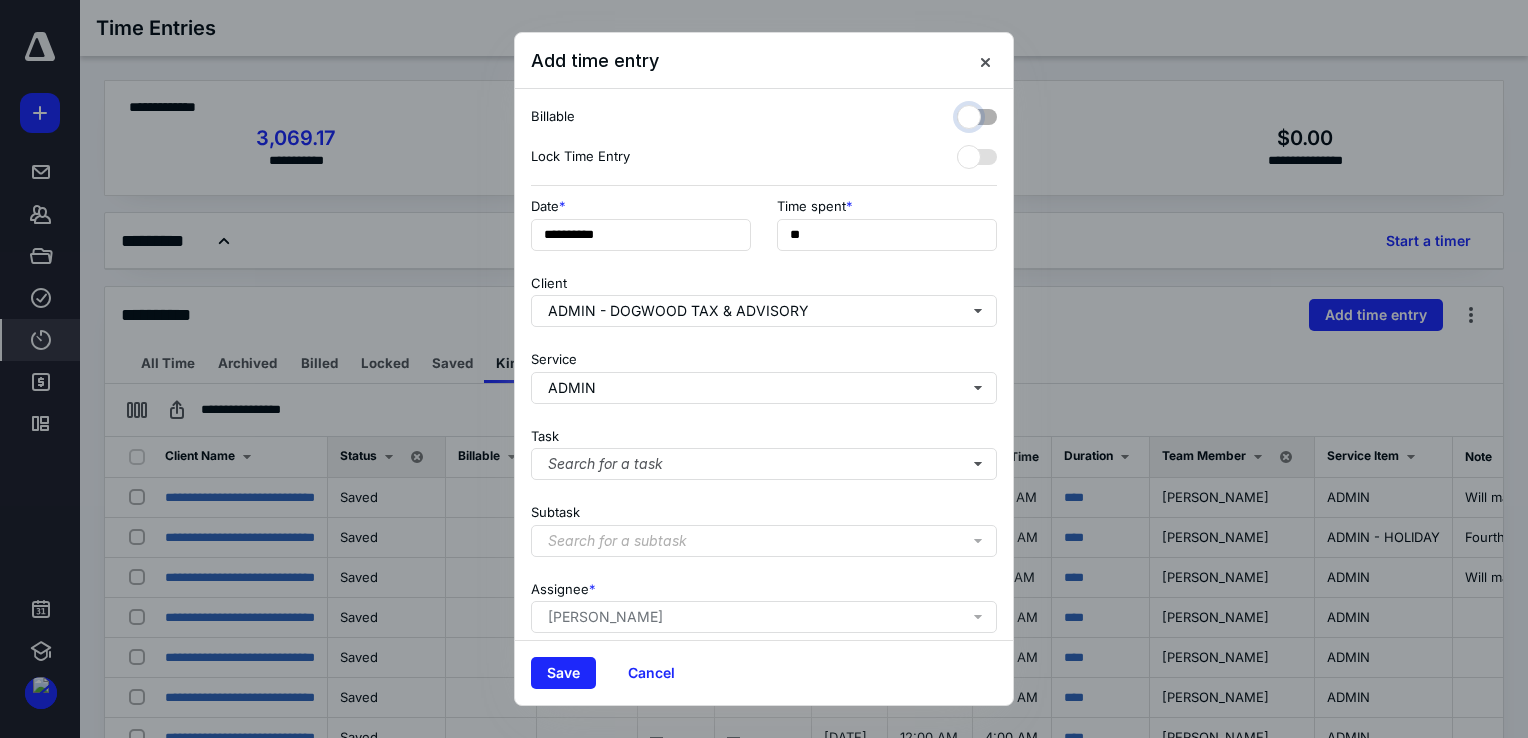checkbox on "false" 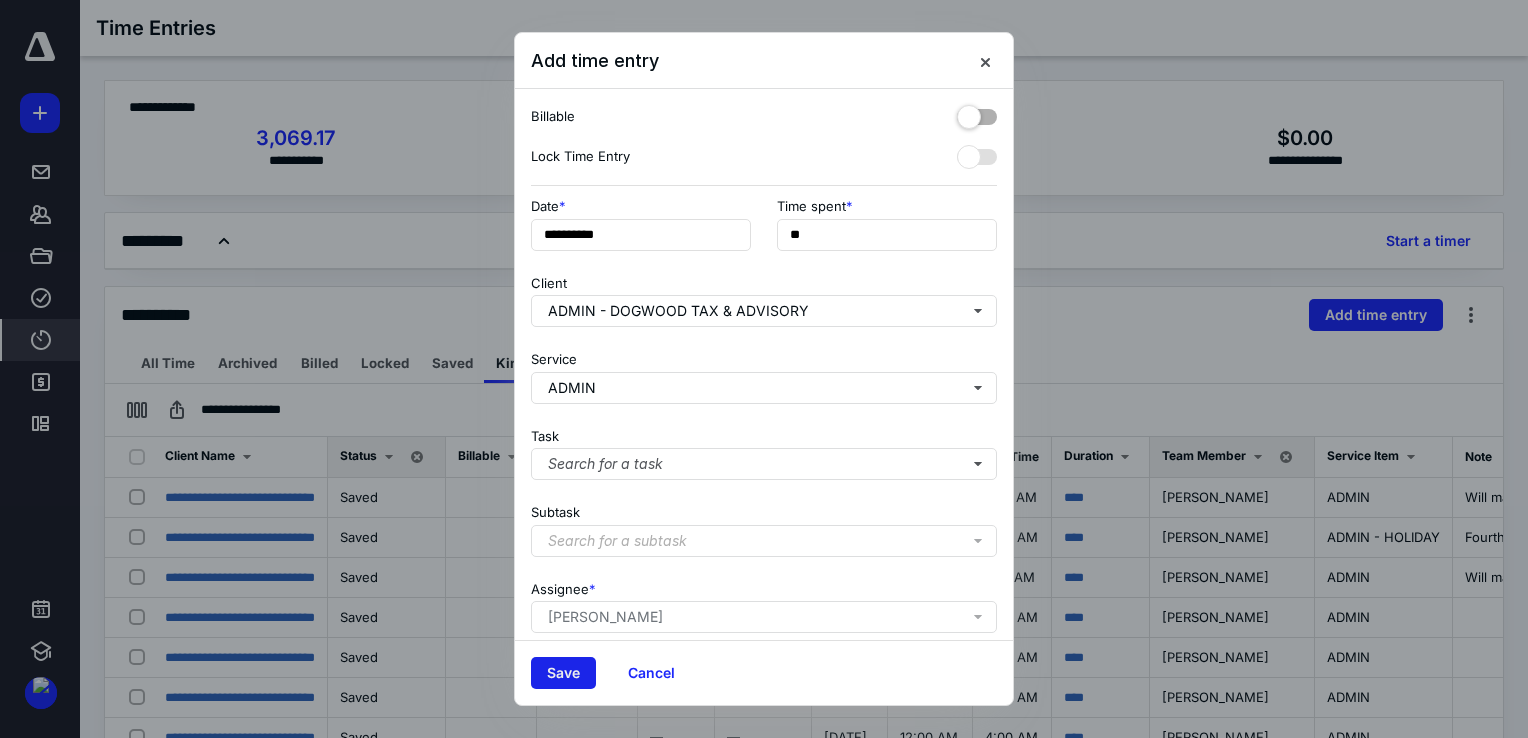 click on "Save" at bounding box center [563, 673] 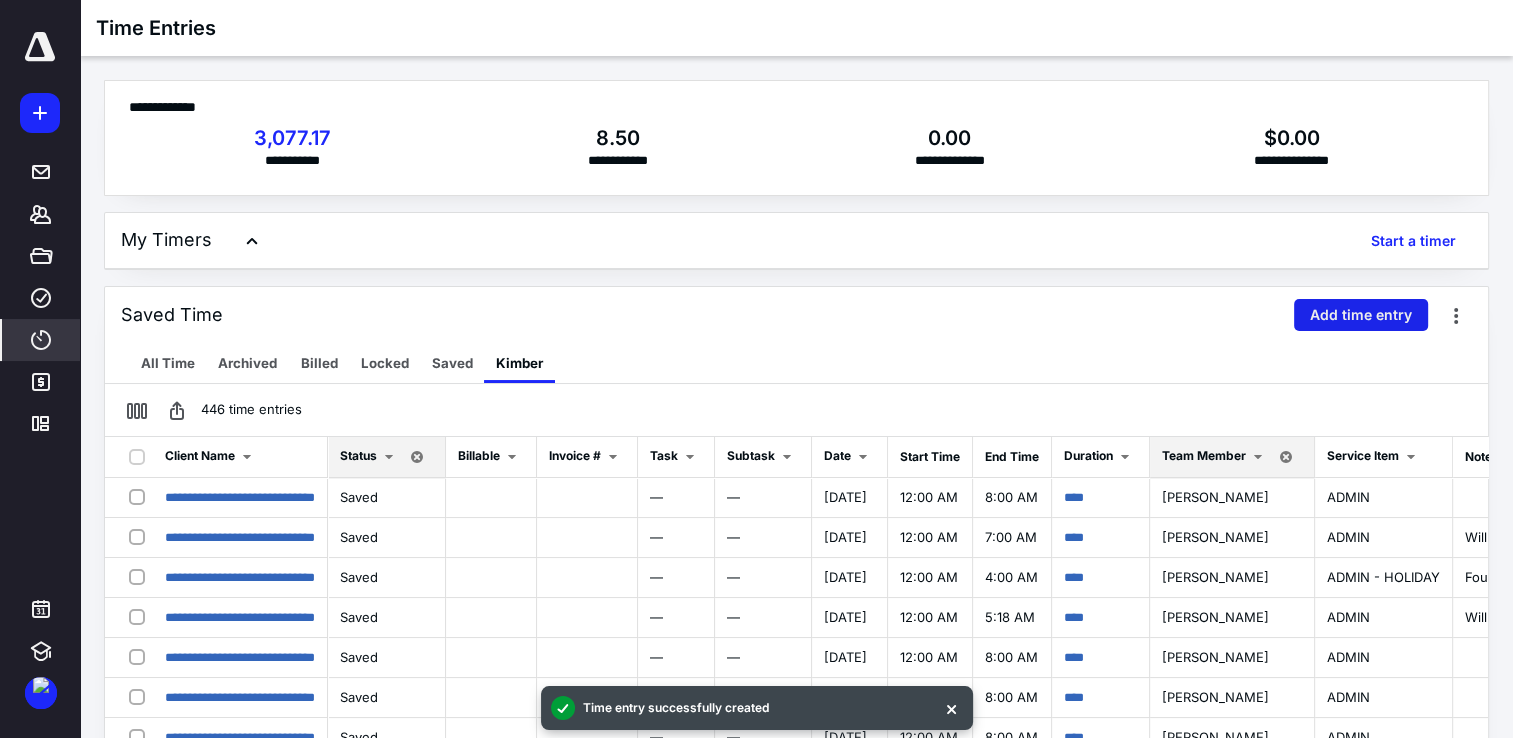 click on "Add time entry" at bounding box center [1361, 315] 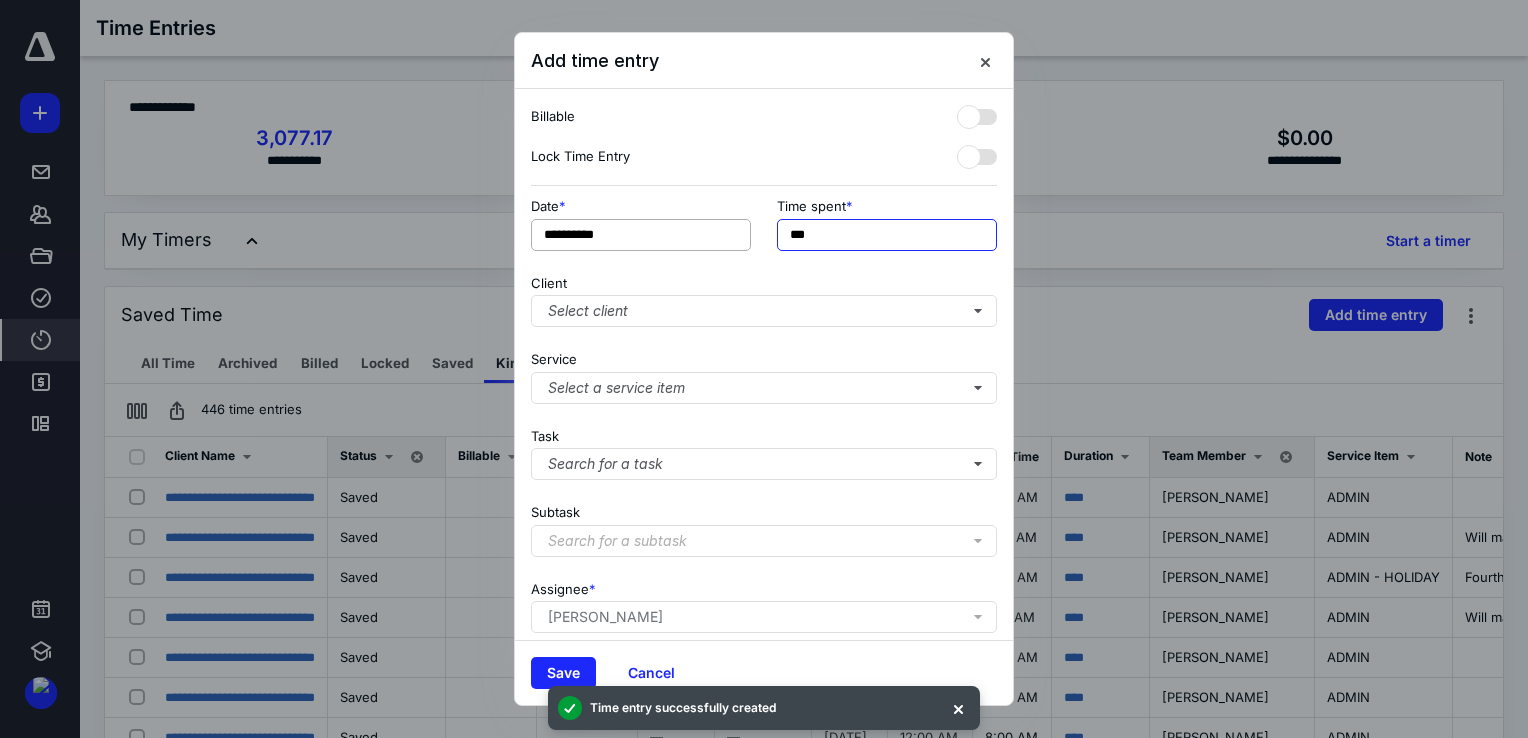 drag, startPoint x: 827, startPoint y: 238, endPoint x: 737, endPoint y: 231, distance: 90.27181 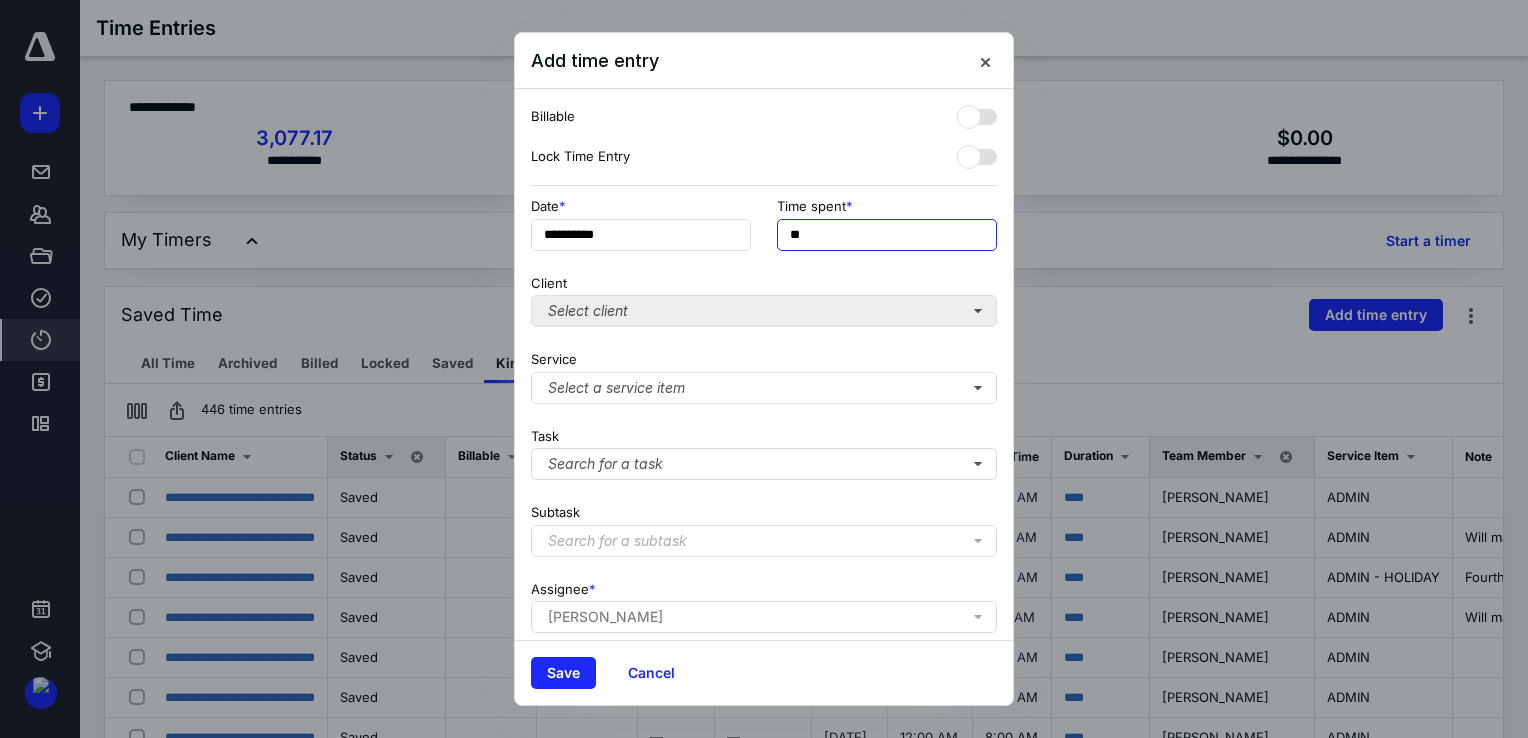 type on "**" 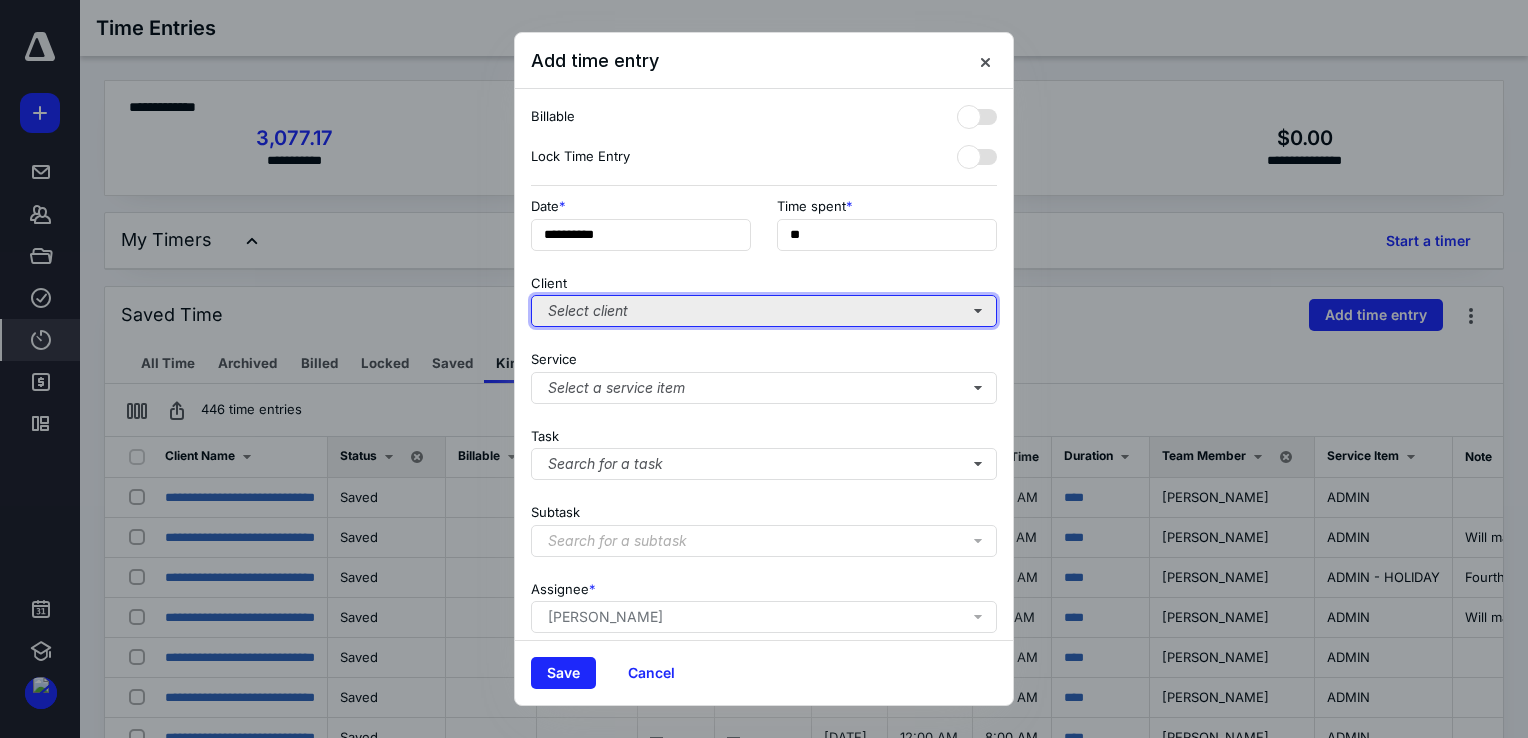 click on "Select client" at bounding box center (764, 311) 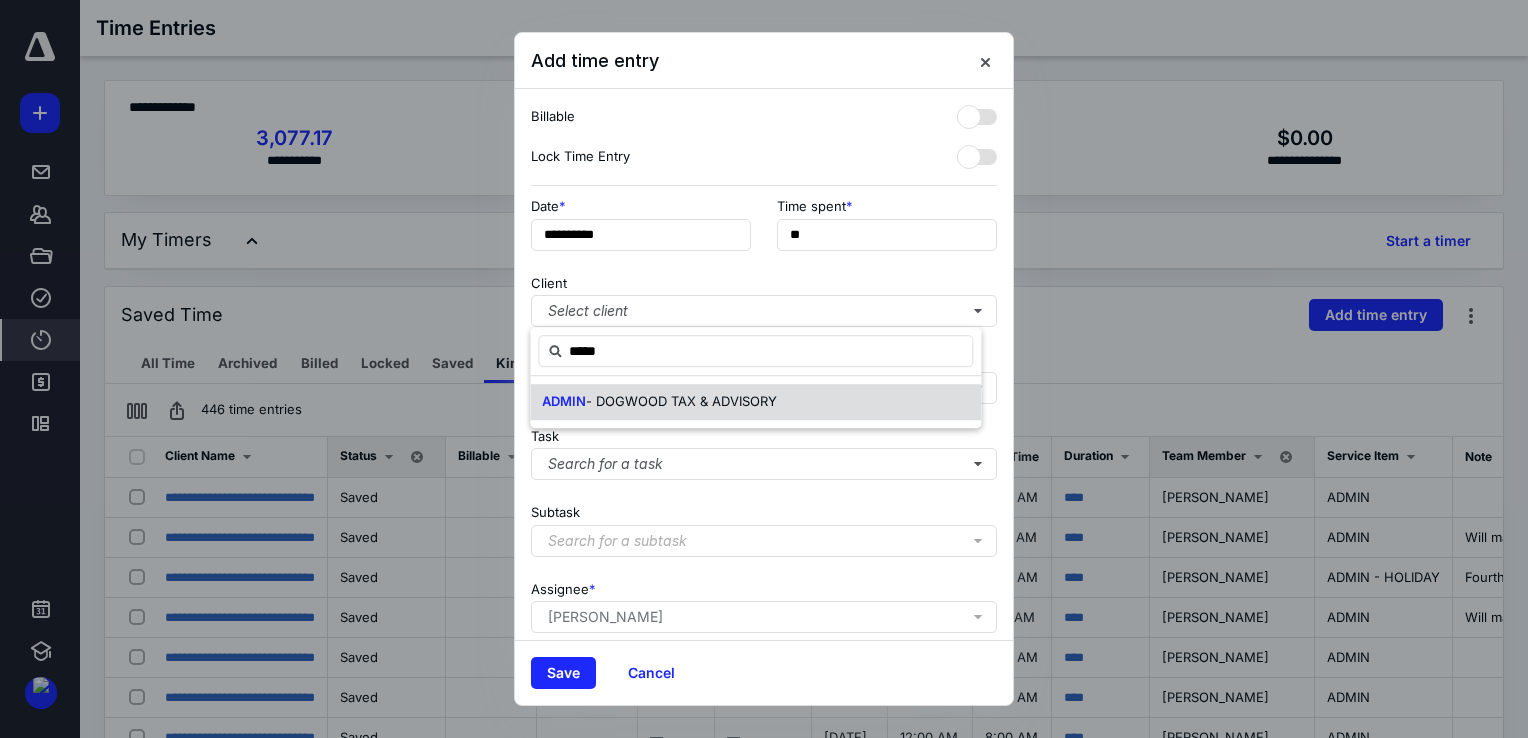 click on "ADMIN  - DOGWOOD TAX & ADVISORY" at bounding box center (755, 402) 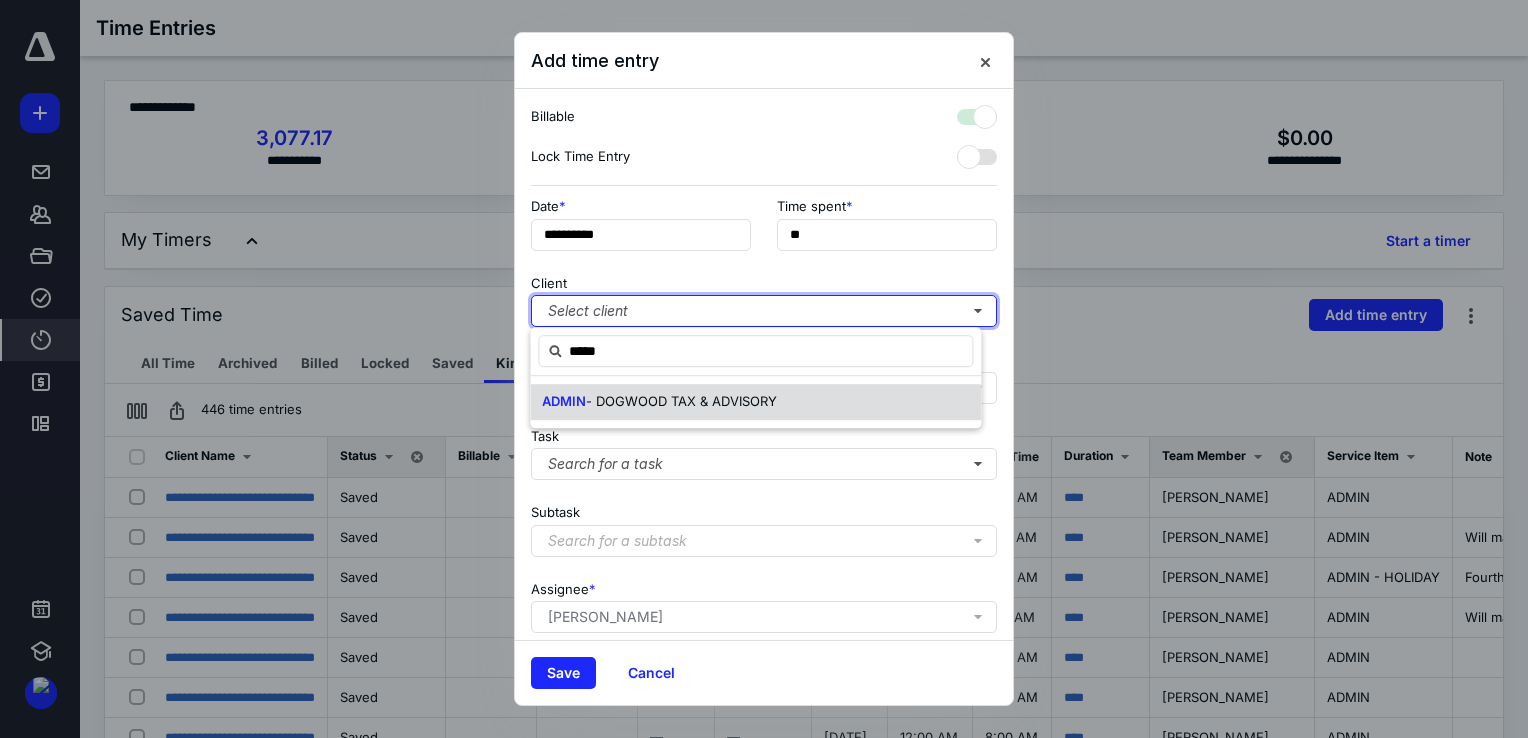 checkbox on "true" 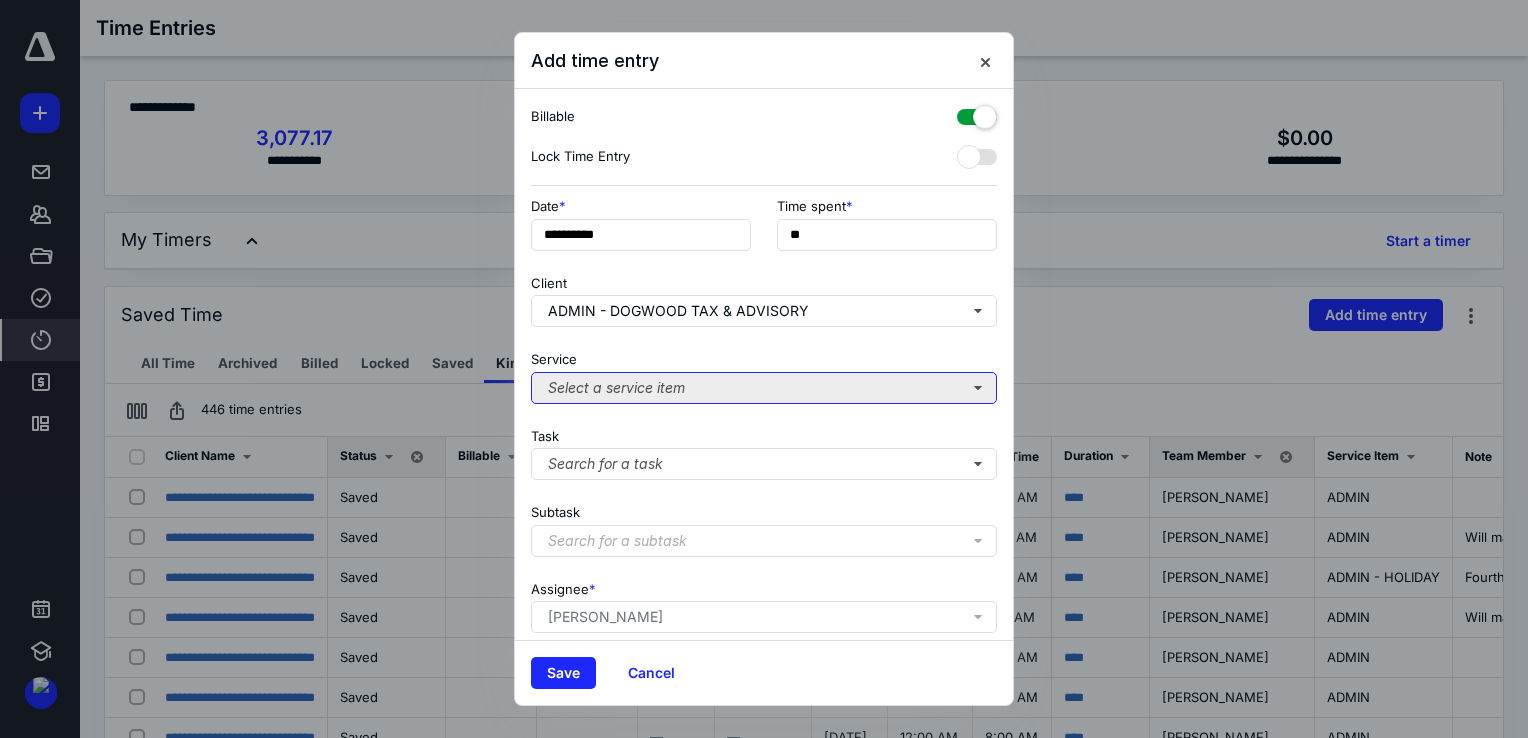 click on "Select a service item" at bounding box center (764, 388) 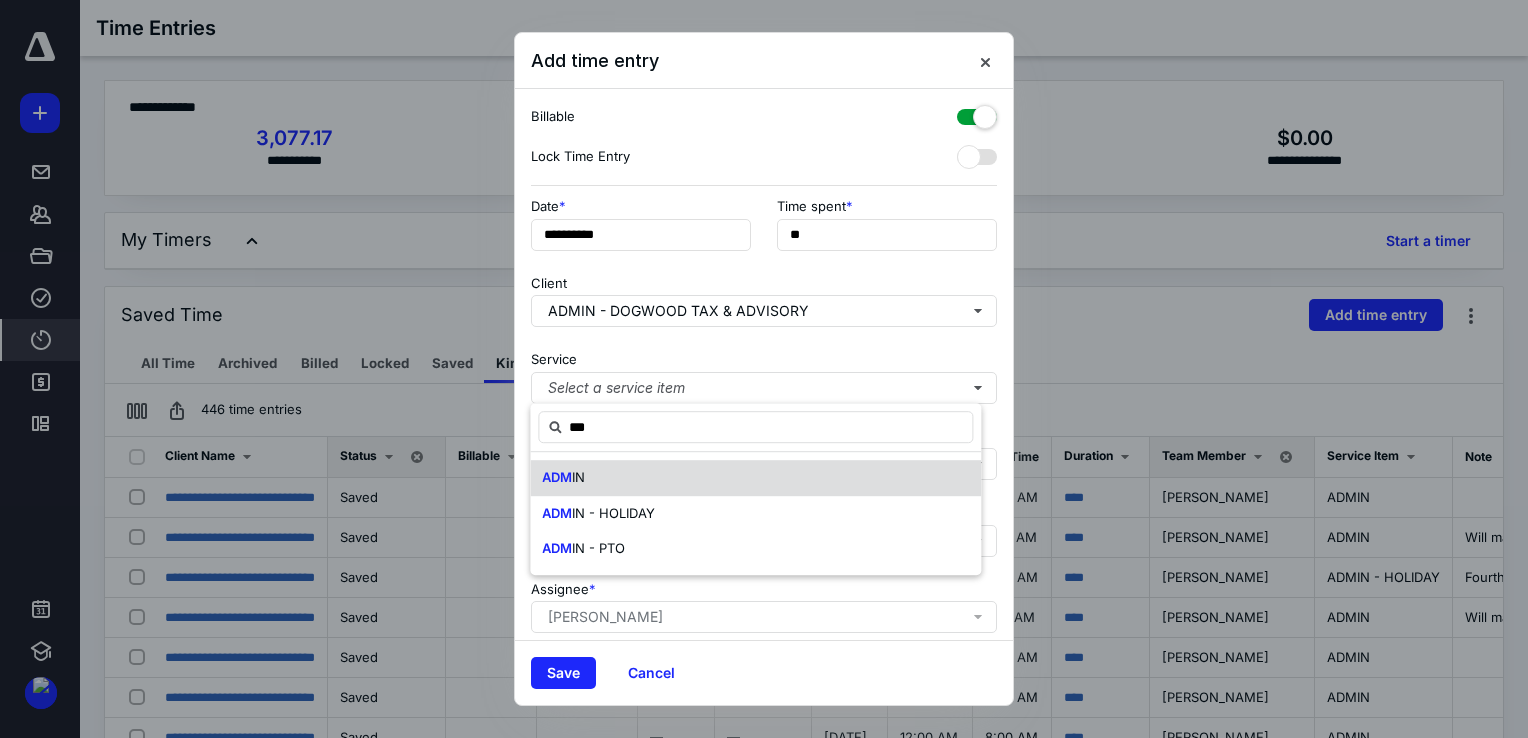click on "IN" at bounding box center [578, 477] 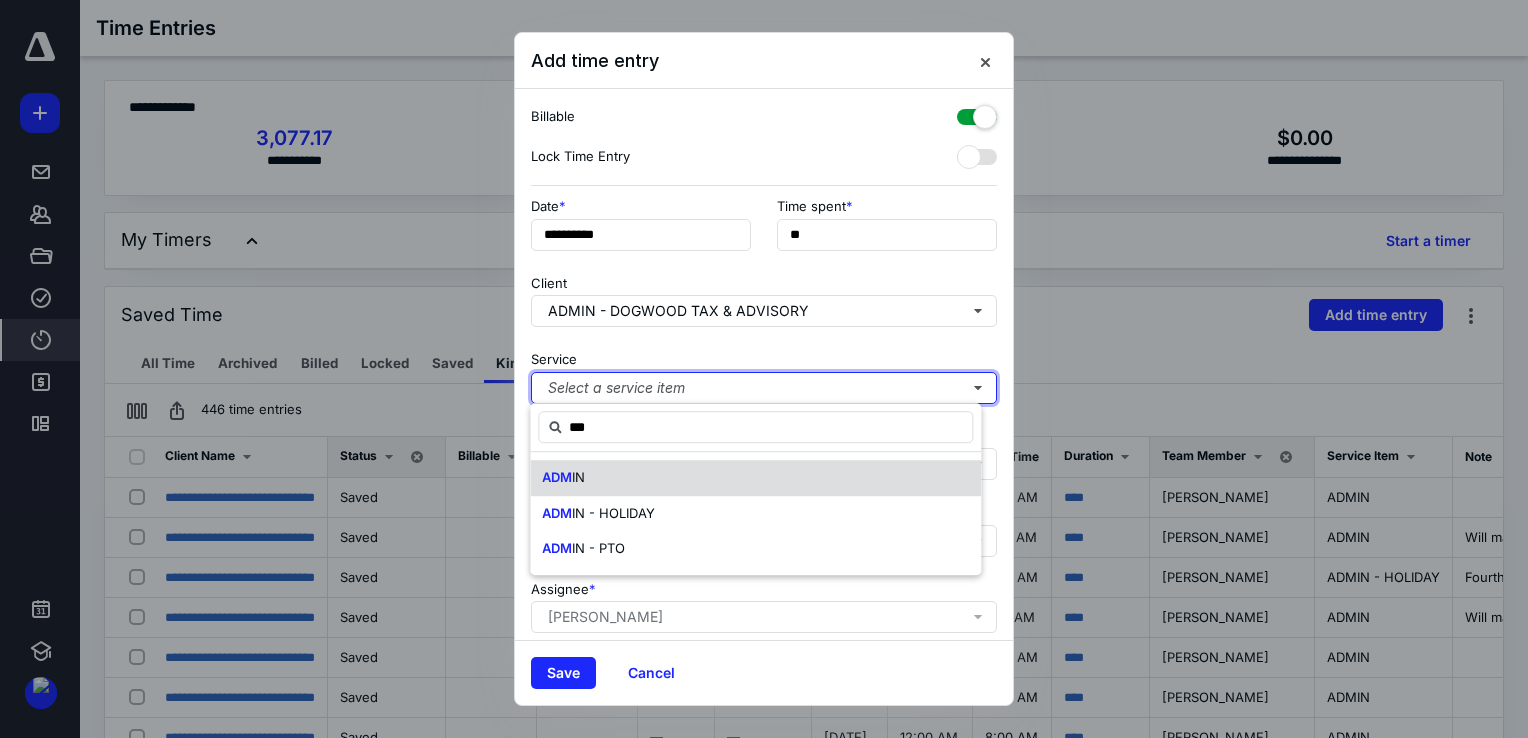 type 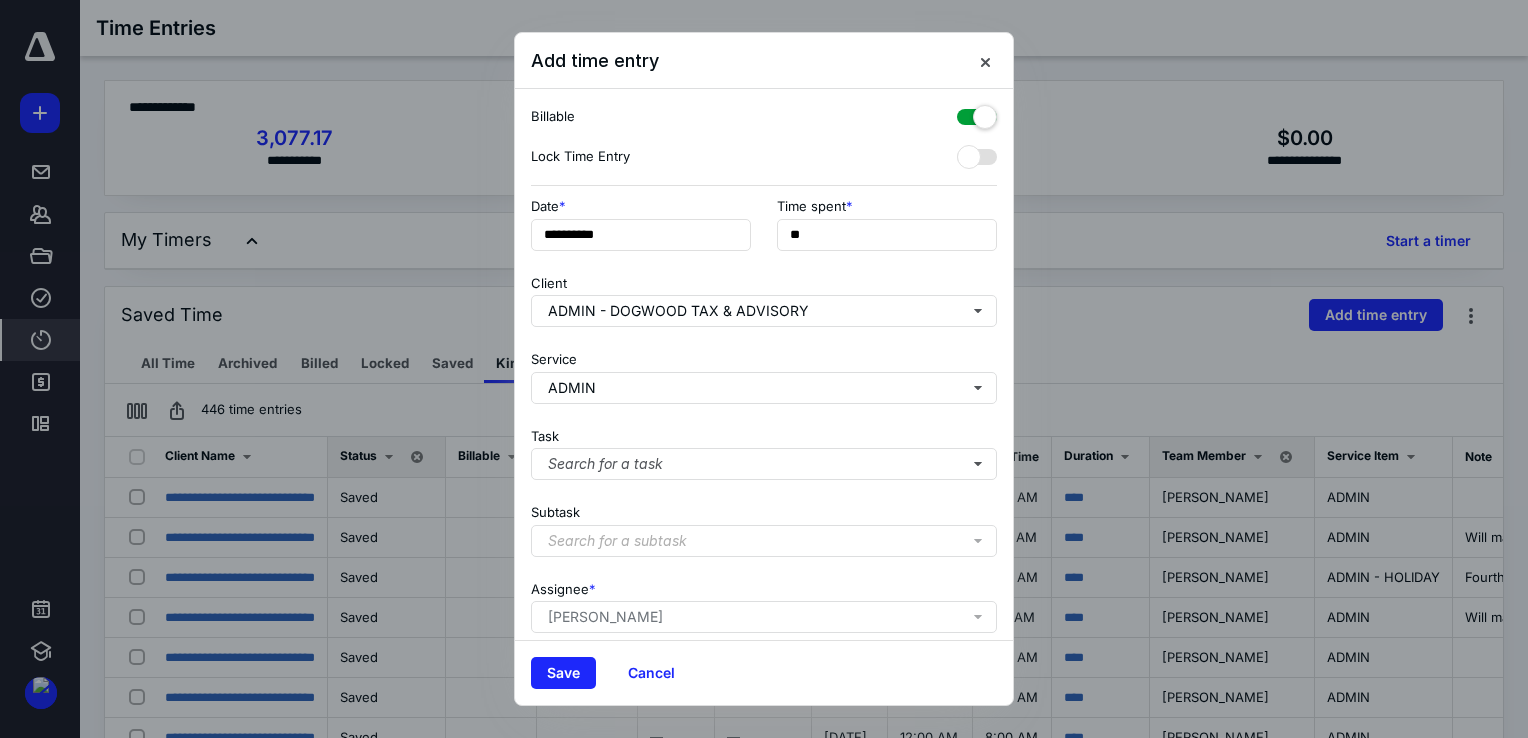 click at bounding box center (977, 113) 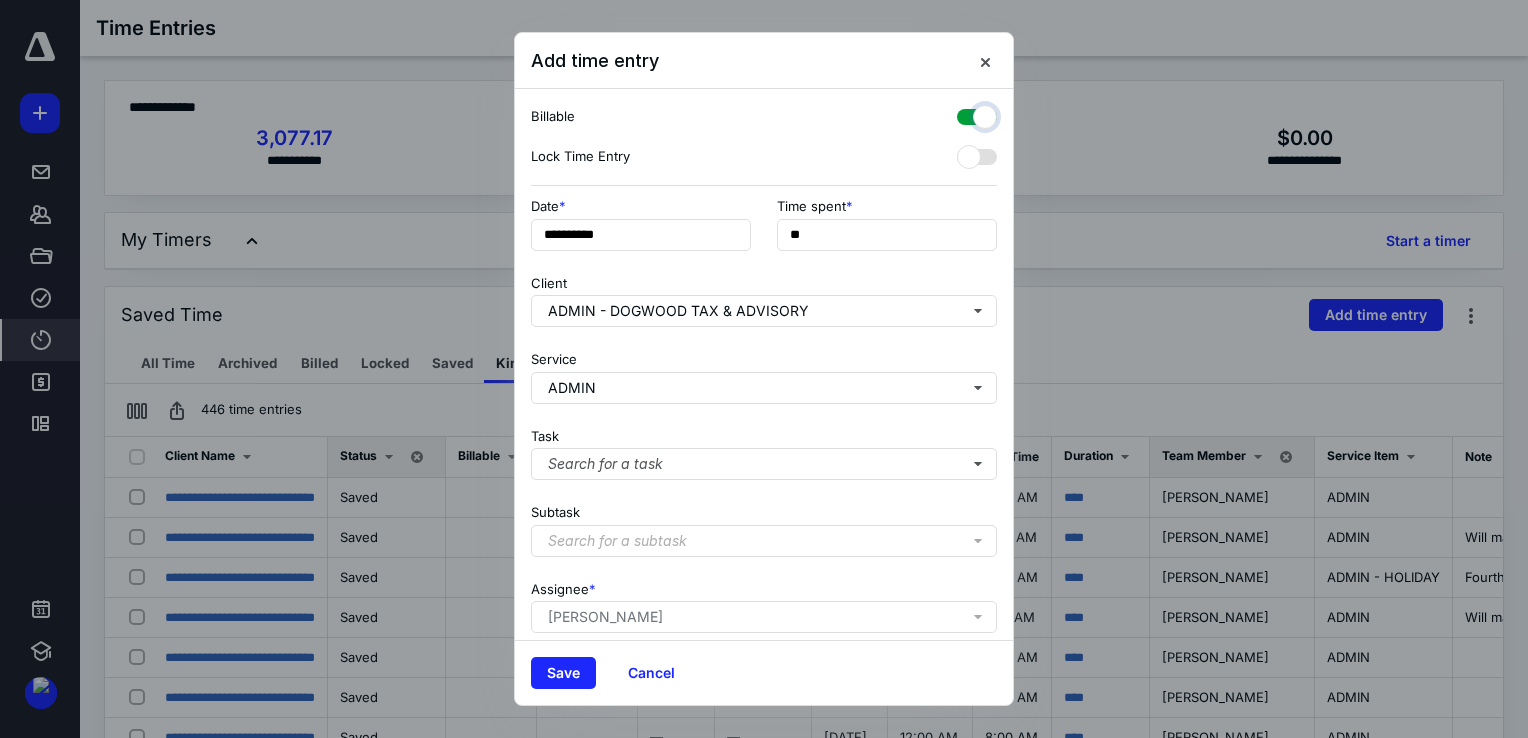 click at bounding box center [967, 114] 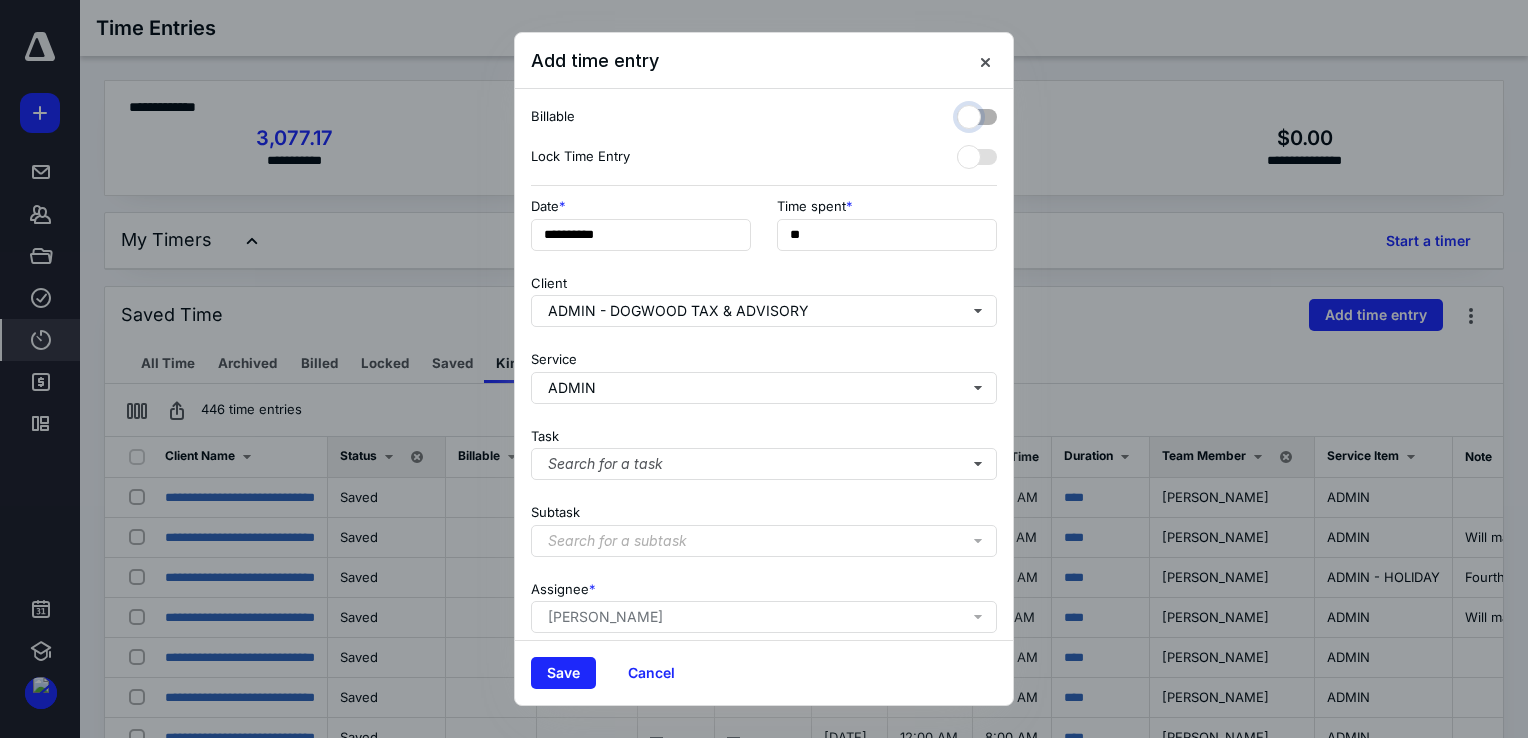 checkbox on "false" 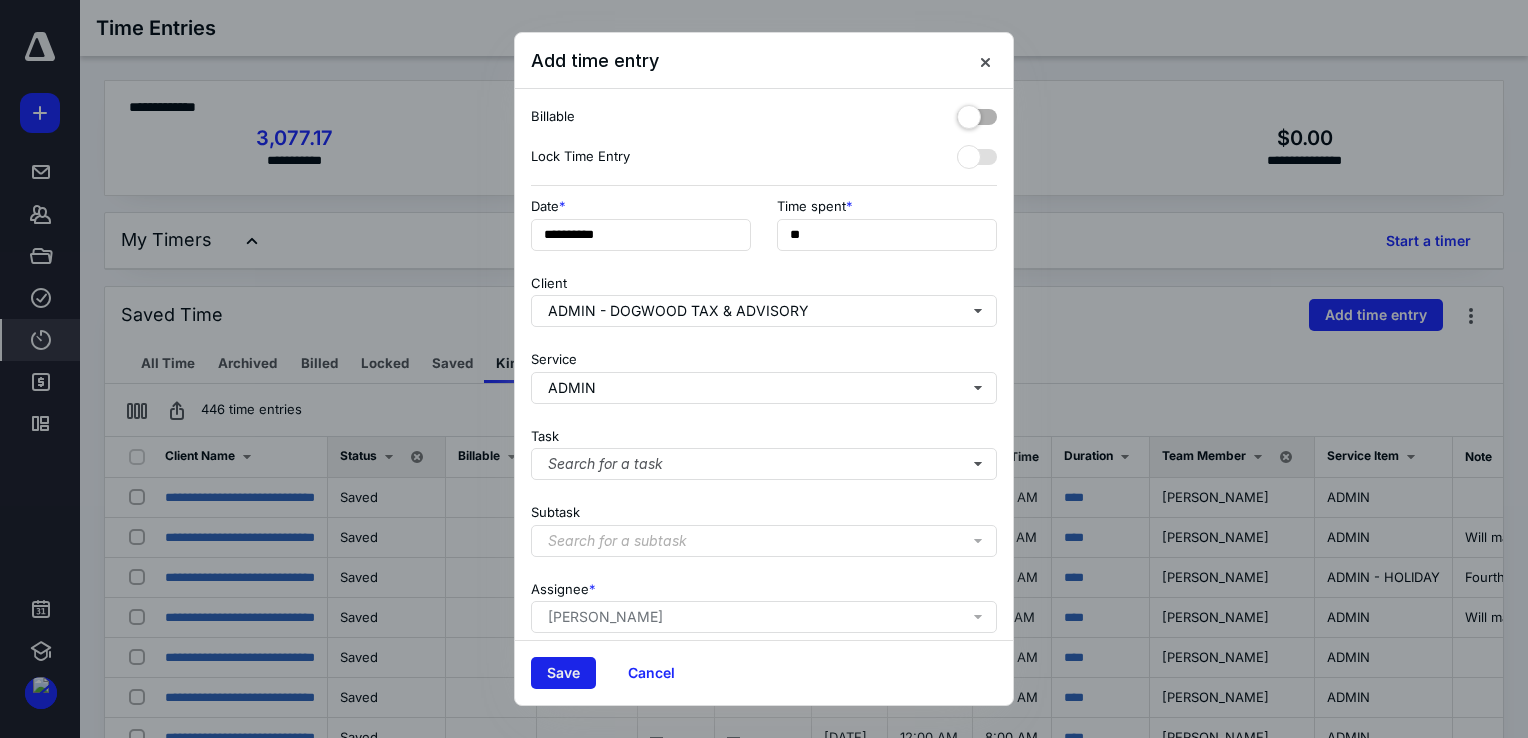 click on "Save" at bounding box center (563, 673) 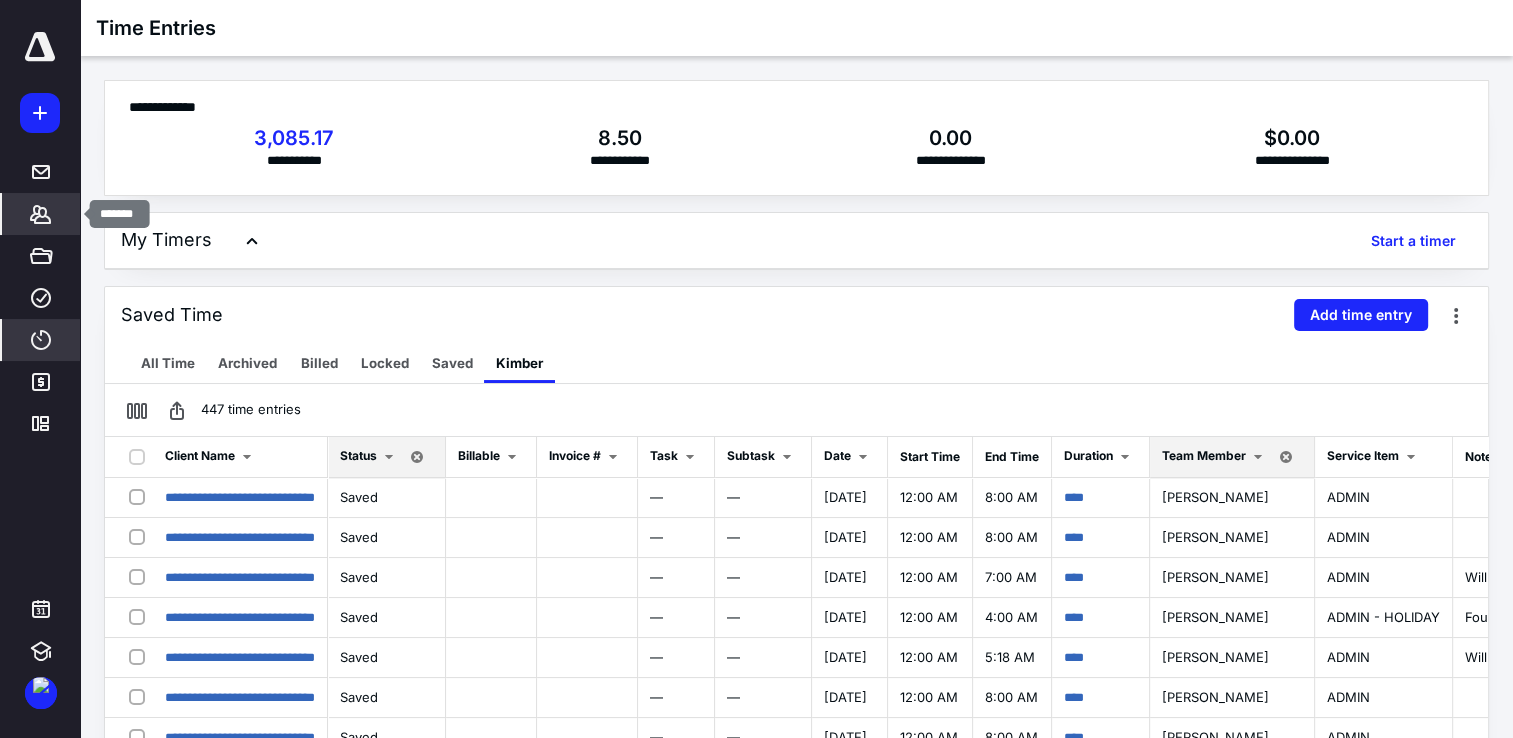 click on "*******" at bounding box center [41, 214] 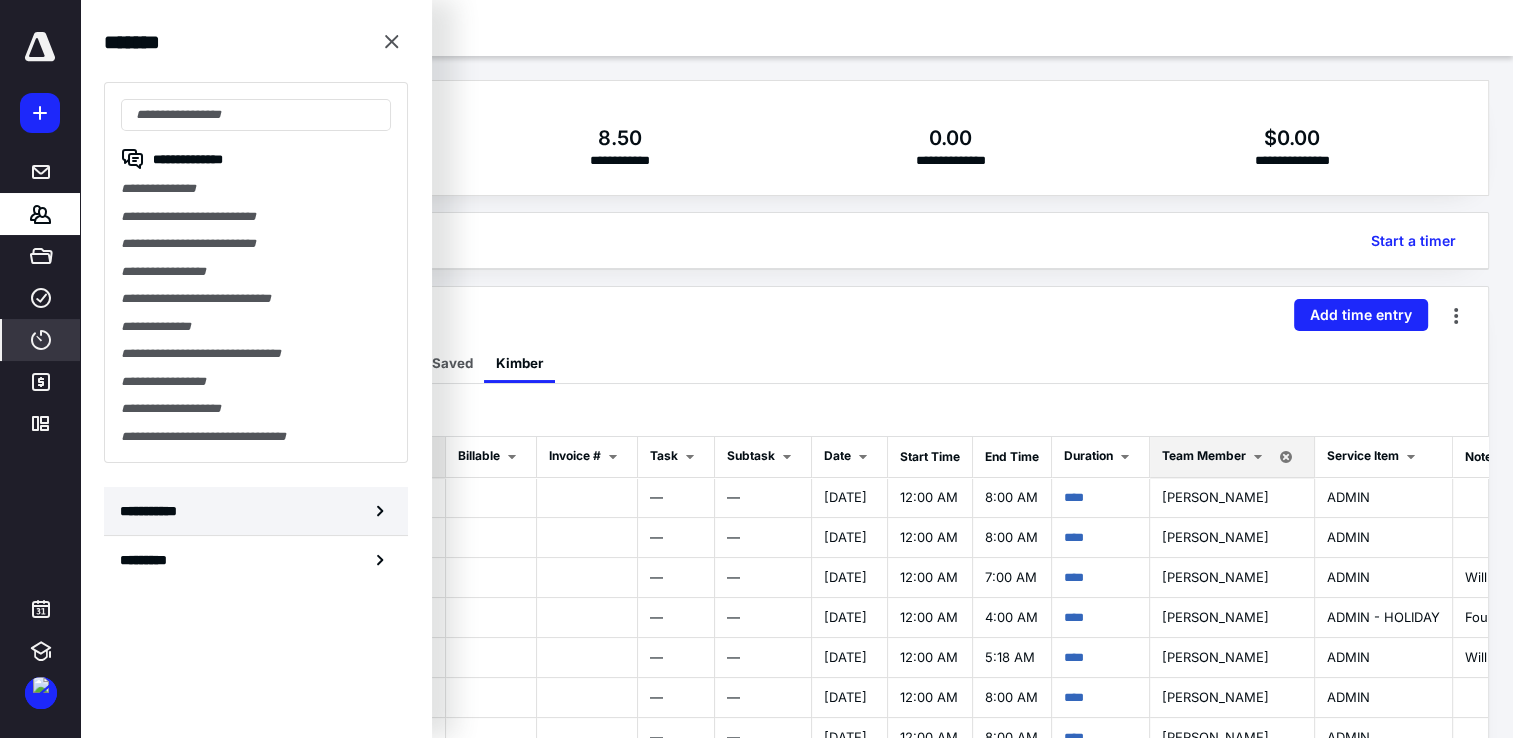 click on "**********" at bounding box center (256, 511) 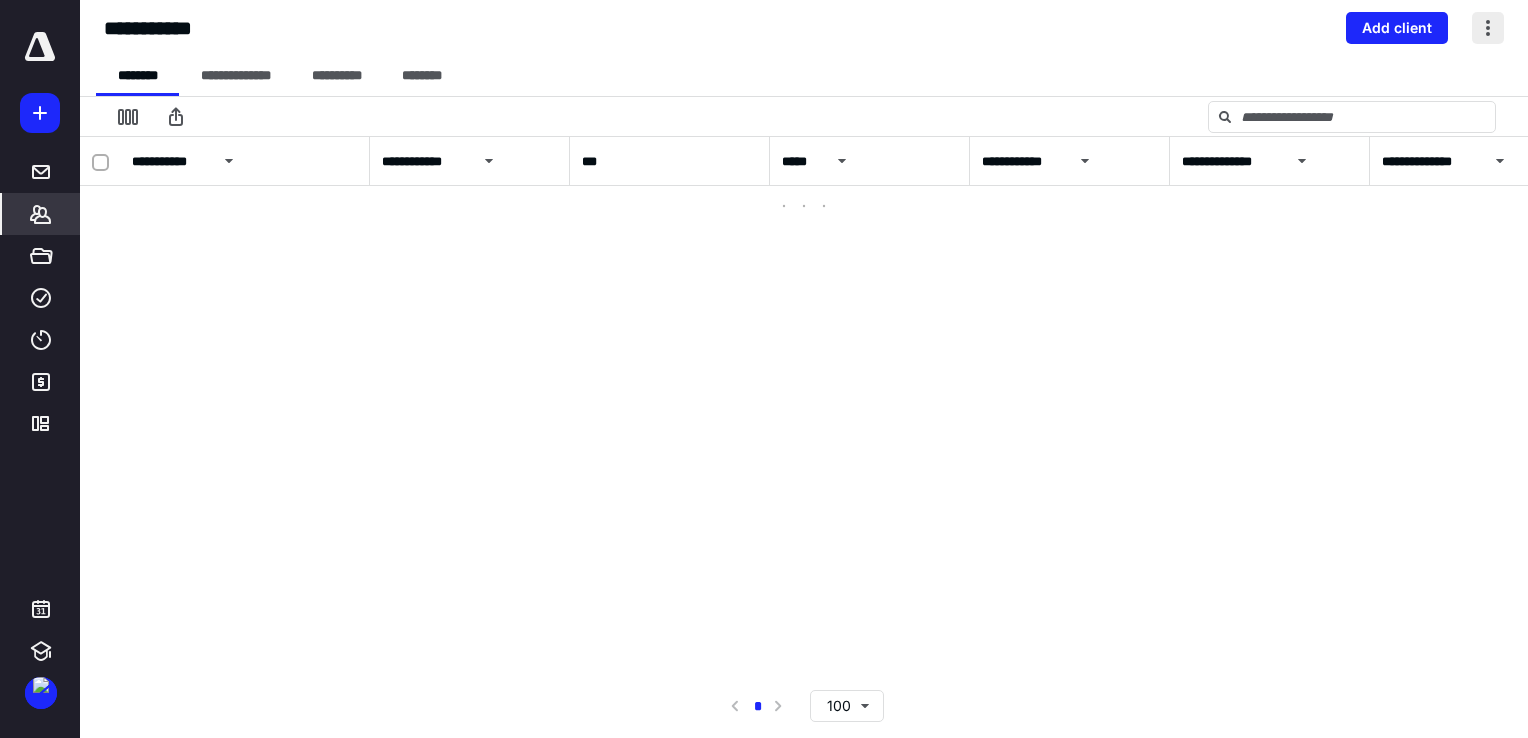 click at bounding box center [1488, 28] 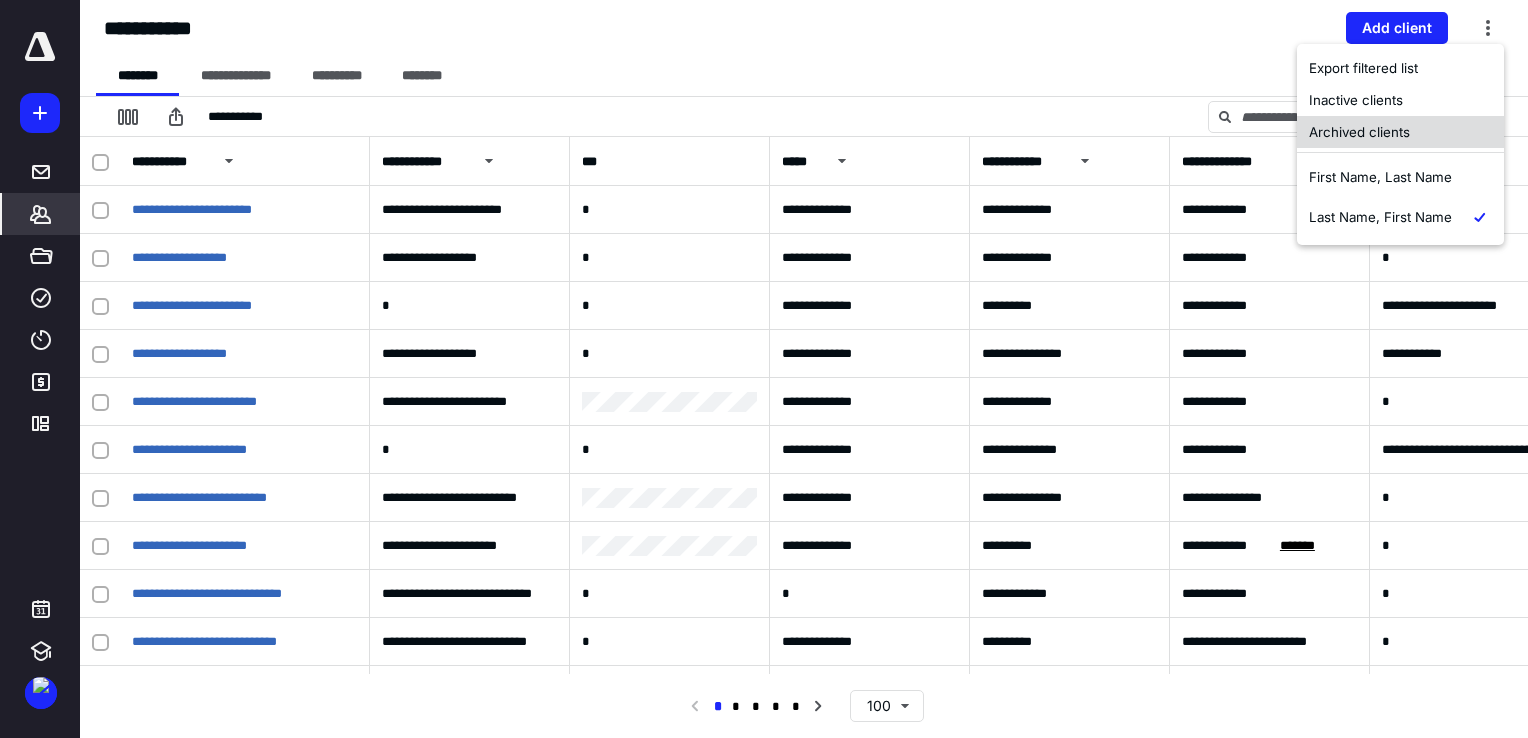 click on "Archived clients" at bounding box center [1400, 132] 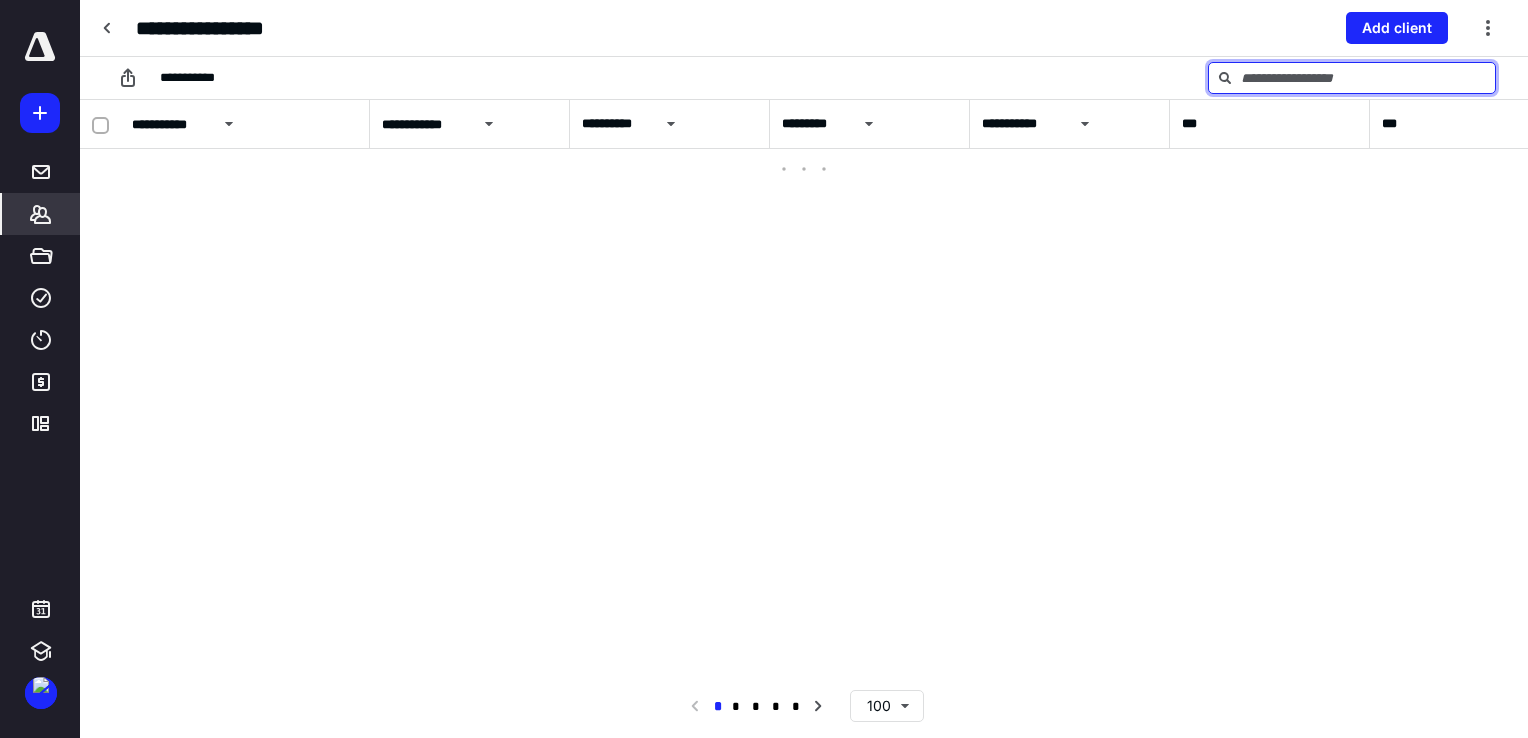 click at bounding box center (1352, 78) 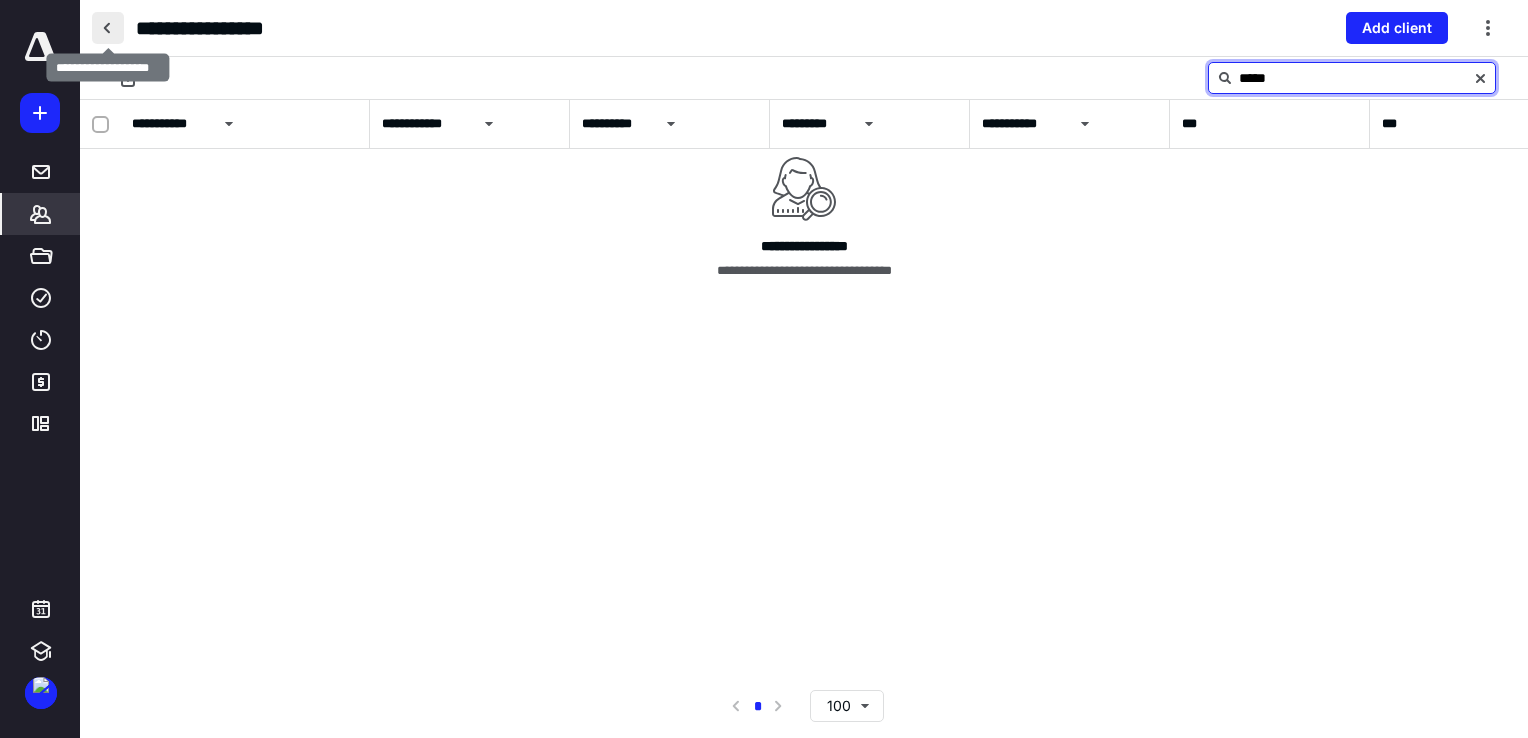 type on "*****" 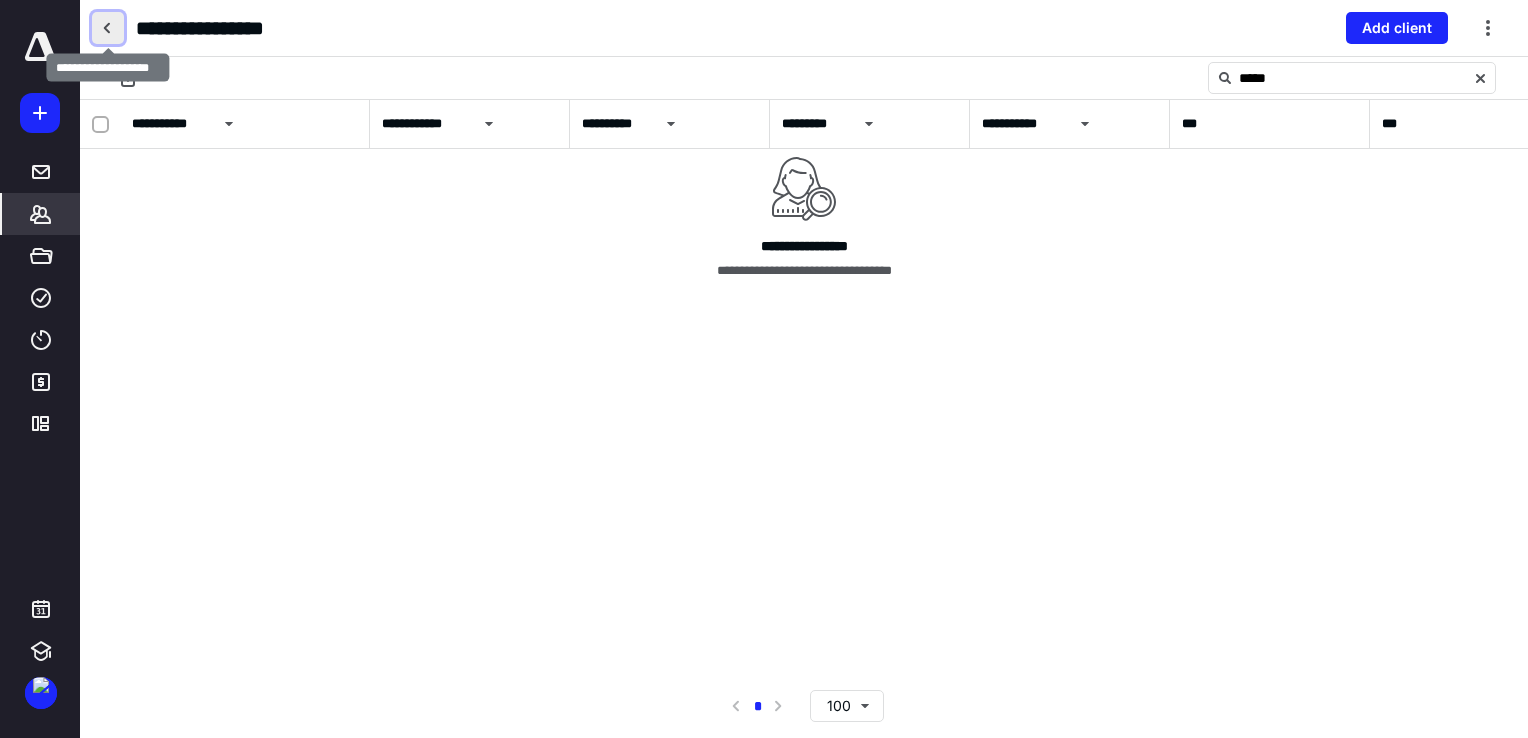 click at bounding box center (108, 28) 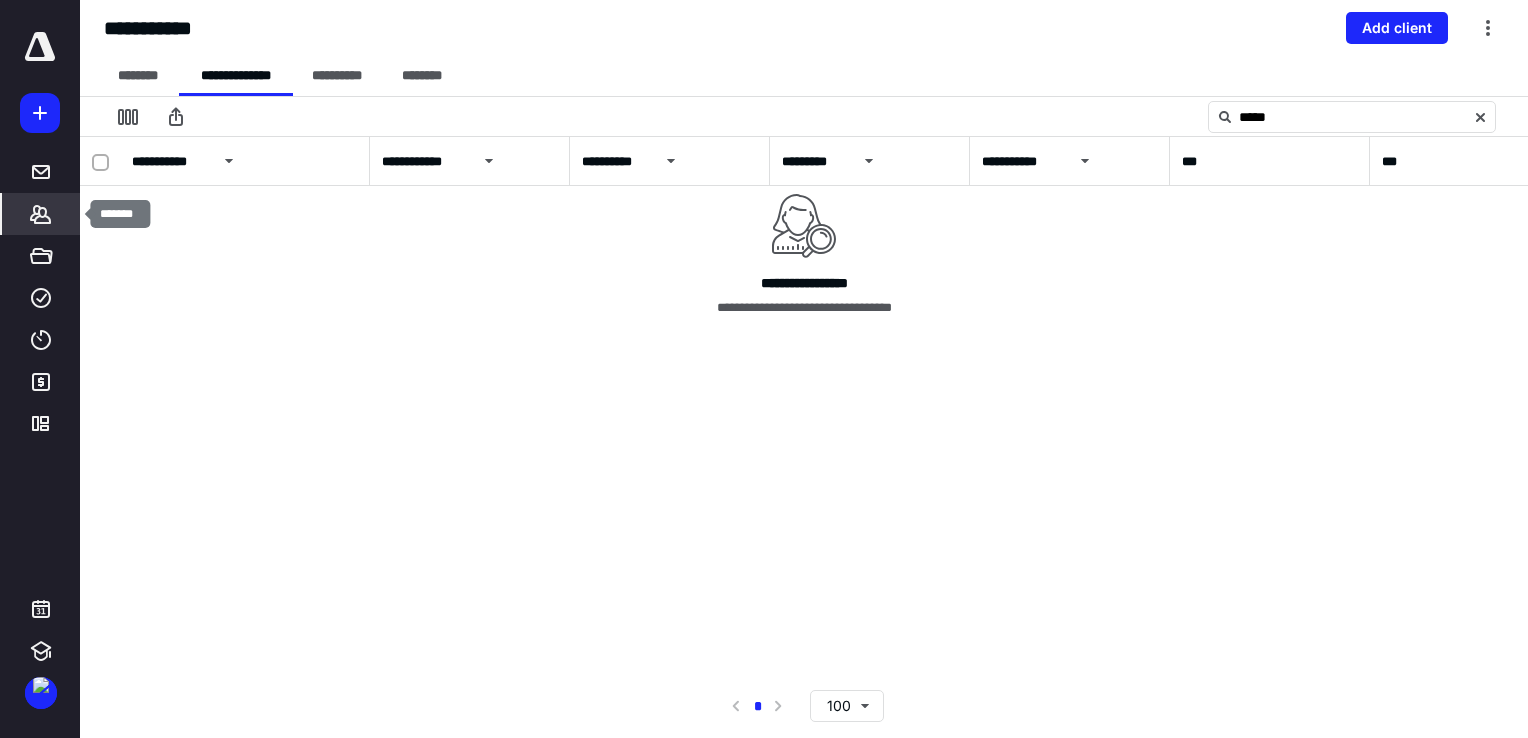 click 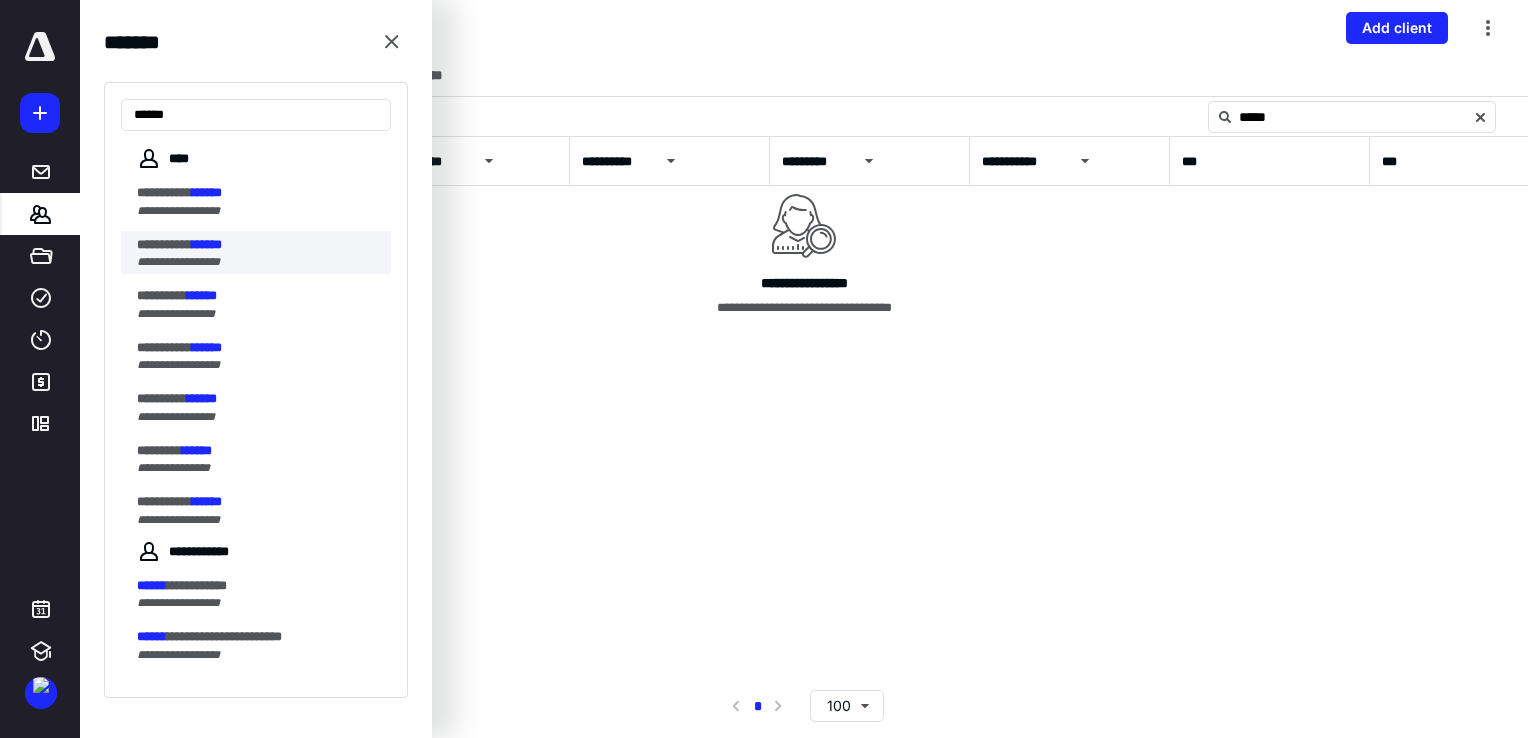 type on "******" 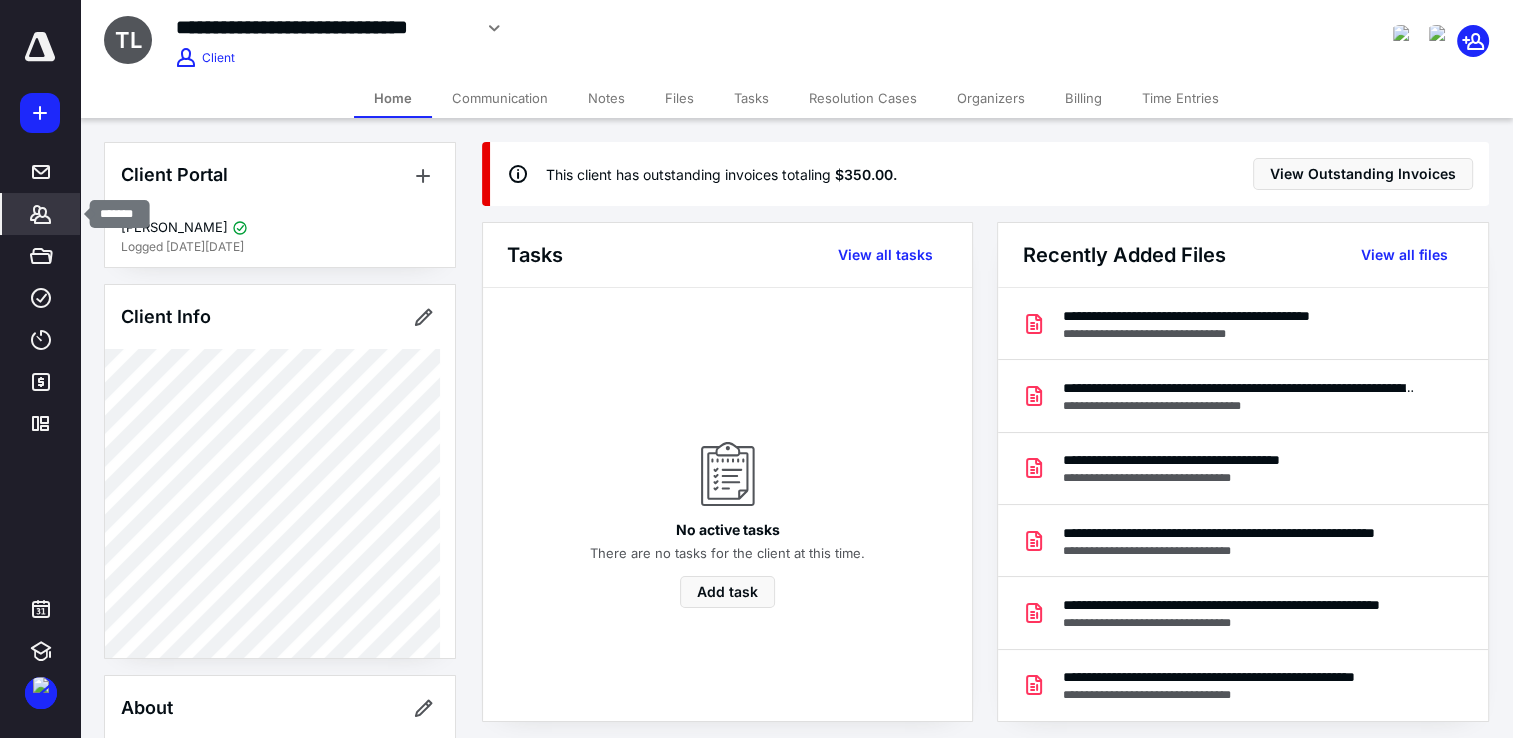 click on "*******" at bounding box center [41, 214] 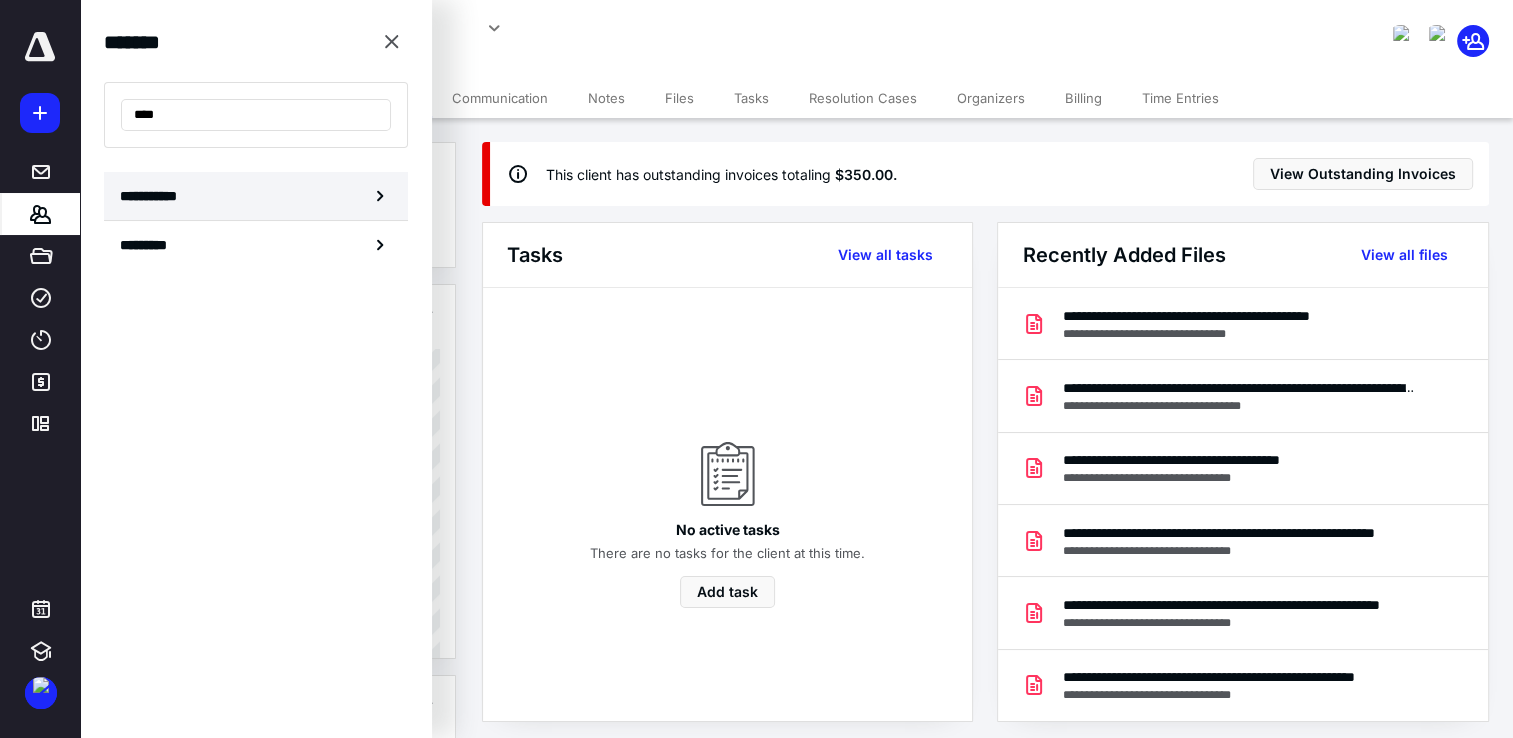 type on "****" 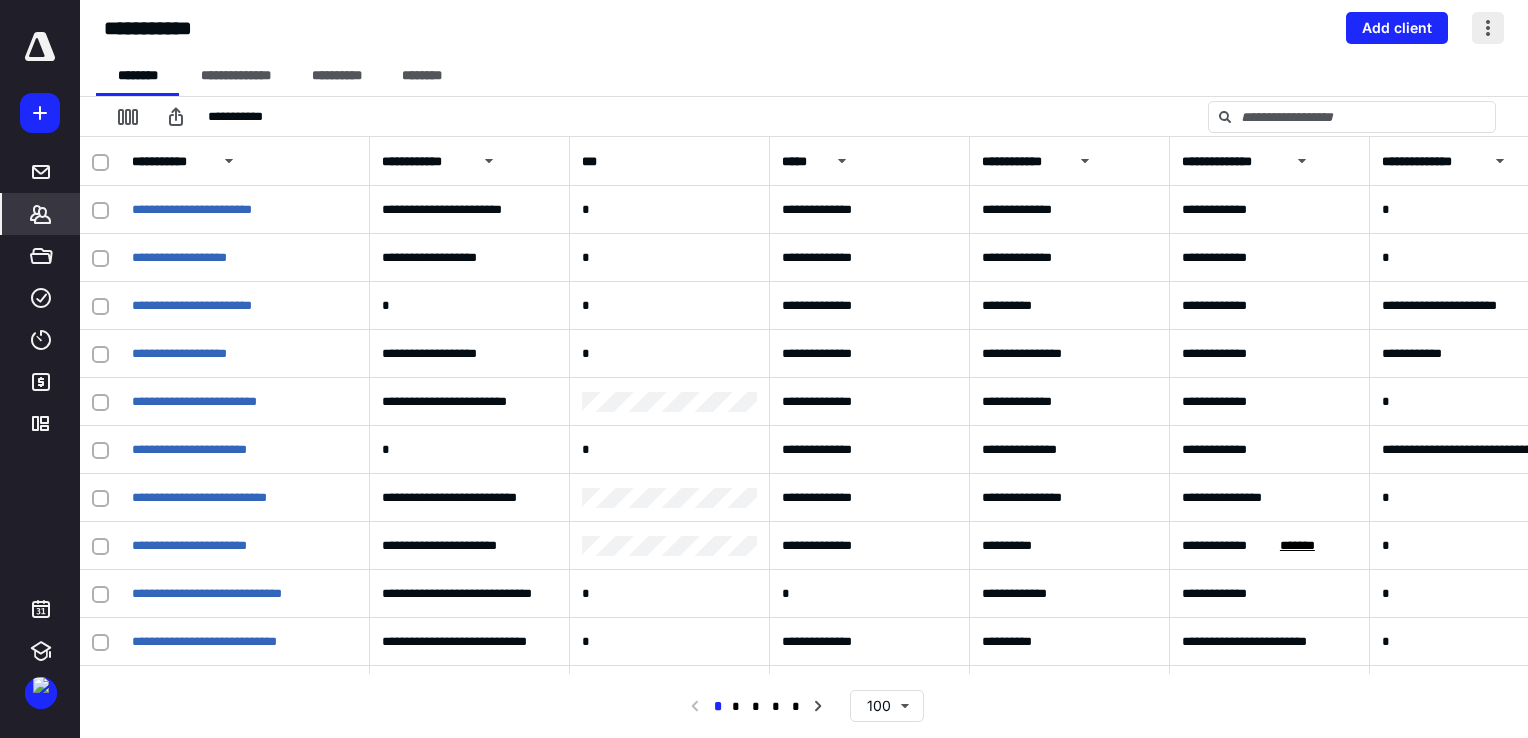 click at bounding box center (1488, 28) 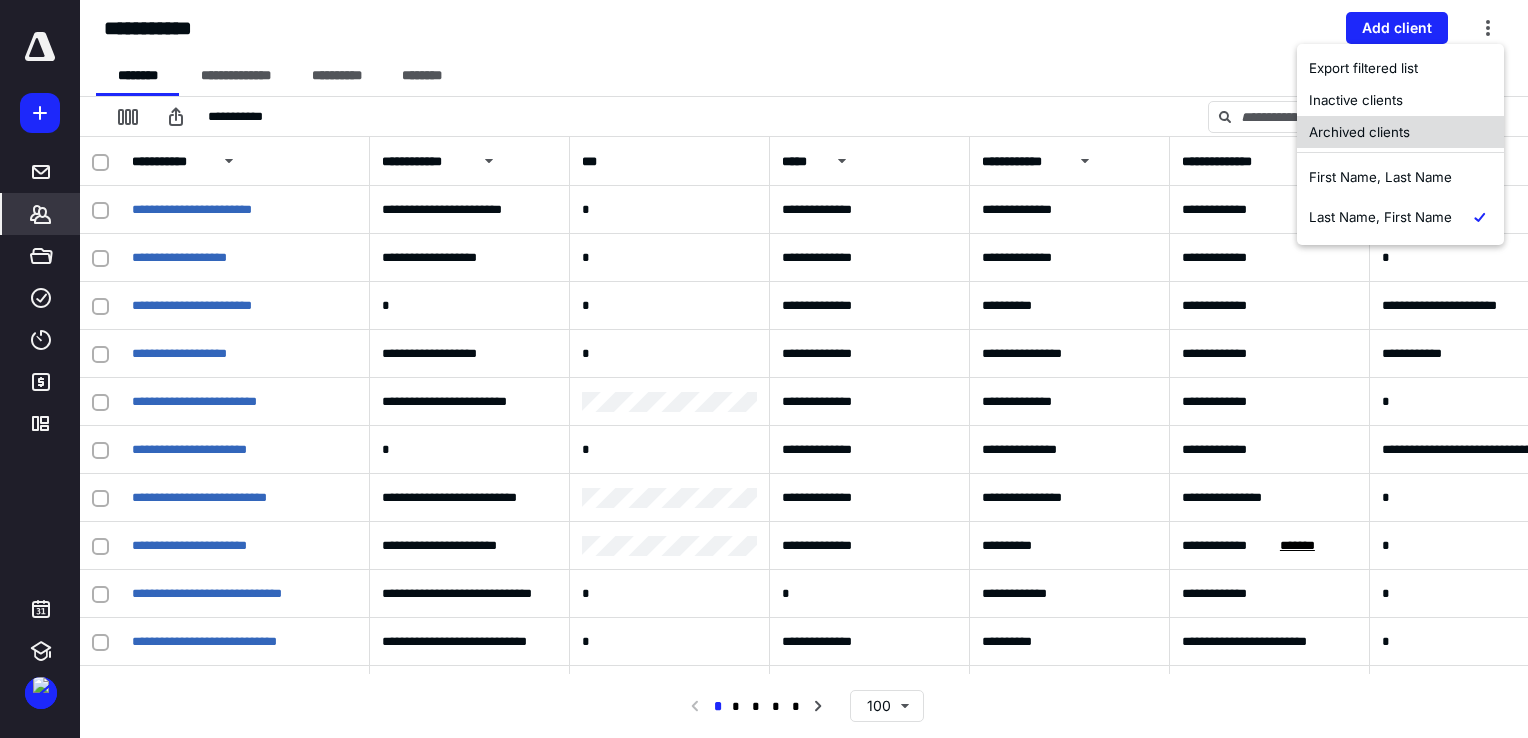 click on "Archived clients" at bounding box center (1400, 132) 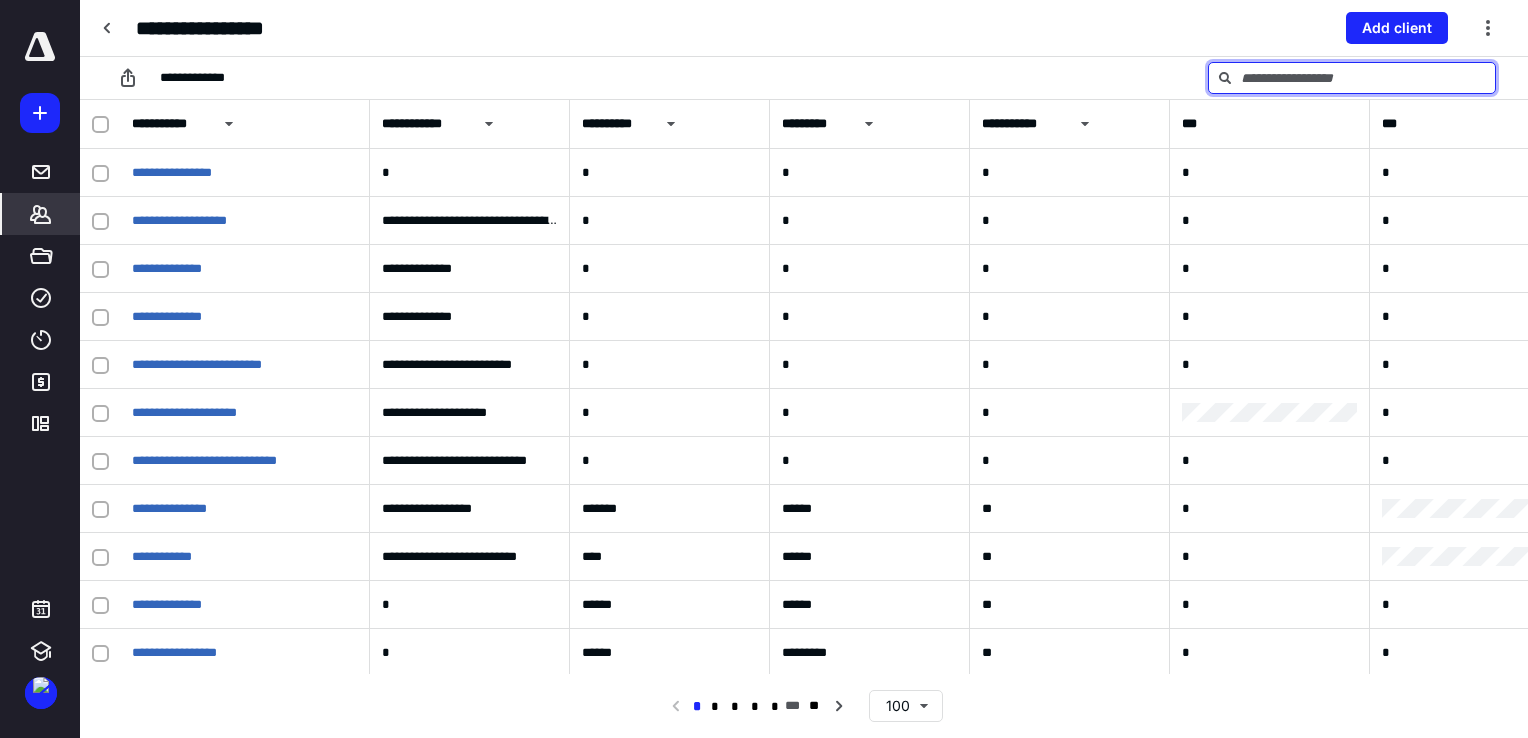 click at bounding box center (1352, 78) 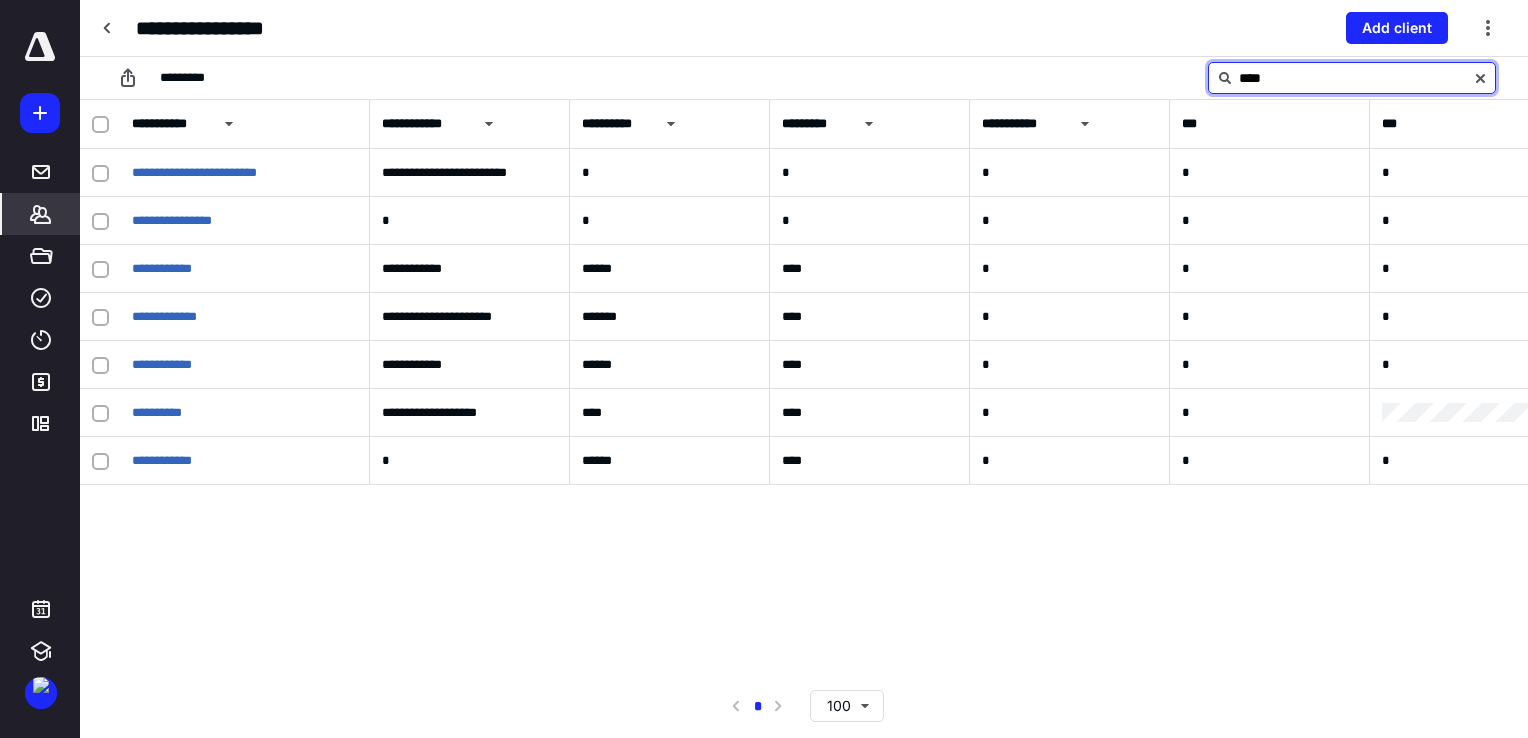 type on "****" 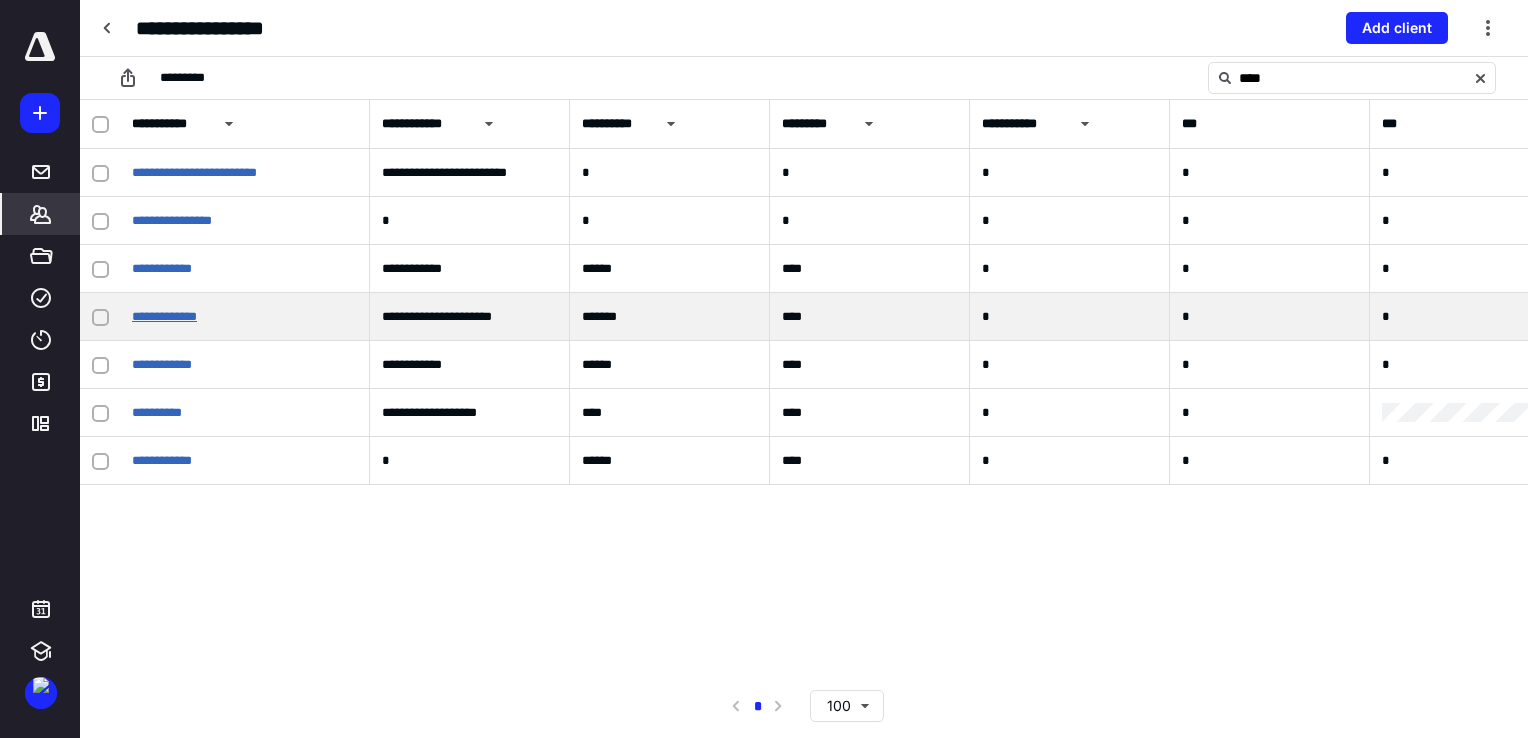 click on "**********" at bounding box center [164, 316] 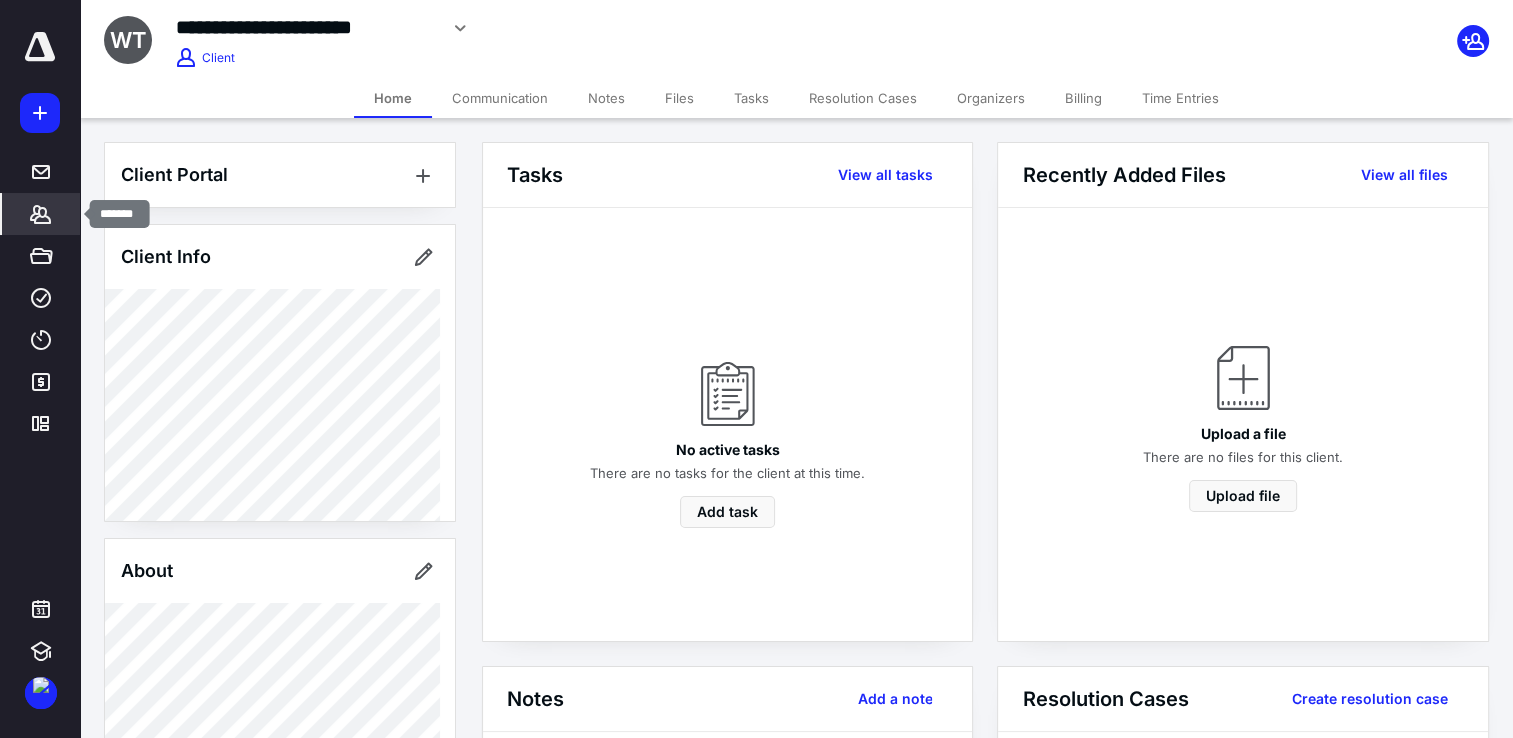 click on "*******" at bounding box center [41, 214] 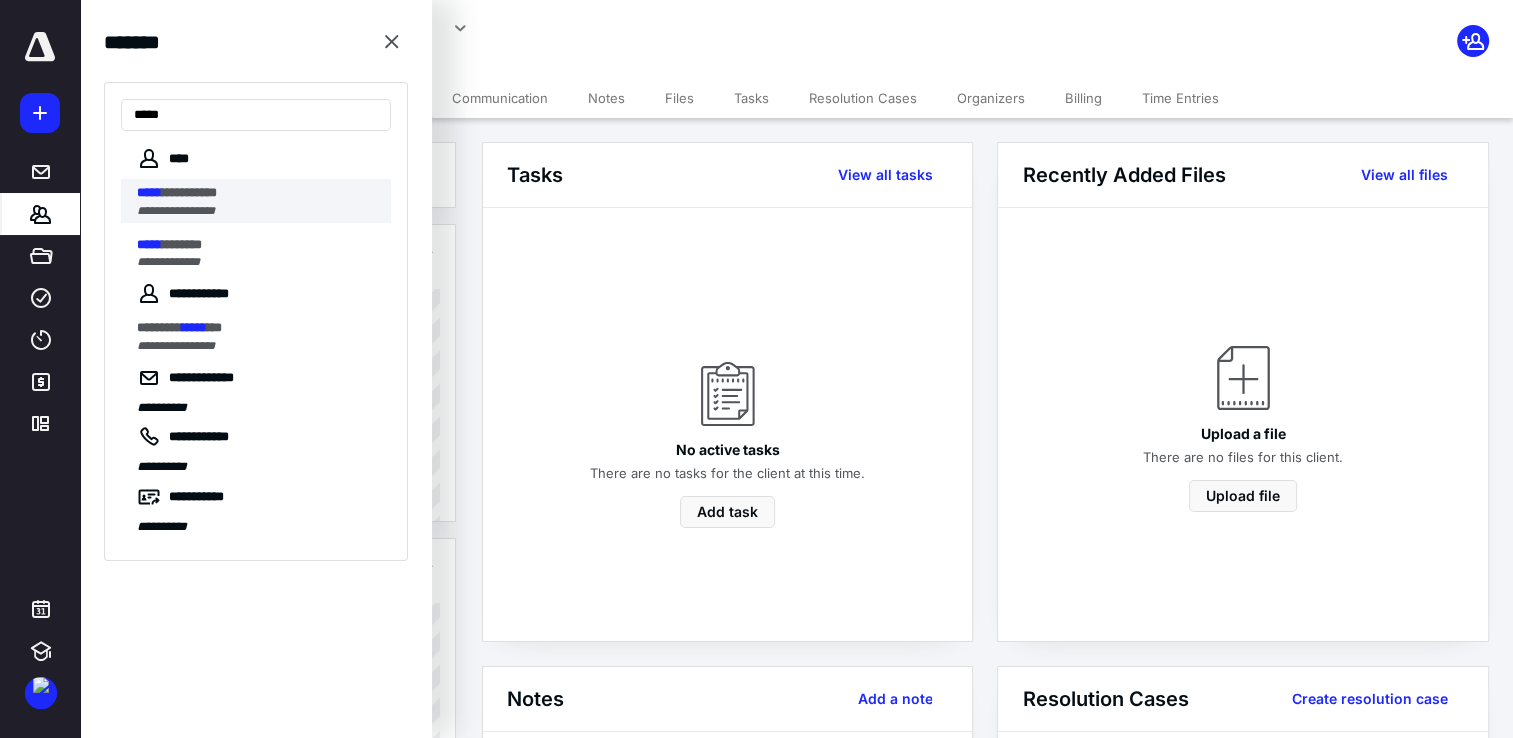 type on "*****" 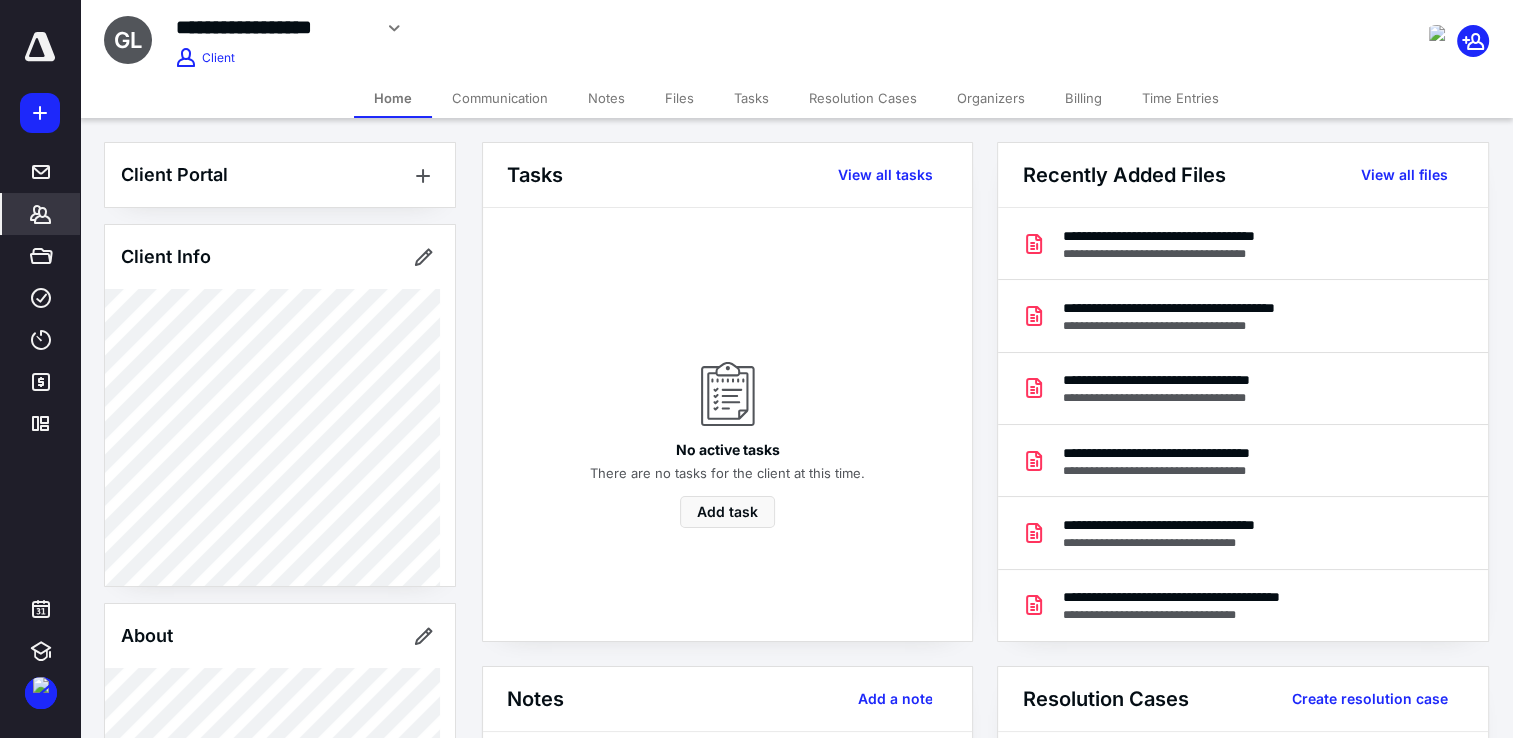 click on "Files" at bounding box center [679, 98] 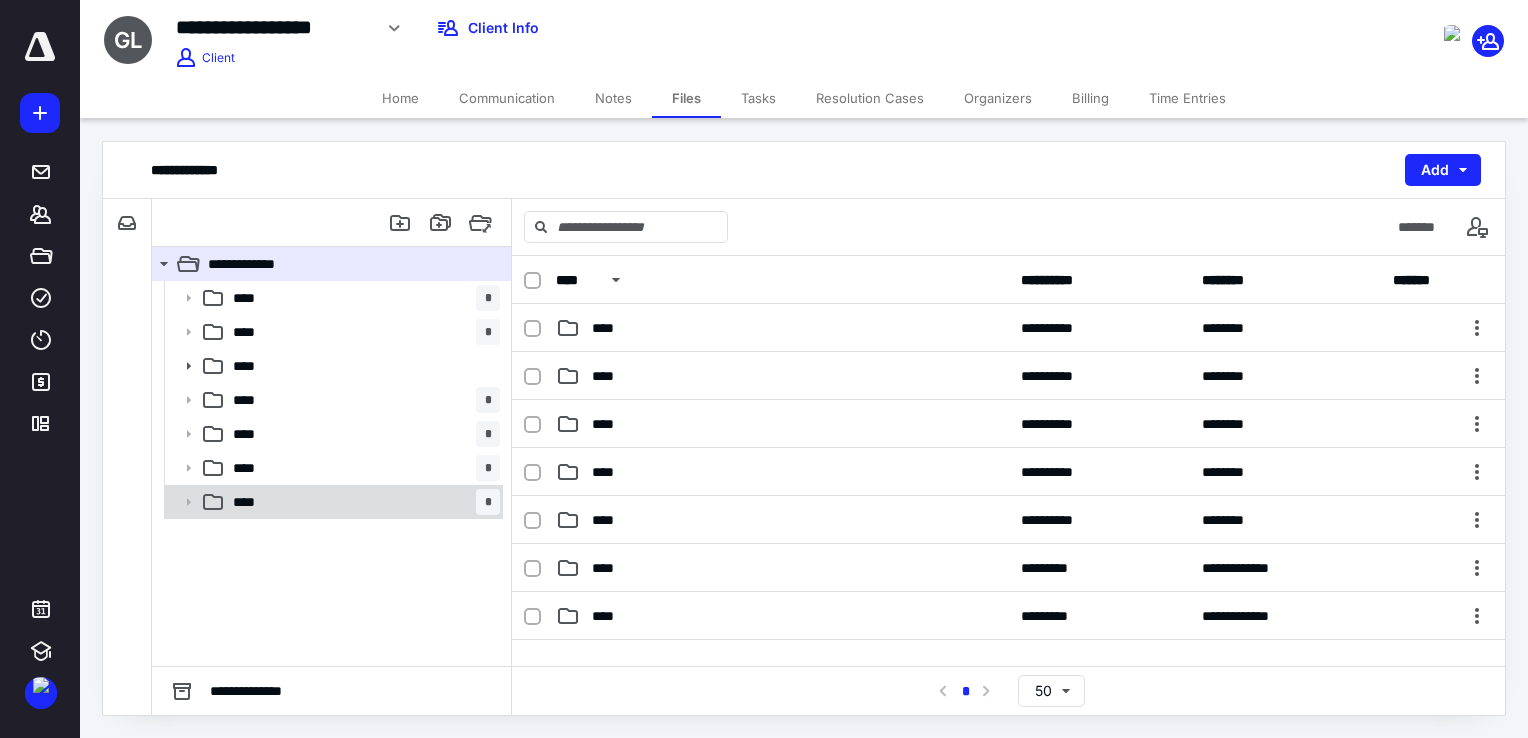 click on "**** *" at bounding box center [332, 502] 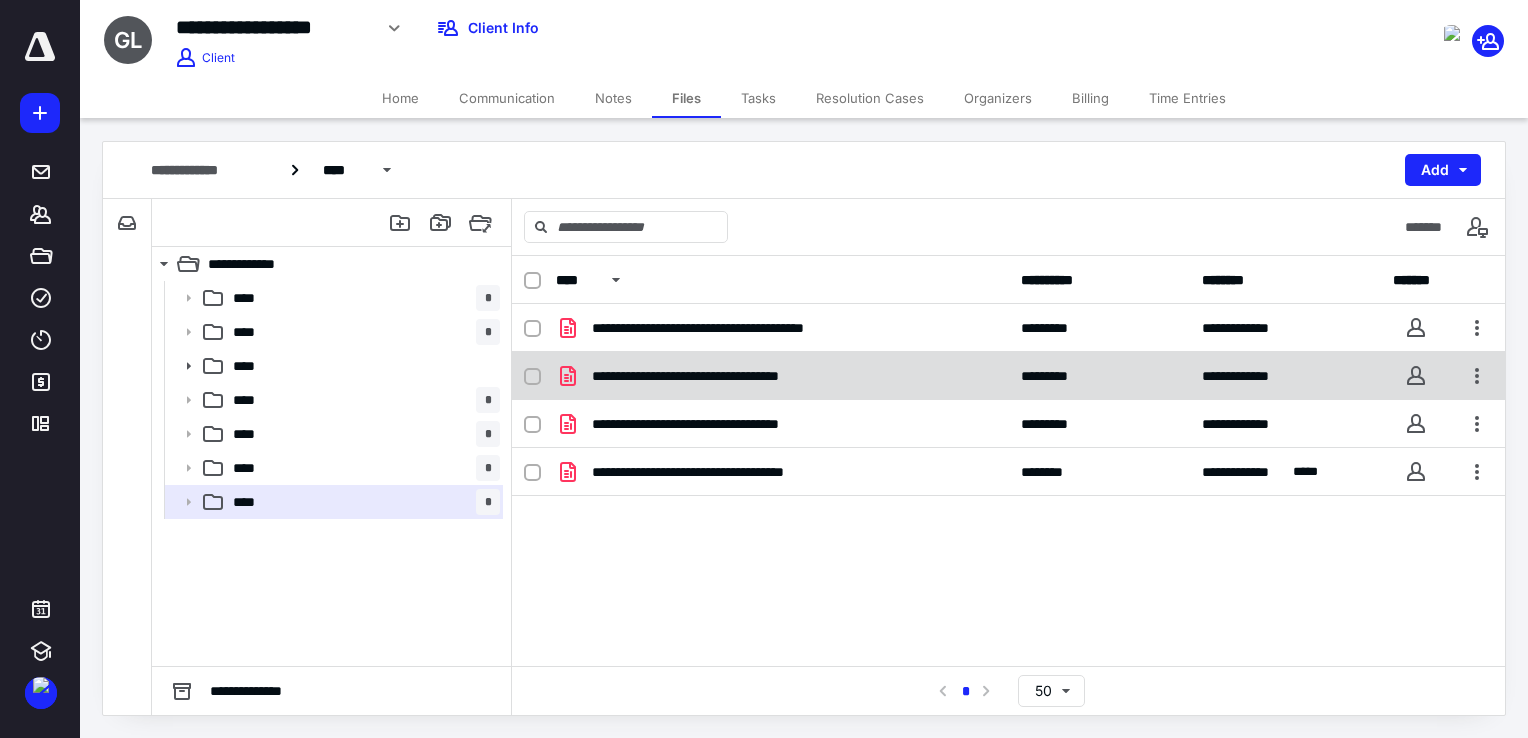 click on "**********" at bounding box center [1008, 376] 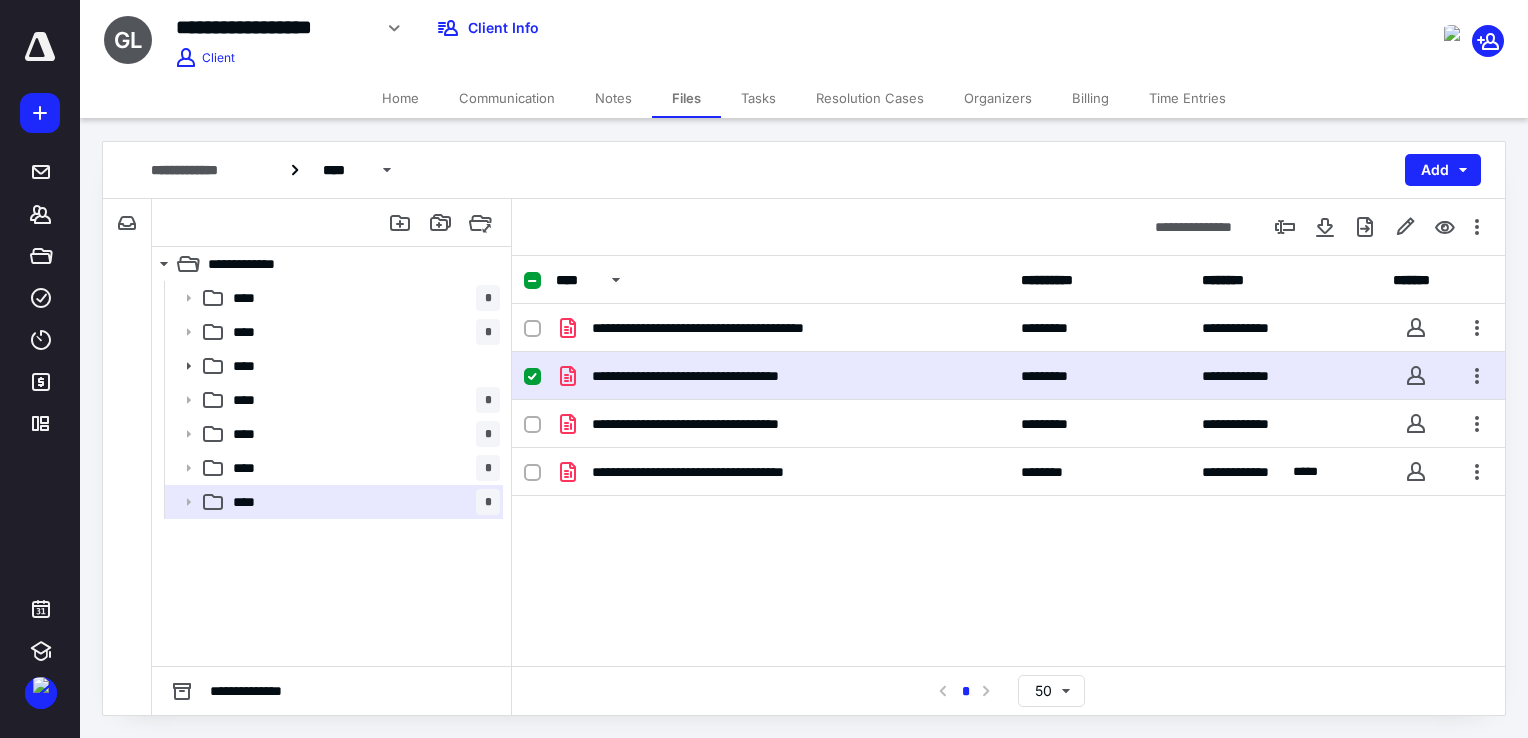 click on "**********" at bounding box center [1008, 376] 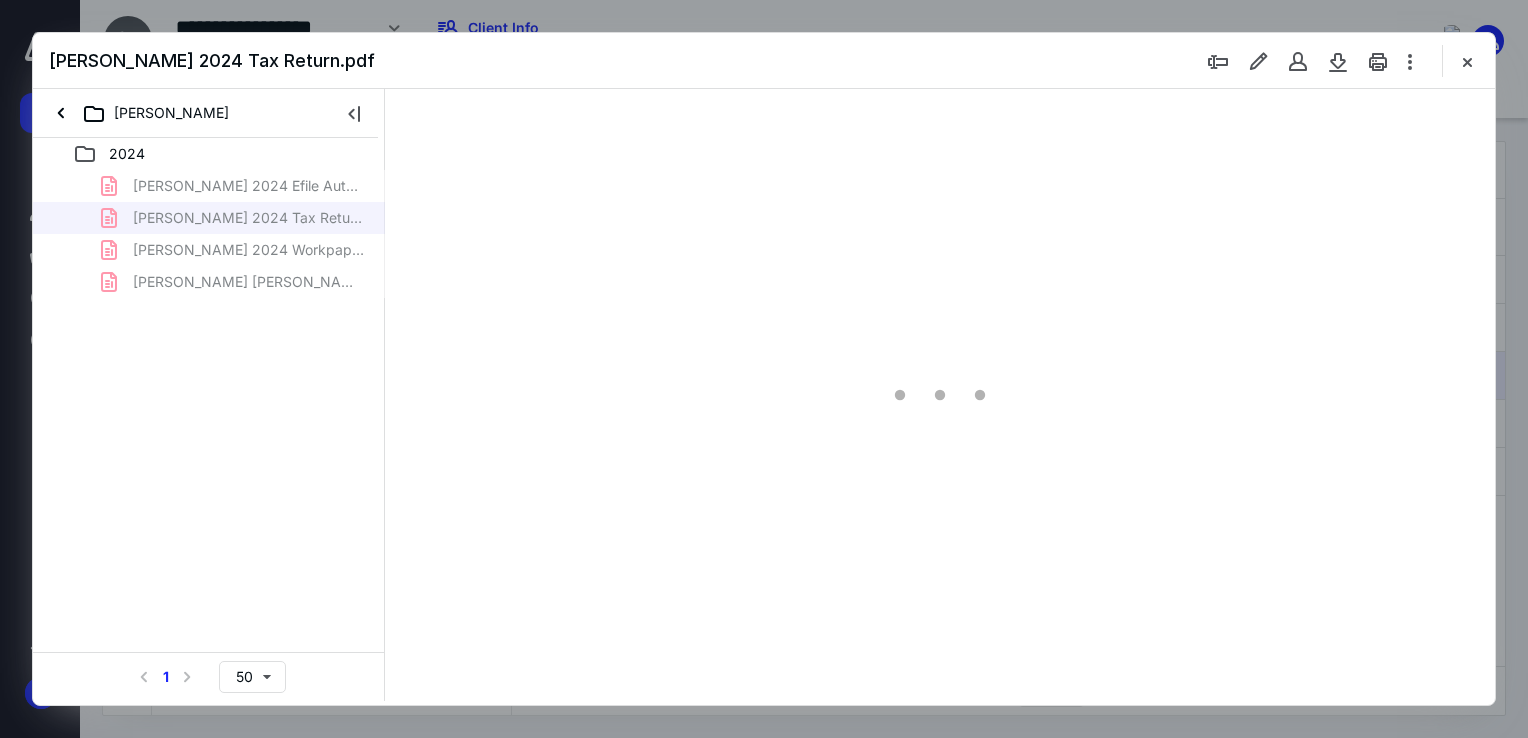 scroll, scrollTop: 0, scrollLeft: 0, axis: both 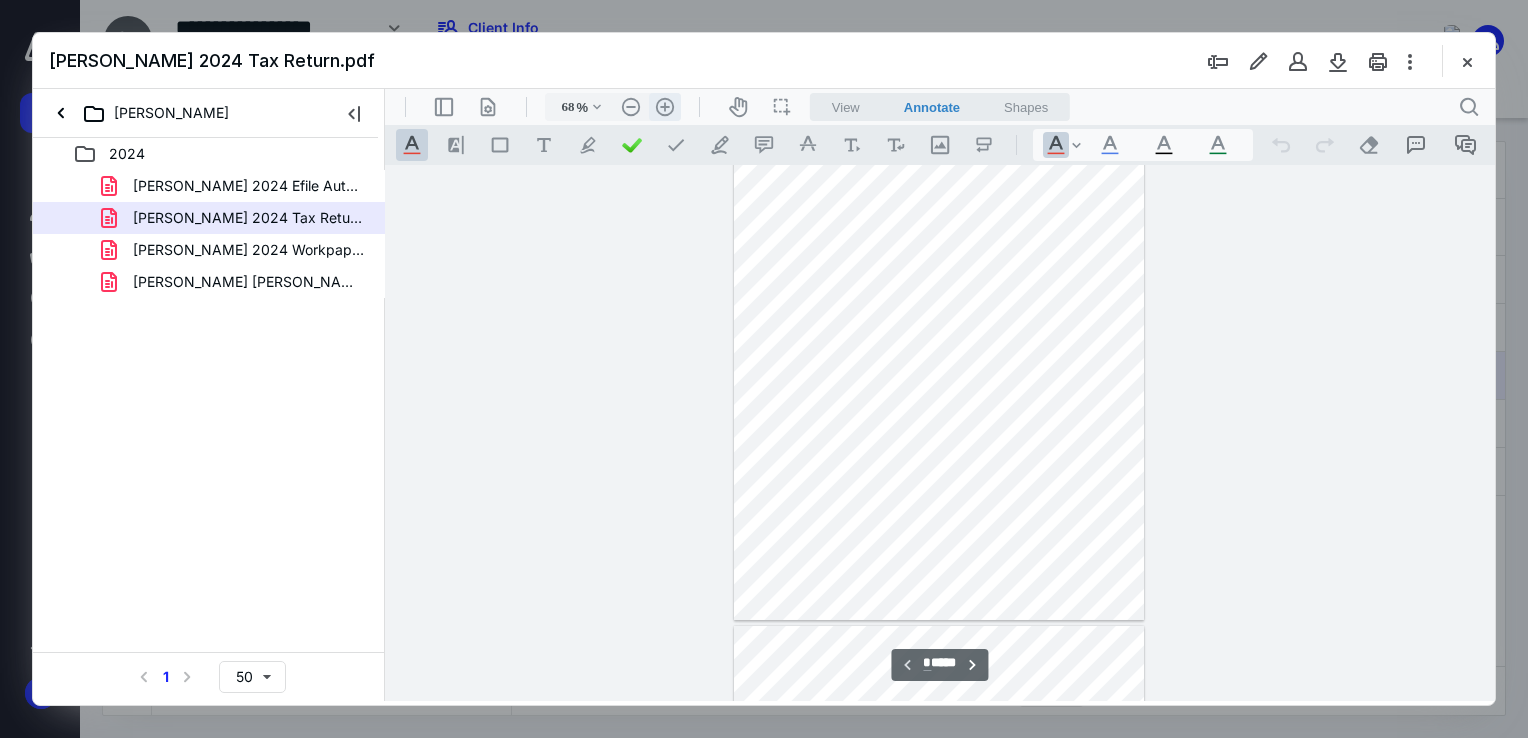 click on ".cls-1{fill:#abb0c4;} icon - header - zoom - in - line" at bounding box center (665, 107) 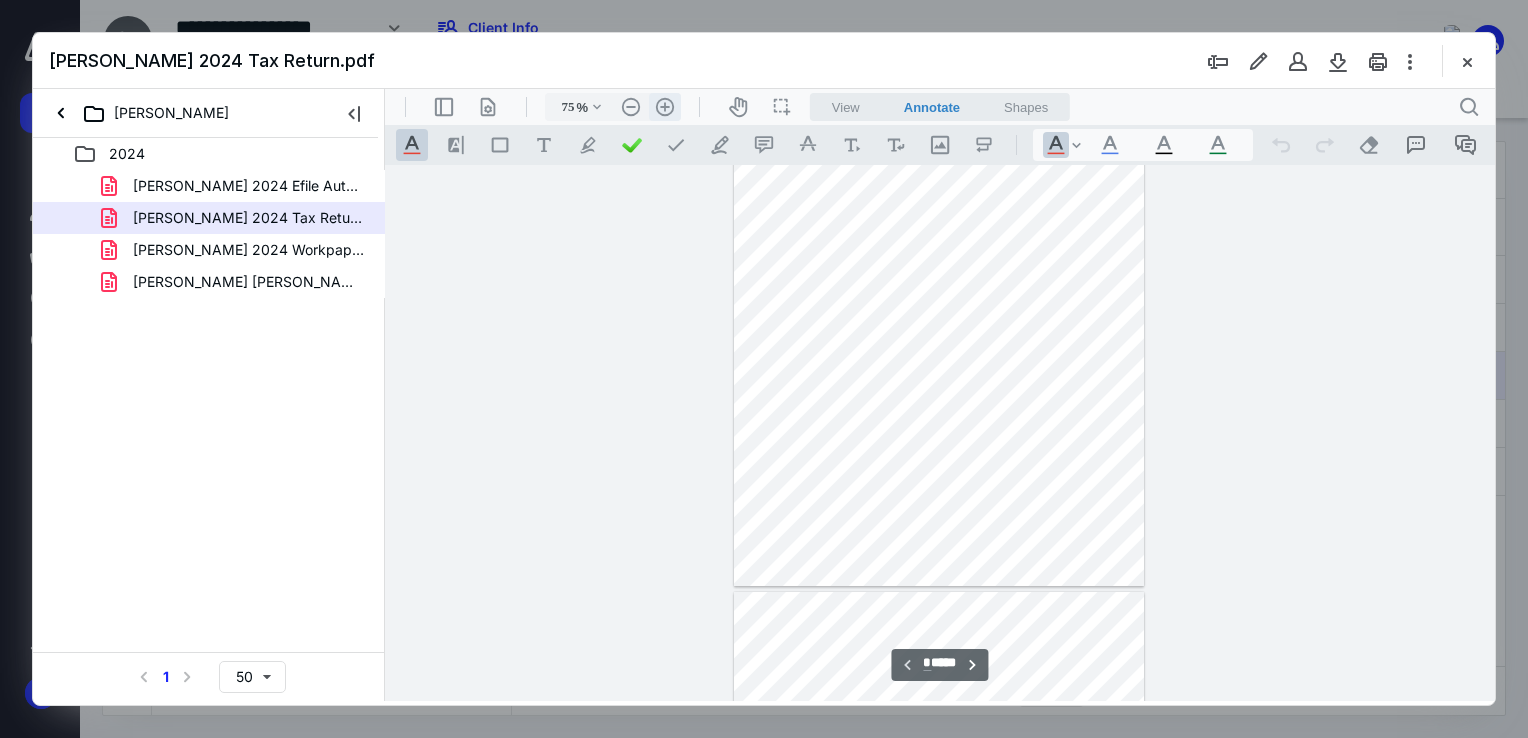 click on ".cls-1{fill:#abb0c4;} icon - header - zoom - in - line" at bounding box center (665, 107) 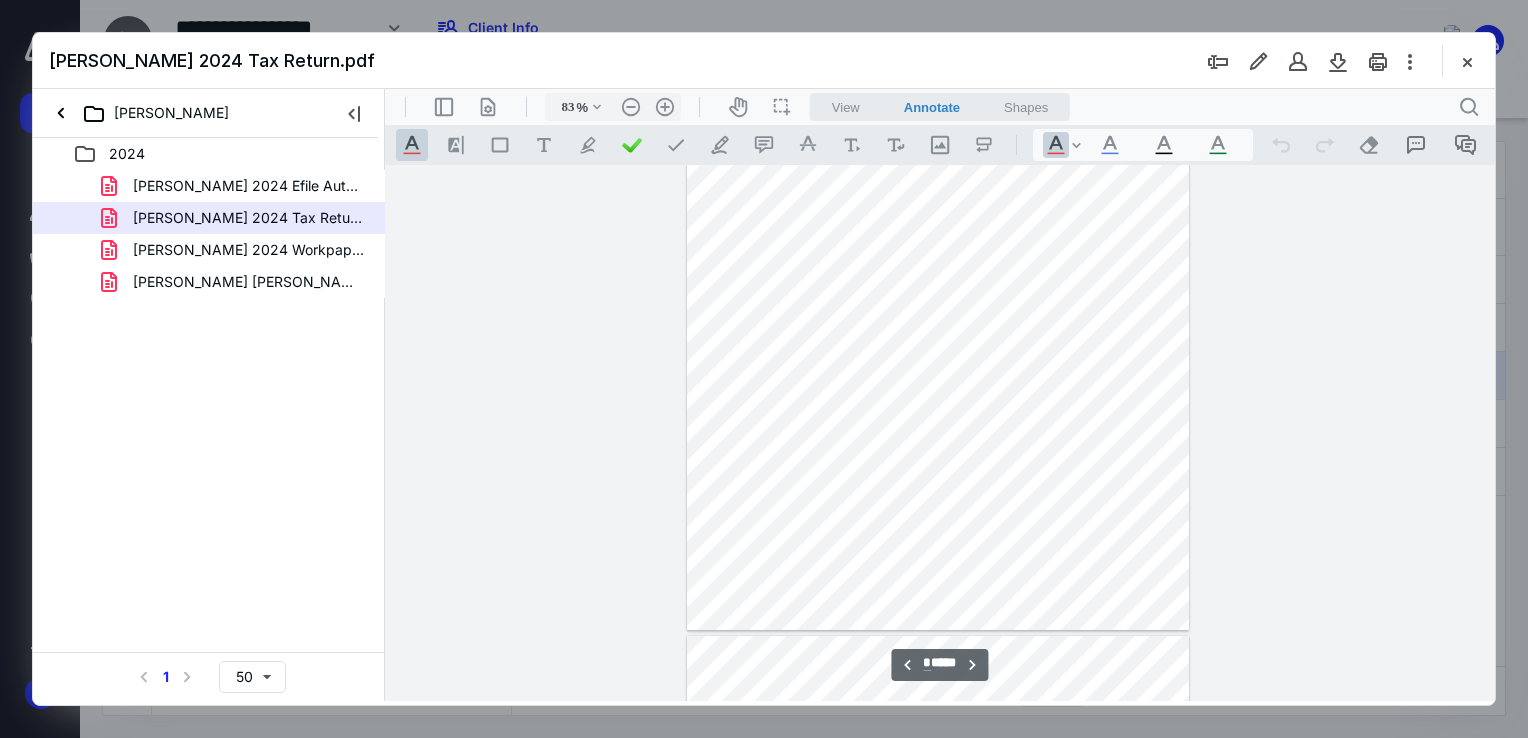 scroll, scrollTop: 1900, scrollLeft: 0, axis: vertical 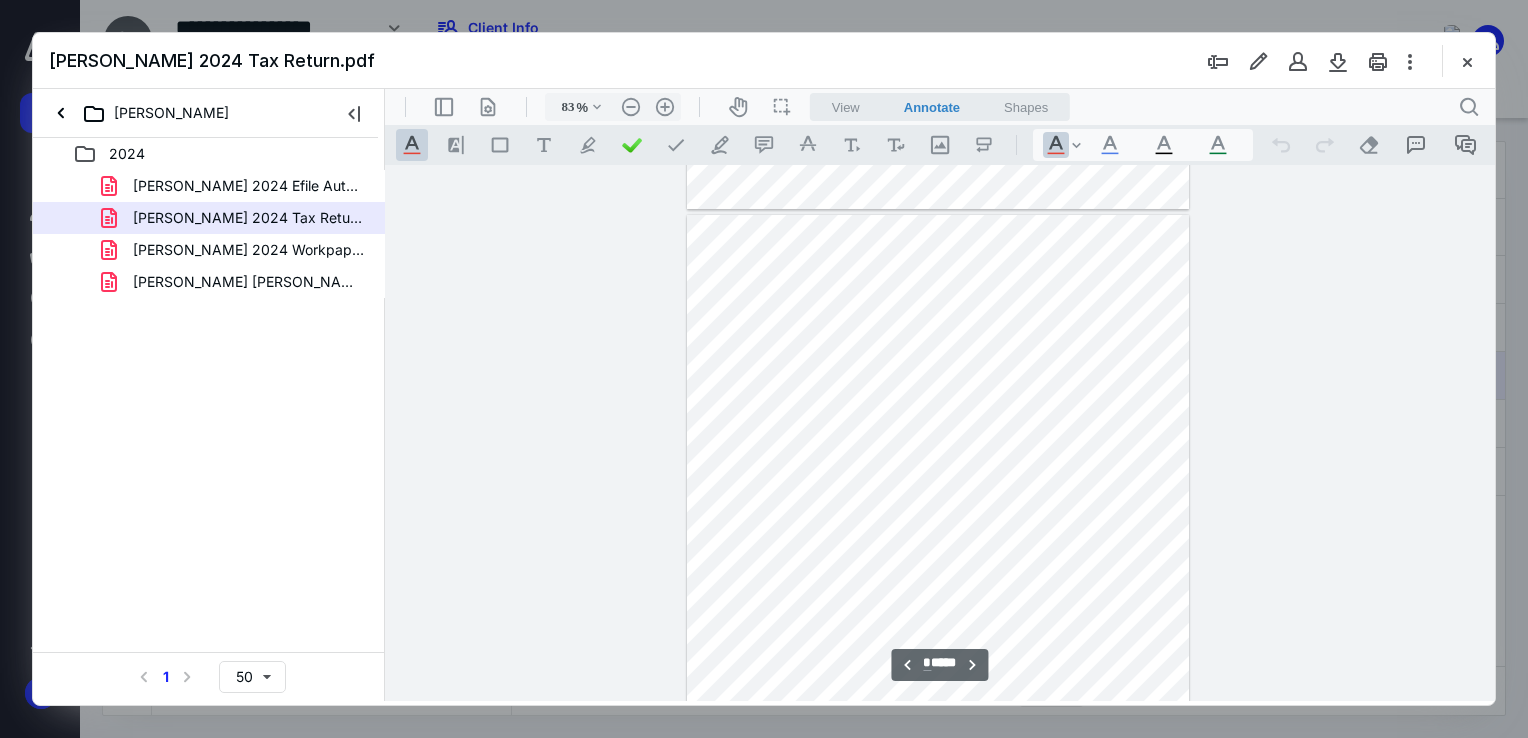 type on "*" 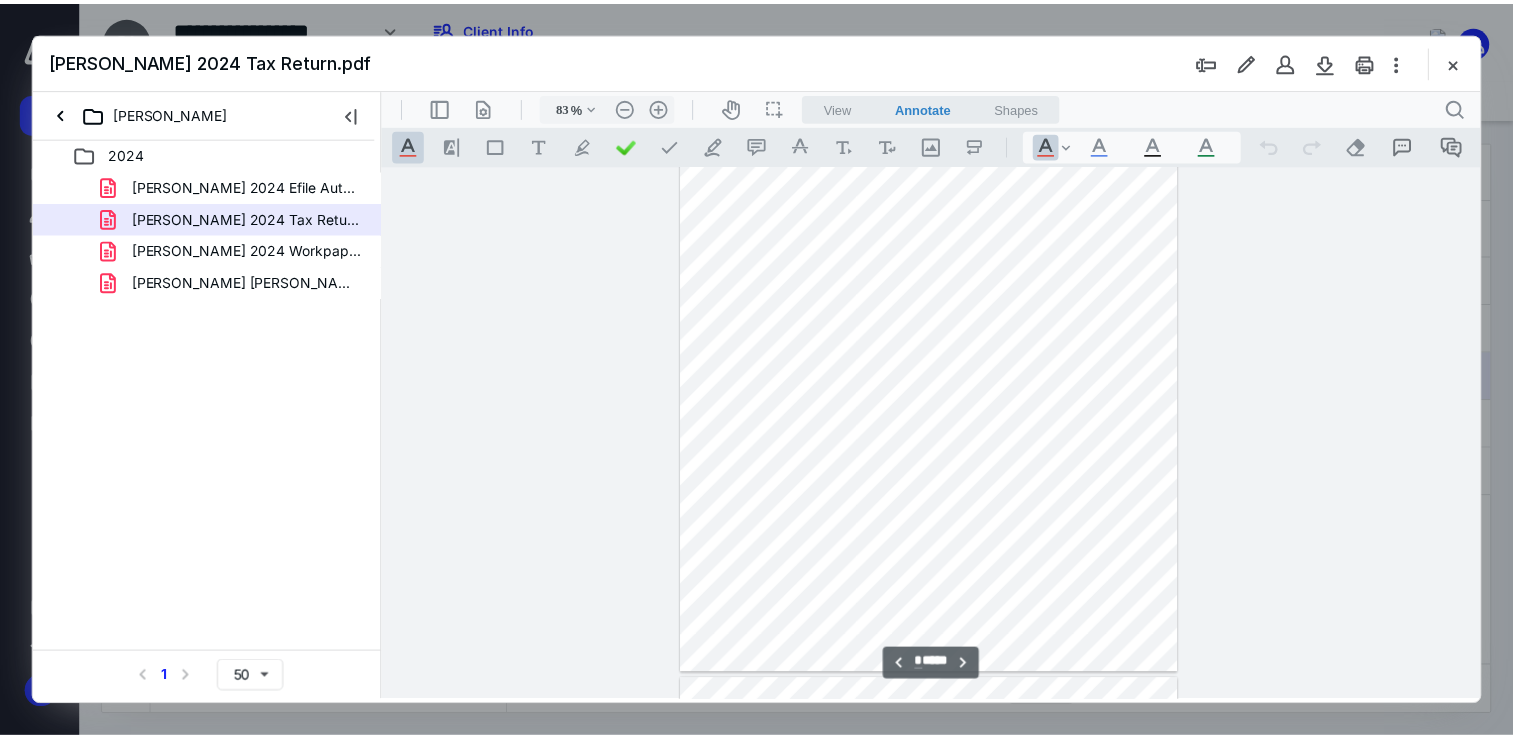 scroll, scrollTop: 600, scrollLeft: 0, axis: vertical 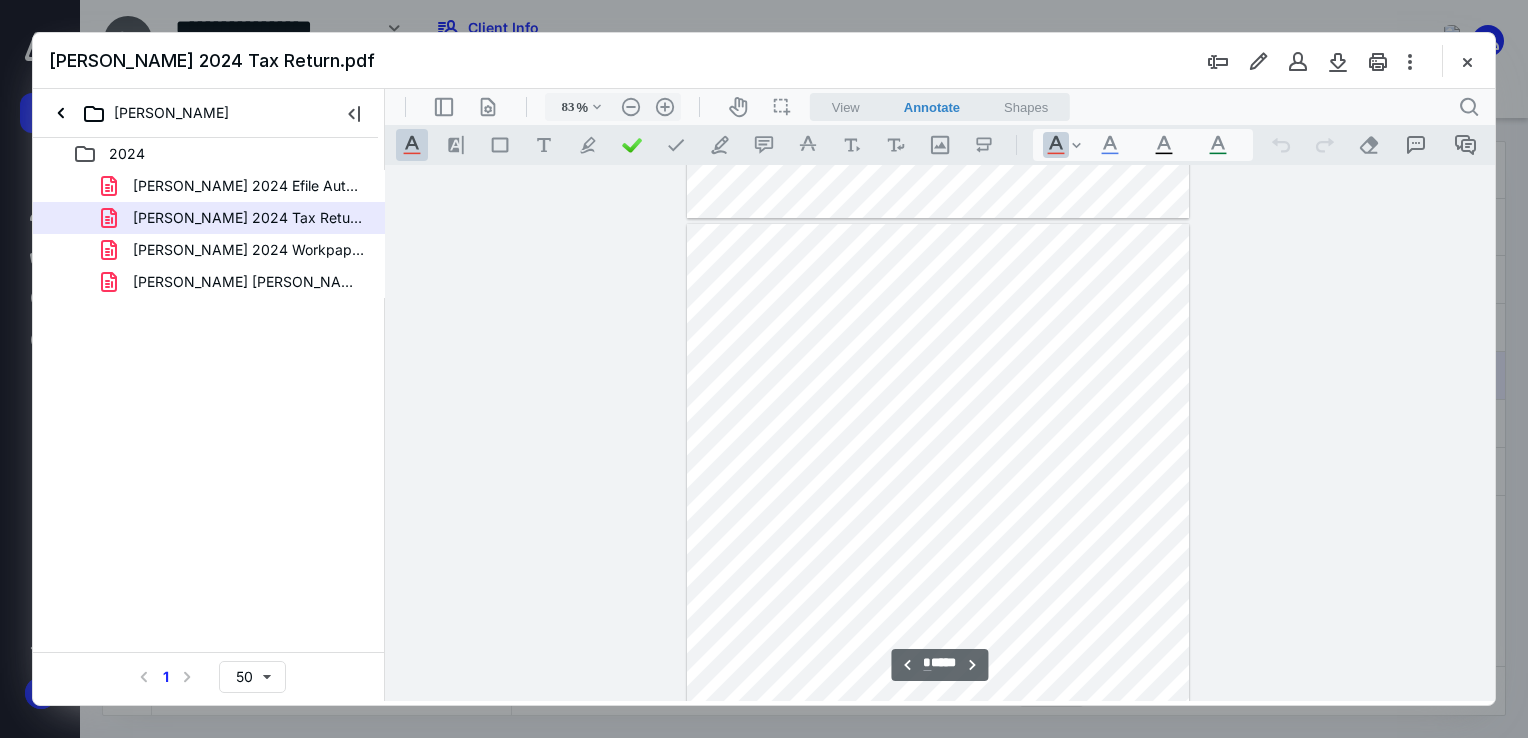 click on "[PERSON_NAME] 2024 Tax Return.pdf" at bounding box center [764, 61] 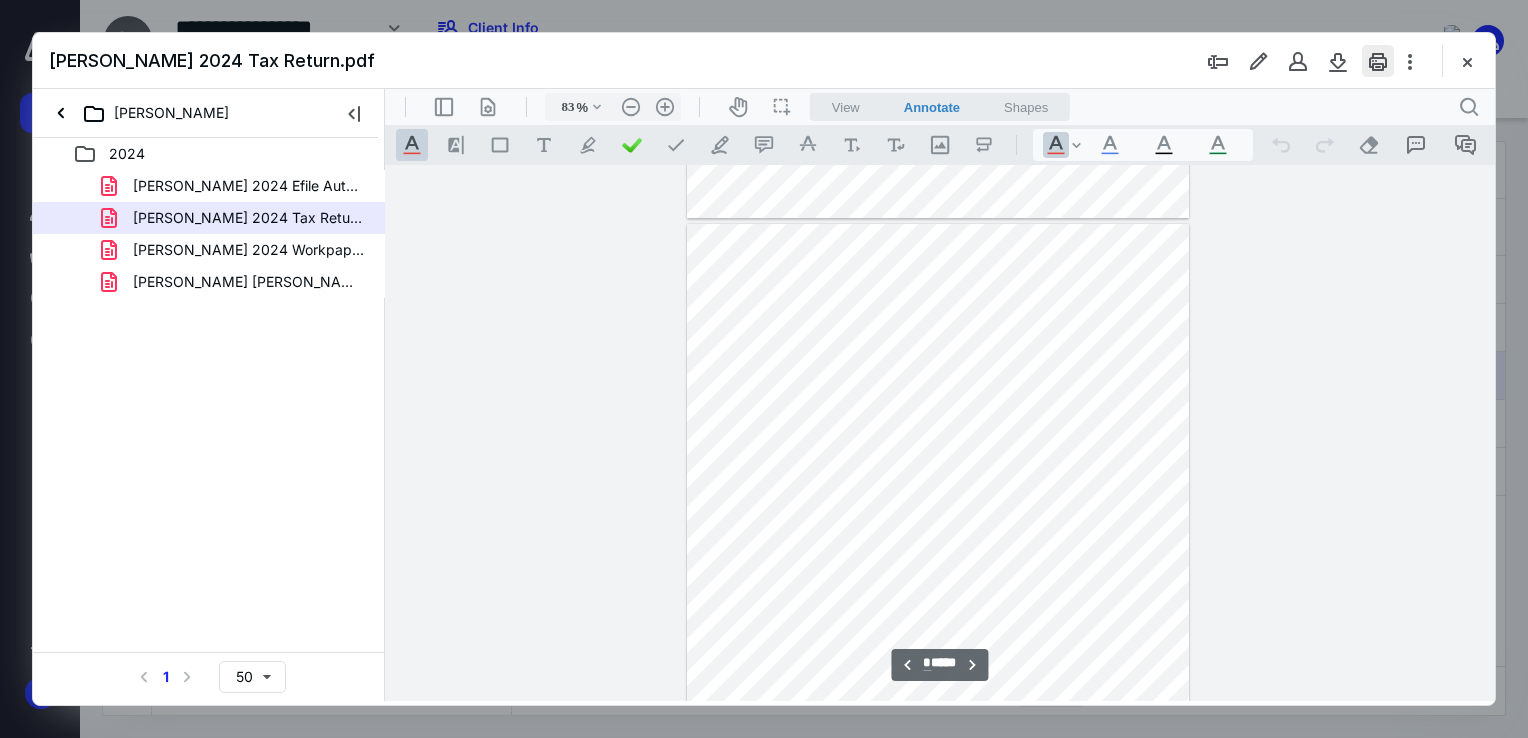 click at bounding box center [1378, 61] 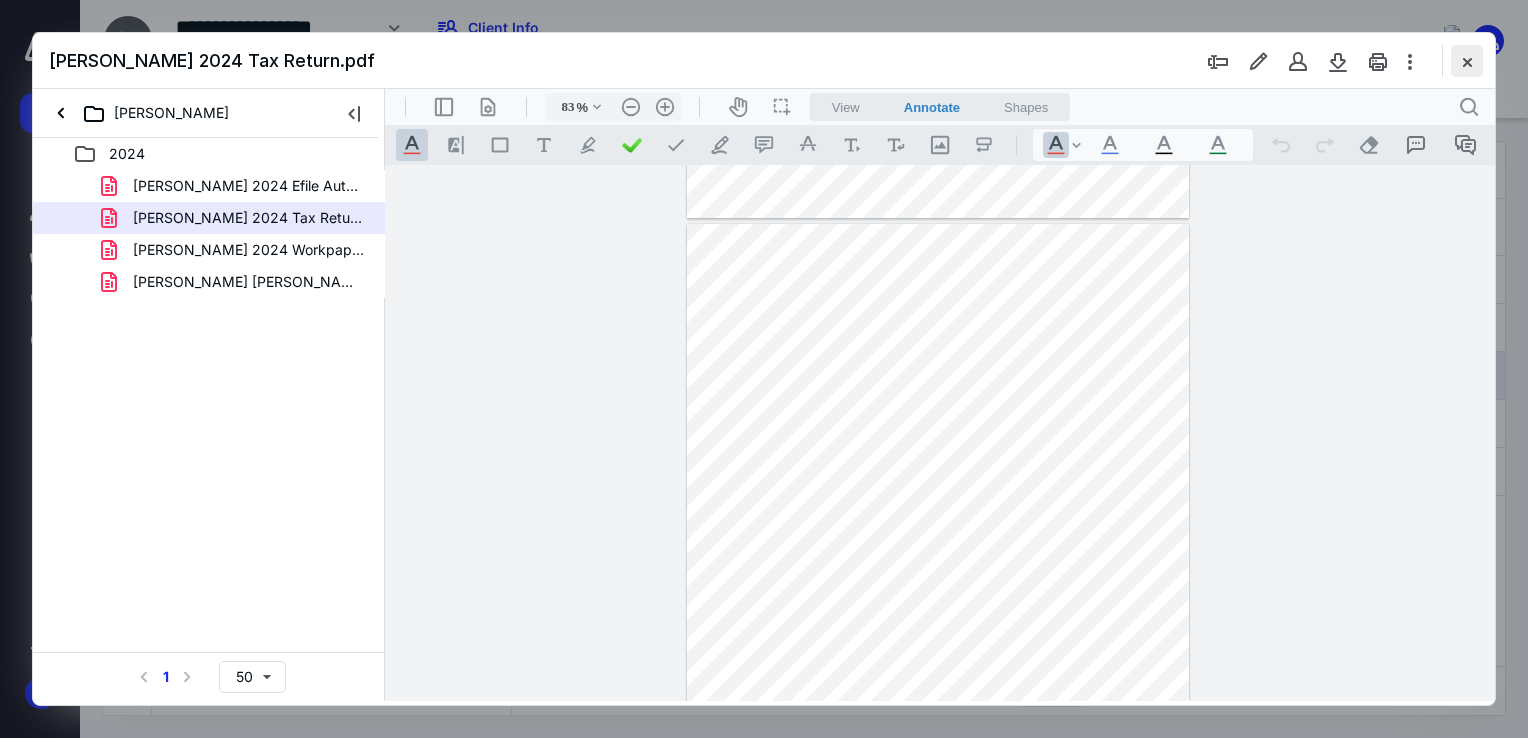 click at bounding box center [1467, 61] 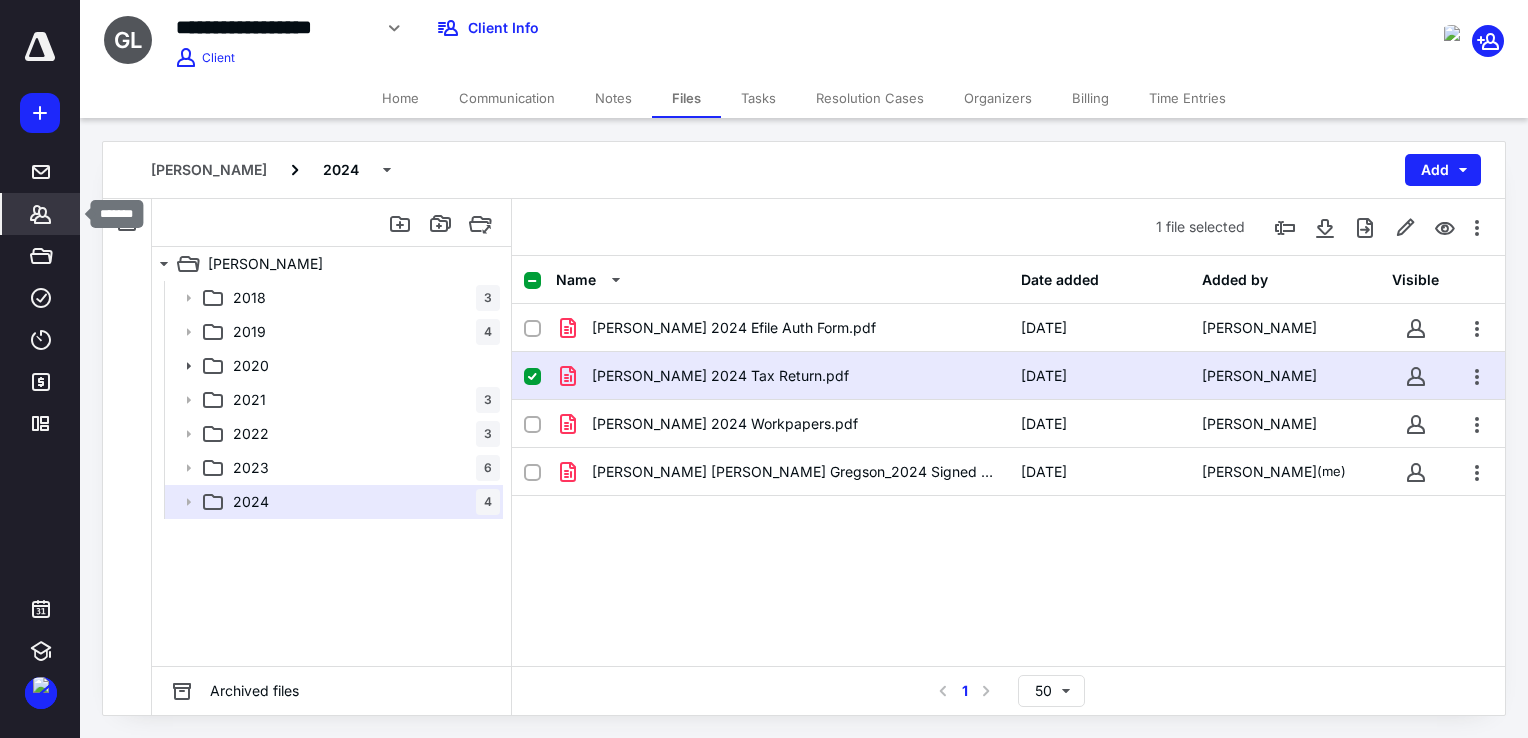 click on "*******" at bounding box center (41, 214) 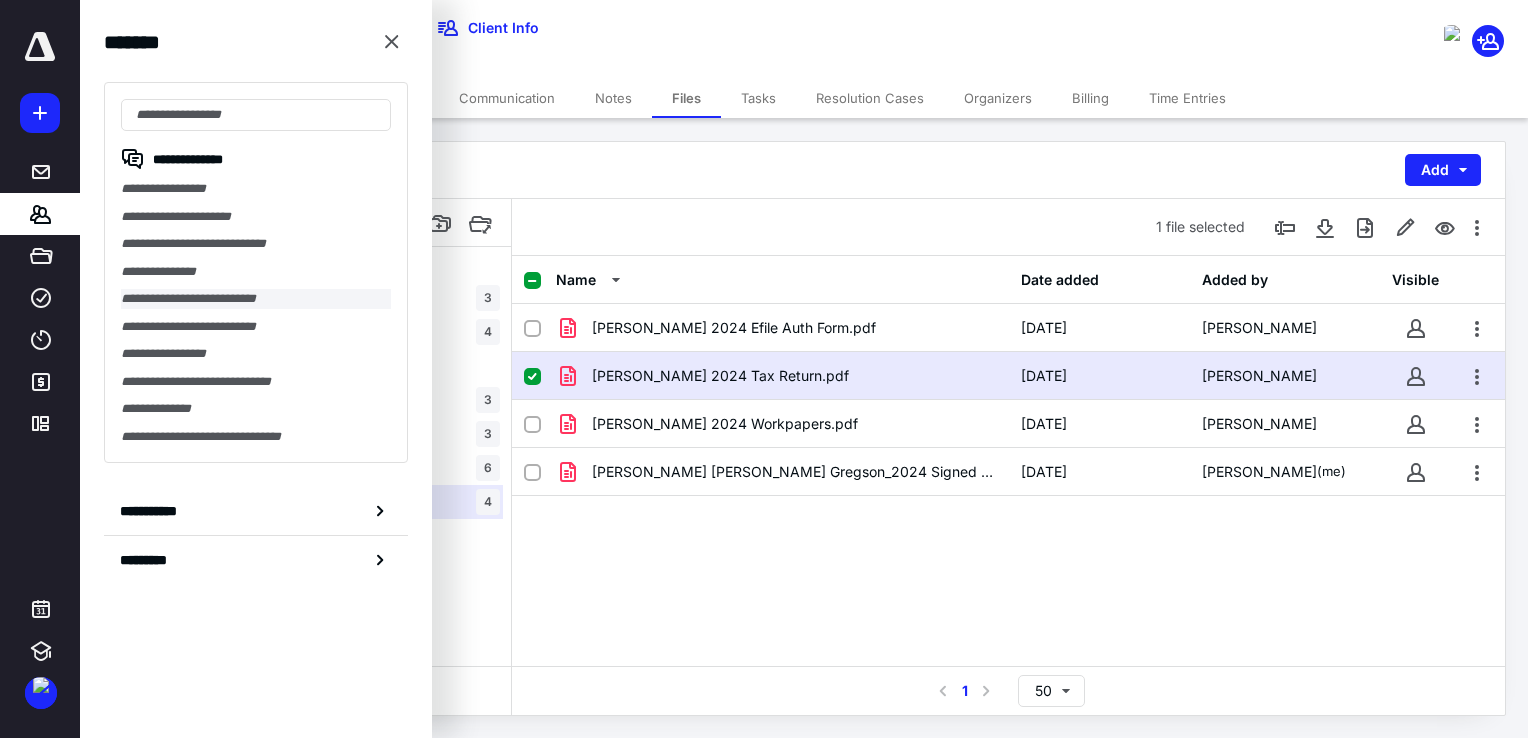 click on "**********" at bounding box center (256, 299) 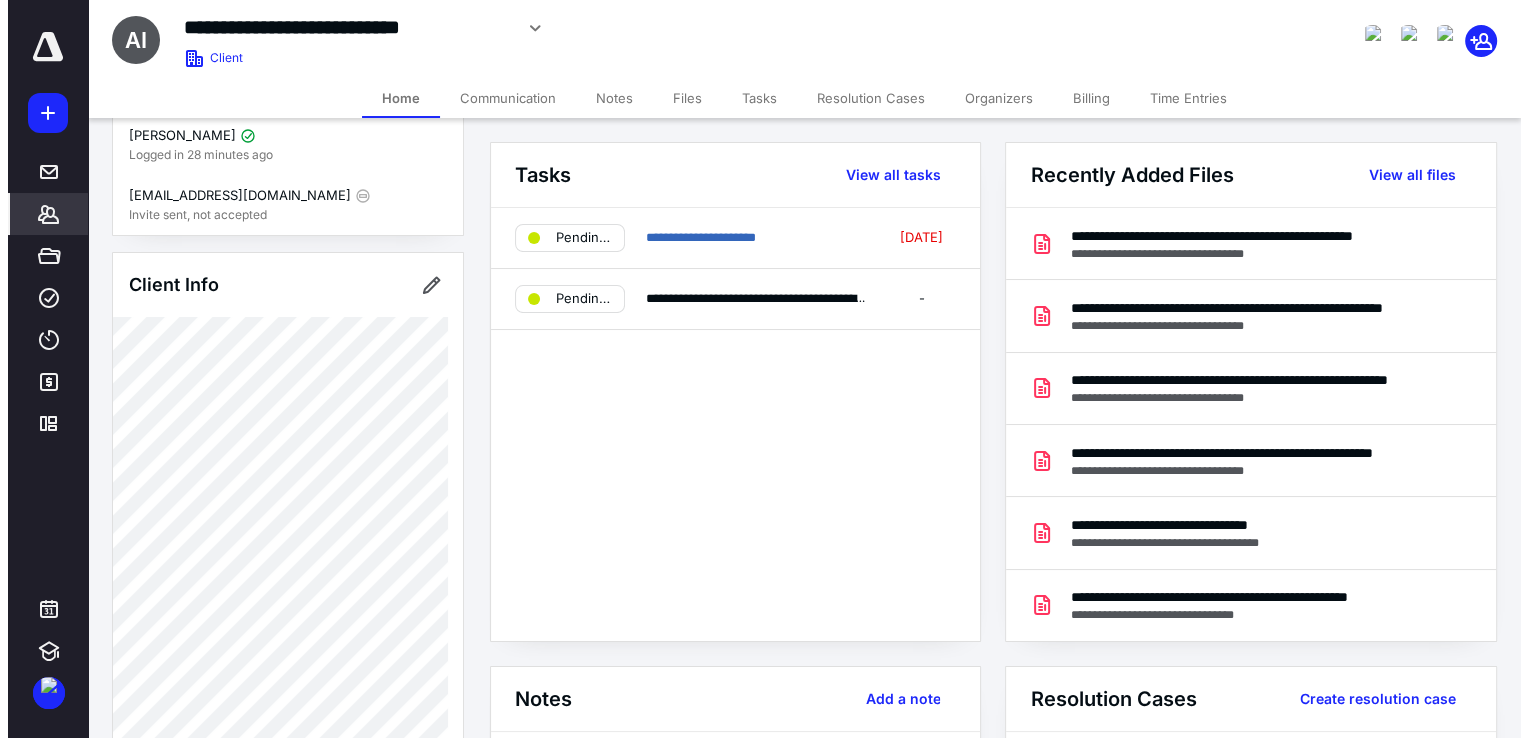 scroll, scrollTop: 200, scrollLeft: 0, axis: vertical 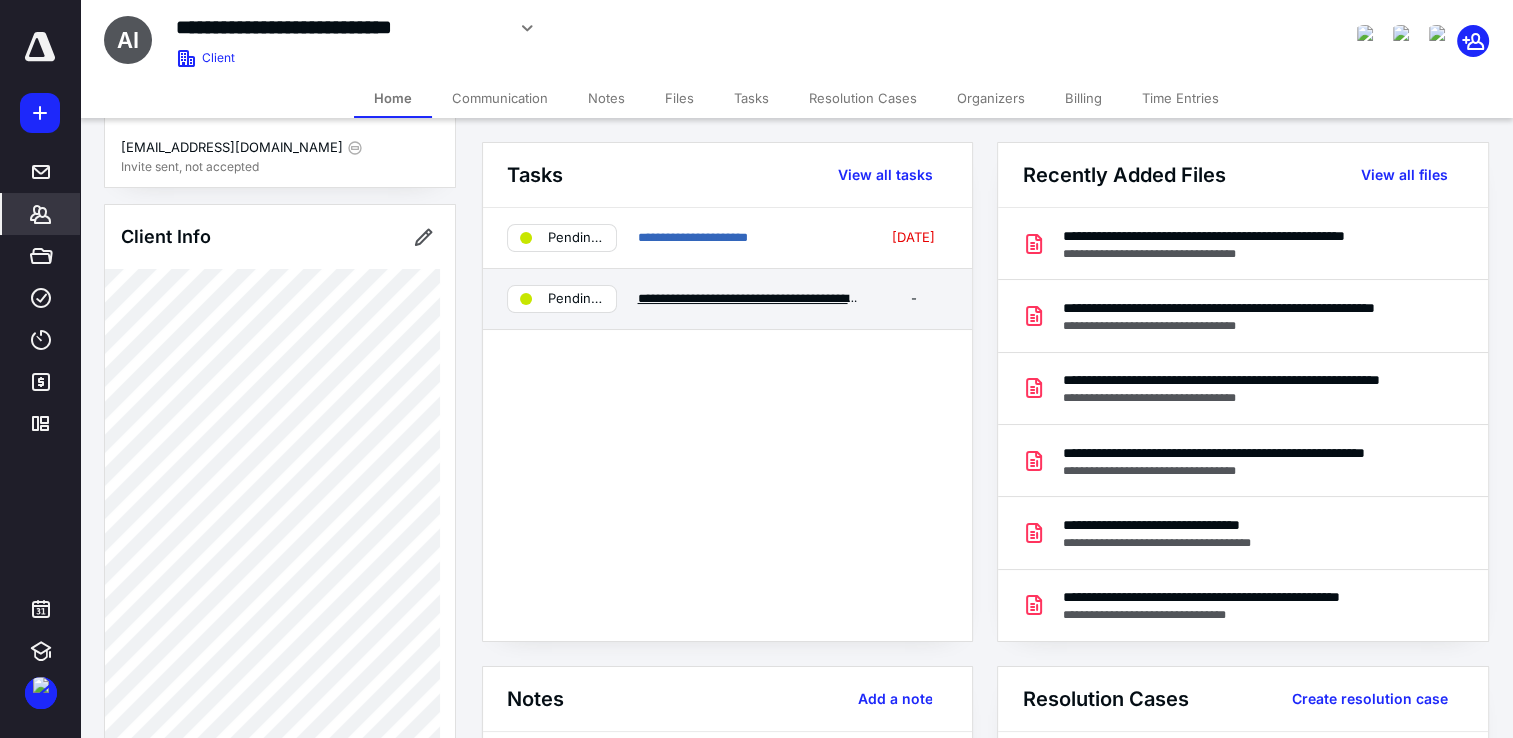 click on "**********" at bounding box center (827, 298) 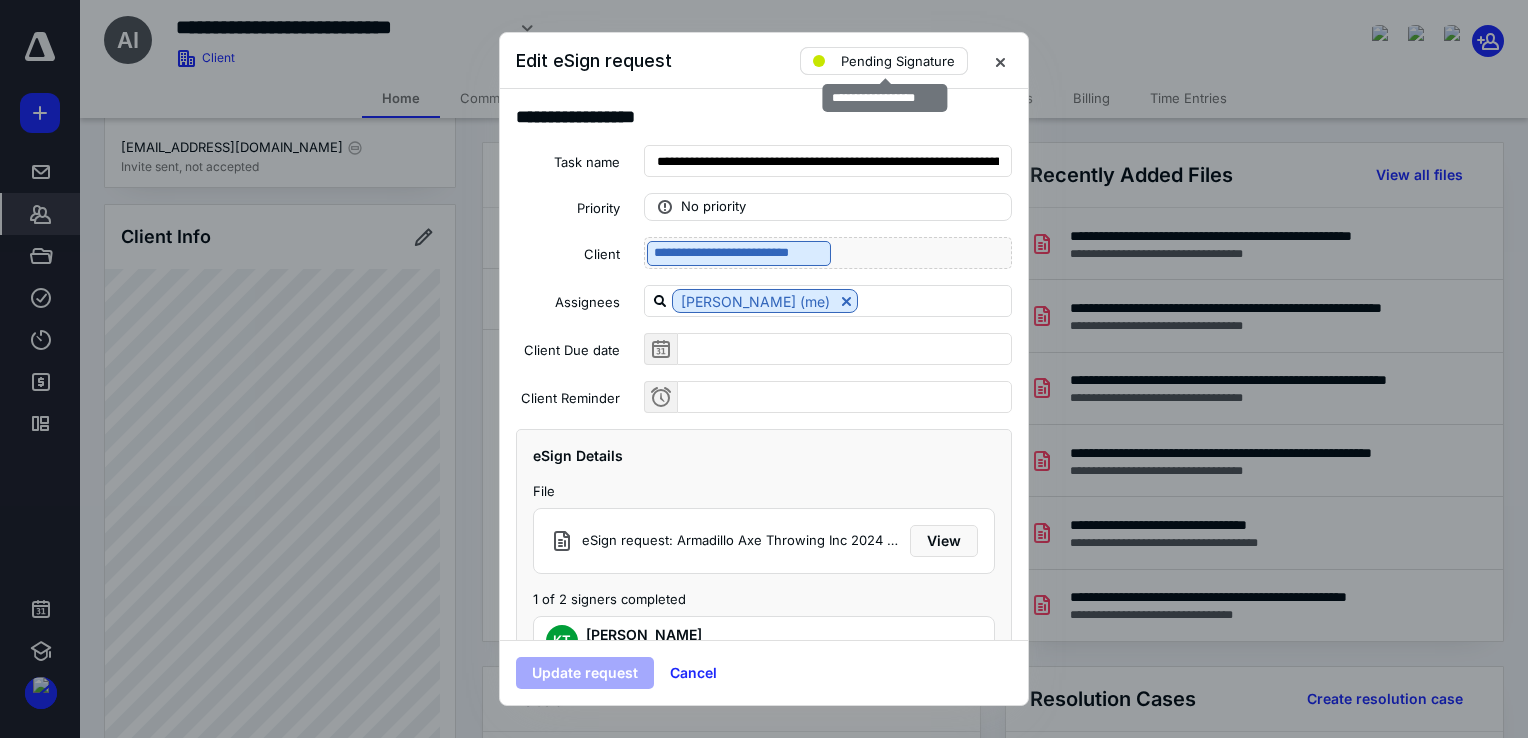 click on "Pending Signature" at bounding box center [884, 61] 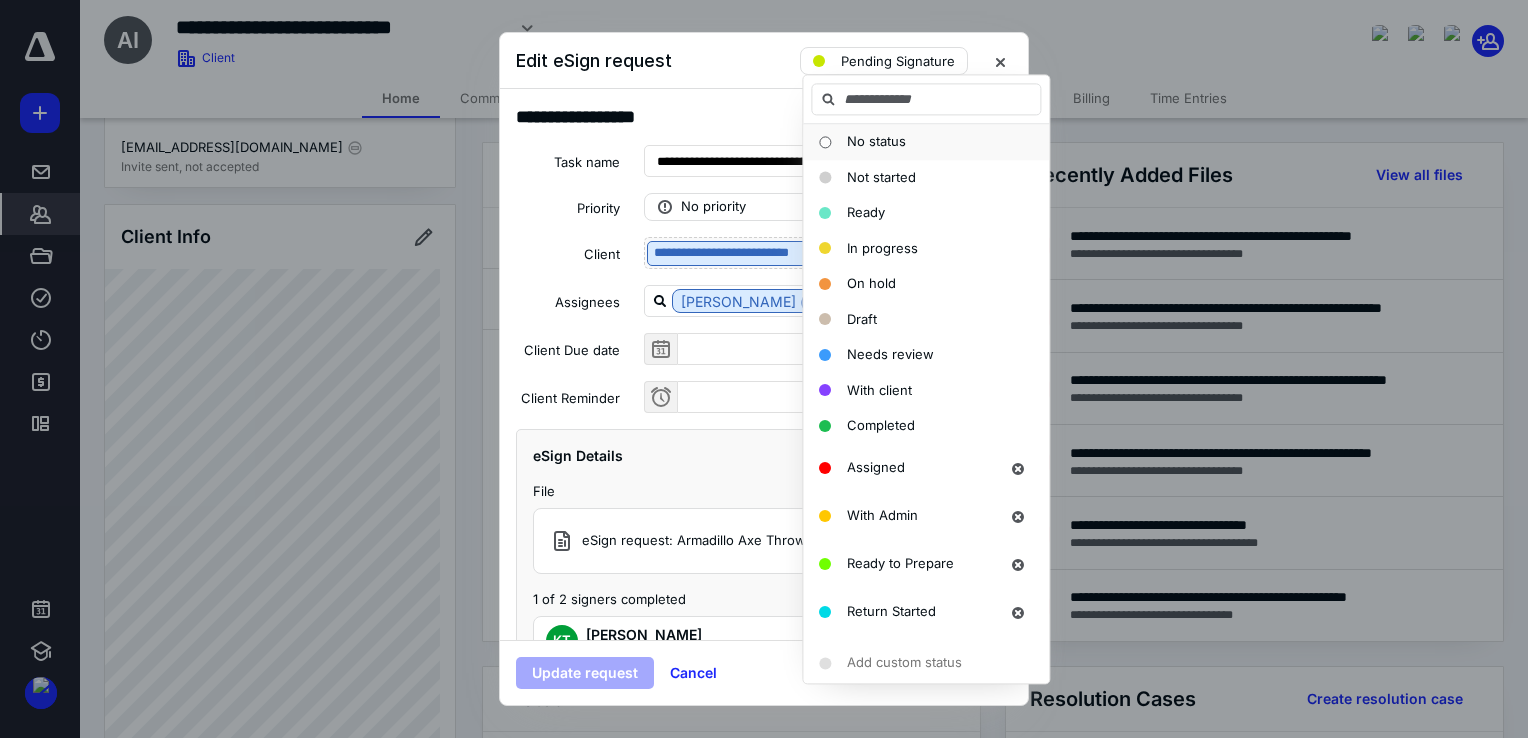 click on "No status" at bounding box center (926, 141) 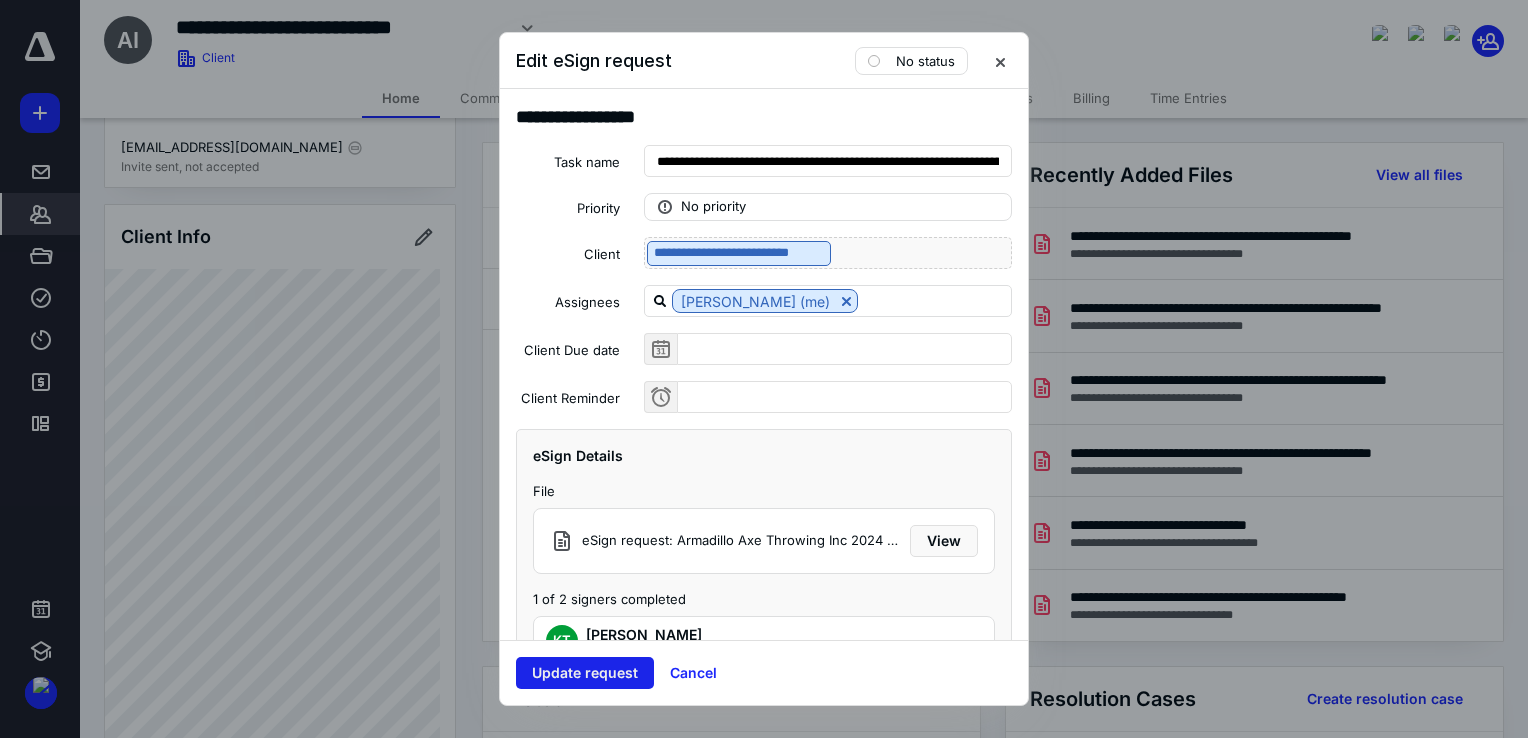 click on "Update request" at bounding box center (585, 673) 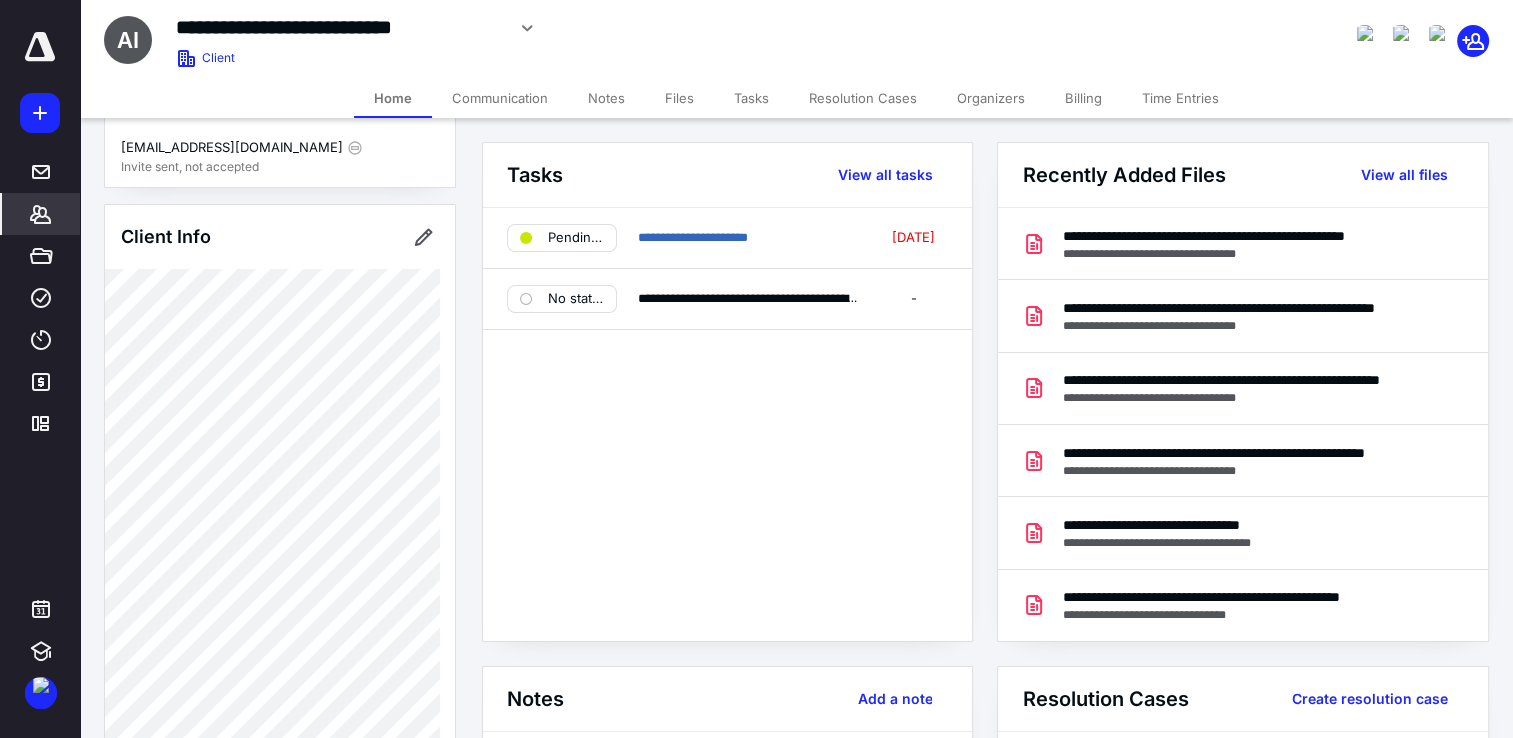 click on "Files" at bounding box center [679, 98] 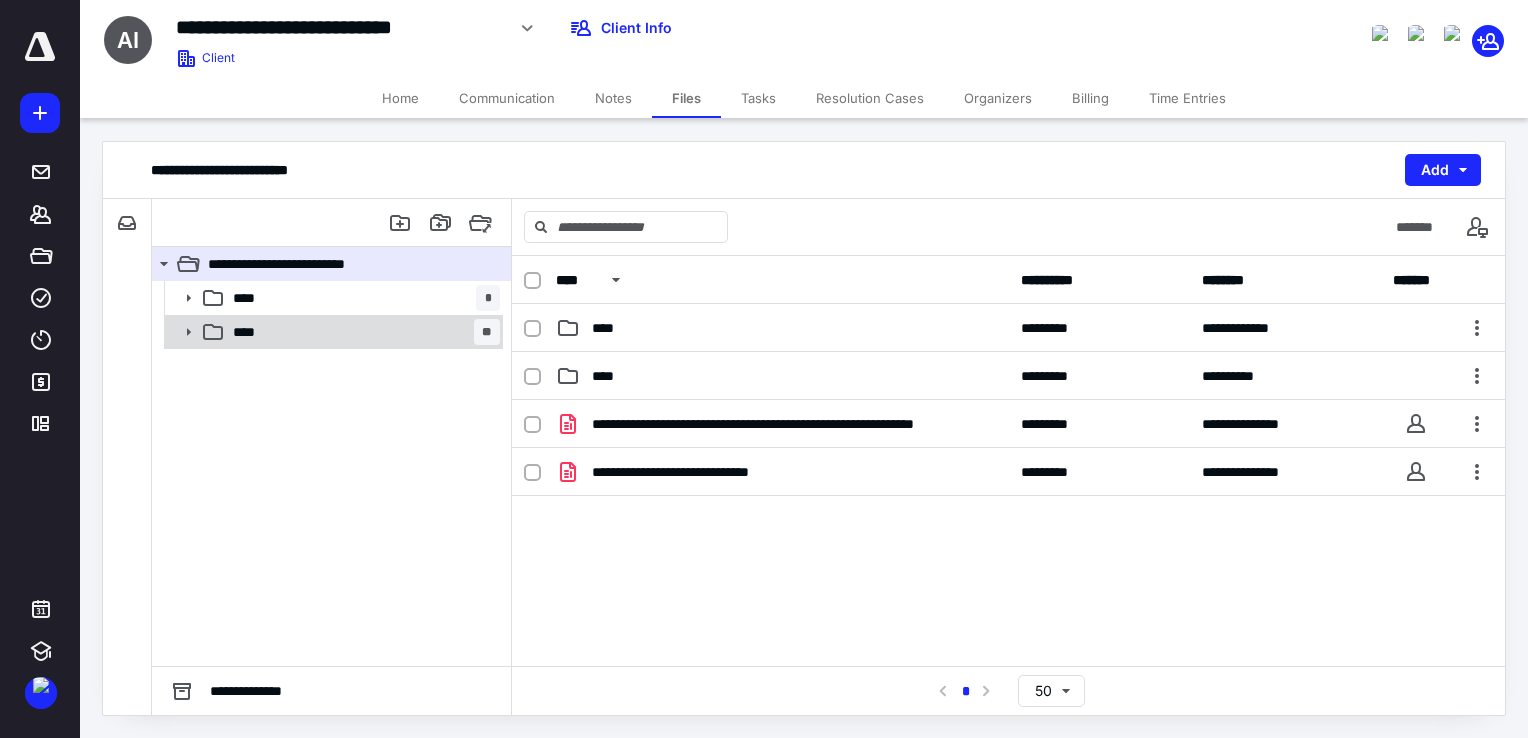 click on "**** **" at bounding box center [362, 332] 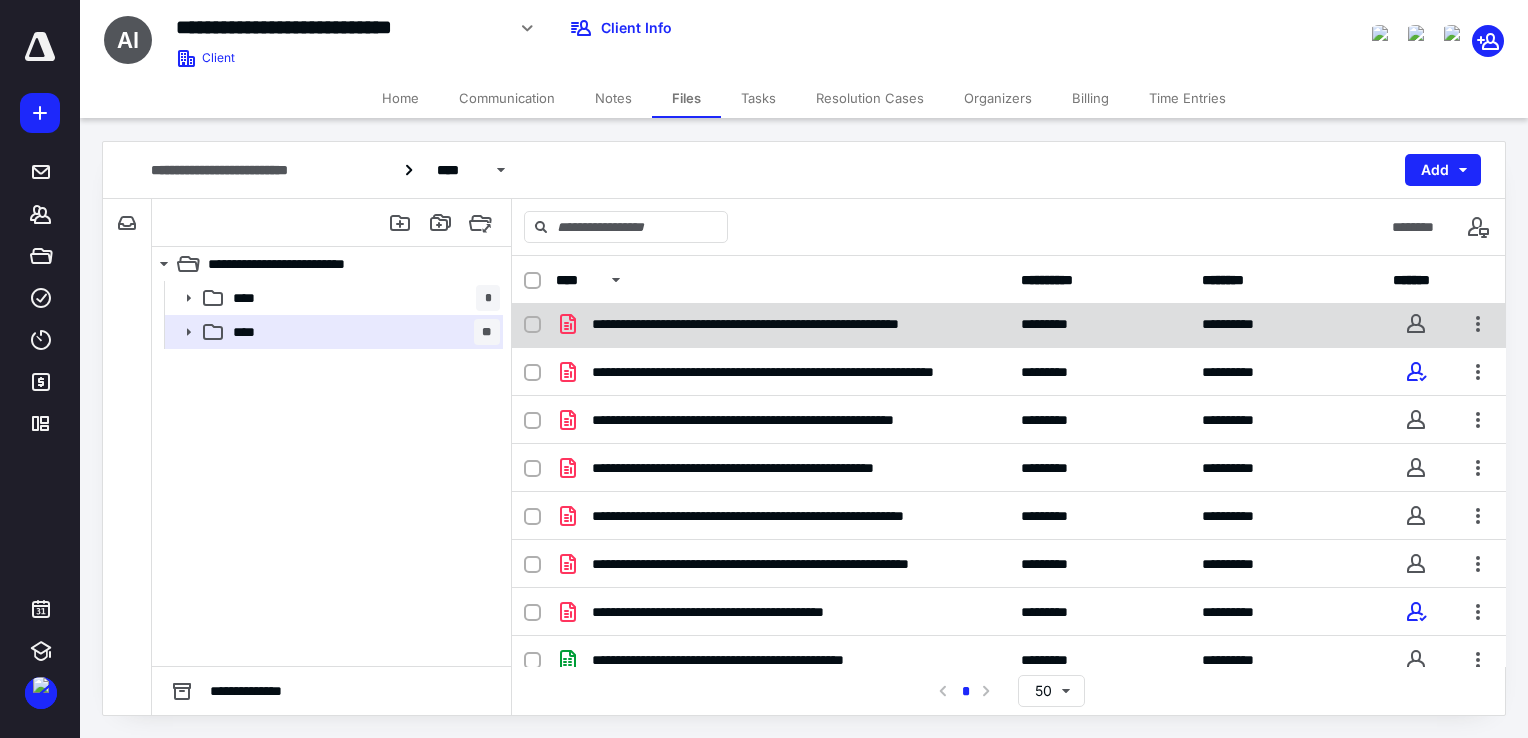 scroll, scrollTop: 0, scrollLeft: 0, axis: both 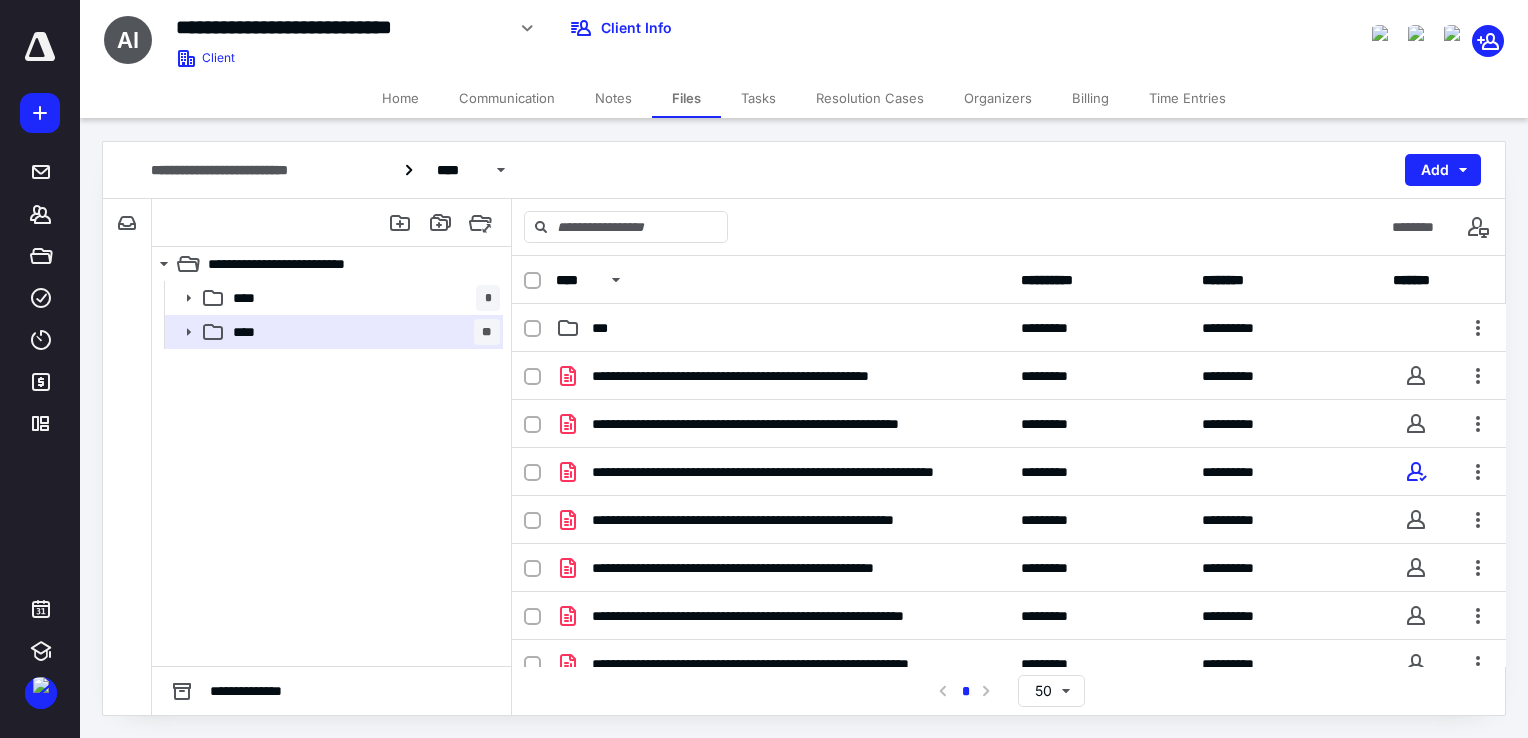 click on "Home" at bounding box center [400, 98] 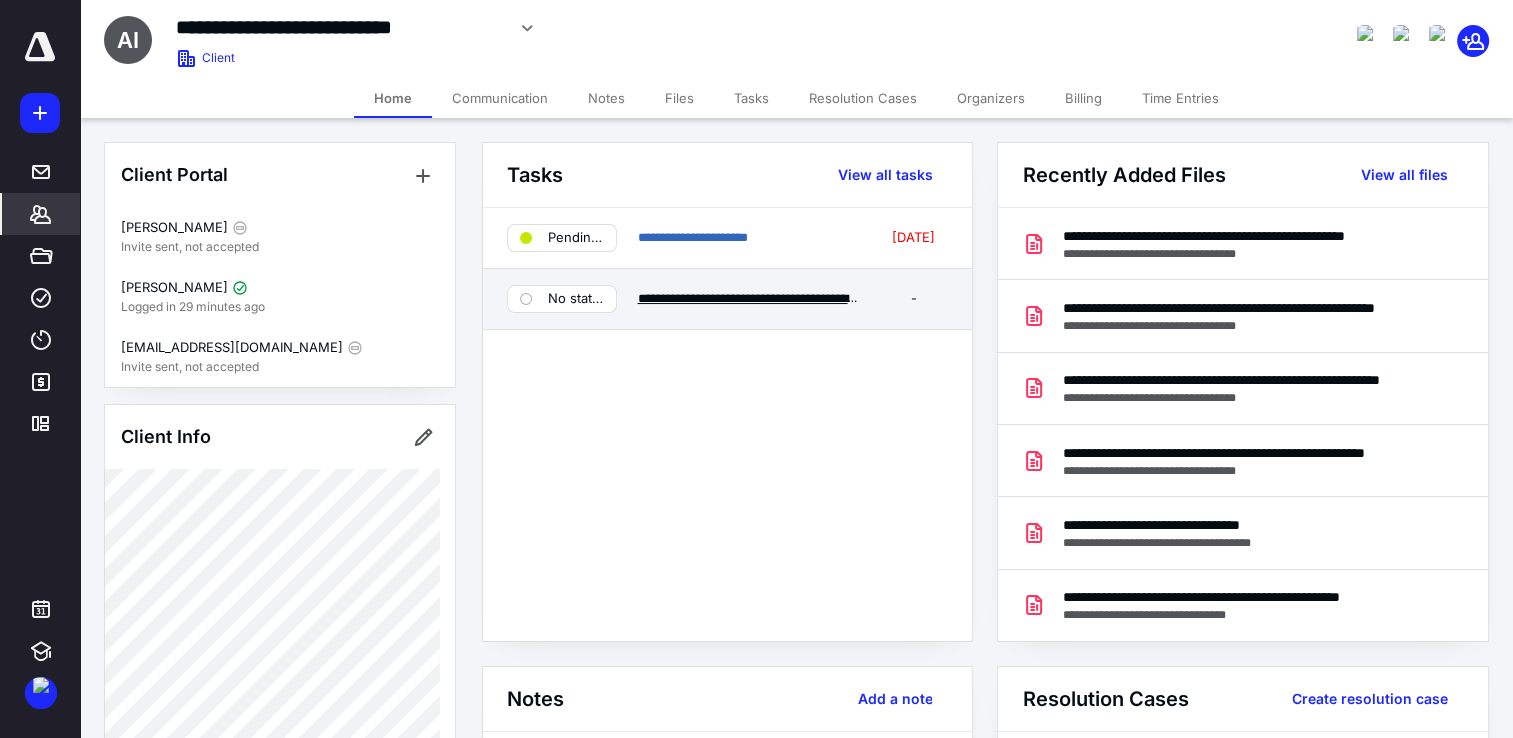 click on "**********" at bounding box center (827, 298) 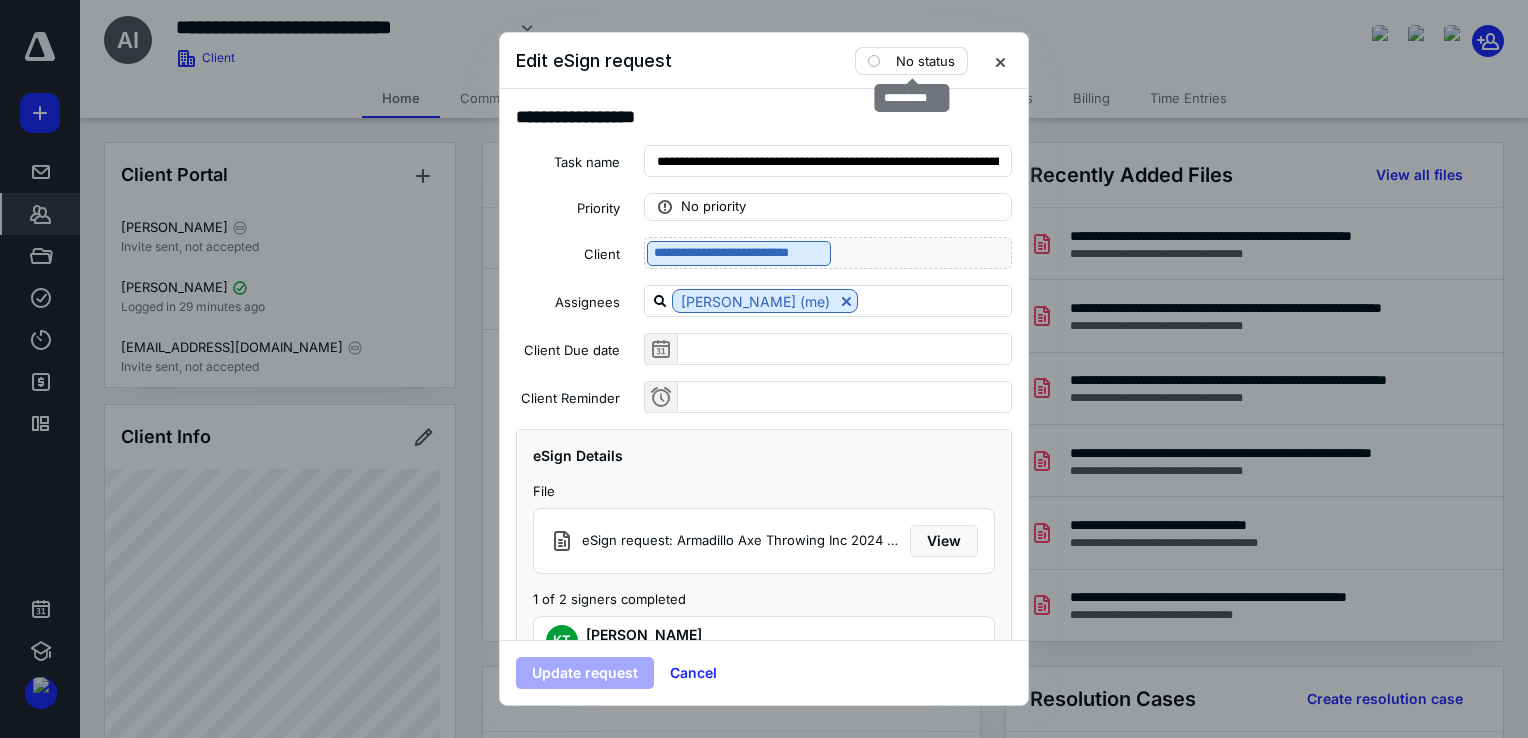 click on "No status" at bounding box center [925, 61] 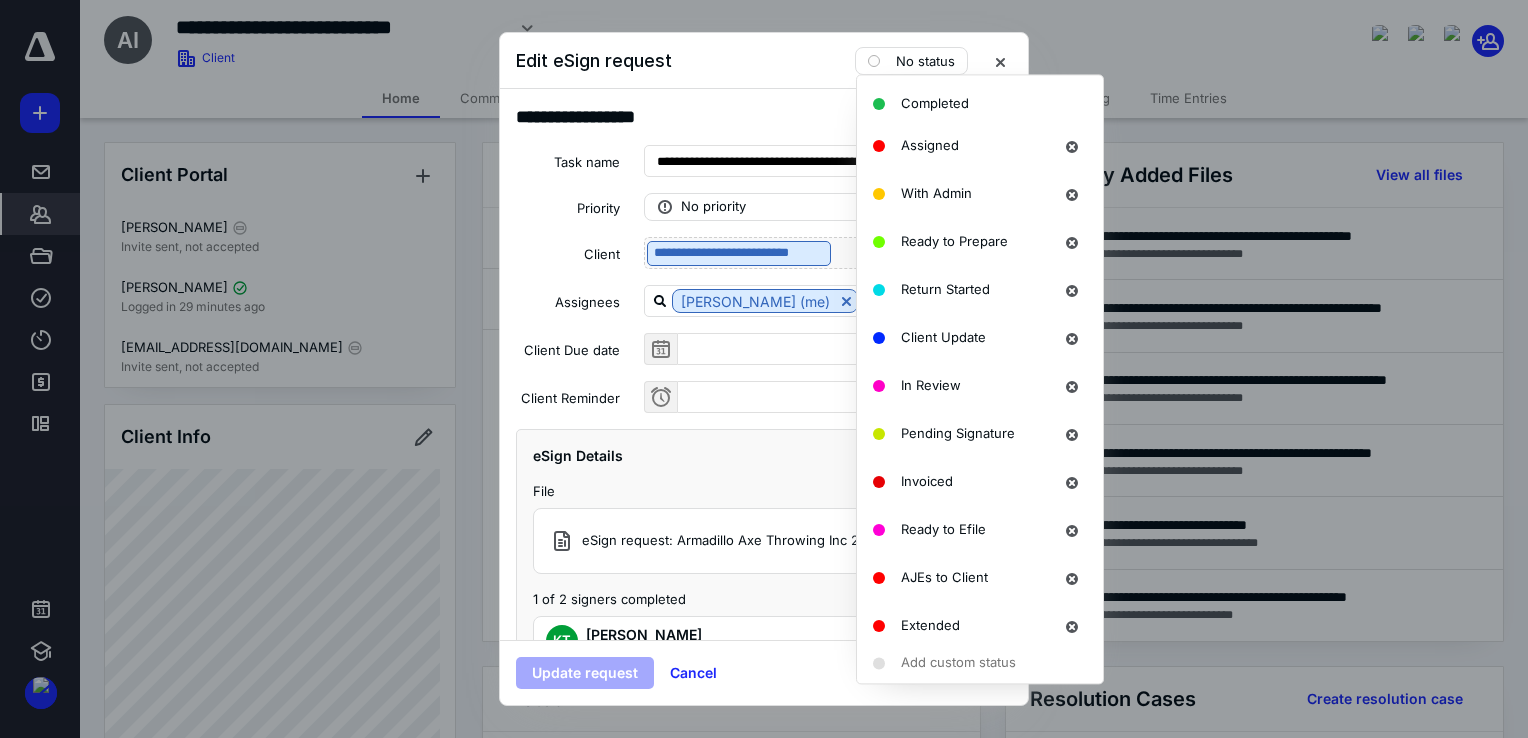scroll, scrollTop: 376, scrollLeft: 0, axis: vertical 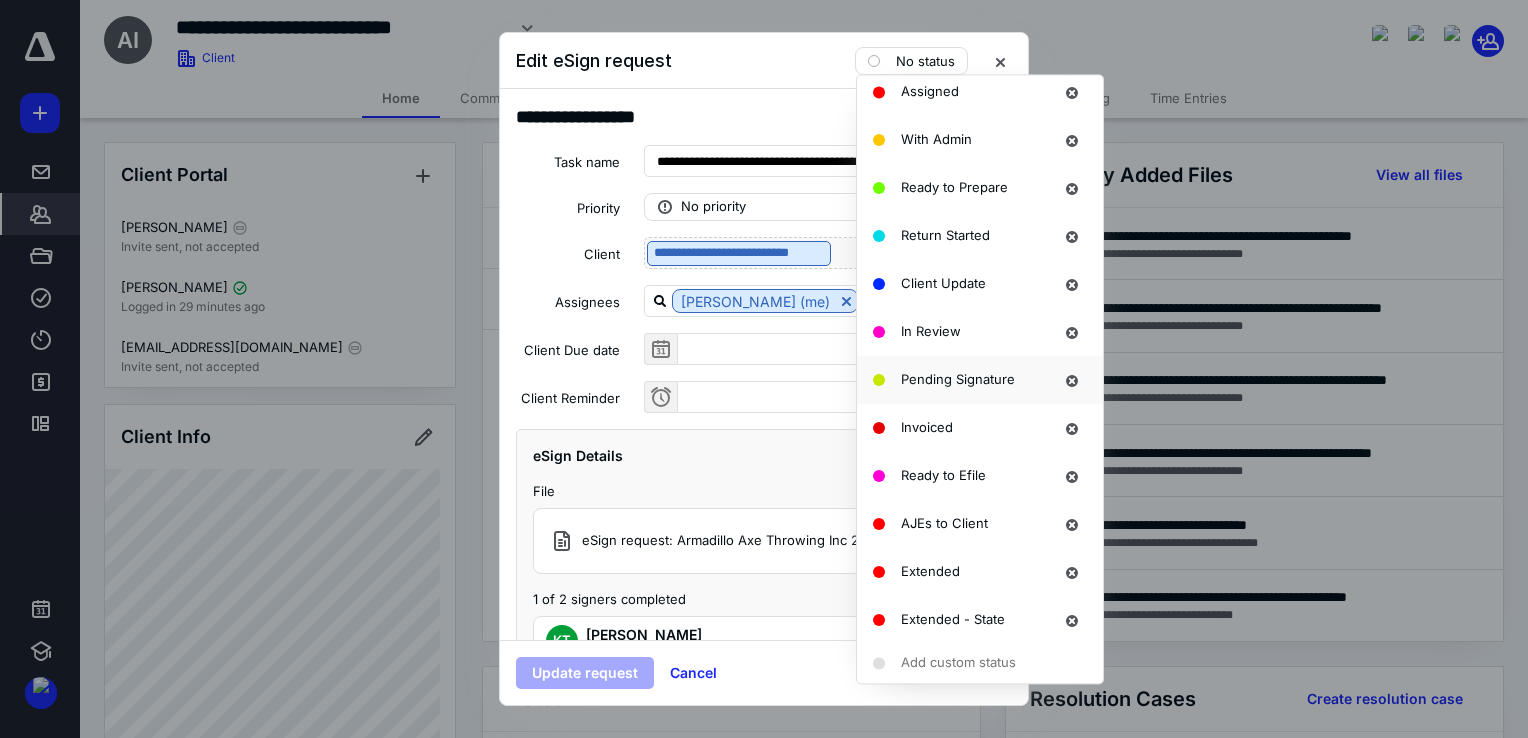 click on "Pending Signature" at bounding box center [958, 379] 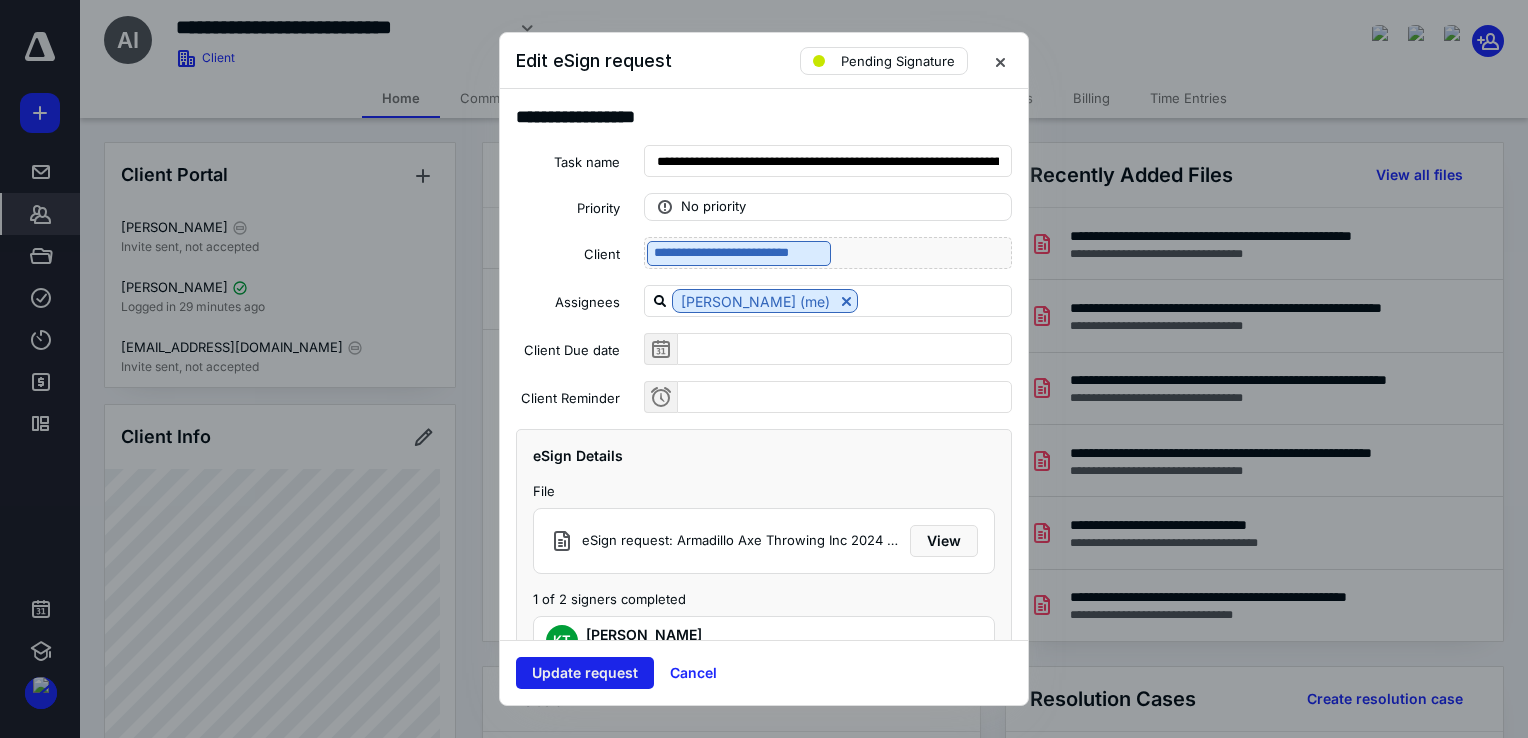 click on "Update request" at bounding box center [585, 673] 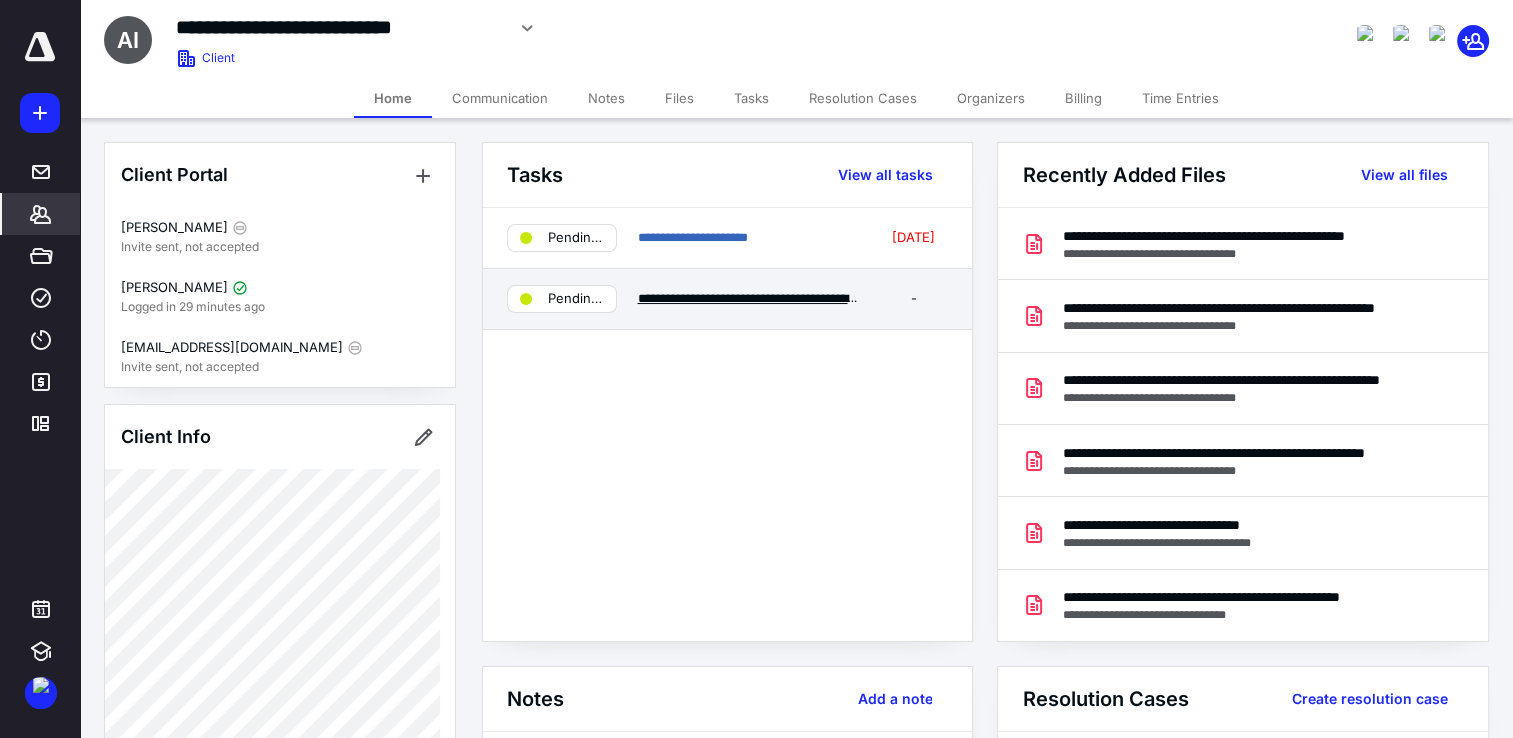 click on "**********" at bounding box center (827, 298) 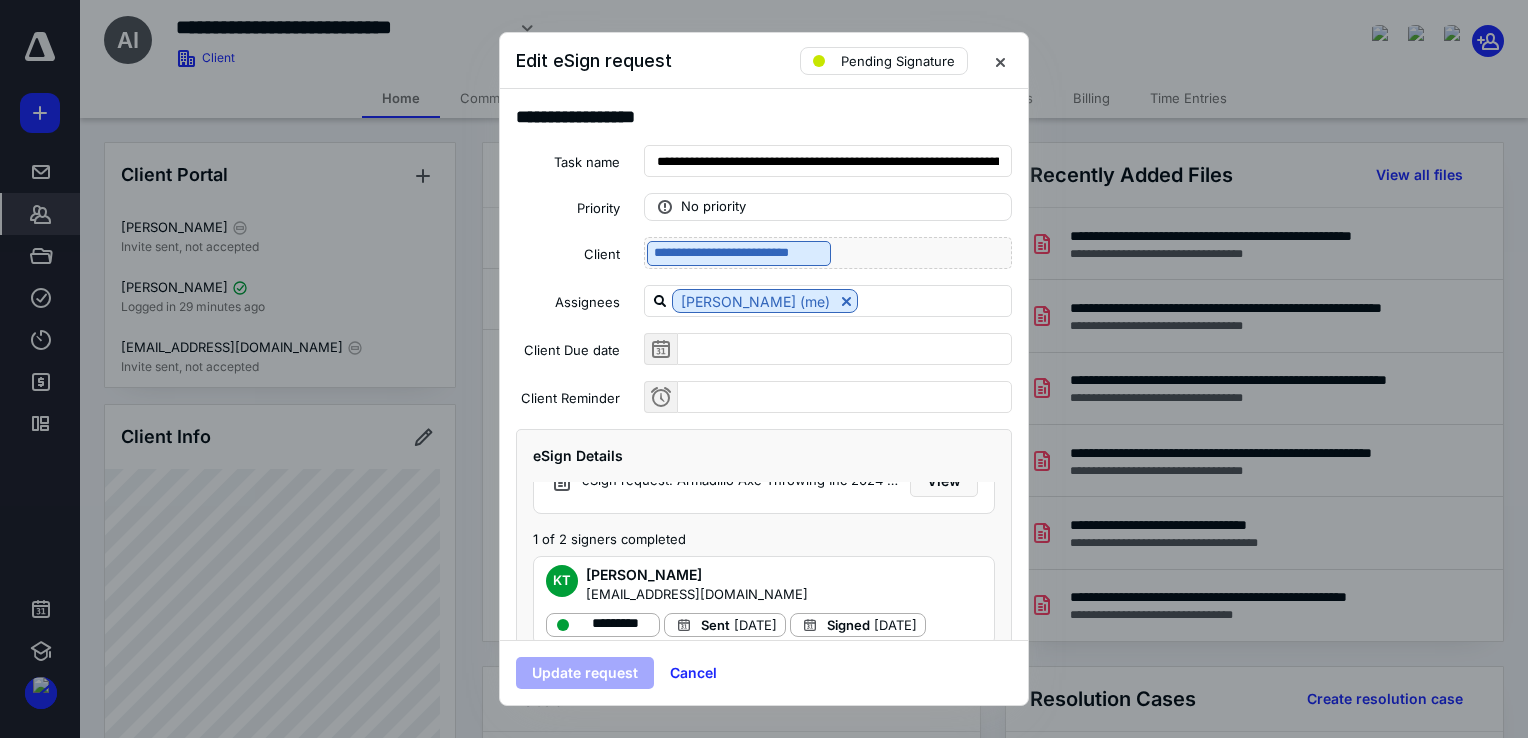 scroll, scrollTop: 124, scrollLeft: 0, axis: vertical 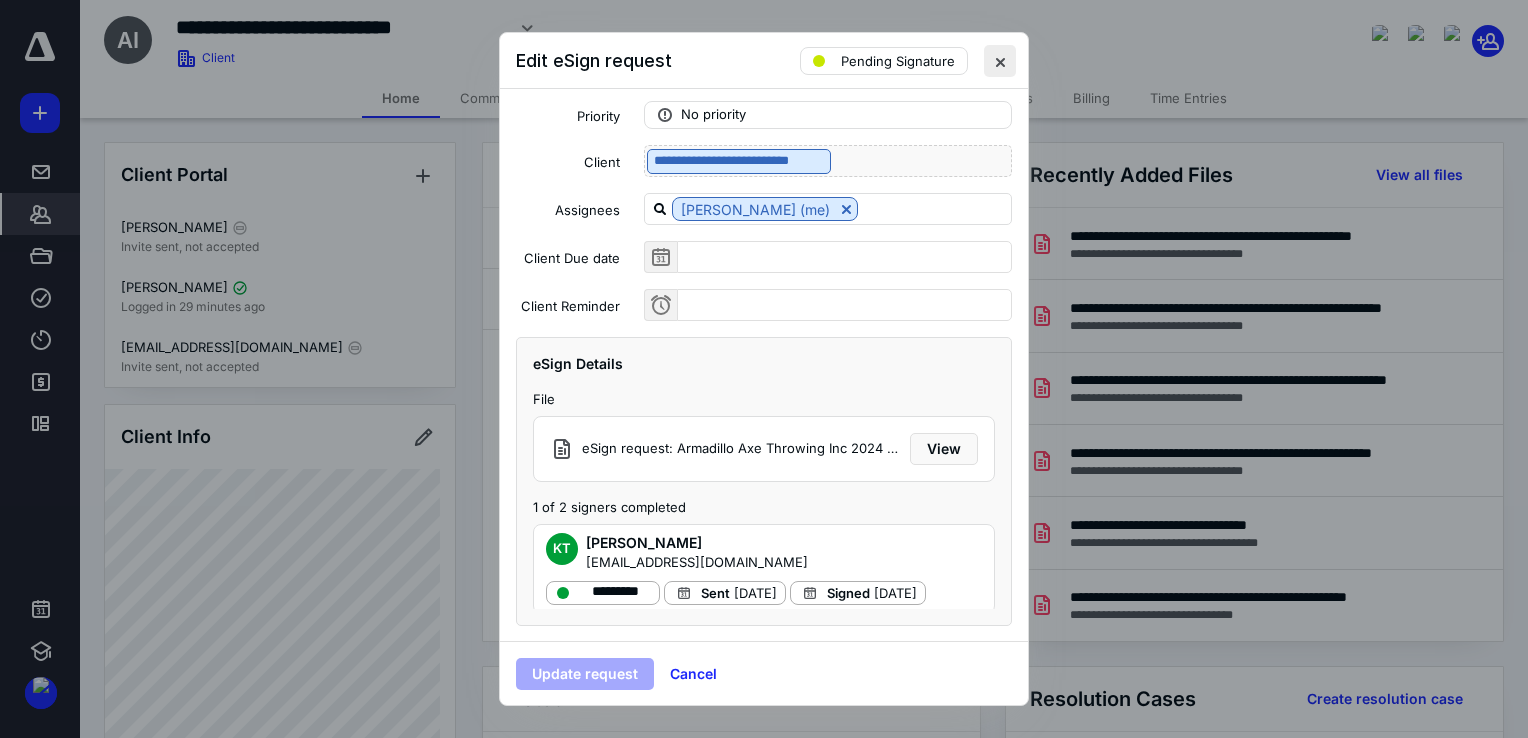 click at bounding box center (1000, 61) 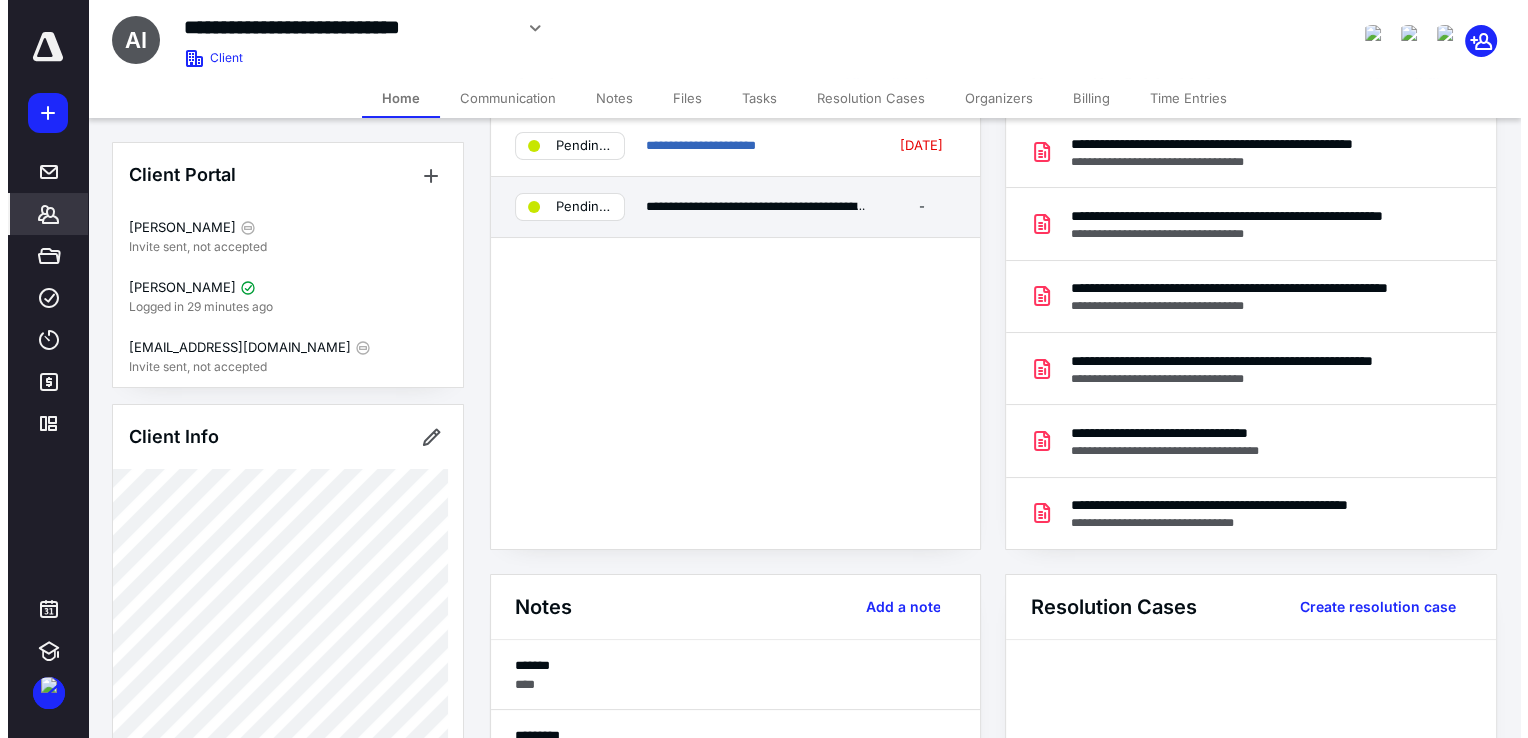 scroll, scrollTop: 0, scrollLeft: 0, axis: both 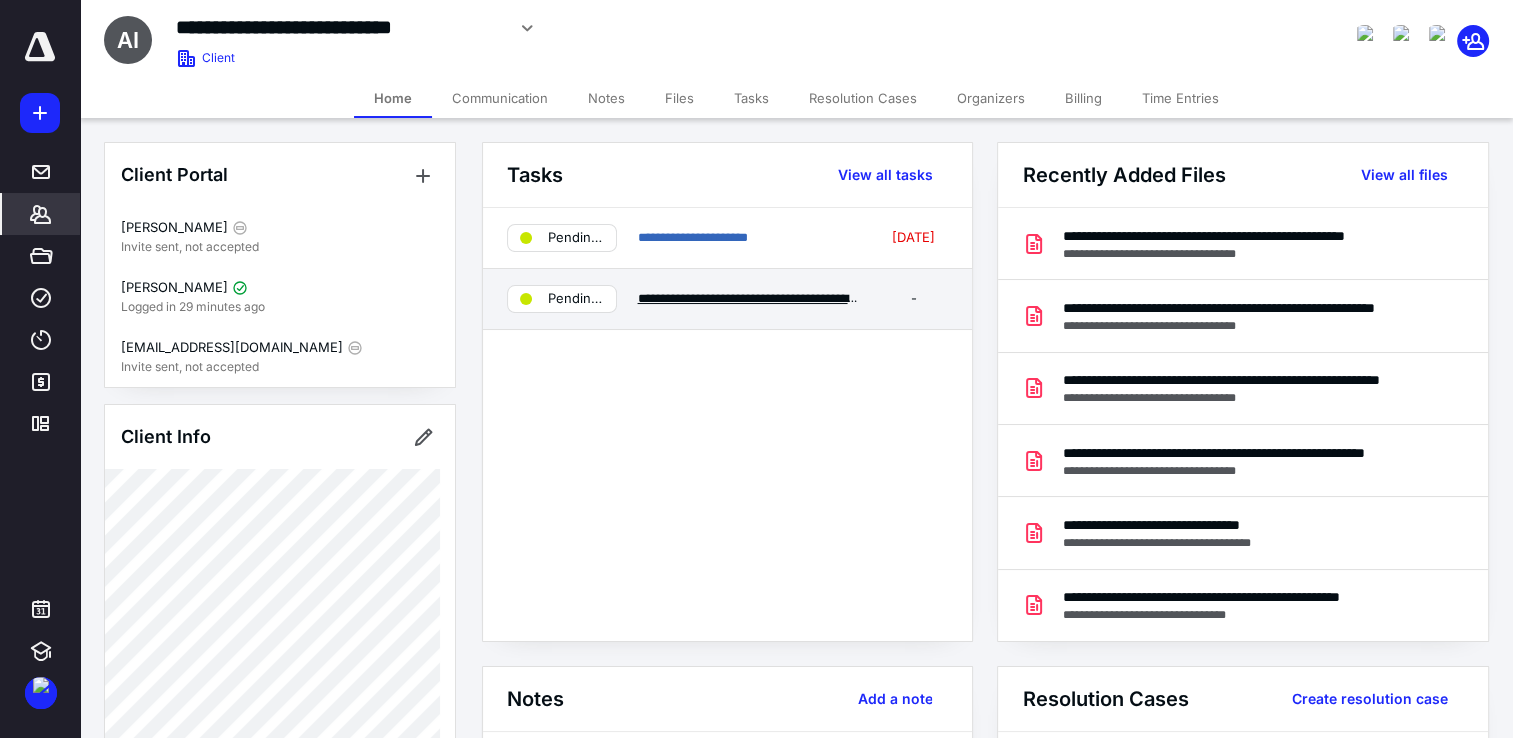 click on "**********" at bounding box center (827, 298) 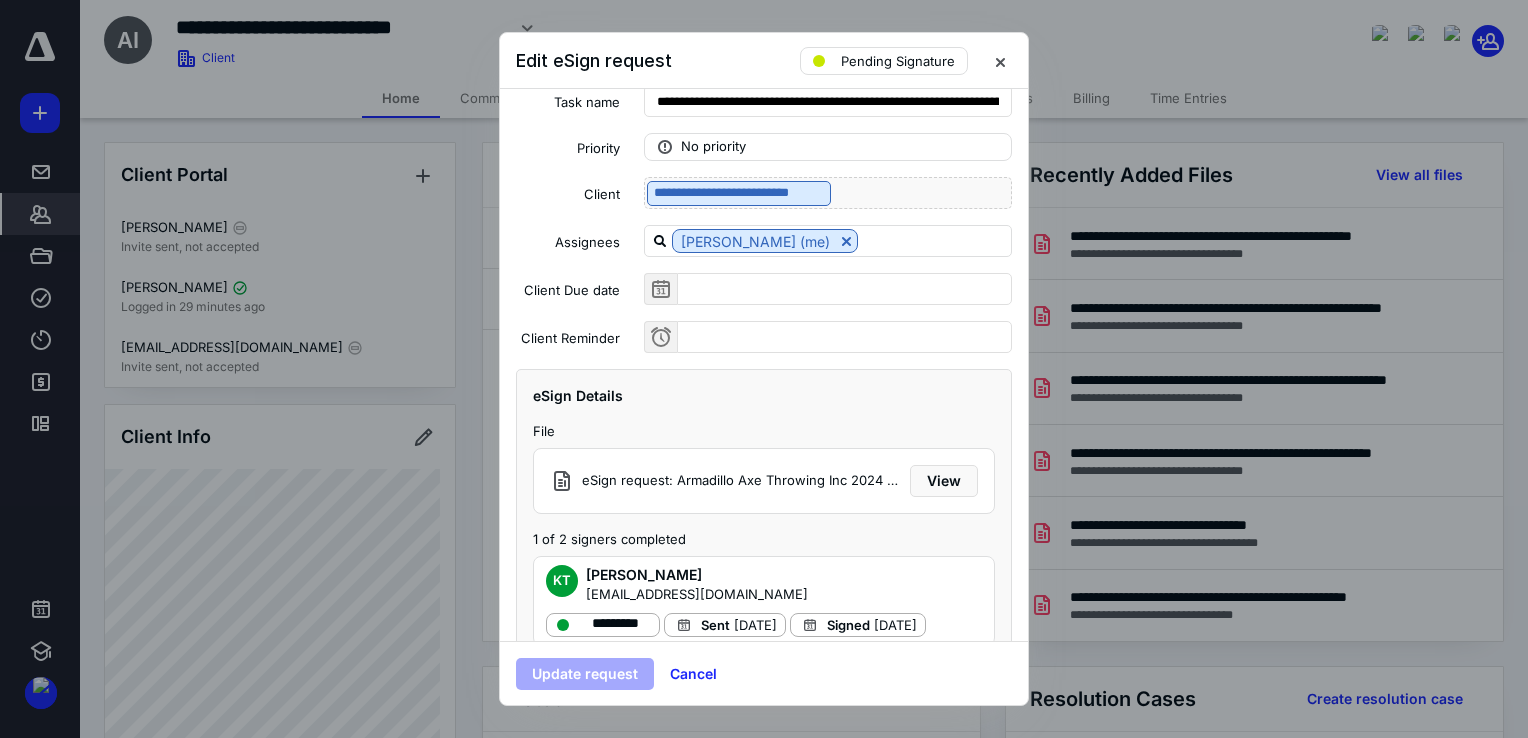 scroll, scrollTop: 92, scrollLeft: 0, axis: vertical 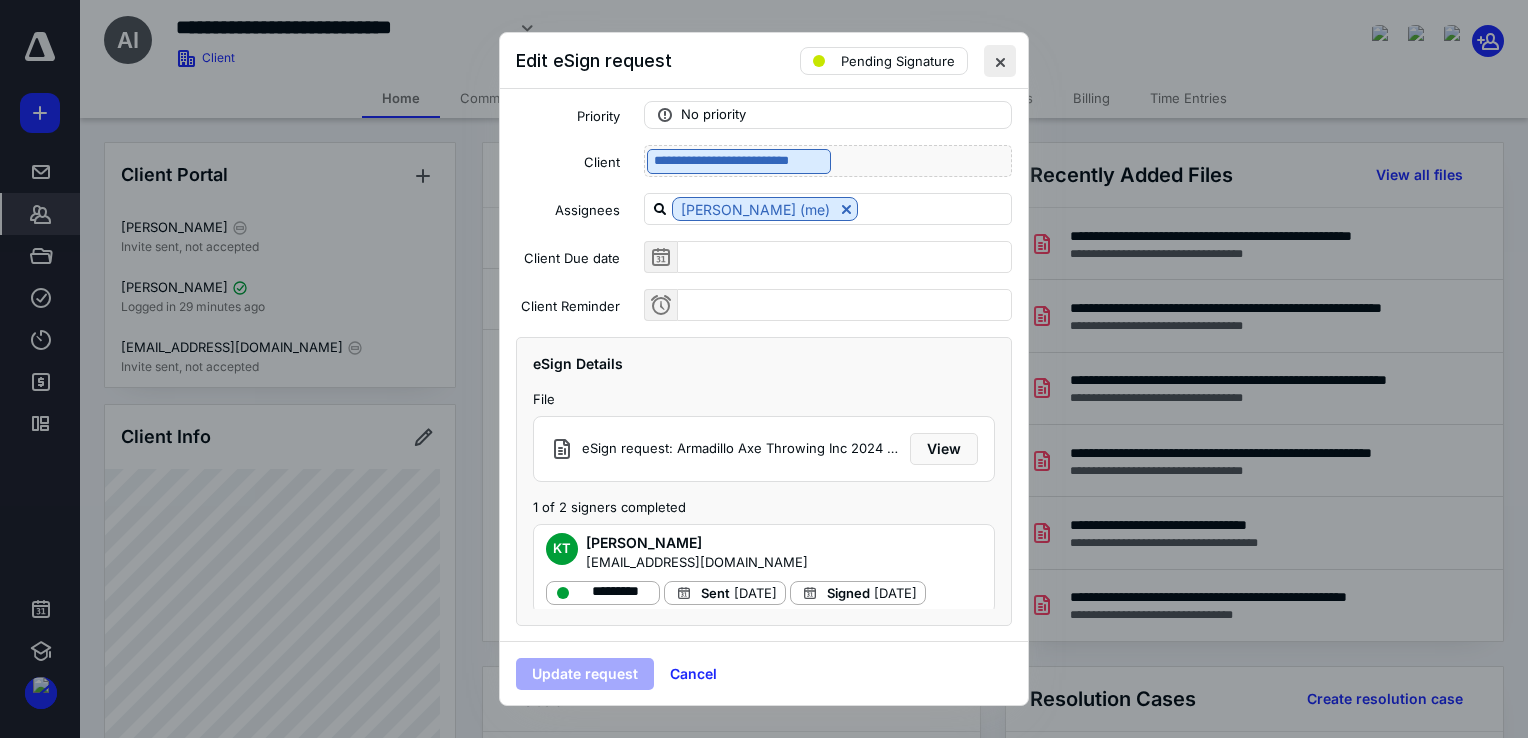 click at bounding box center (1000, 61) 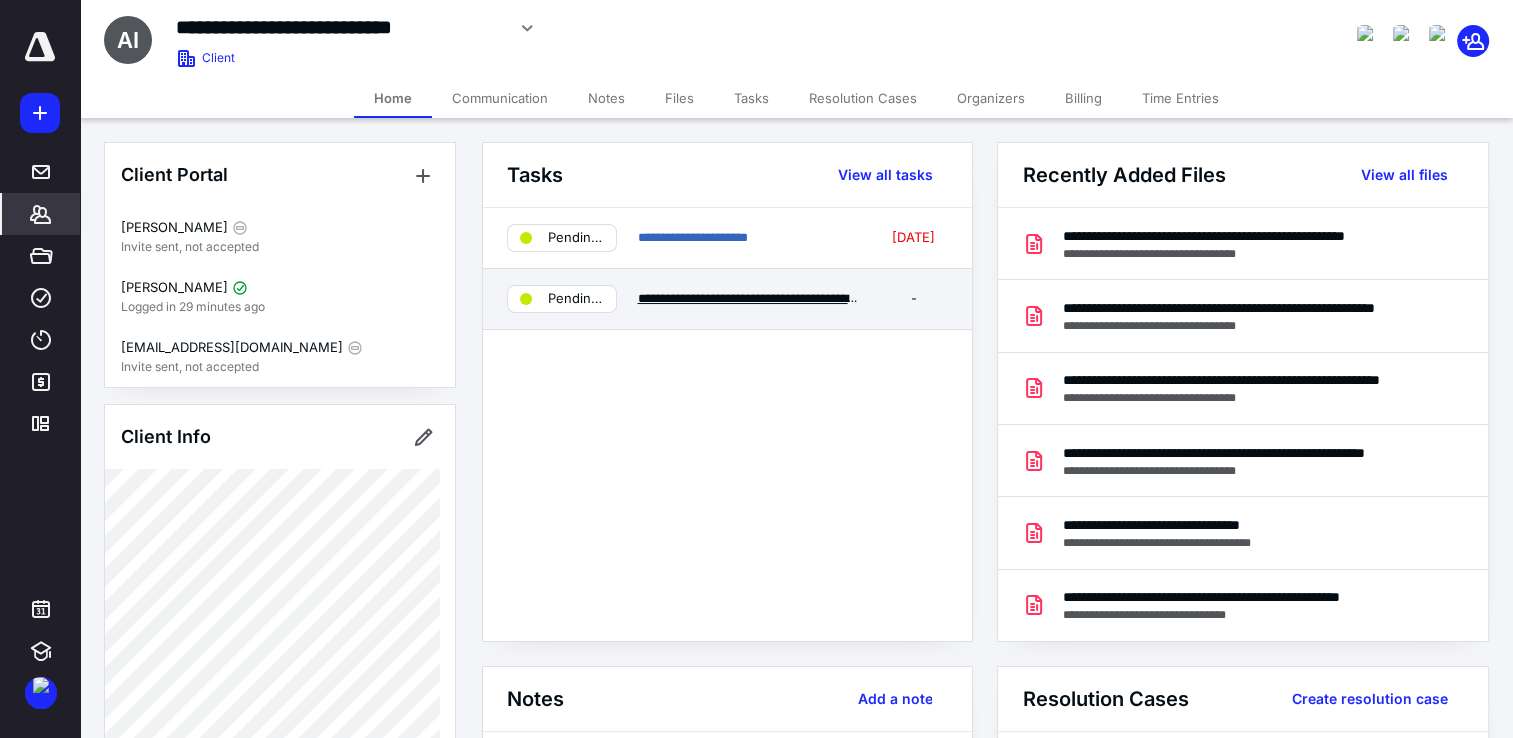 click on "**********" at bounding box center (827, 298) 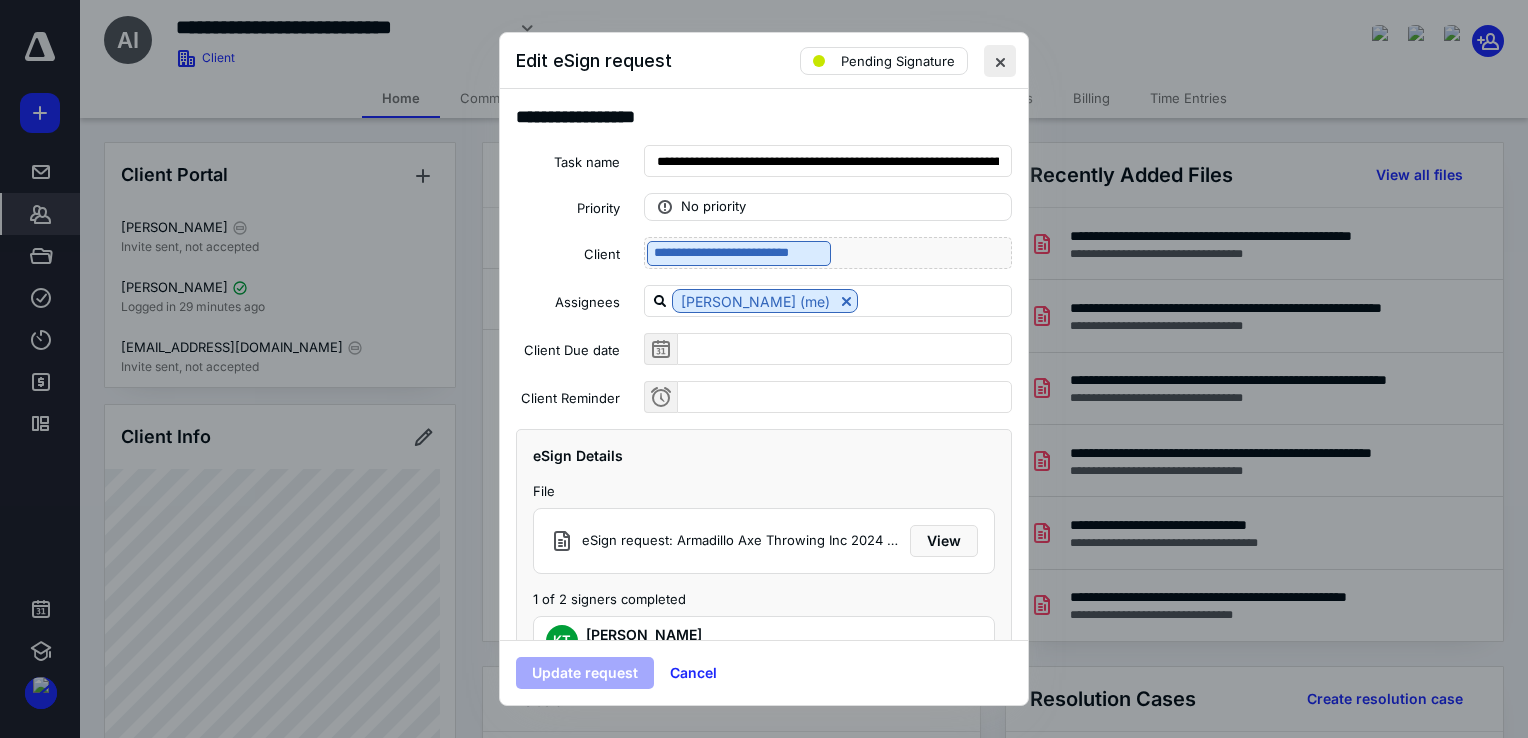 click at bounding box center [1000, 61] 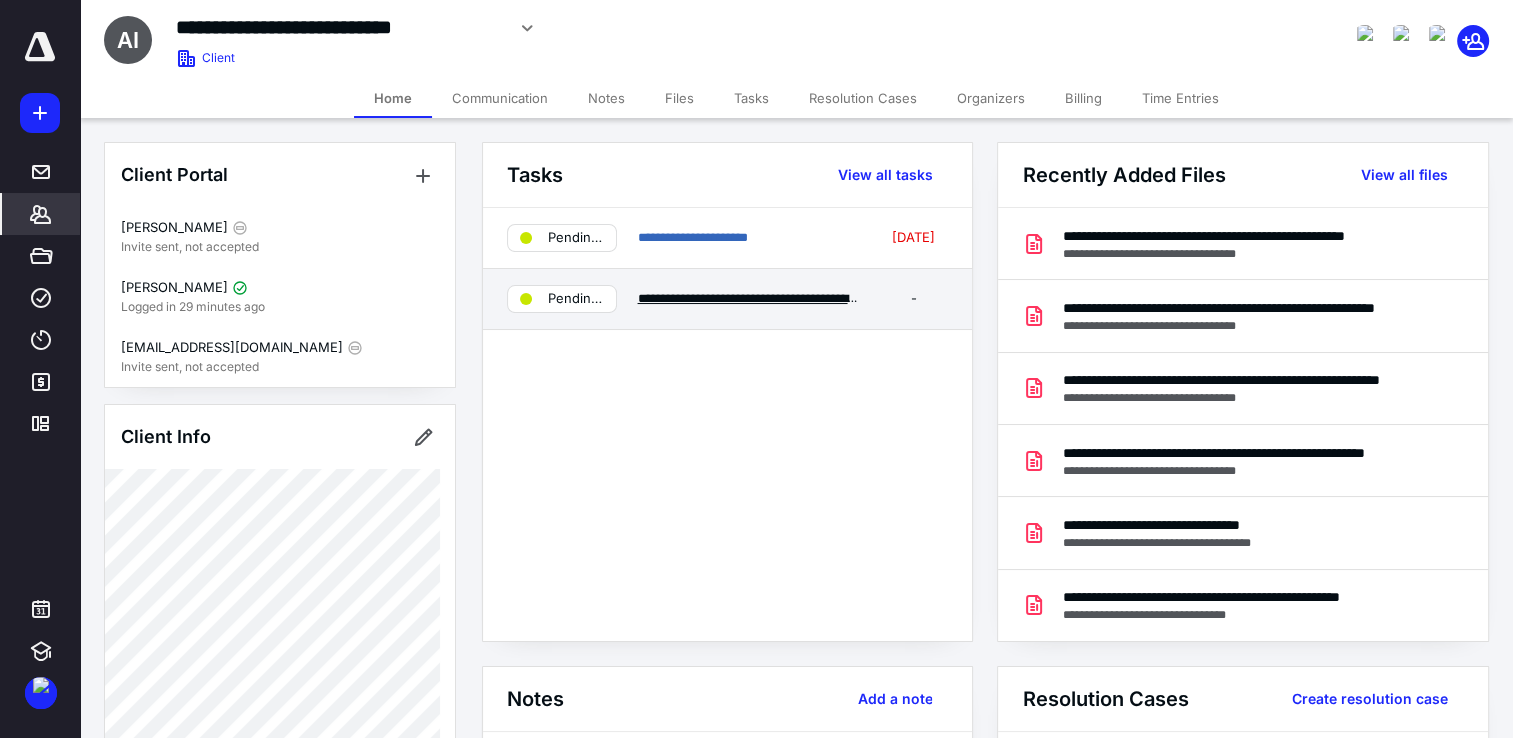 click on "**********" at bounding box center [827, 298] 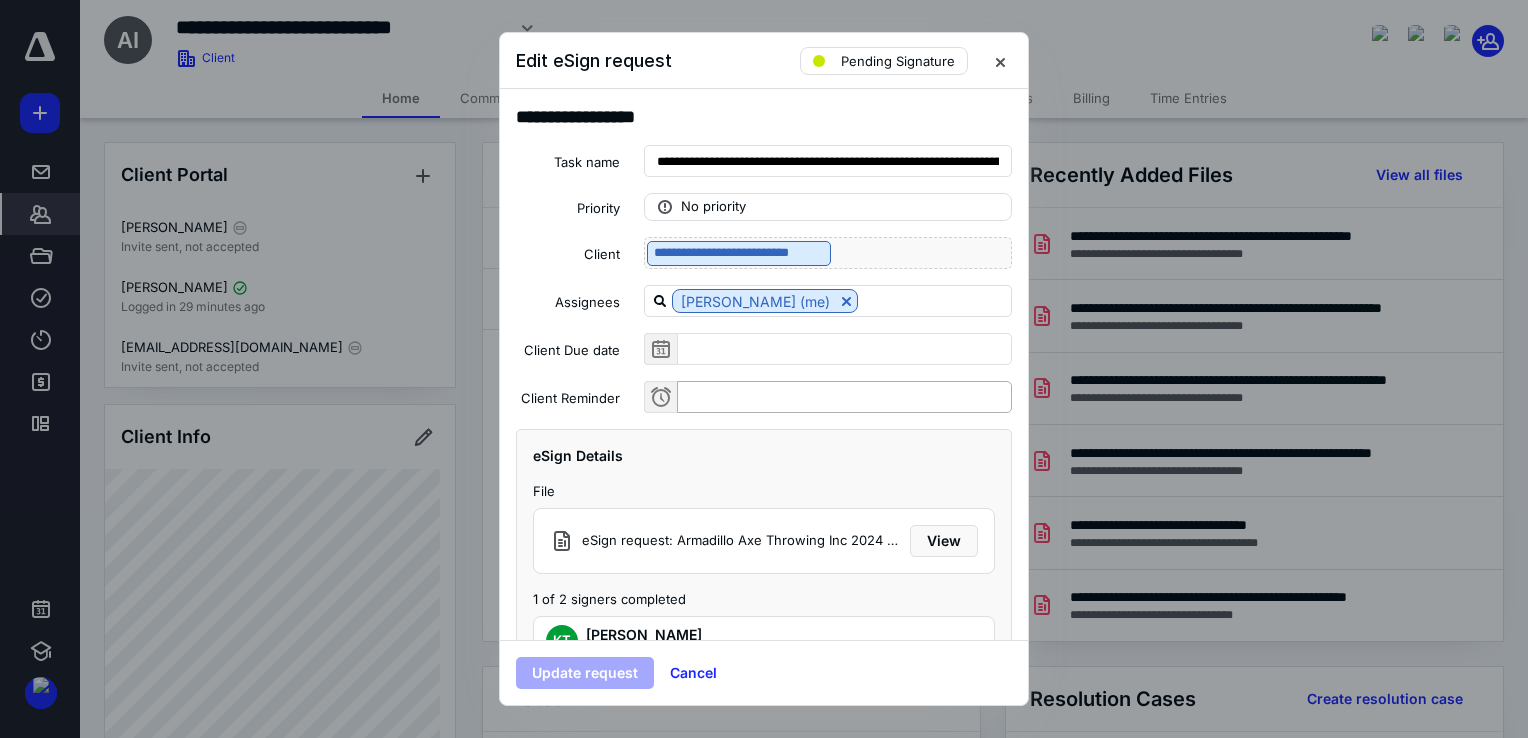 scroll, scrollTop: 92, scrollLeft: 0, axis: vertical 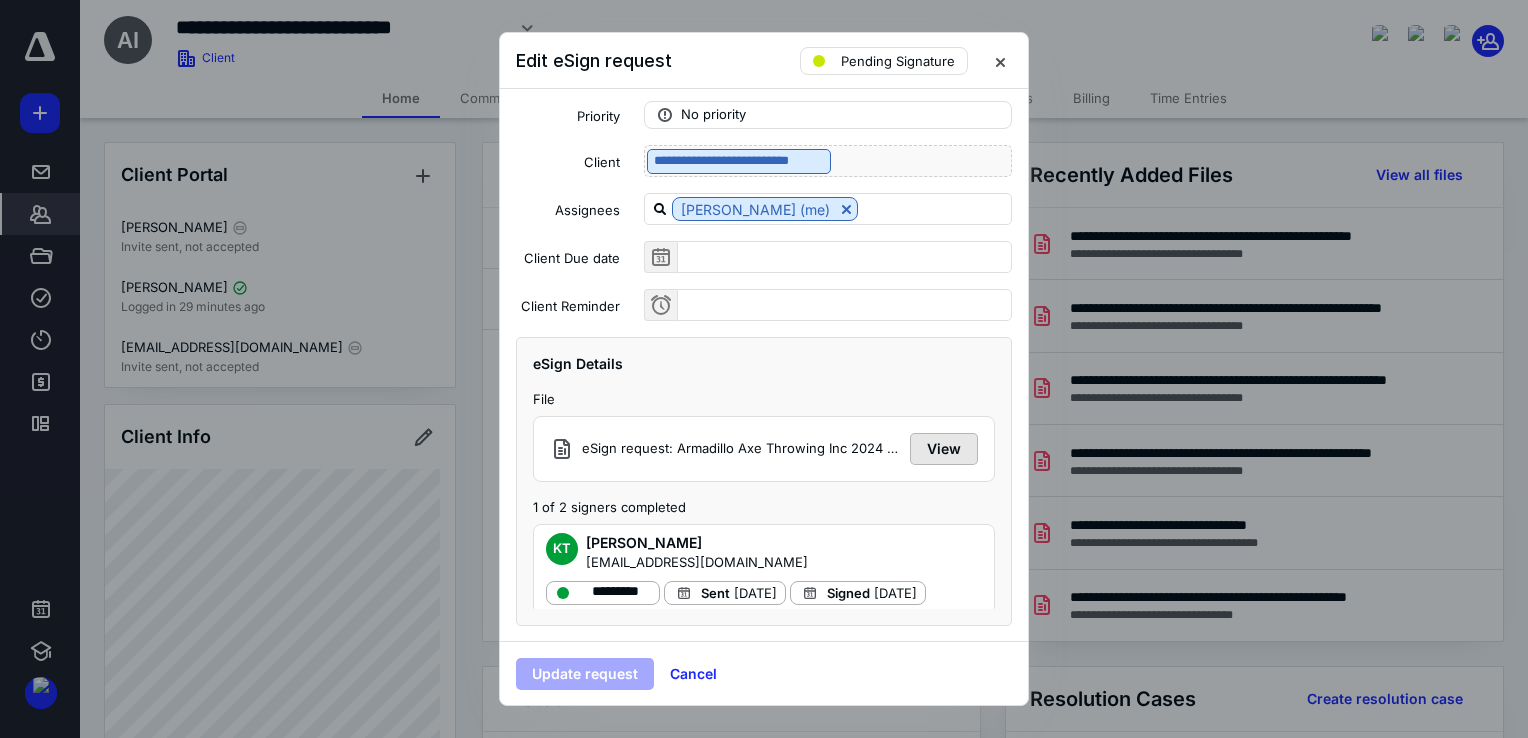 click on "View" at bounding box center (944, 449) 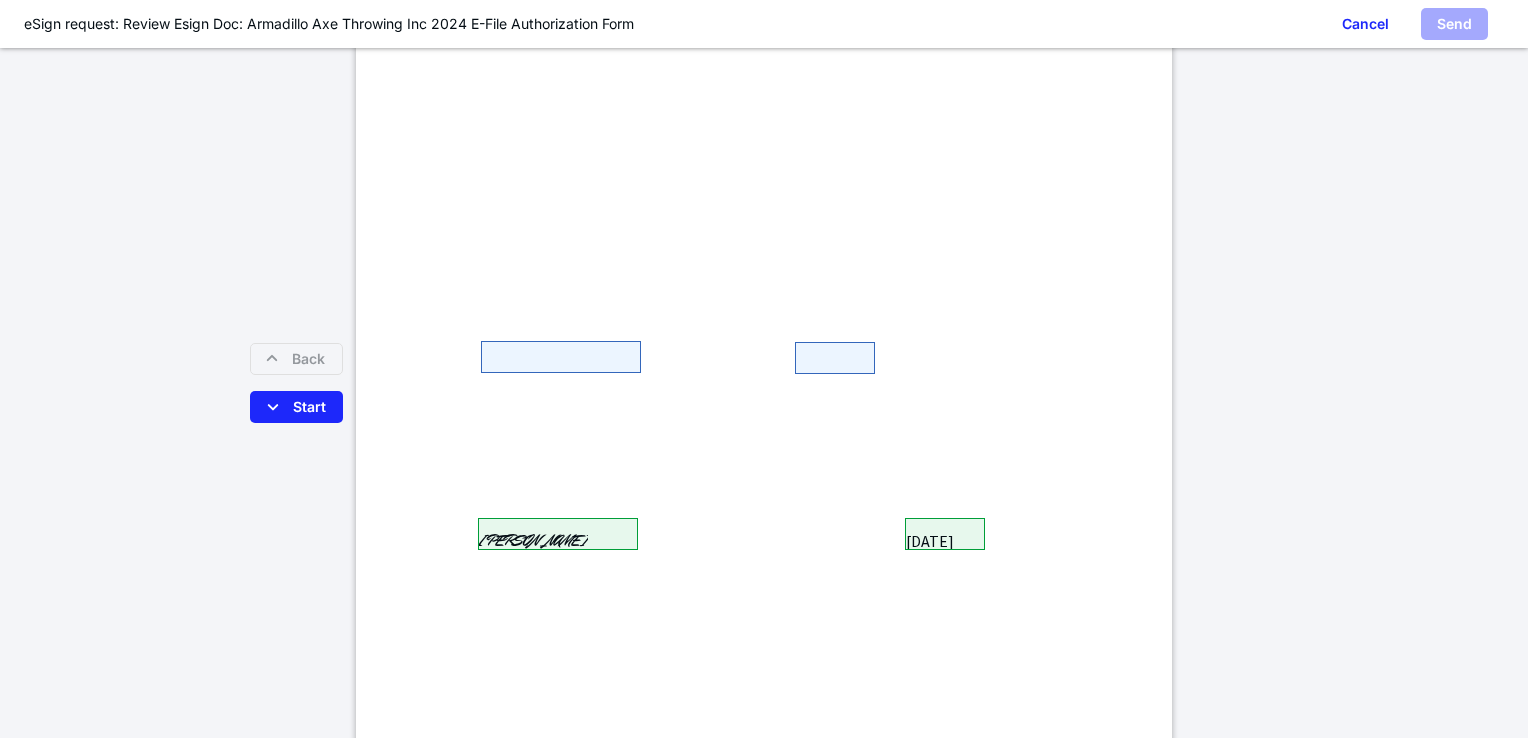scroll, scrollTop: 400, scrollLeft: 0, axis: vertical 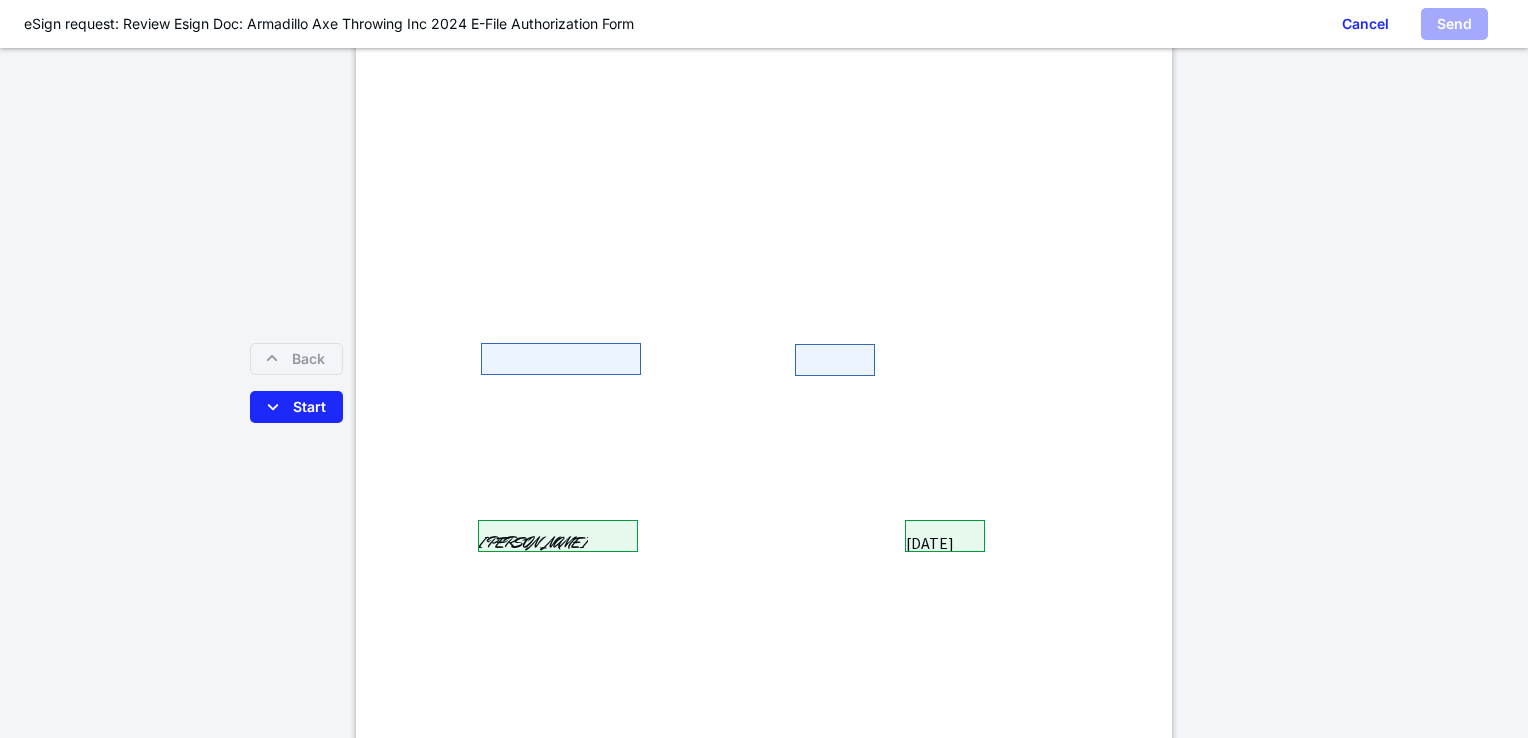 click at bounding box center [561, 359] 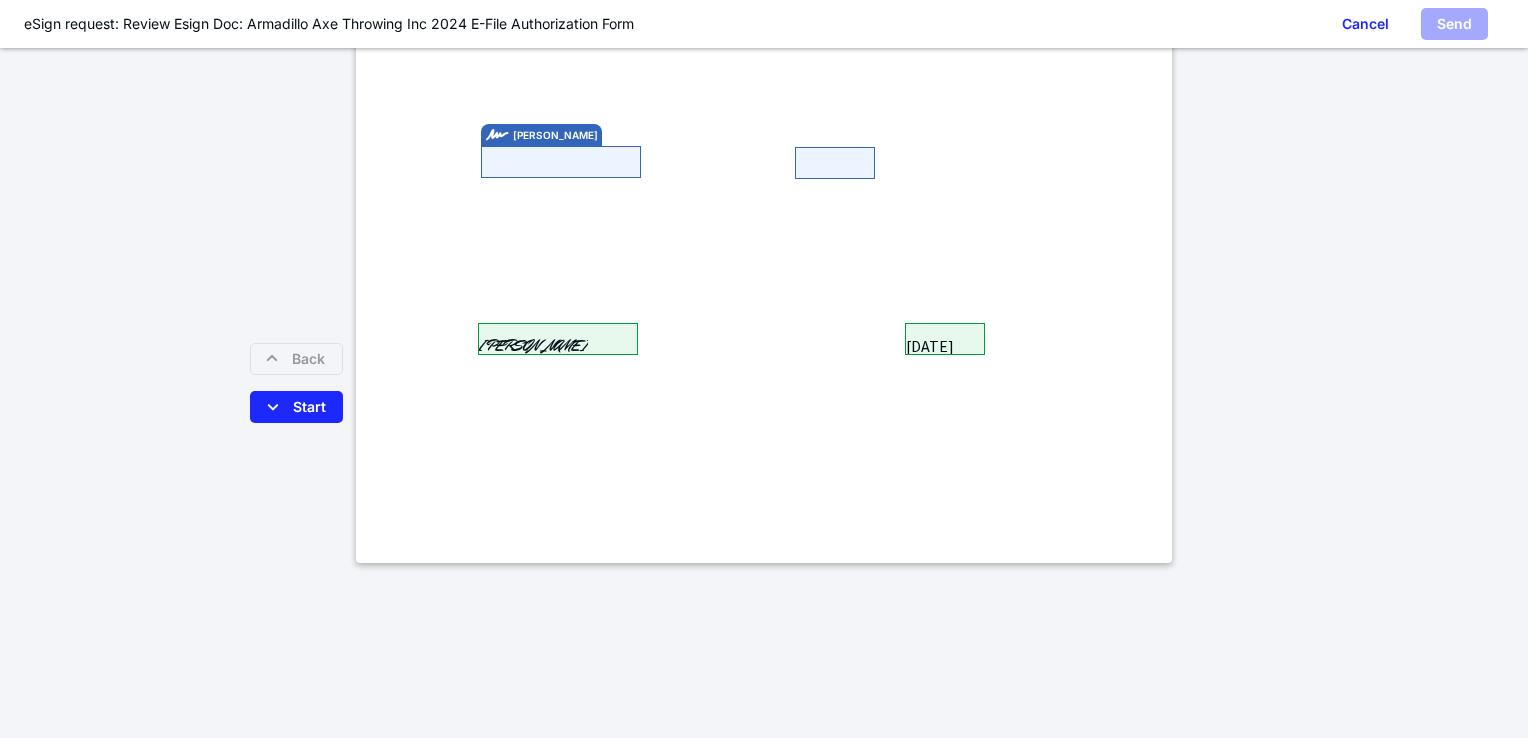 scroll, scrollTop: 677, scrollLeft: 0, axis: vertical 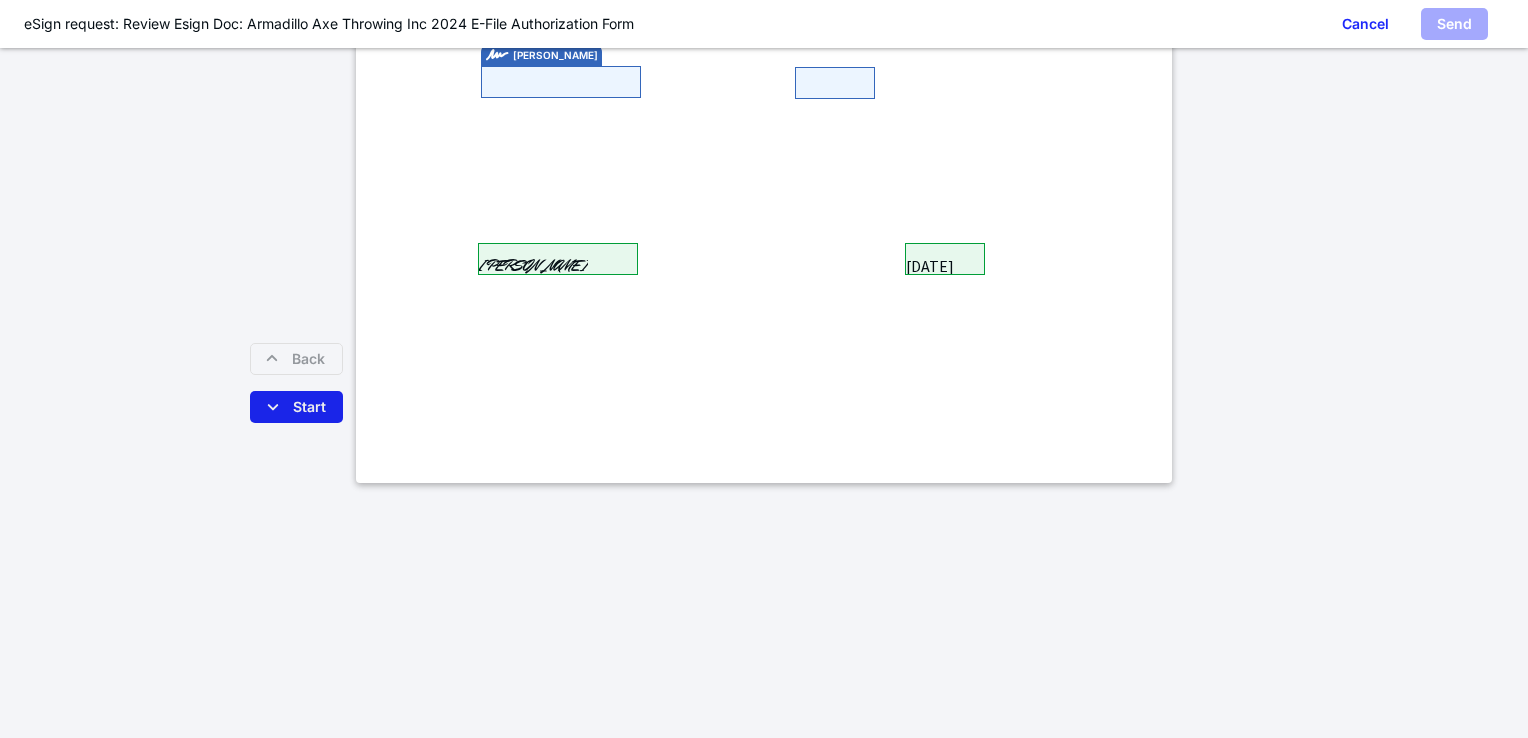 click on "Start" at bounding box center [296, 407] 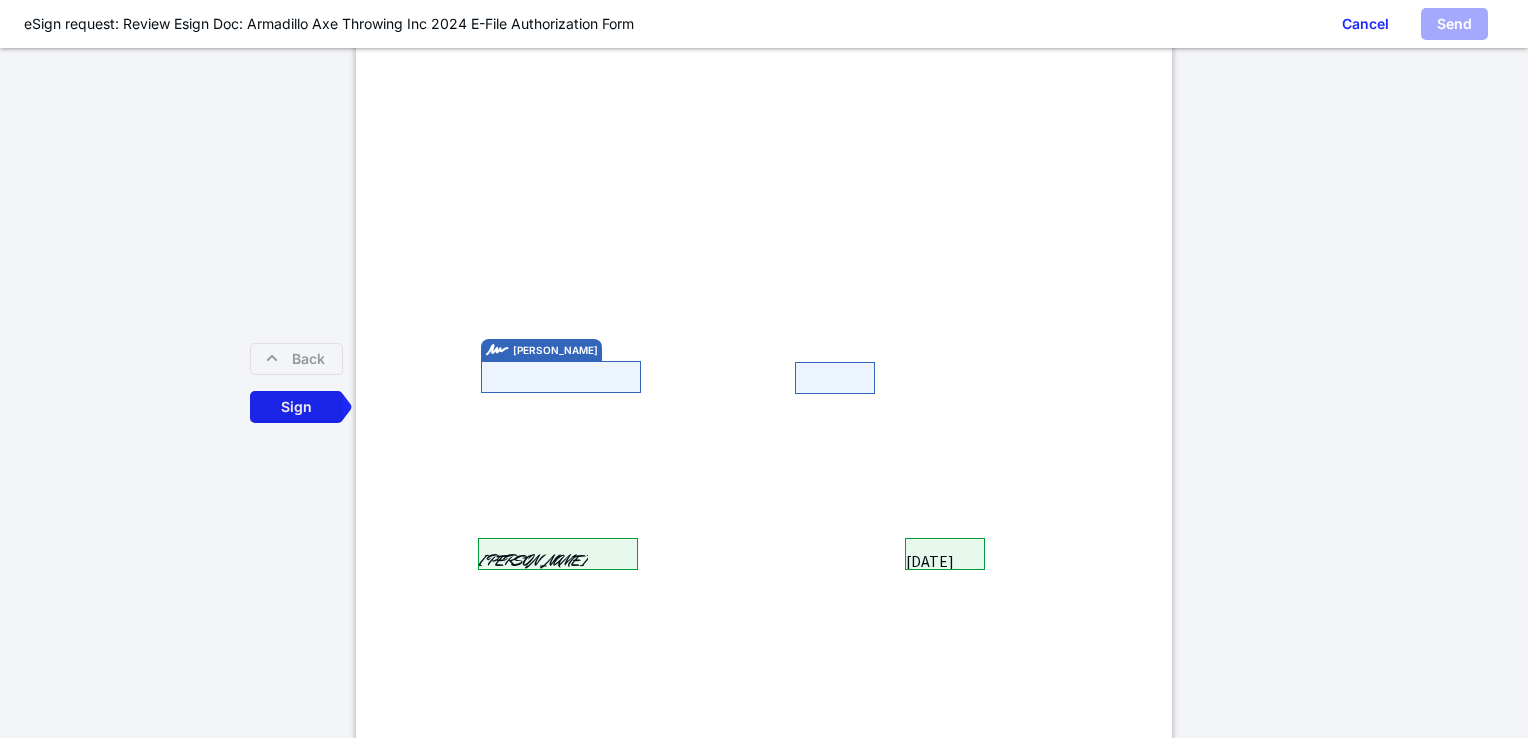 click on "Sign" at bounding box center (296, 407) 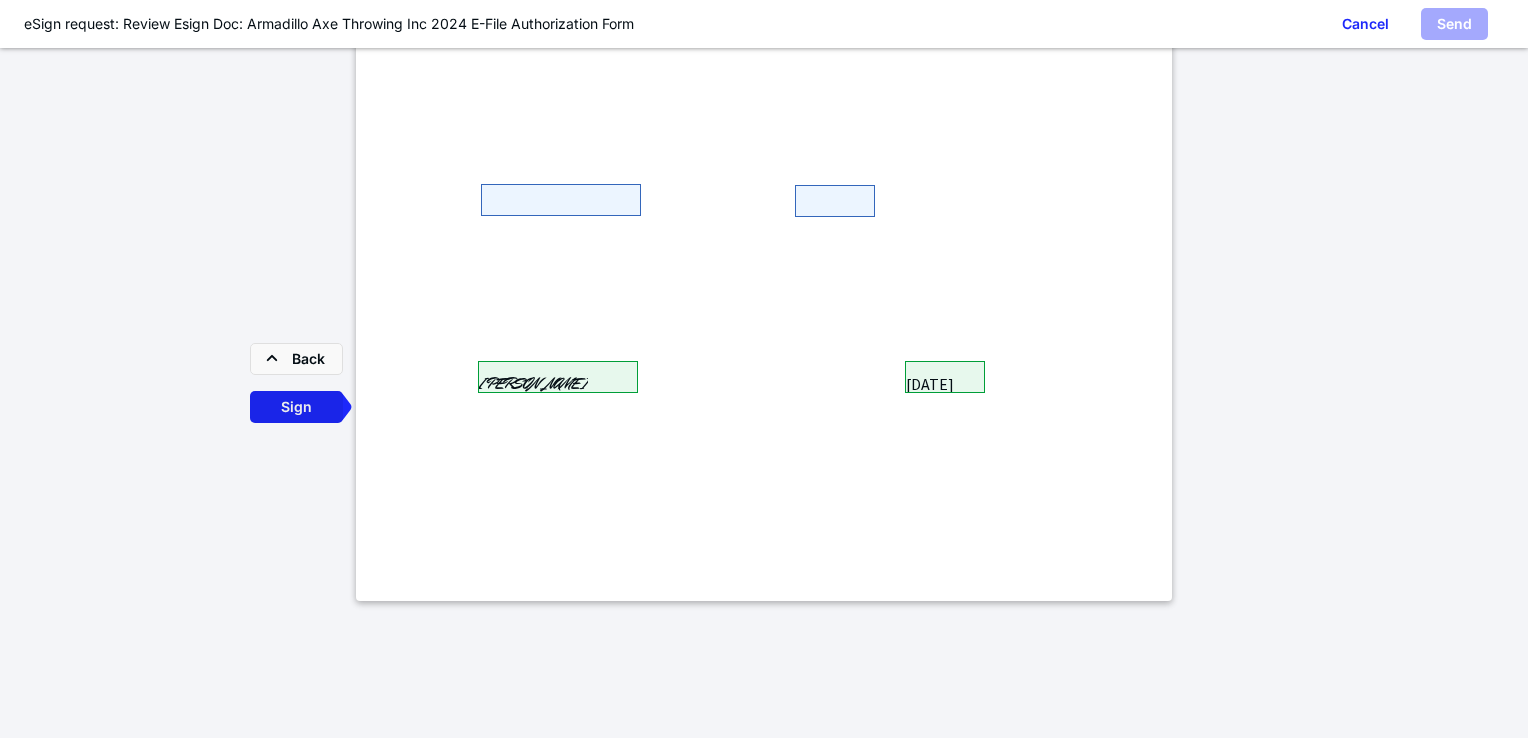 click on "Sign" at bounding box center (296, 407) 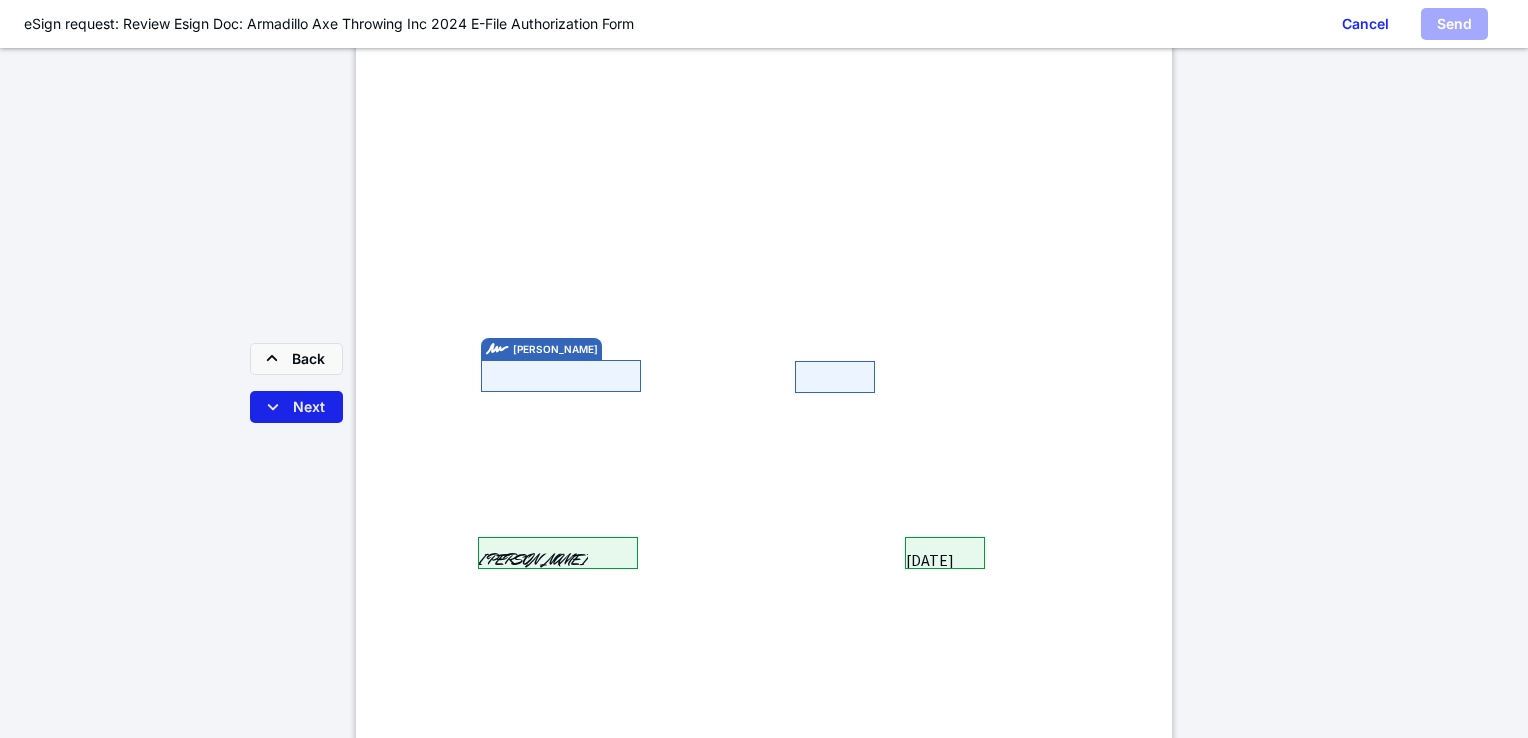 scroll, scrollTop: 382, scrollLeft: 0, axis: vertical 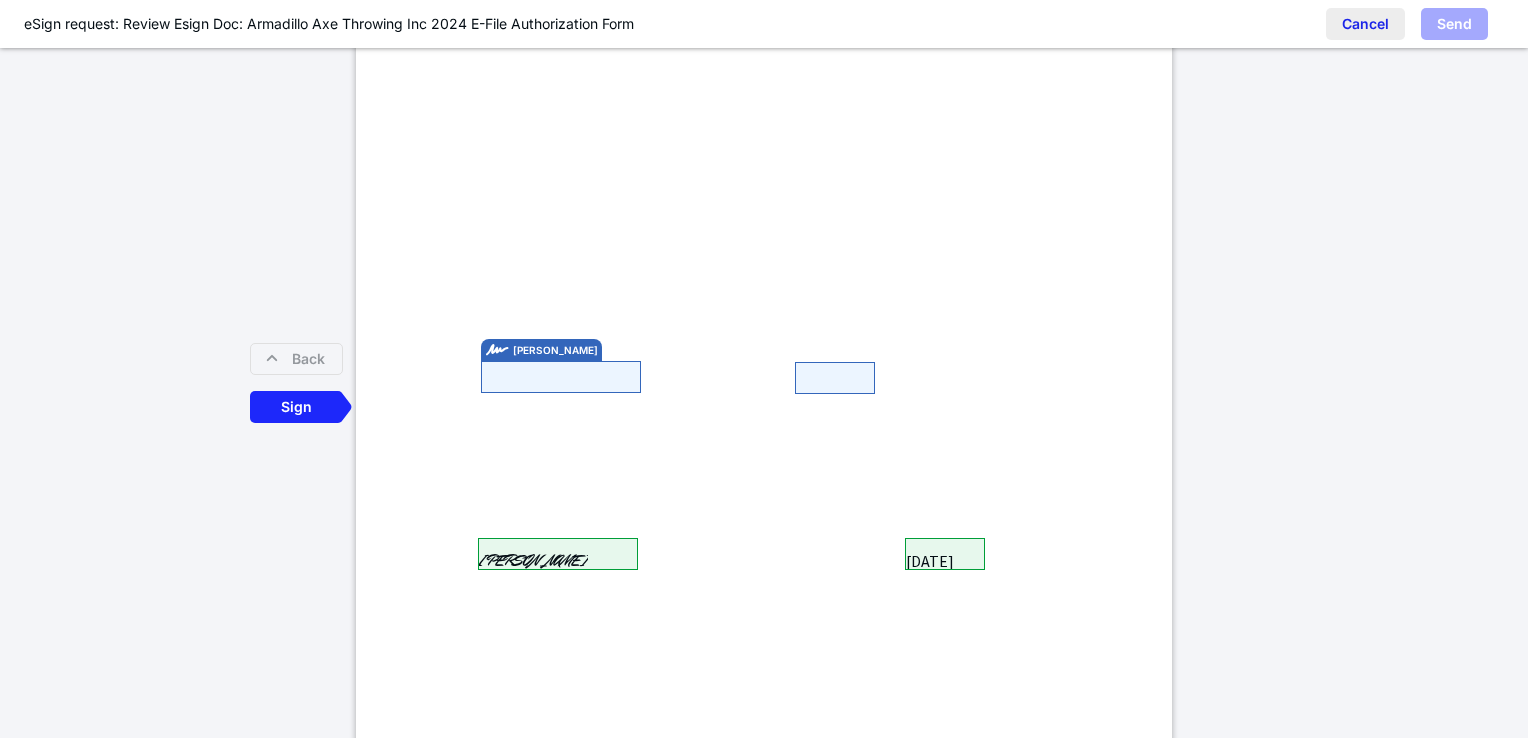click on "Cancel" at bounding box center (1365, 24) 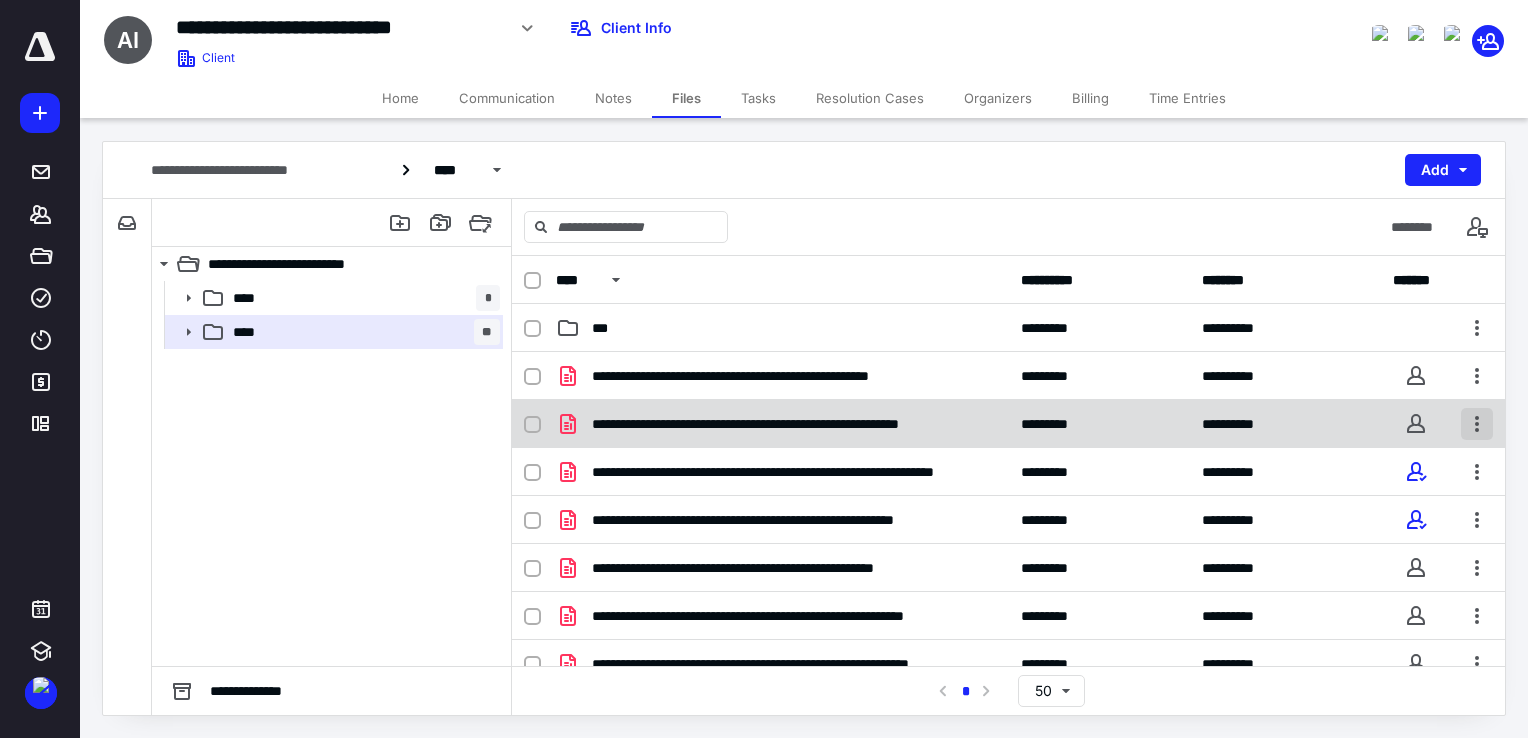 click at bounding box center (1477, 424) 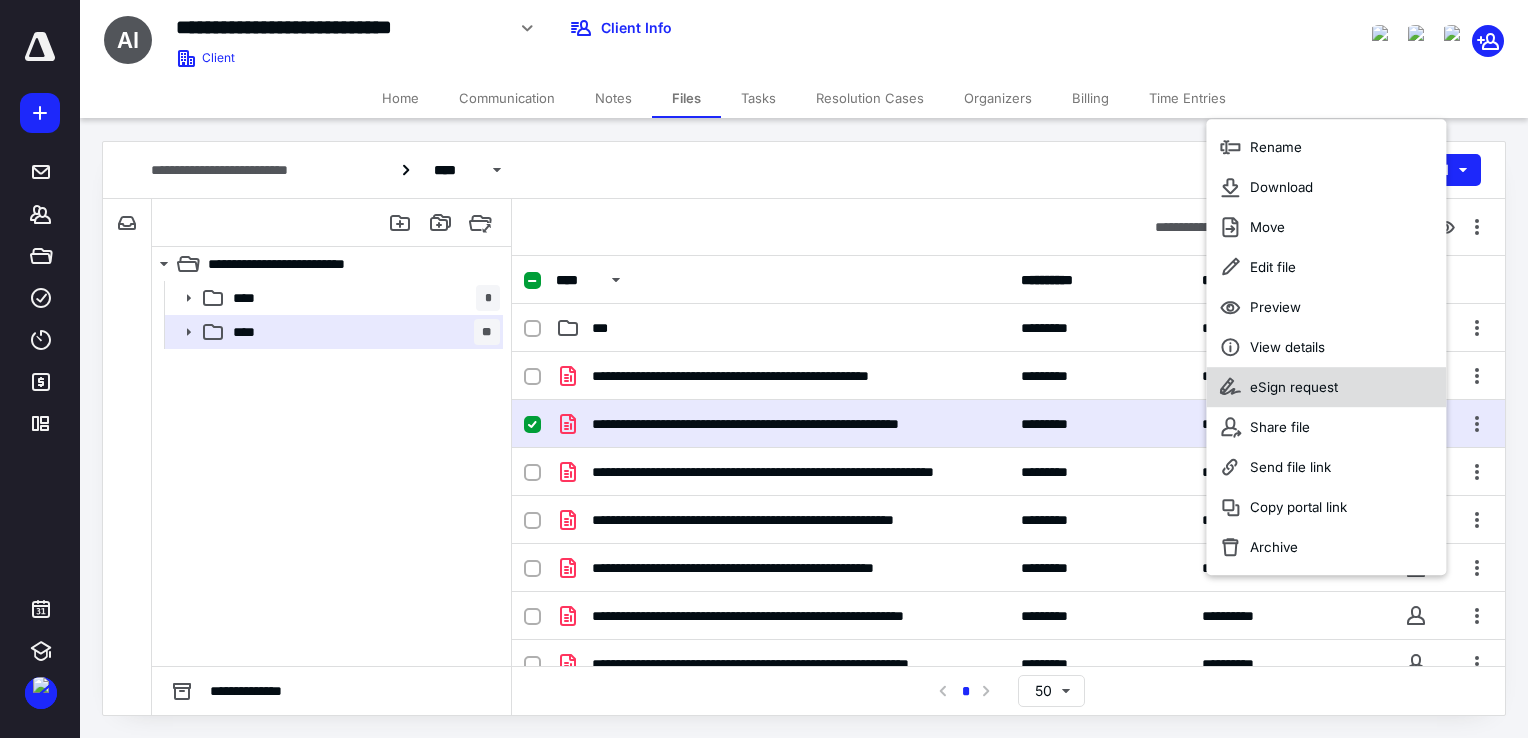 click on "eSign request" at bounding box center (1326, 387) 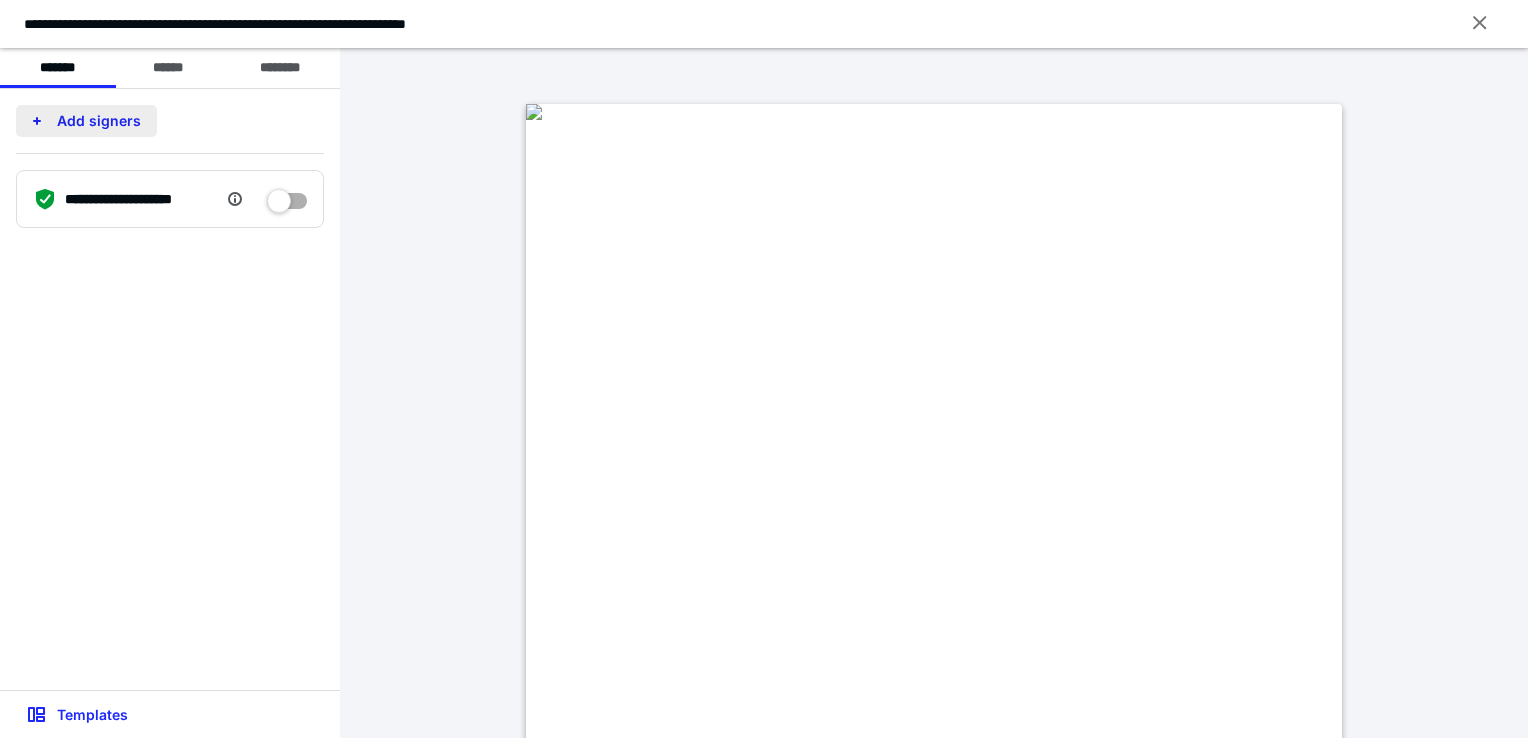 click on "Add signers" at bounding box center (86, 121) 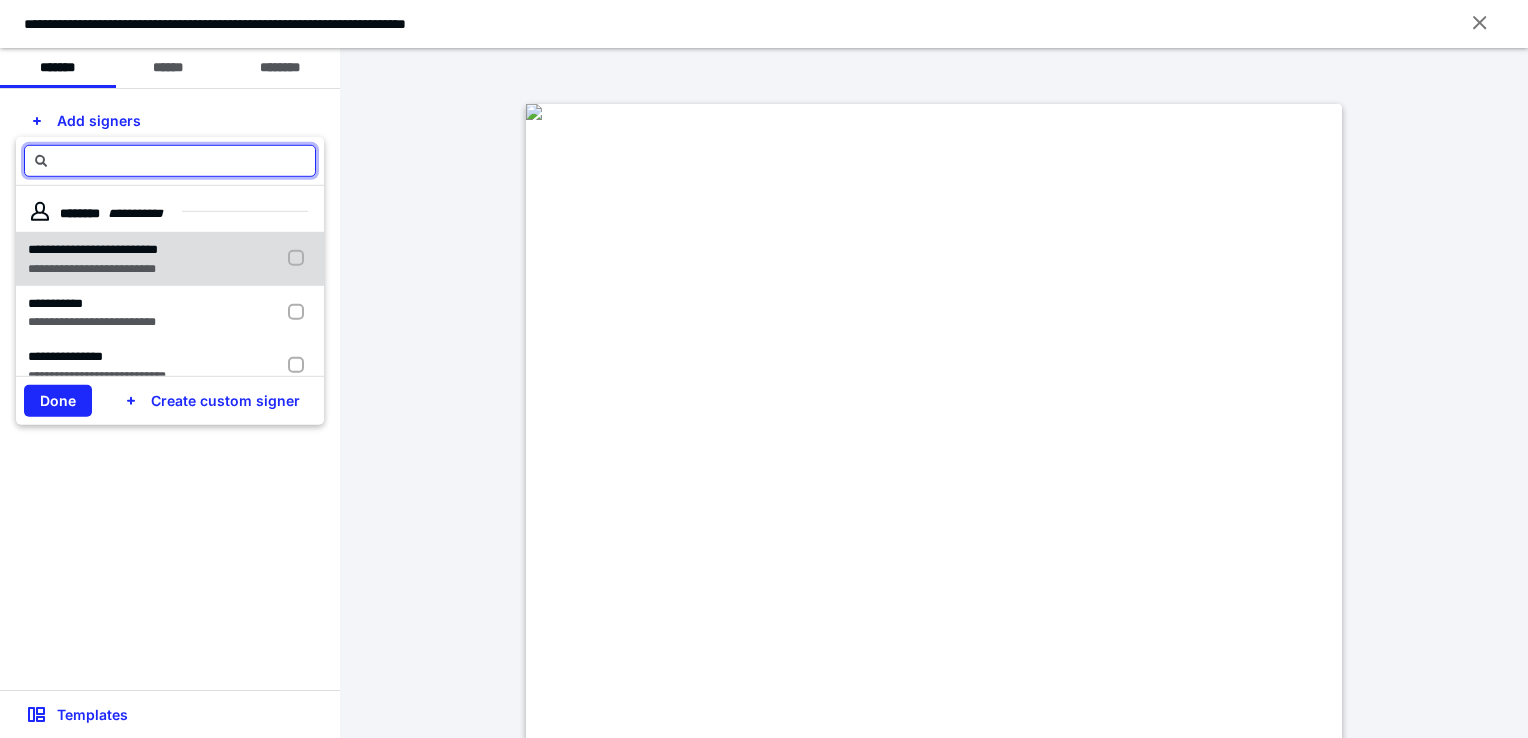 scroll, scrollTop: 100, scrollLeft: 0, axis: vertical 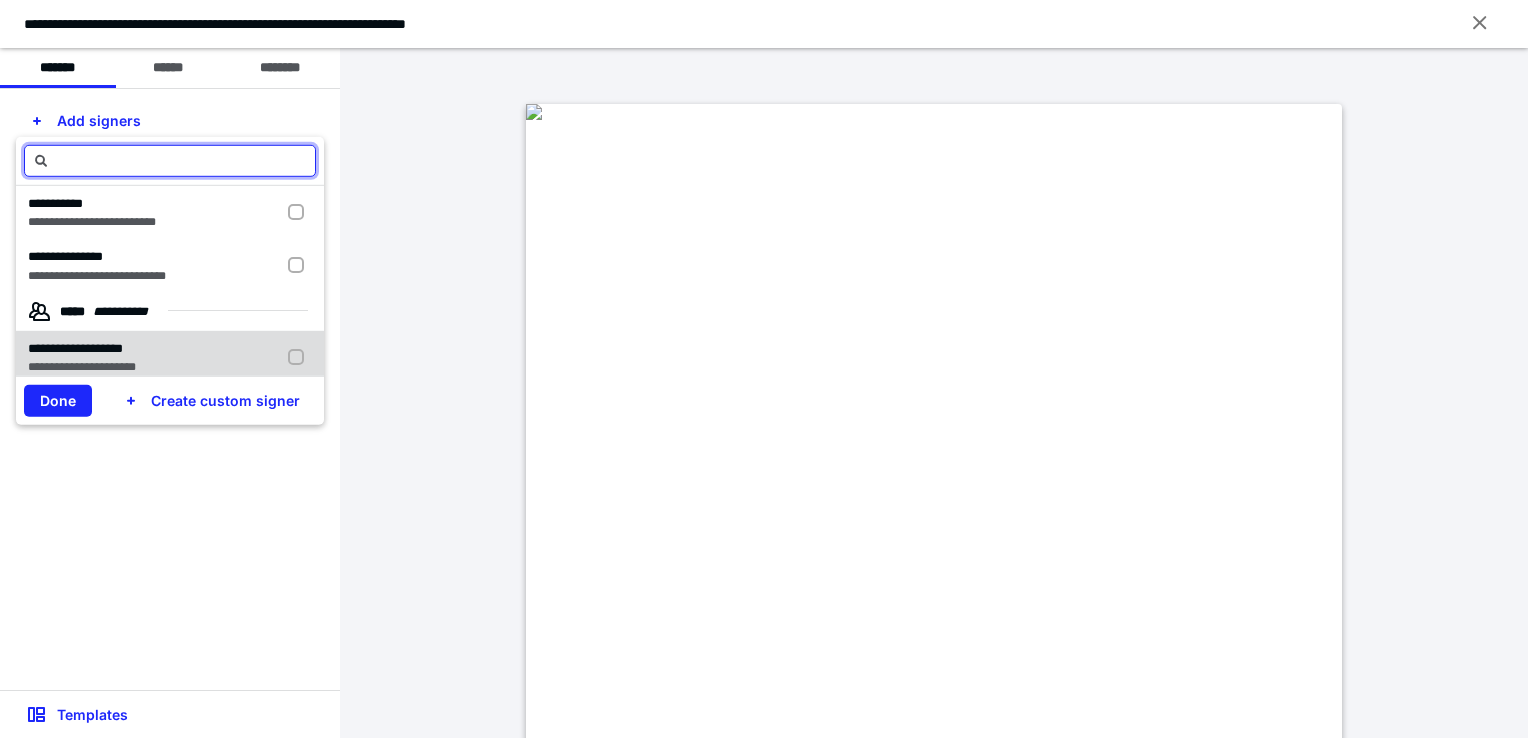 click on "**********" at bounding box center [82, 348] 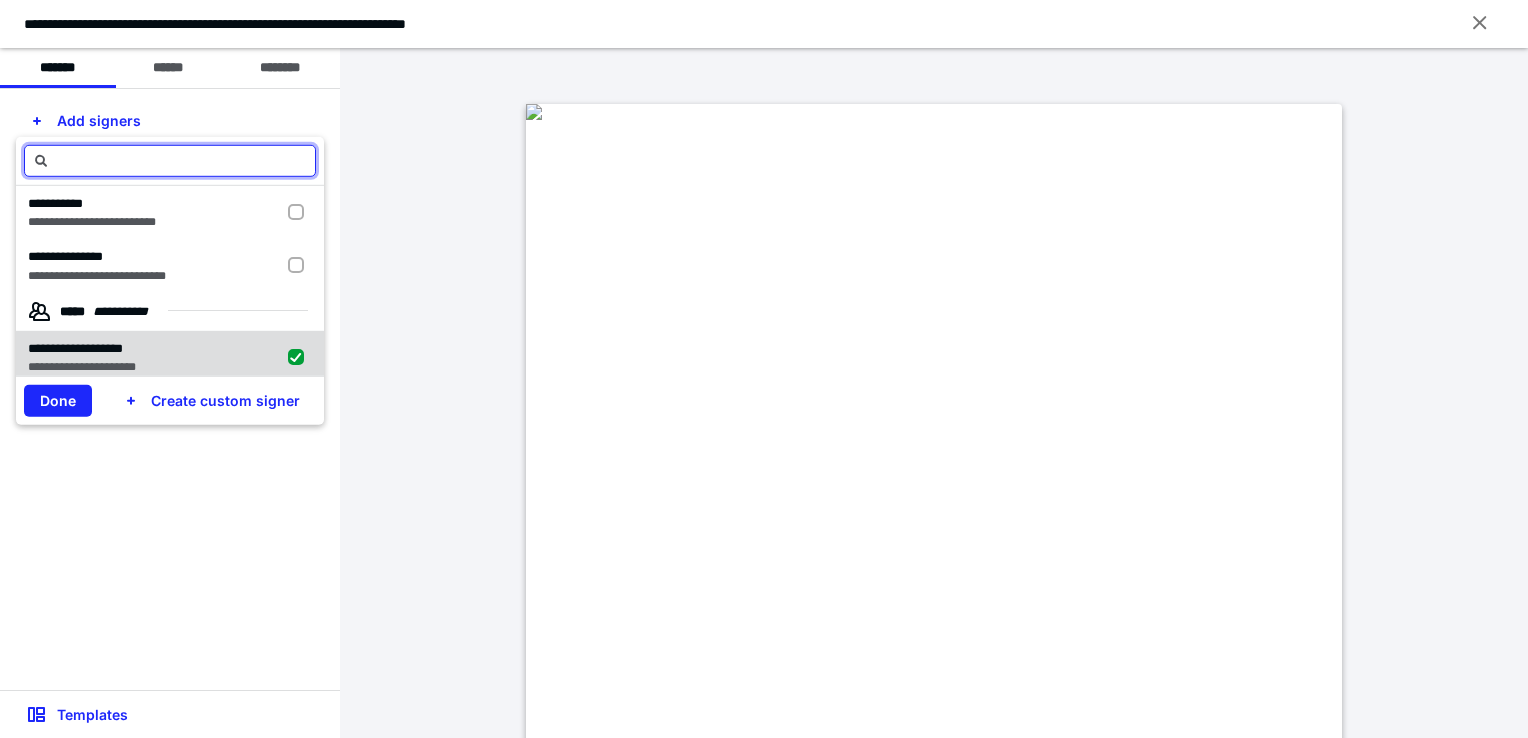 checkbox on "true" 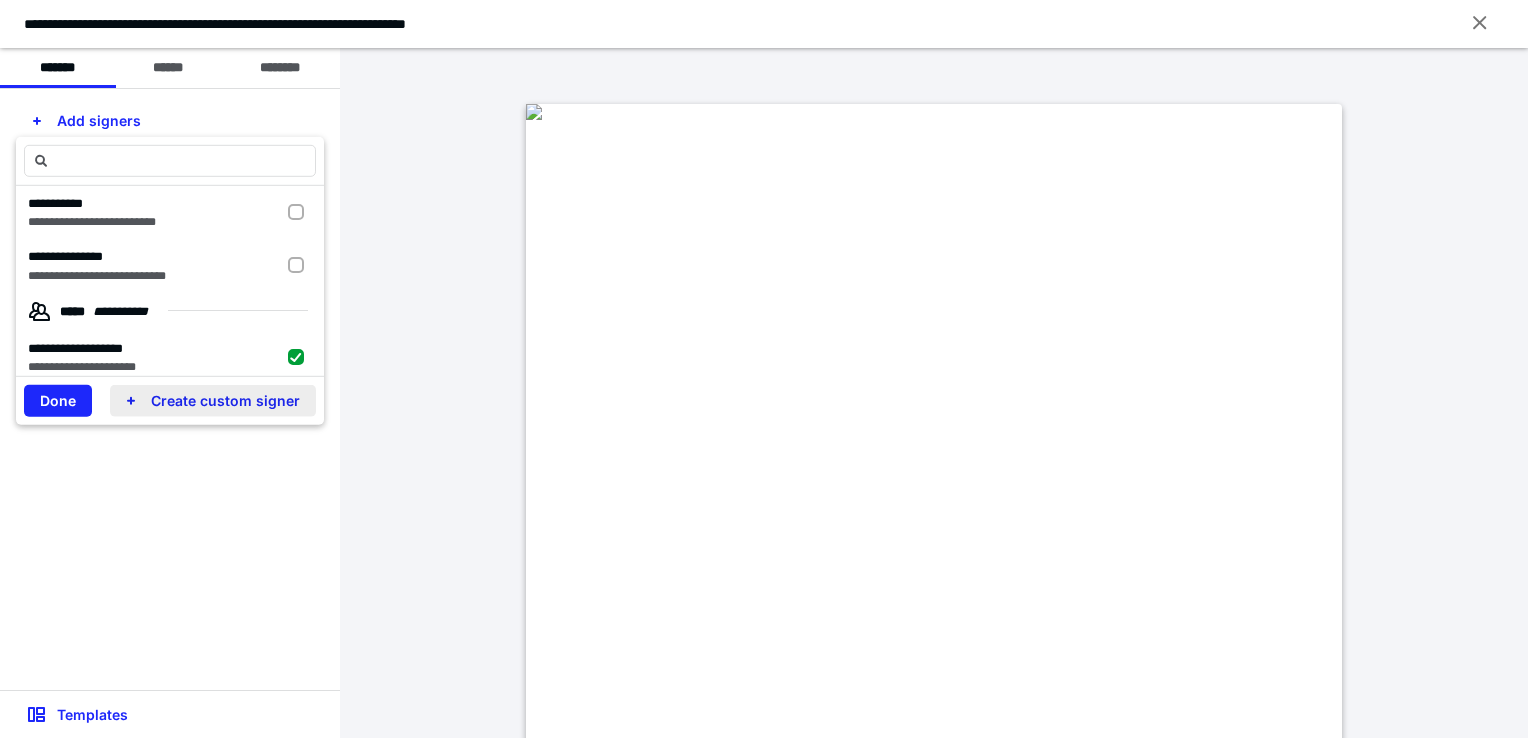 click on "Create custom signer" at bounding box center (213, 401) 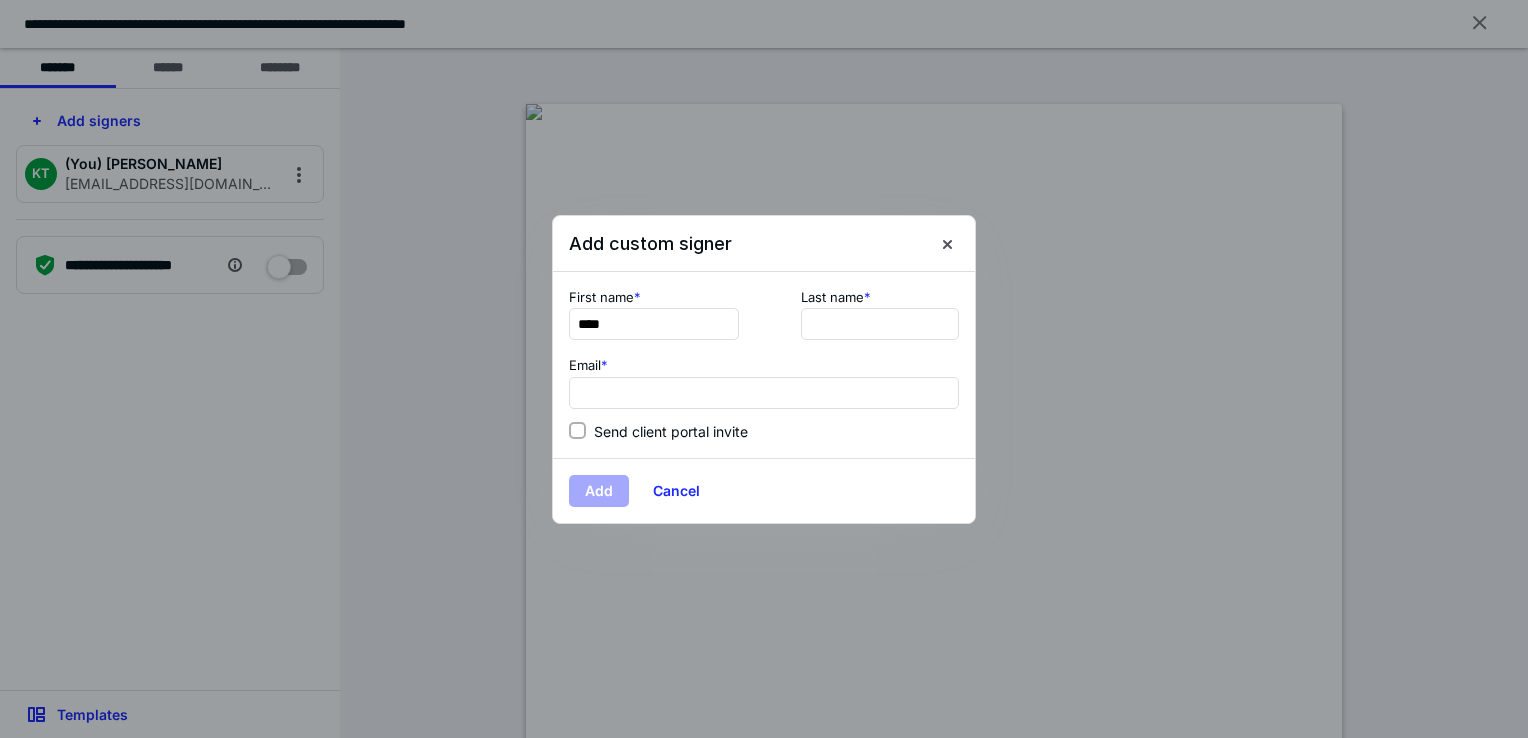 type on "****" 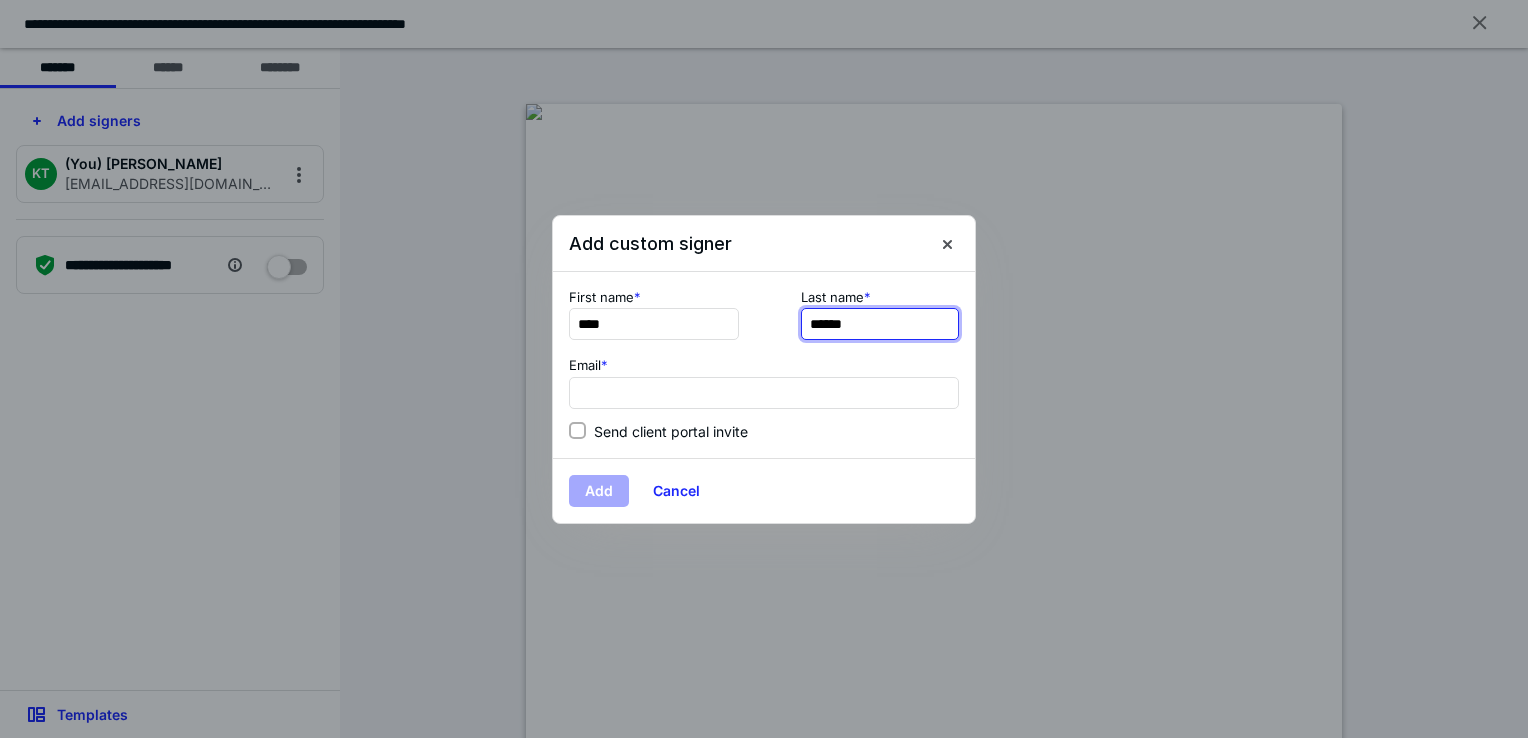 type on "******" 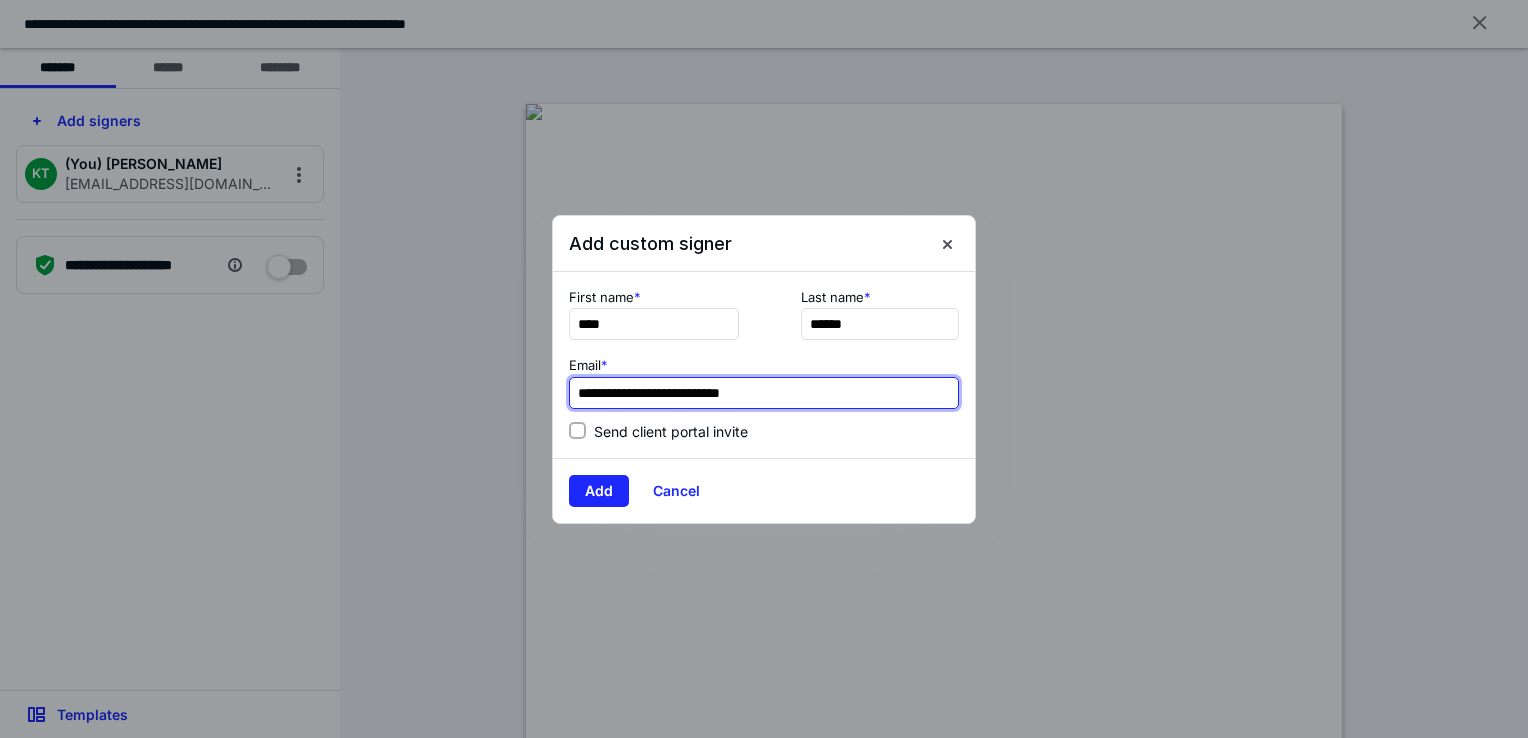 type on "**********" 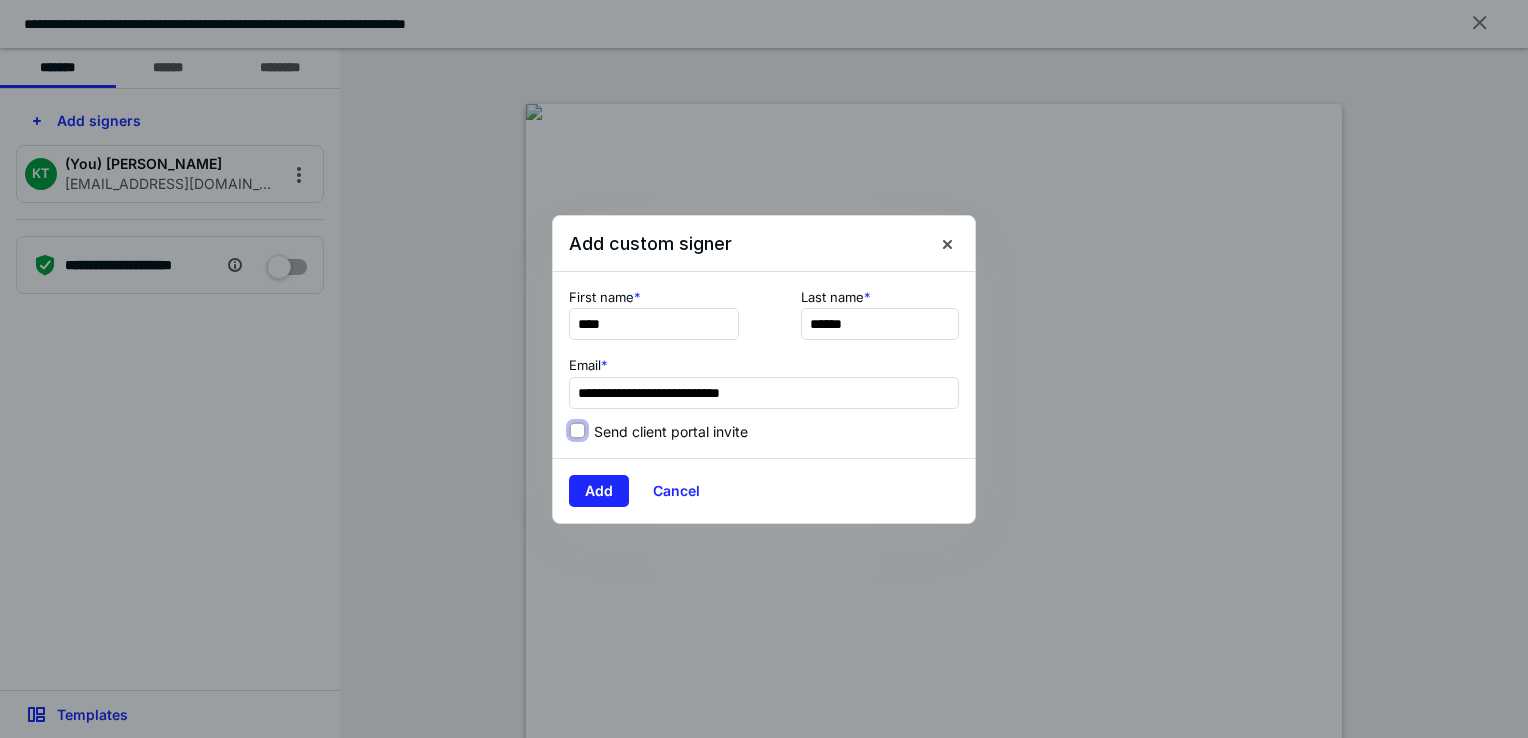 click on "Send client portal invite" at bounding box center [577, 431] 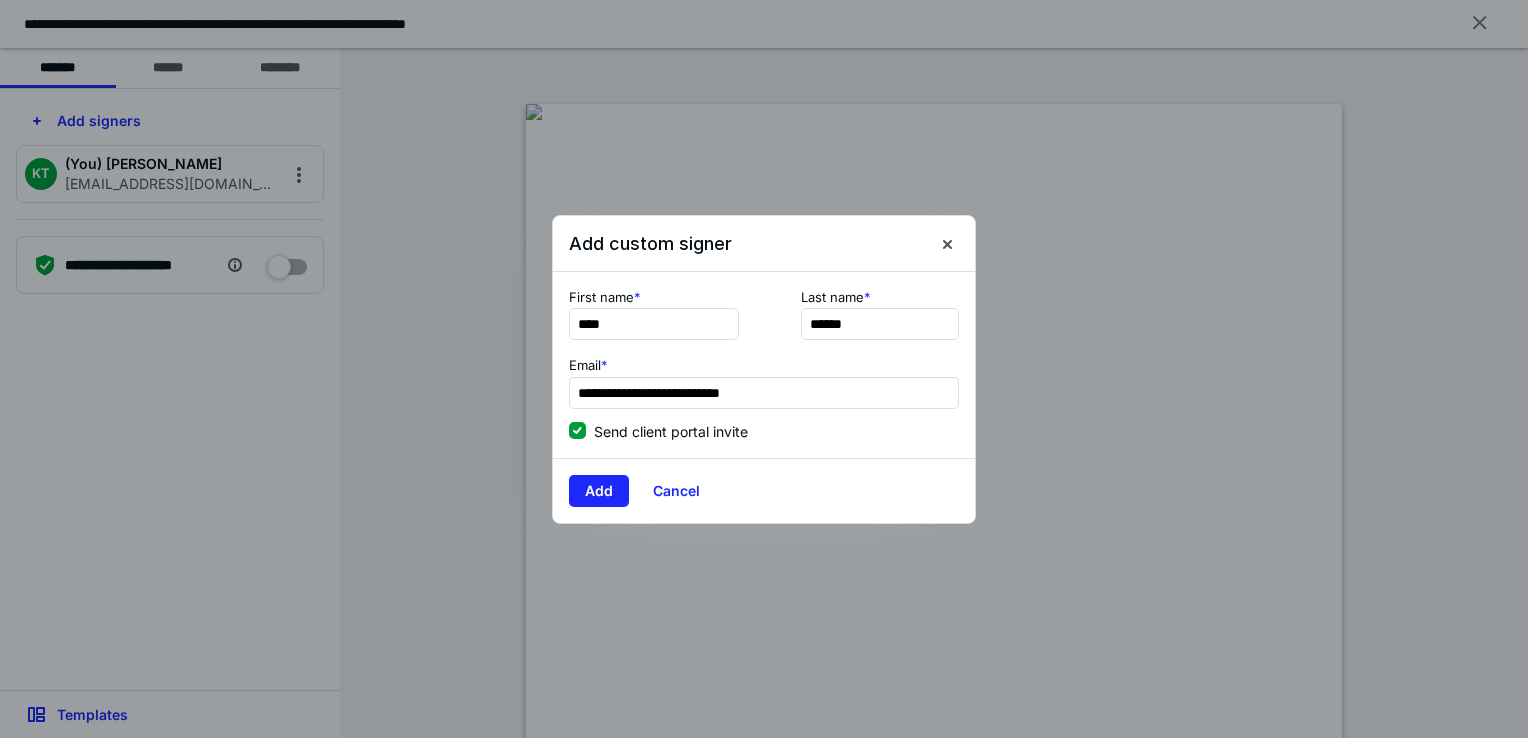 click on "Send client portal invite" at bounding box center (577, 431) 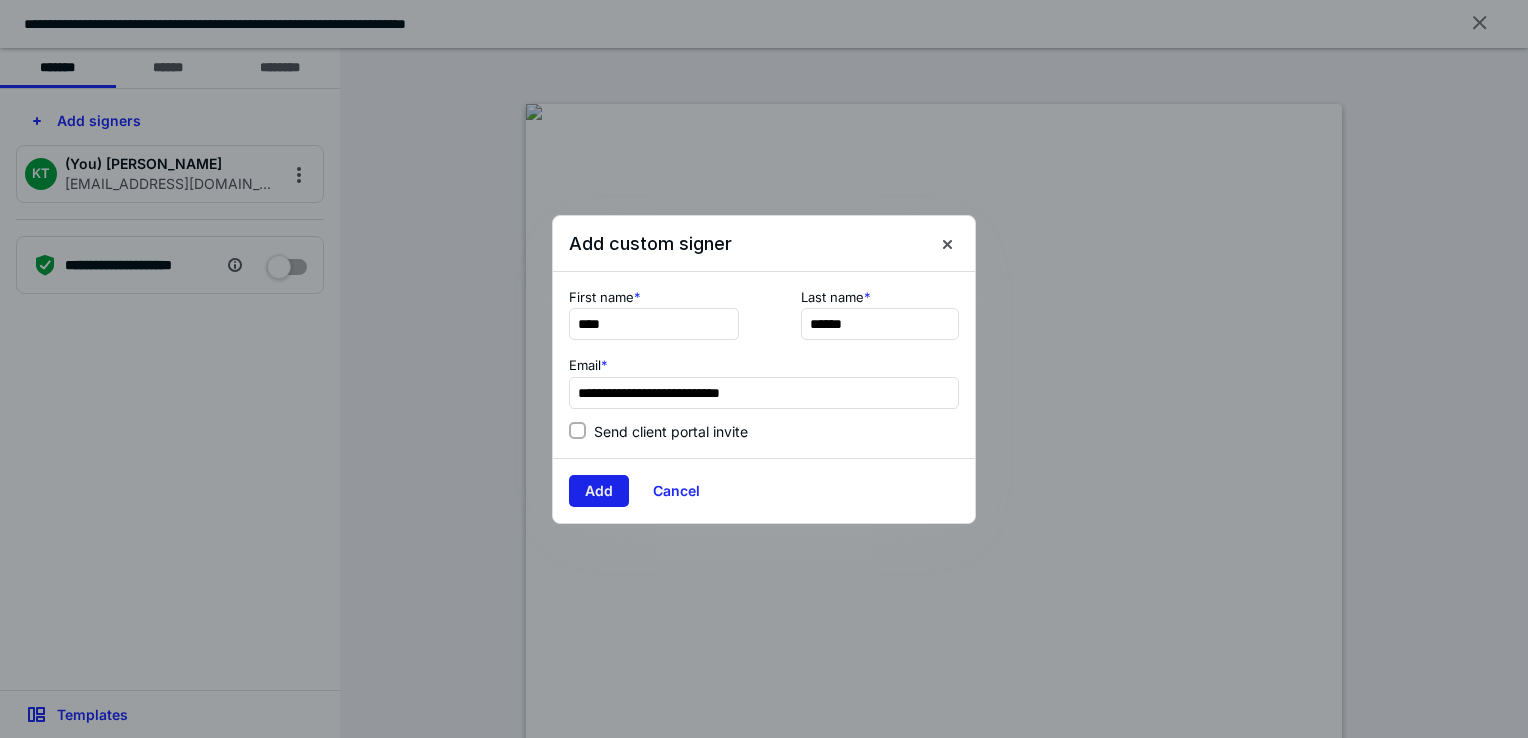 click on "Add" at bounding box center [599, 491] 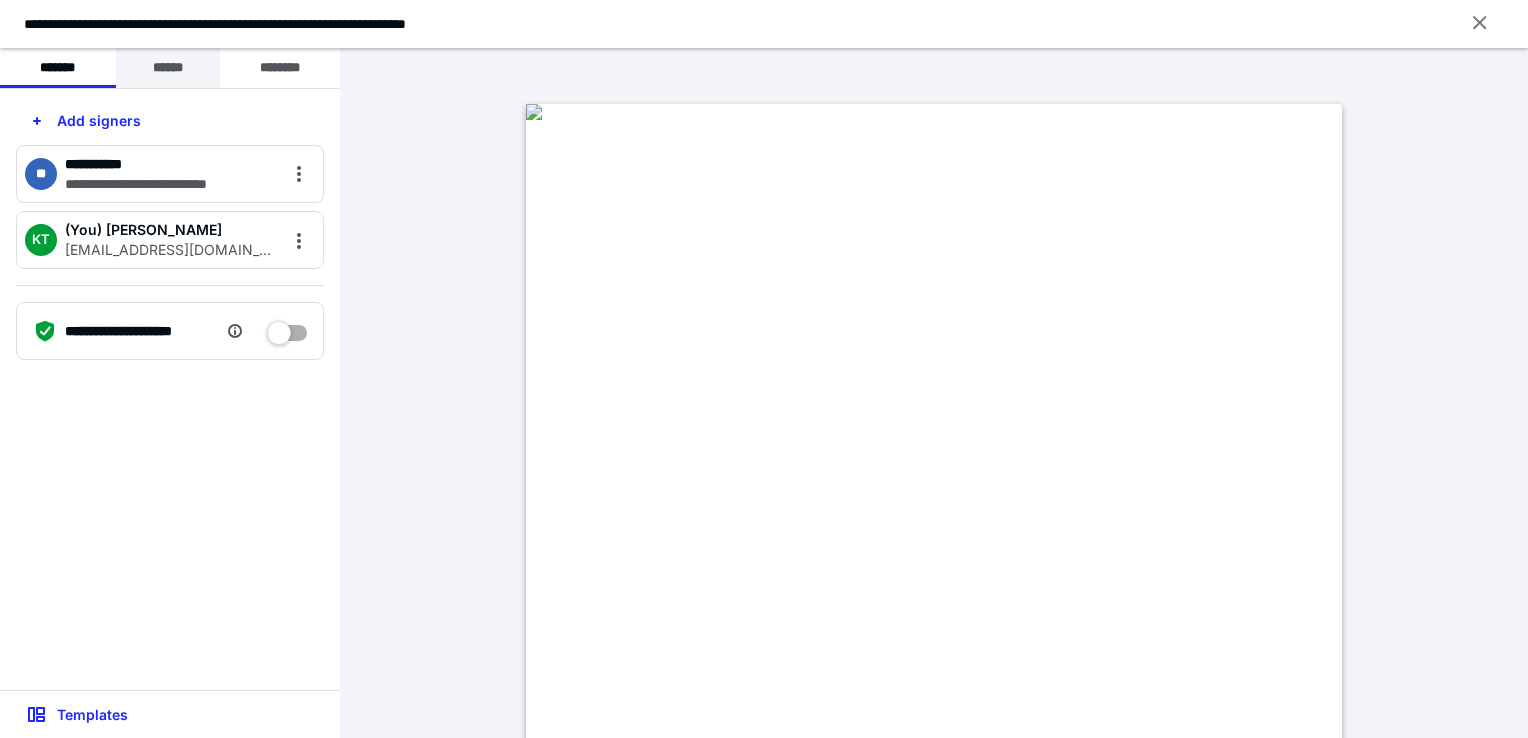 click on "******" at bounding box center [168, 68] 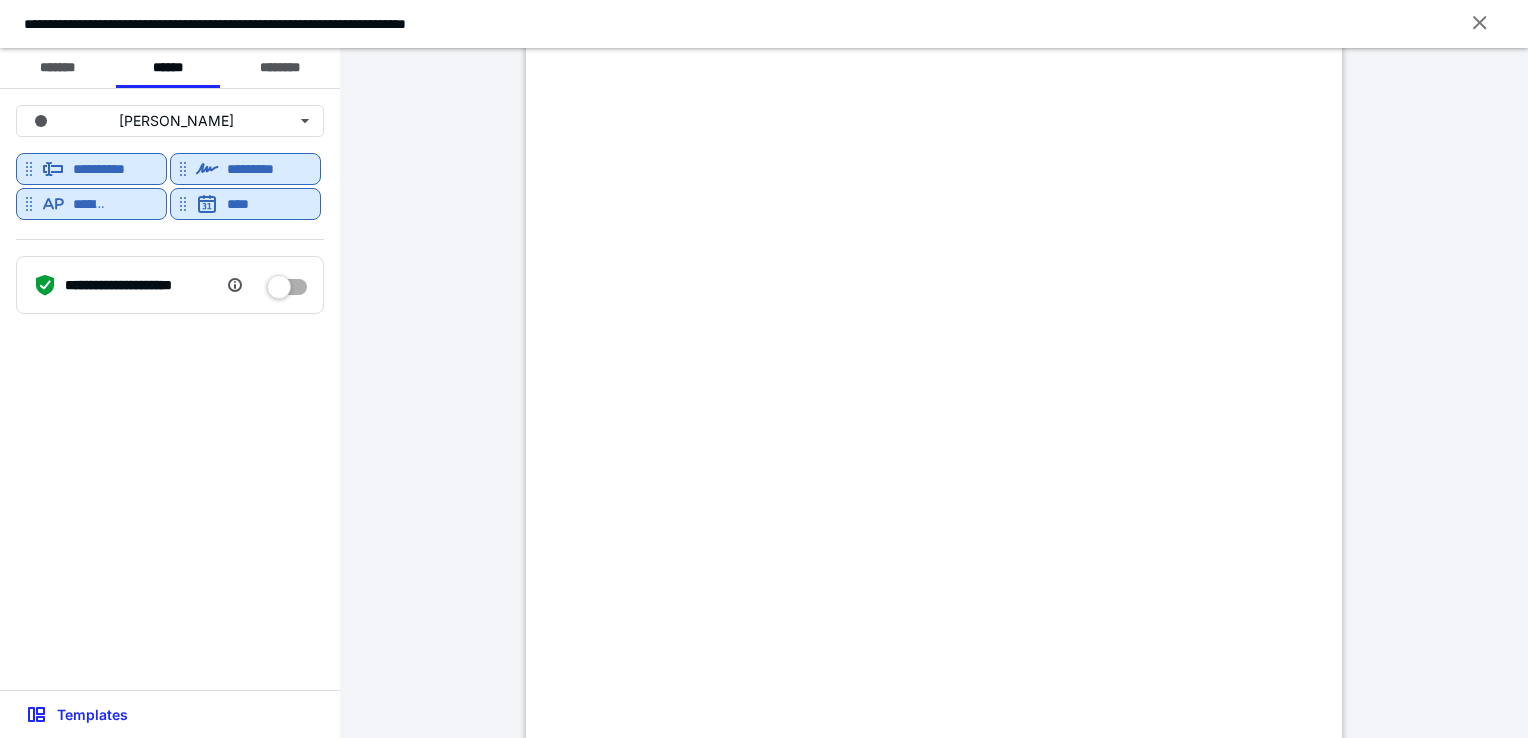 scroll, scrollTop: 400, scrollLeft: 0, axis: vertical 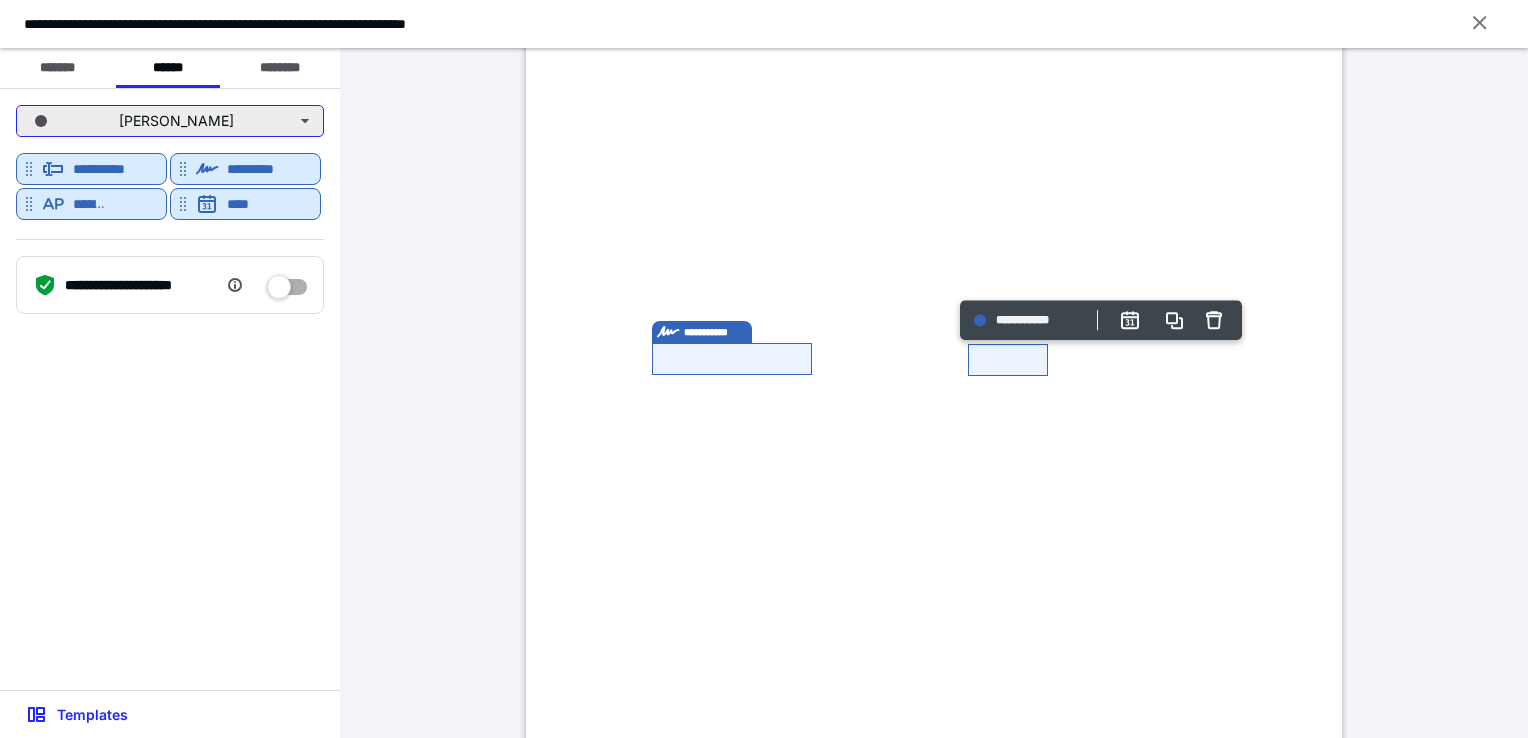 click on "[PERSON_NAME]" at bounding box center [170, 121] 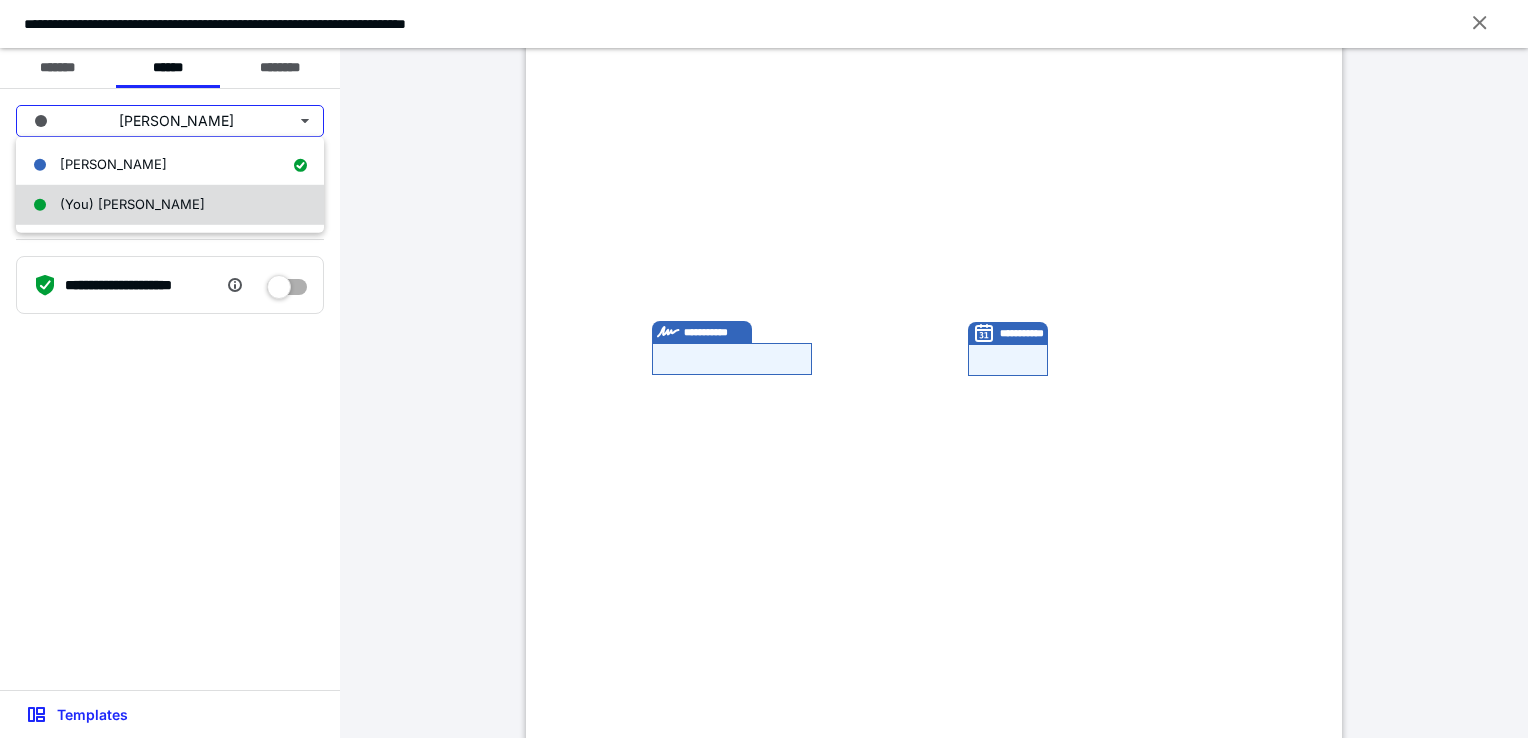 click on "(You) [PERSON_NAME]" at bounding box center (132, 204) 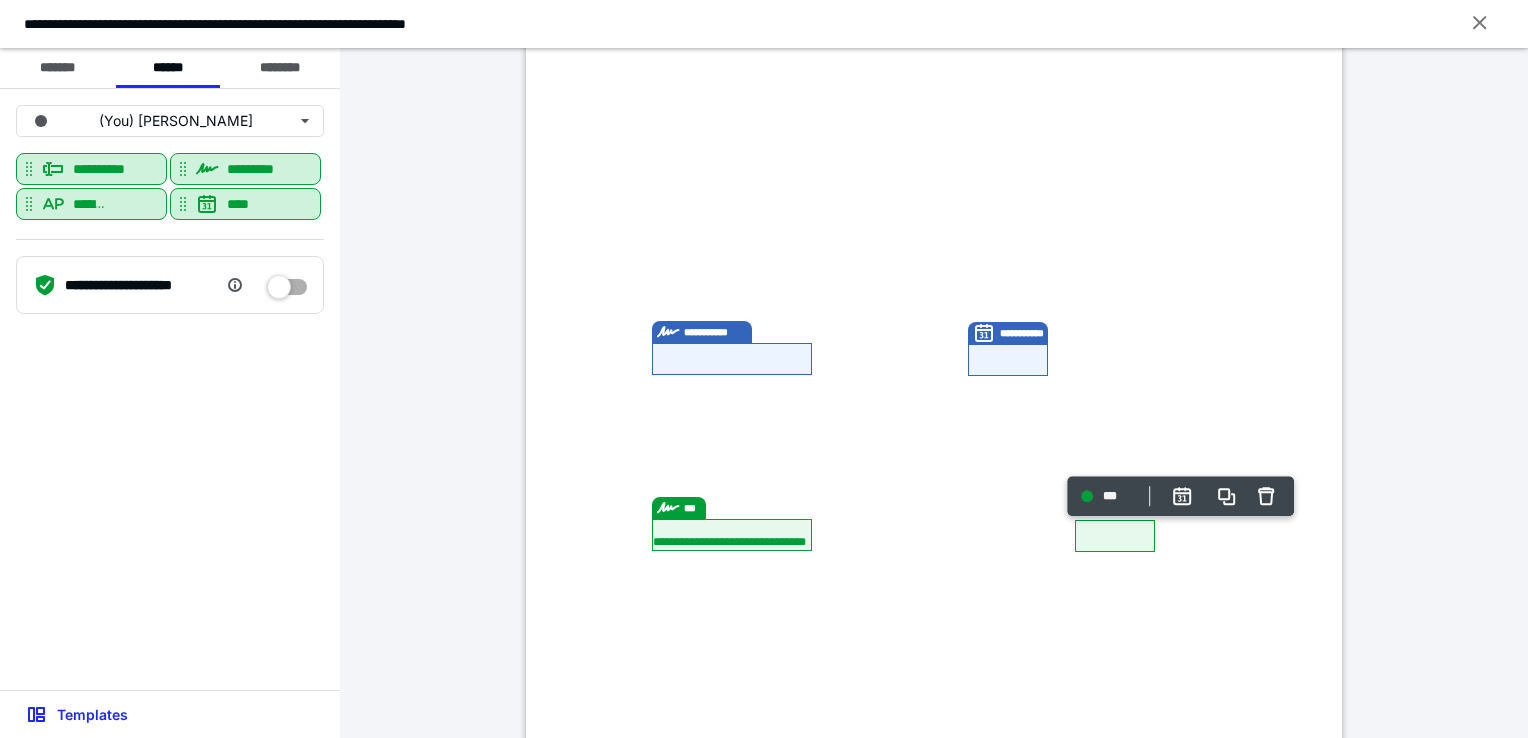 click on "**********" at bounding box center [732, 535] 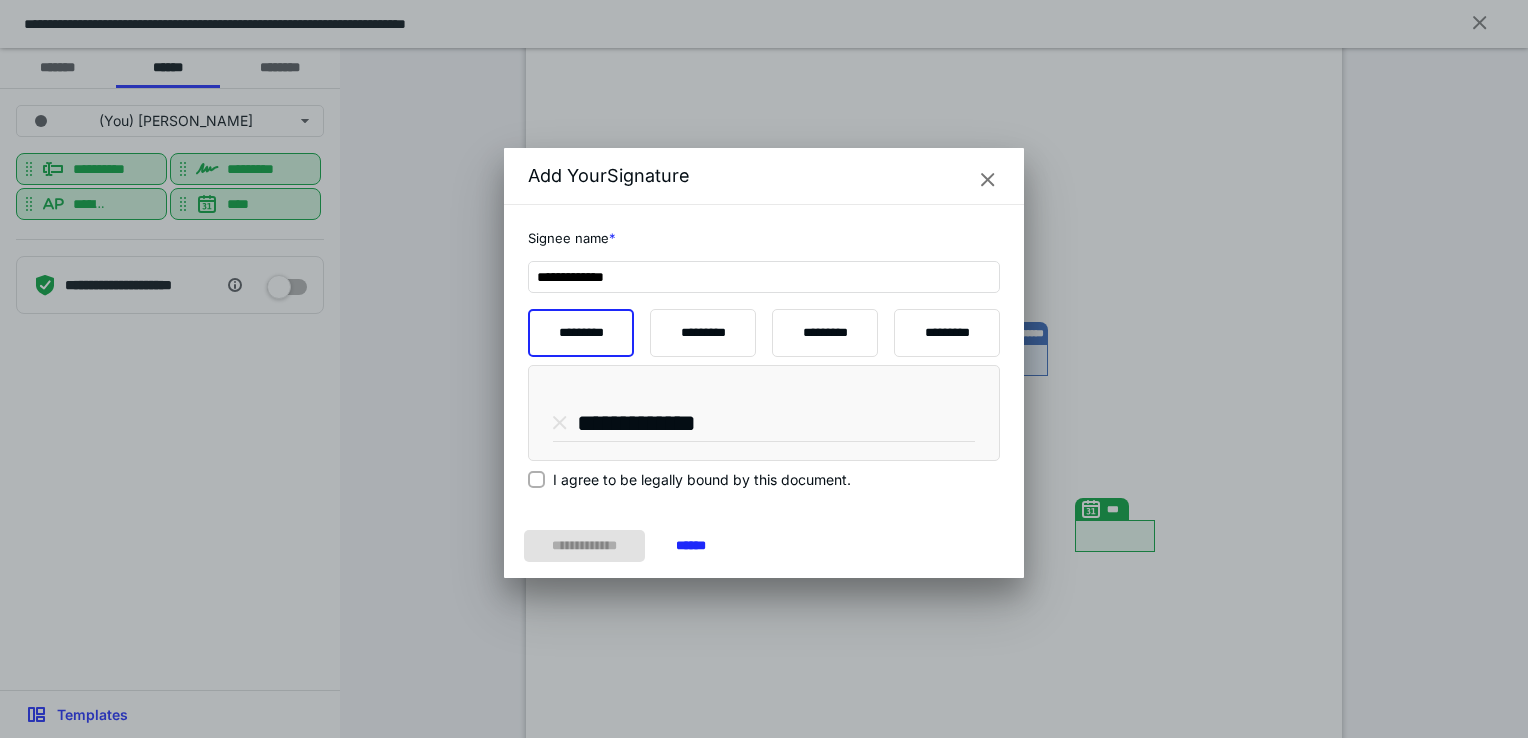 drag, startPoint x: 628, startPoint y: 270, endPoint x: 465, endPoint y: 266, distance: 163.04907 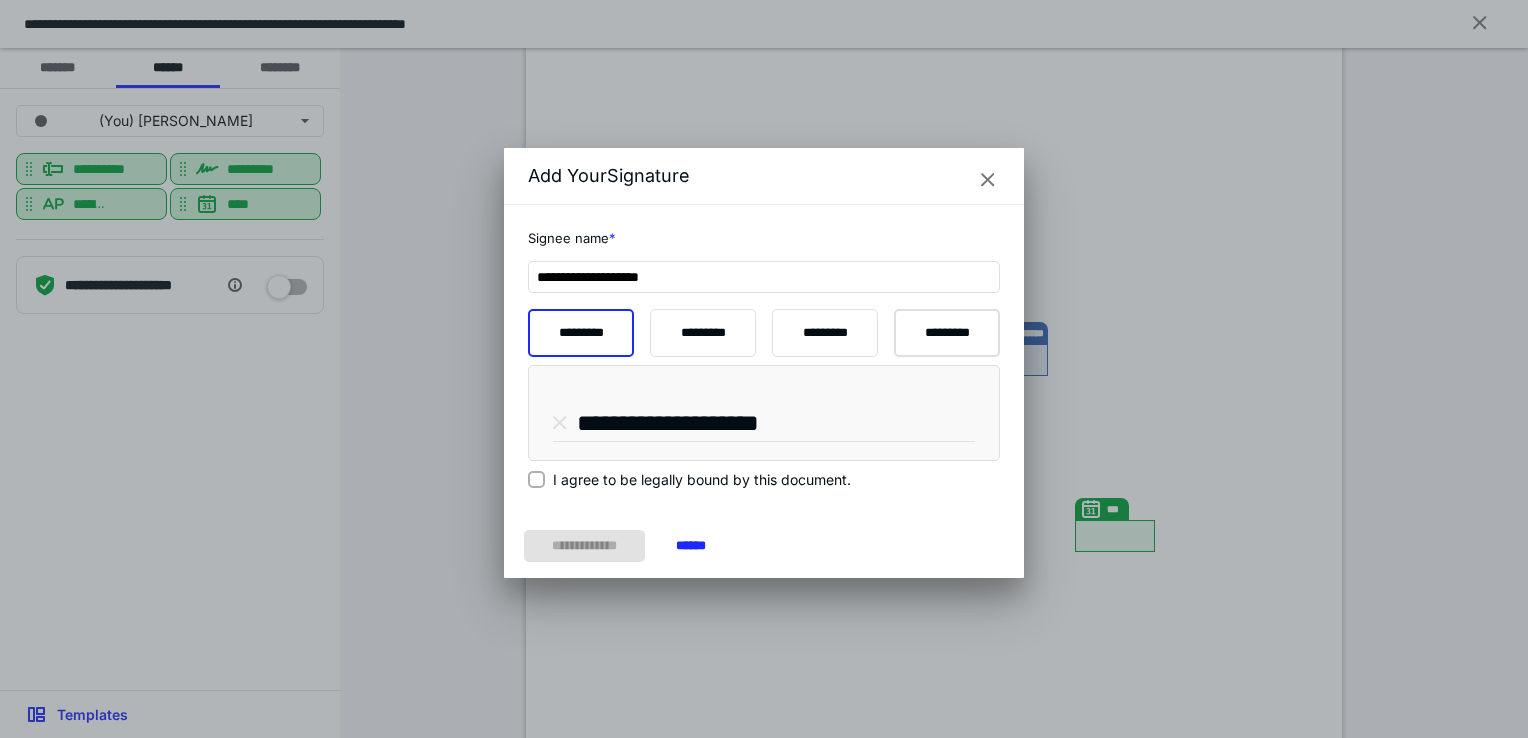 type on "**********" 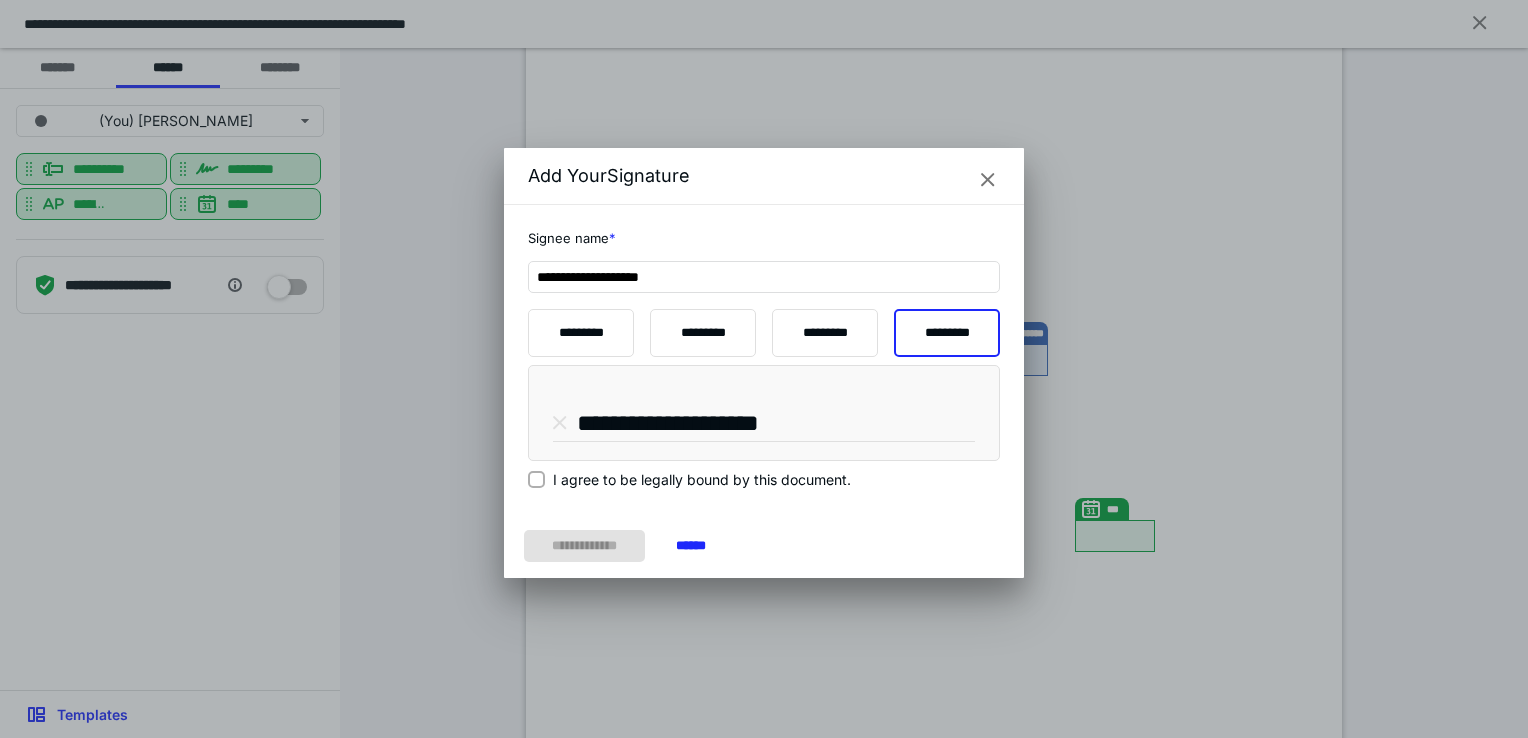 click 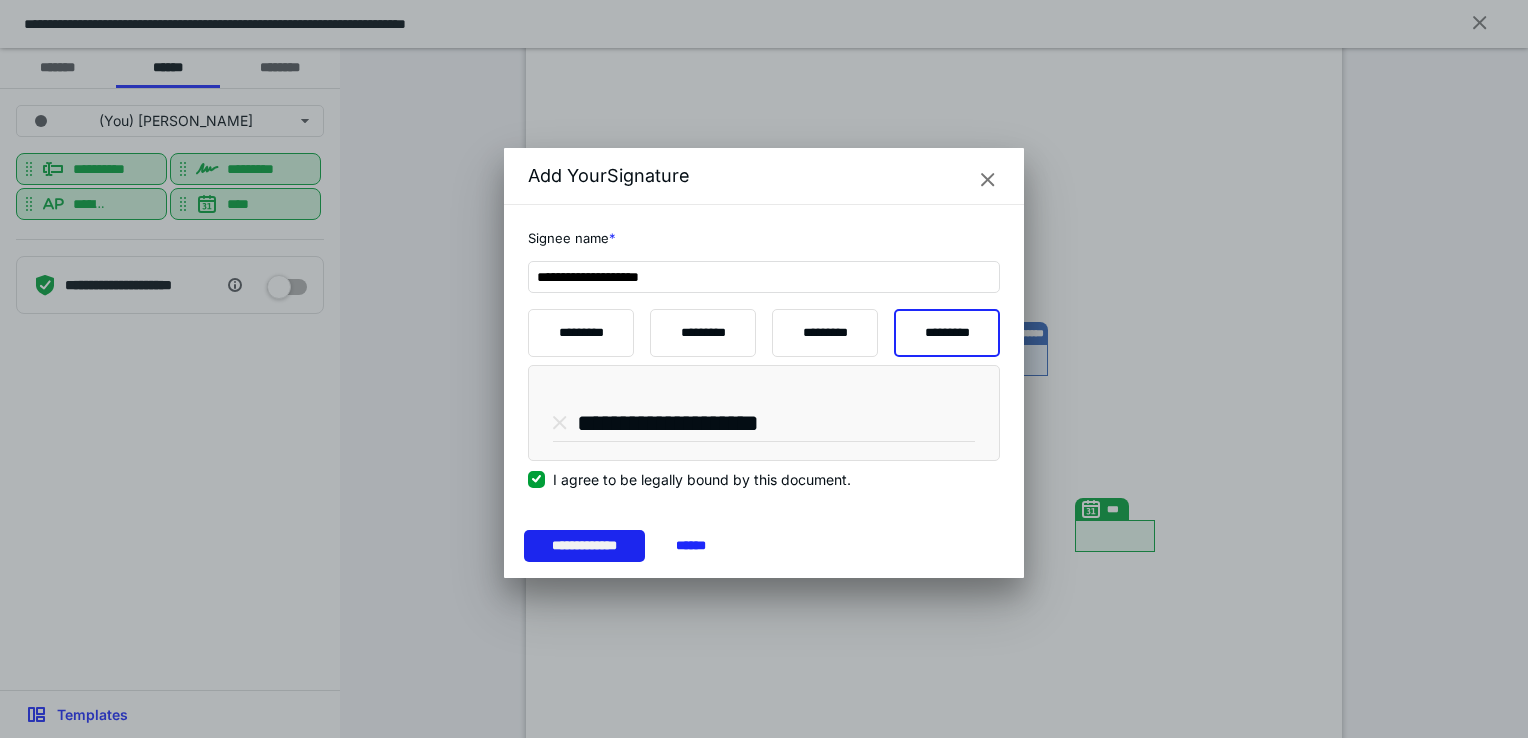 click on "**********" at bounding box center [584, 546] 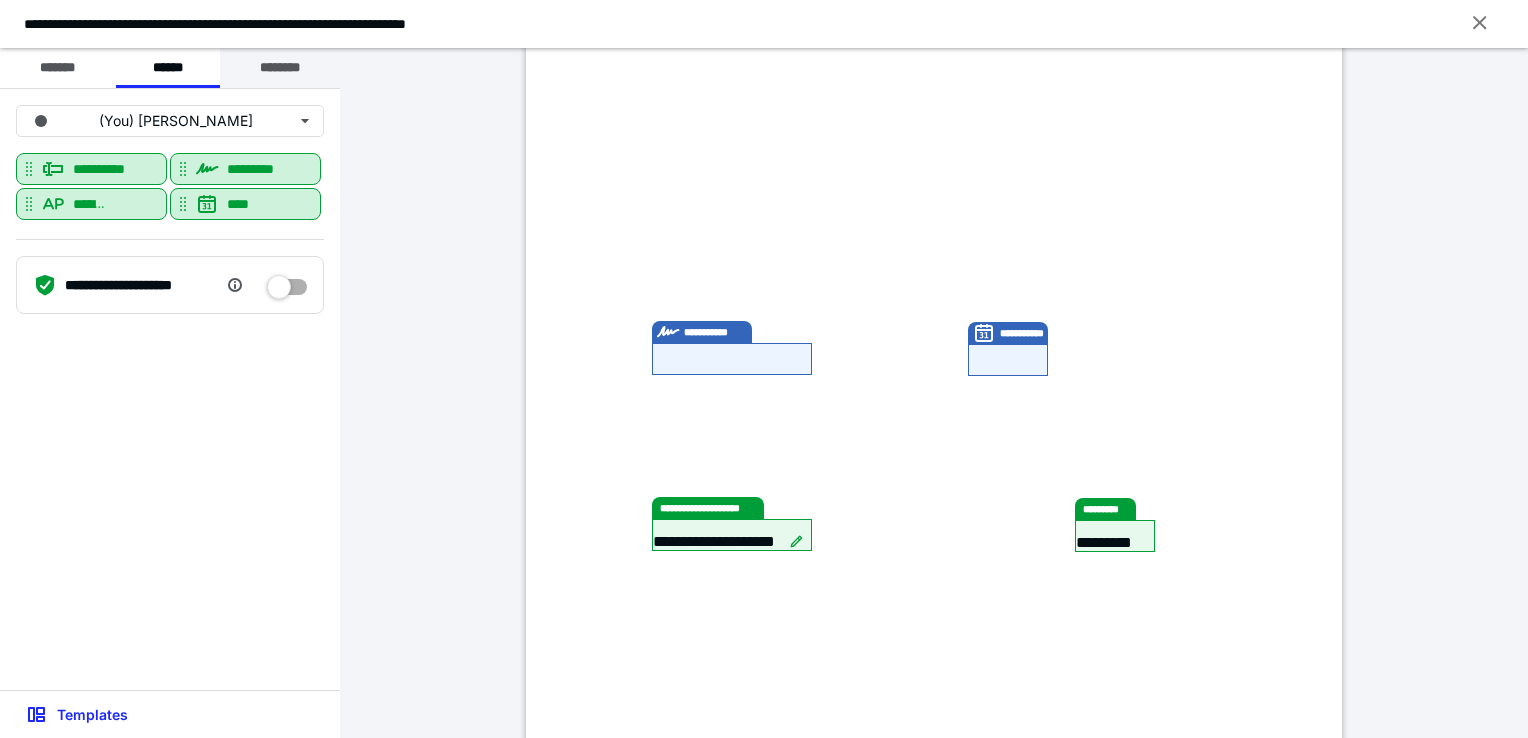 click on "********" at bounding box center [280, 68] 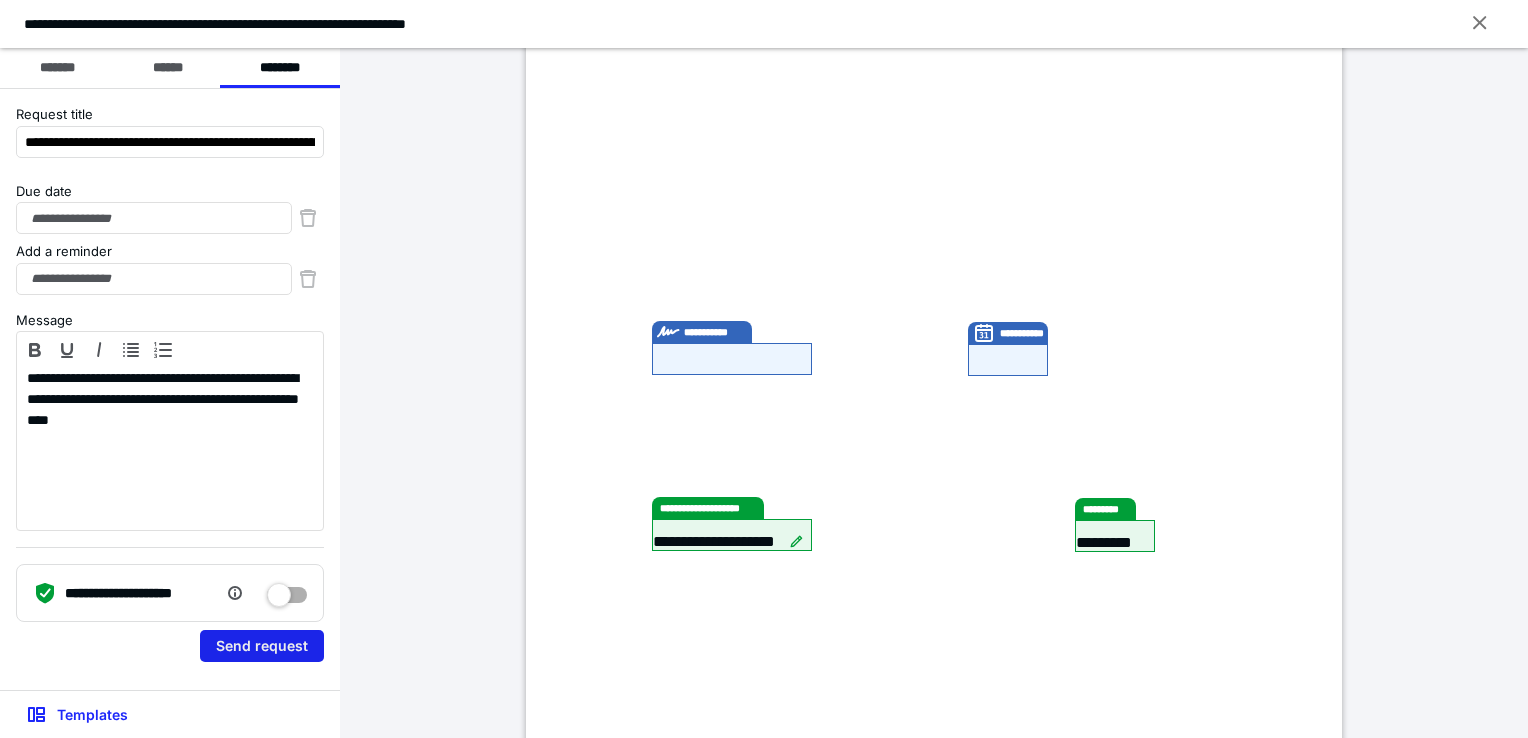 click on "Send request" at bounding box center [262, 646] 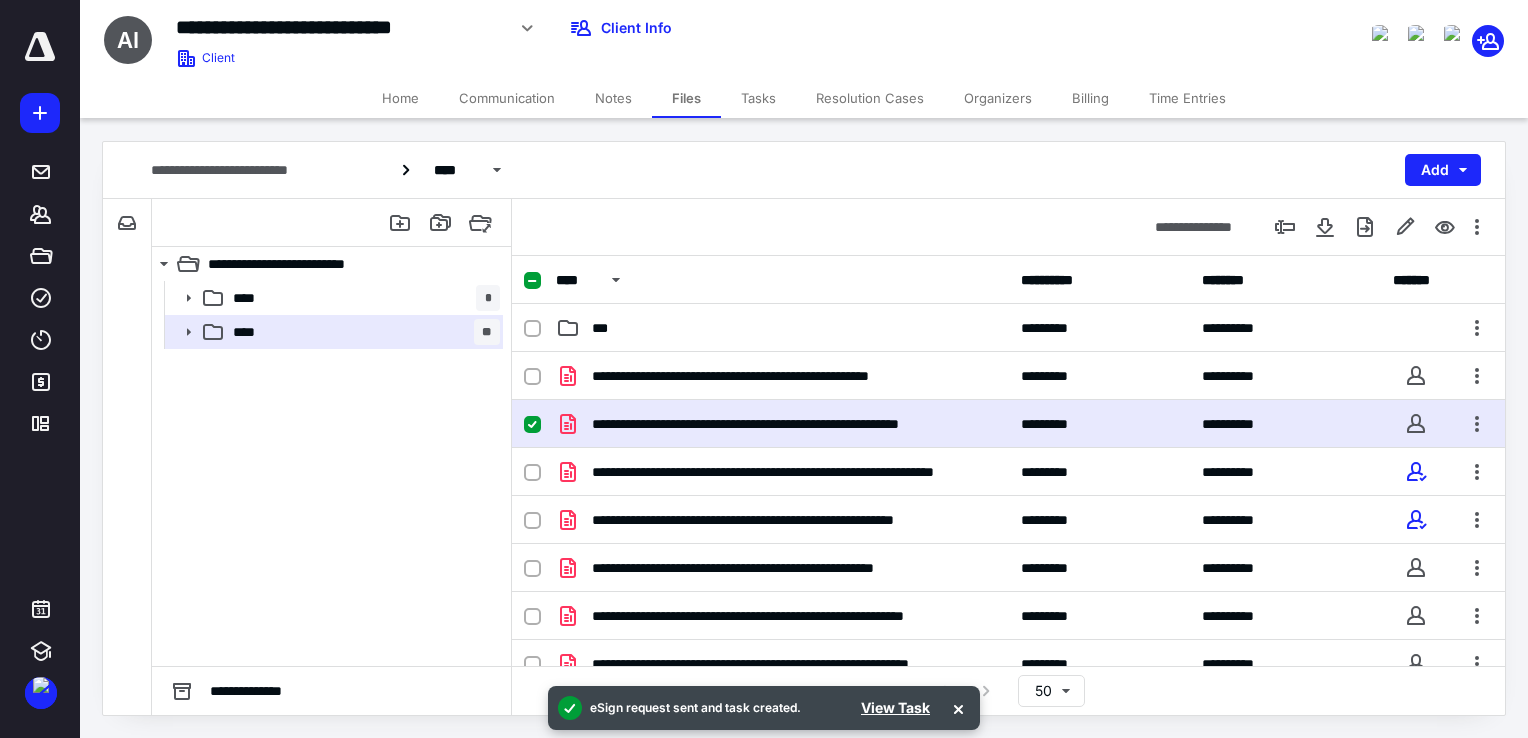 click on "Home" at bounding box center (400, 98) 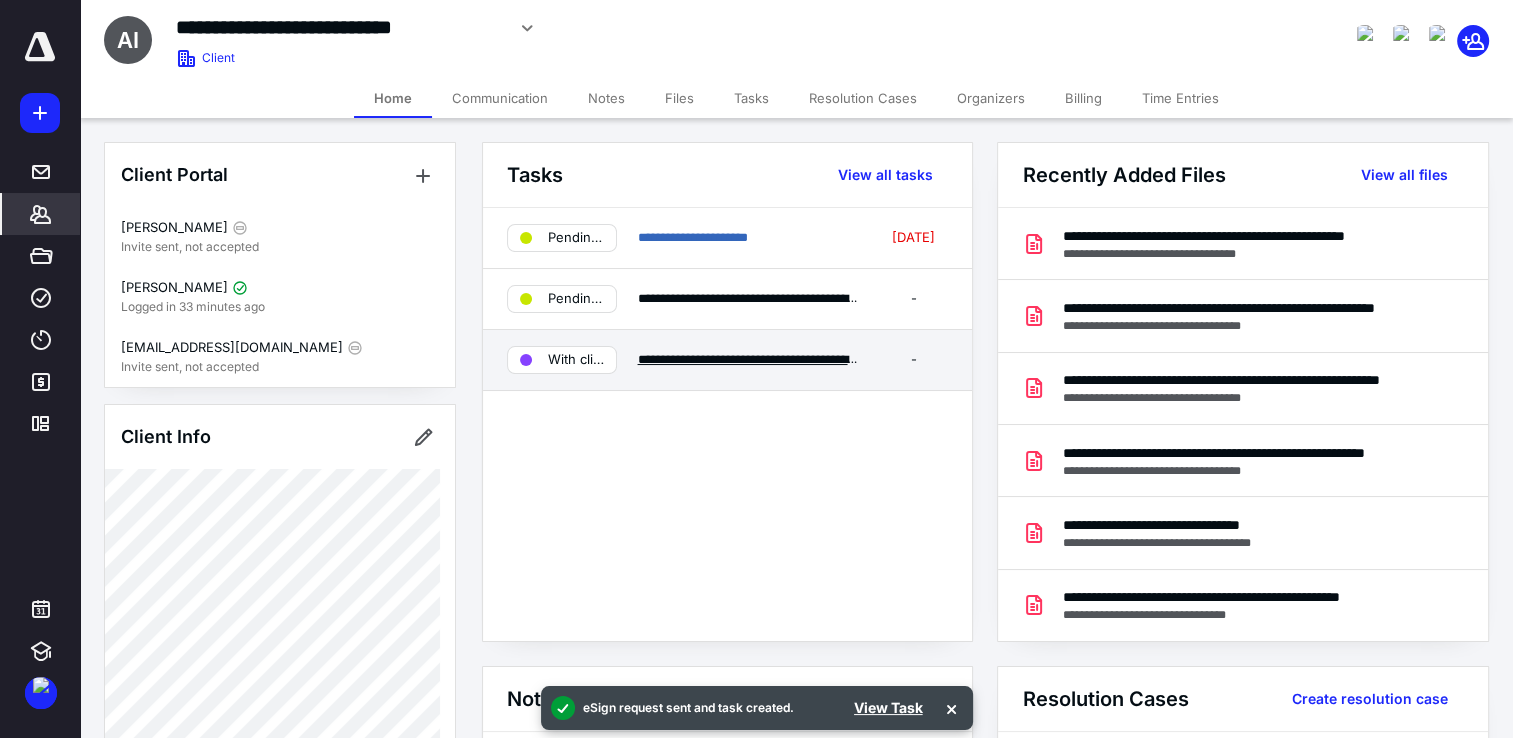 click on "**********" at bounding box center [827, 359] 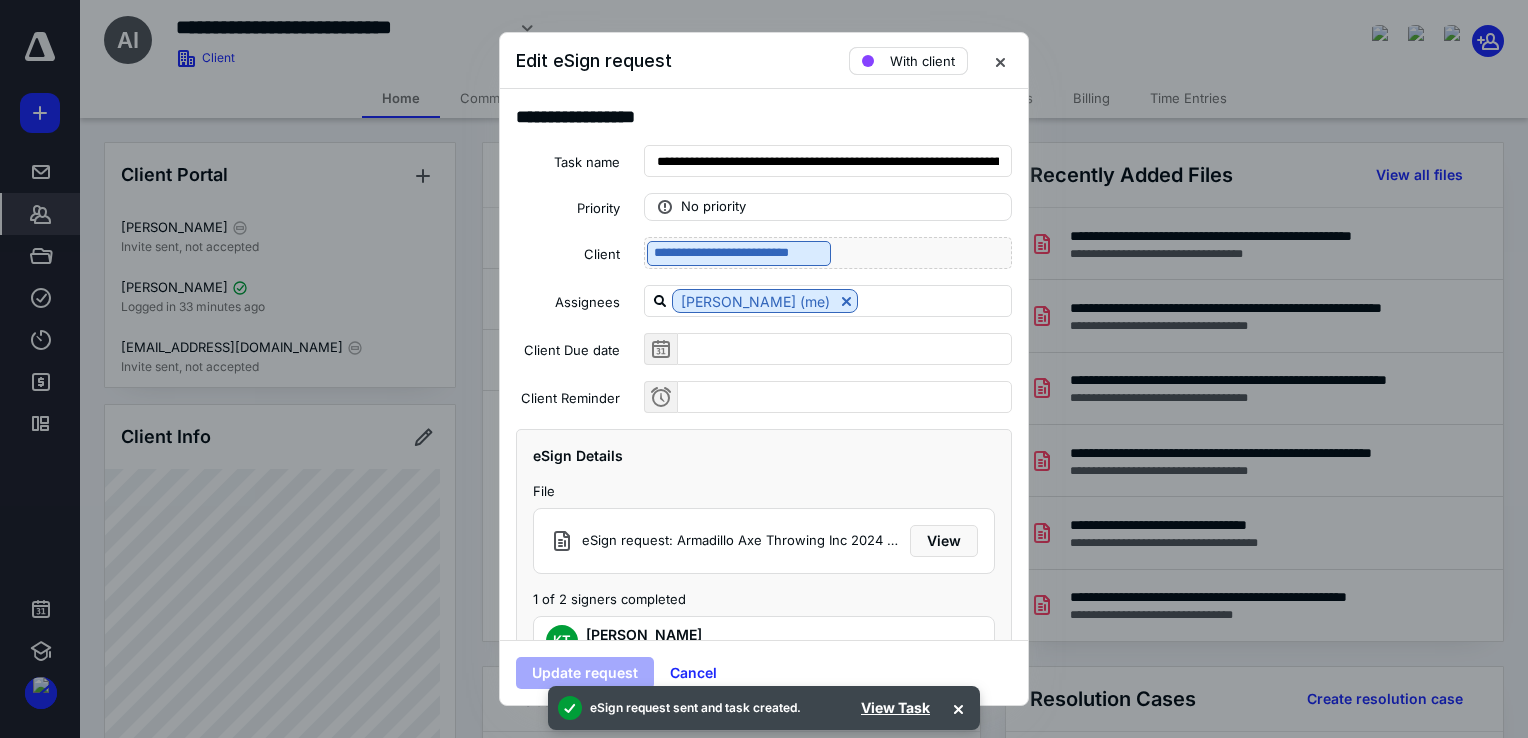 click on "With client" at bounding box center (922, 61) 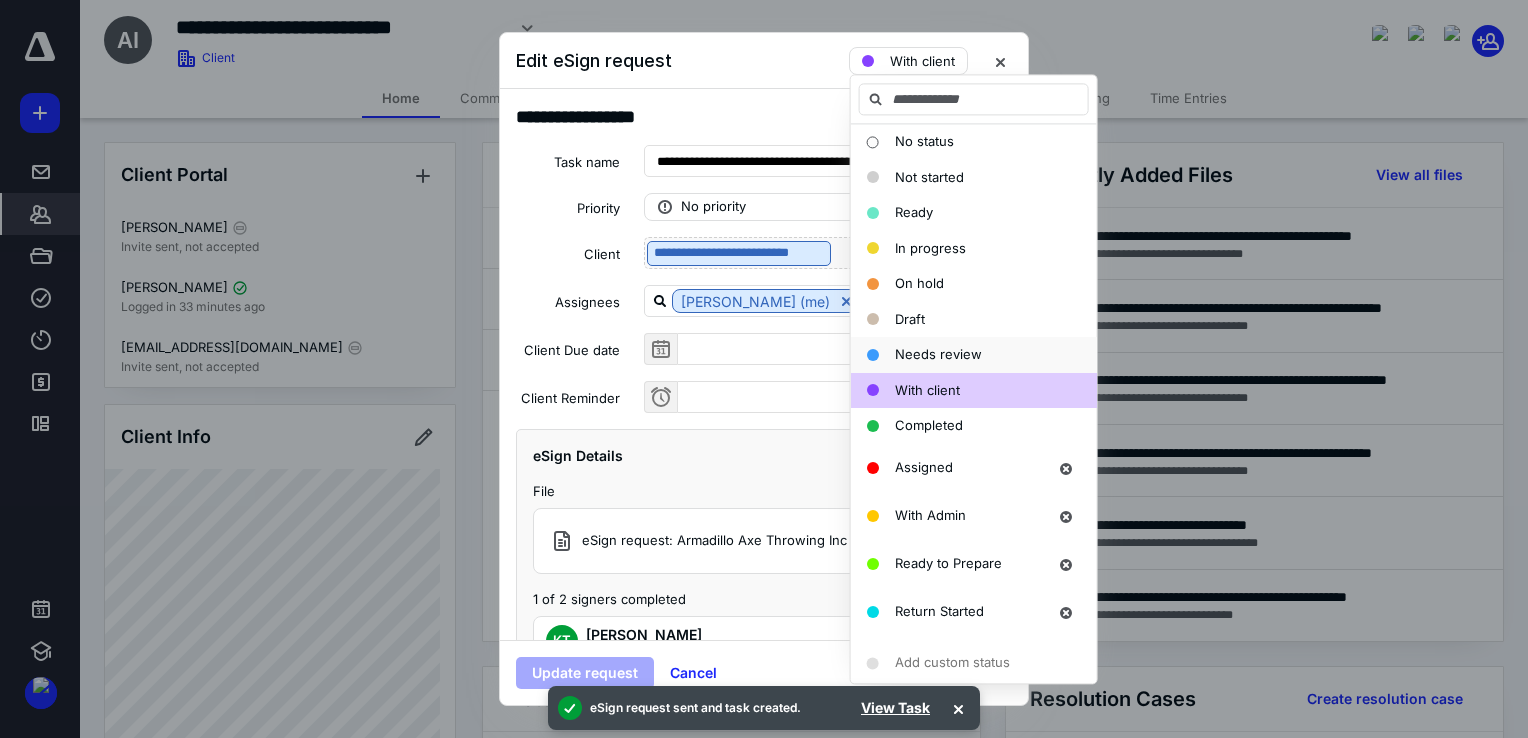 scroll, scrollTop: 376, scrollLeft: 0, axis: vertical 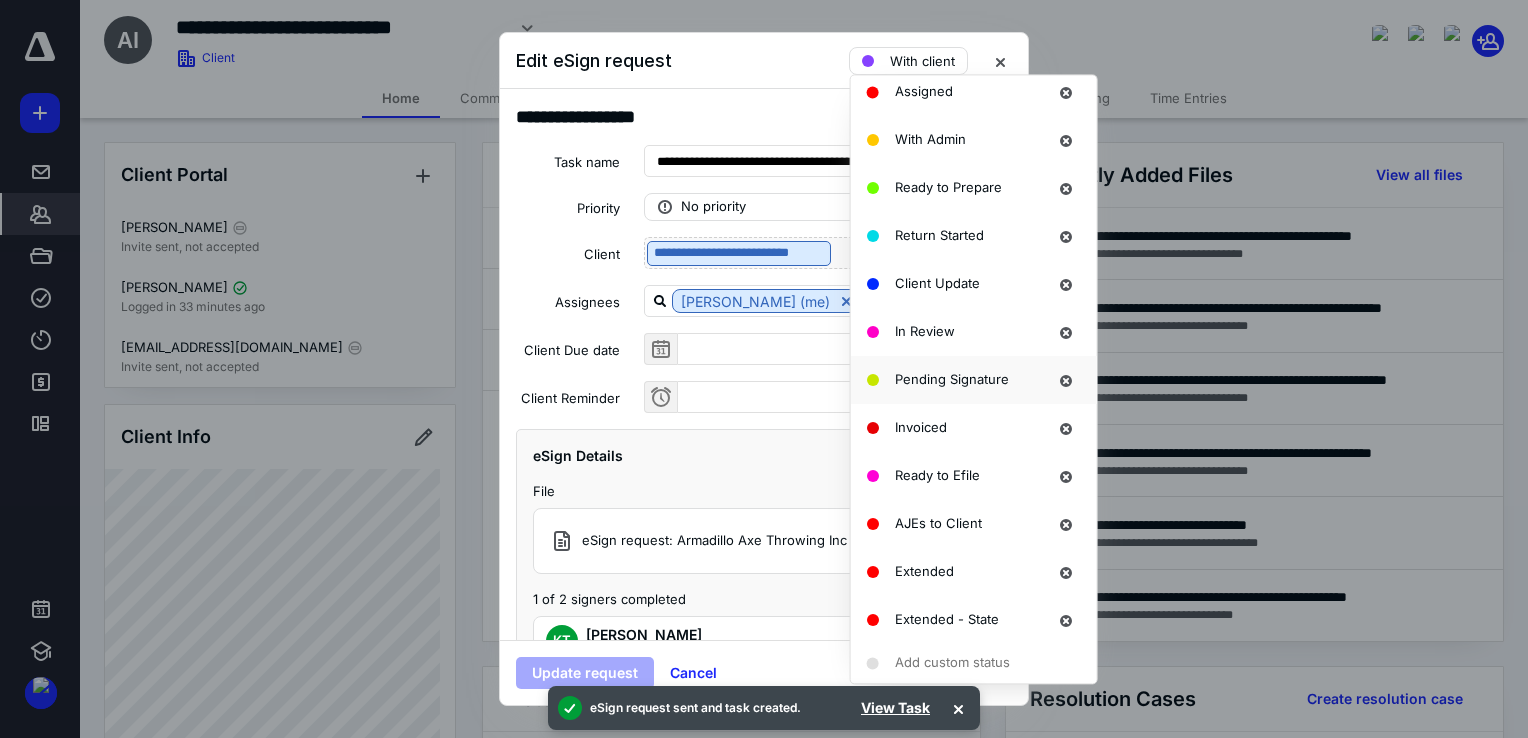 click on "Pending Signature" at bounding box center [952, 379] 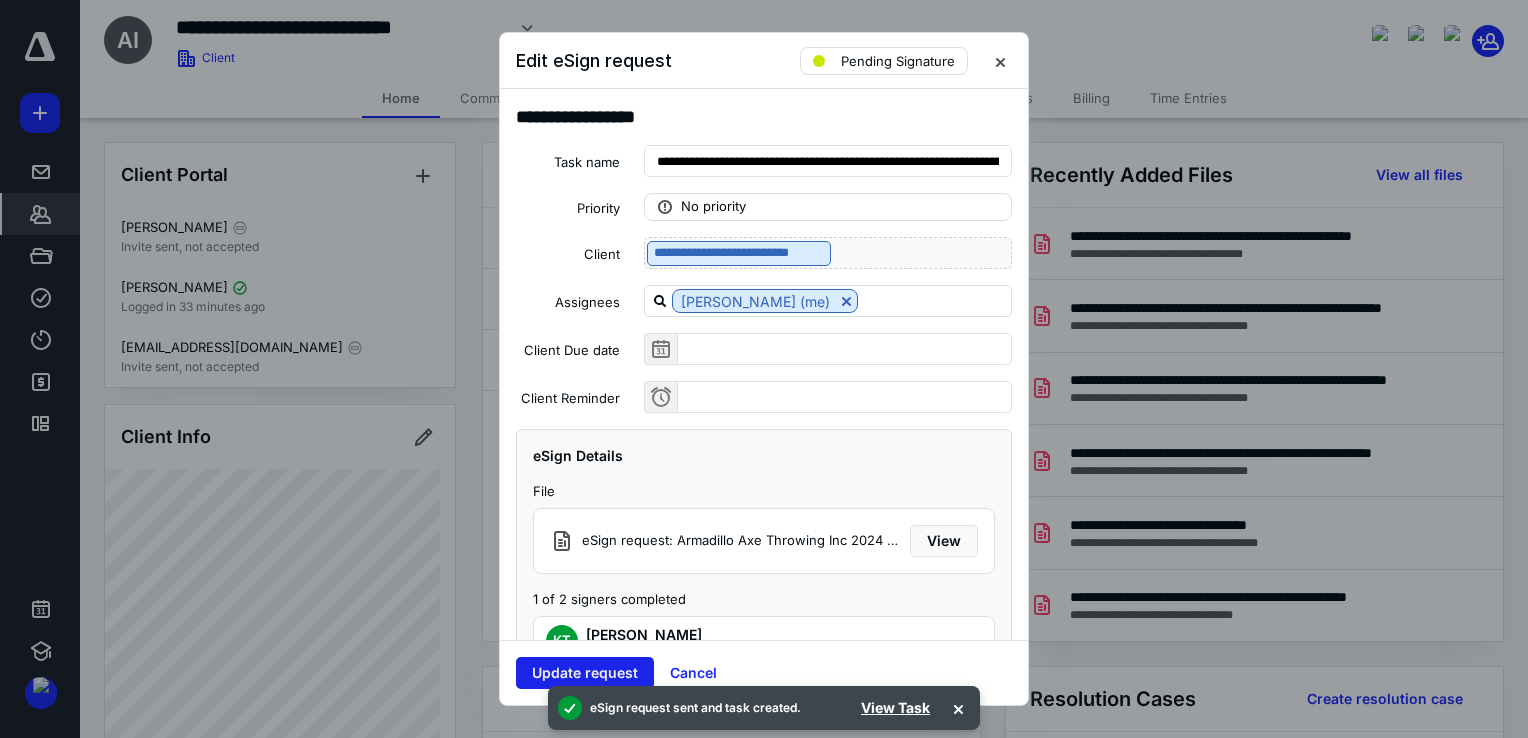 click on "Update request" at bounding box center (585, 673) 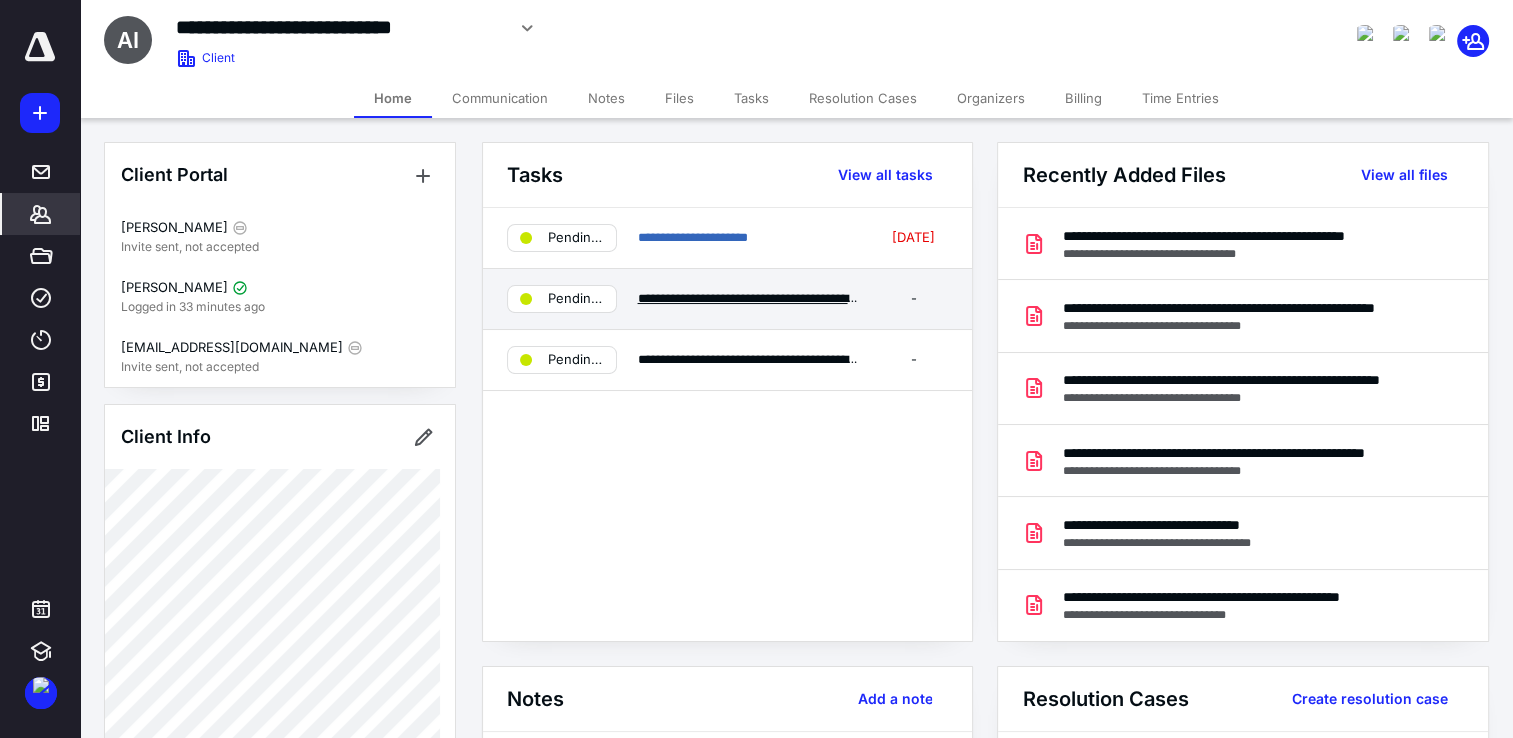 click on "**********" at bounding box center (827, 298) 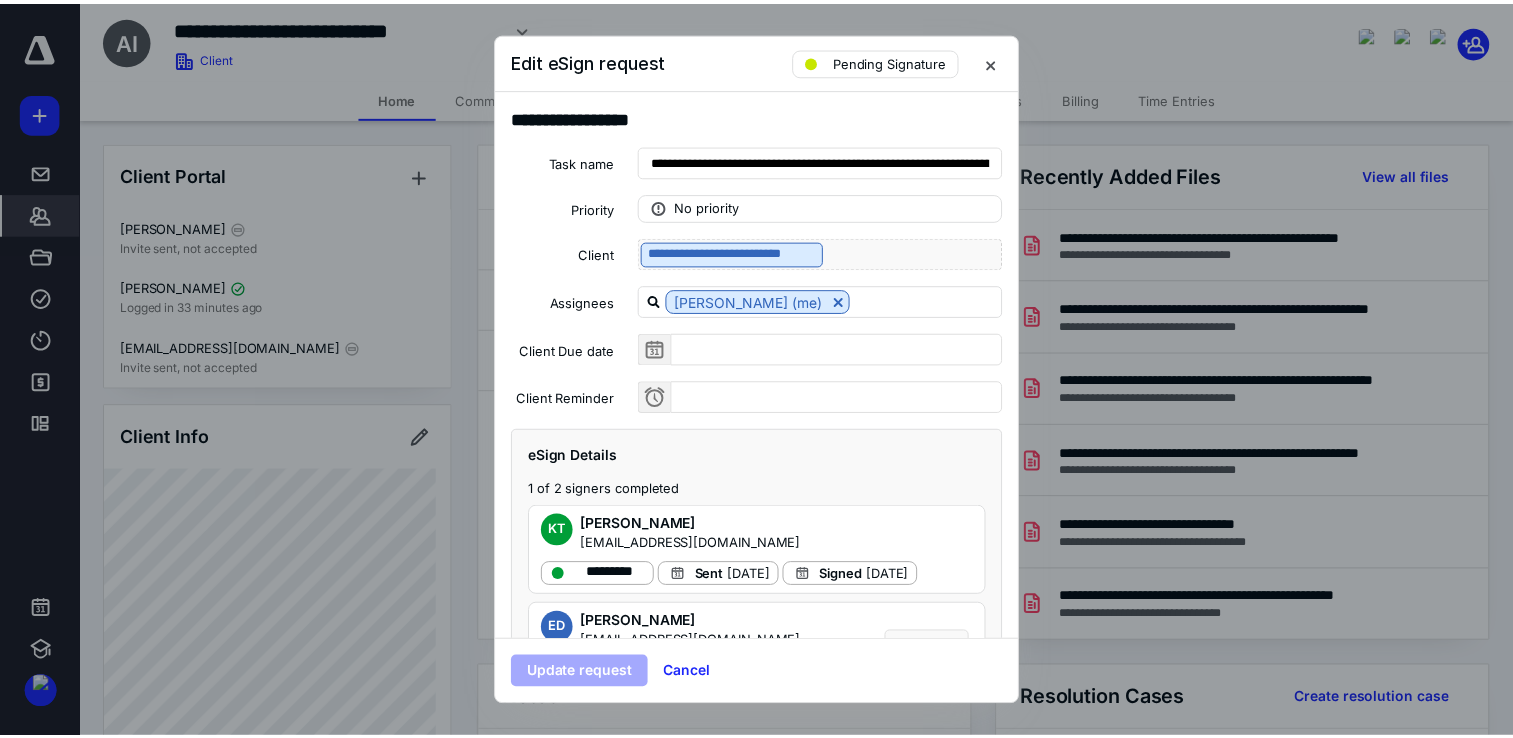 scroll, scrollTop: 124, scrollLeft: 0, axis: vertical 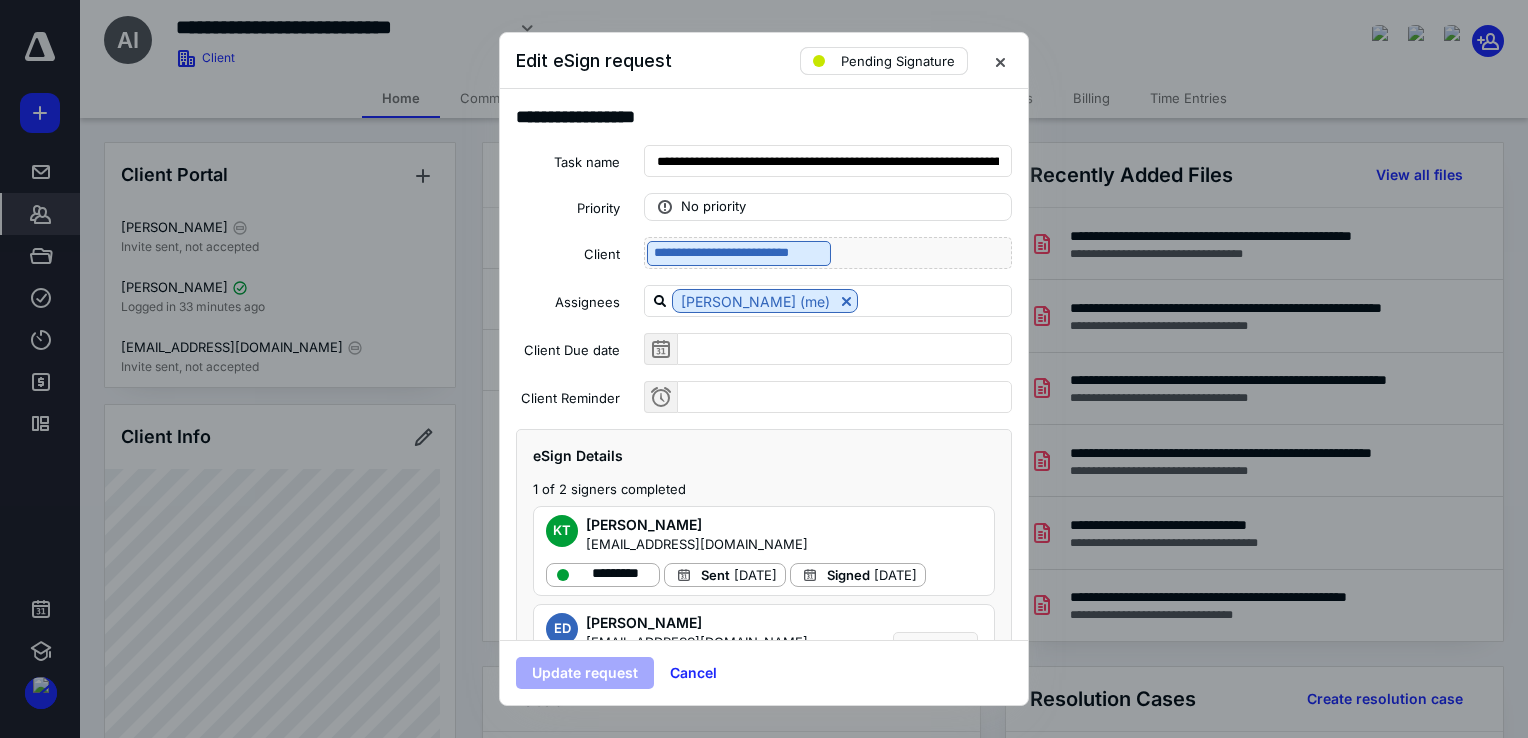 click on "Pending Signature" at bounding box center (884, 61) 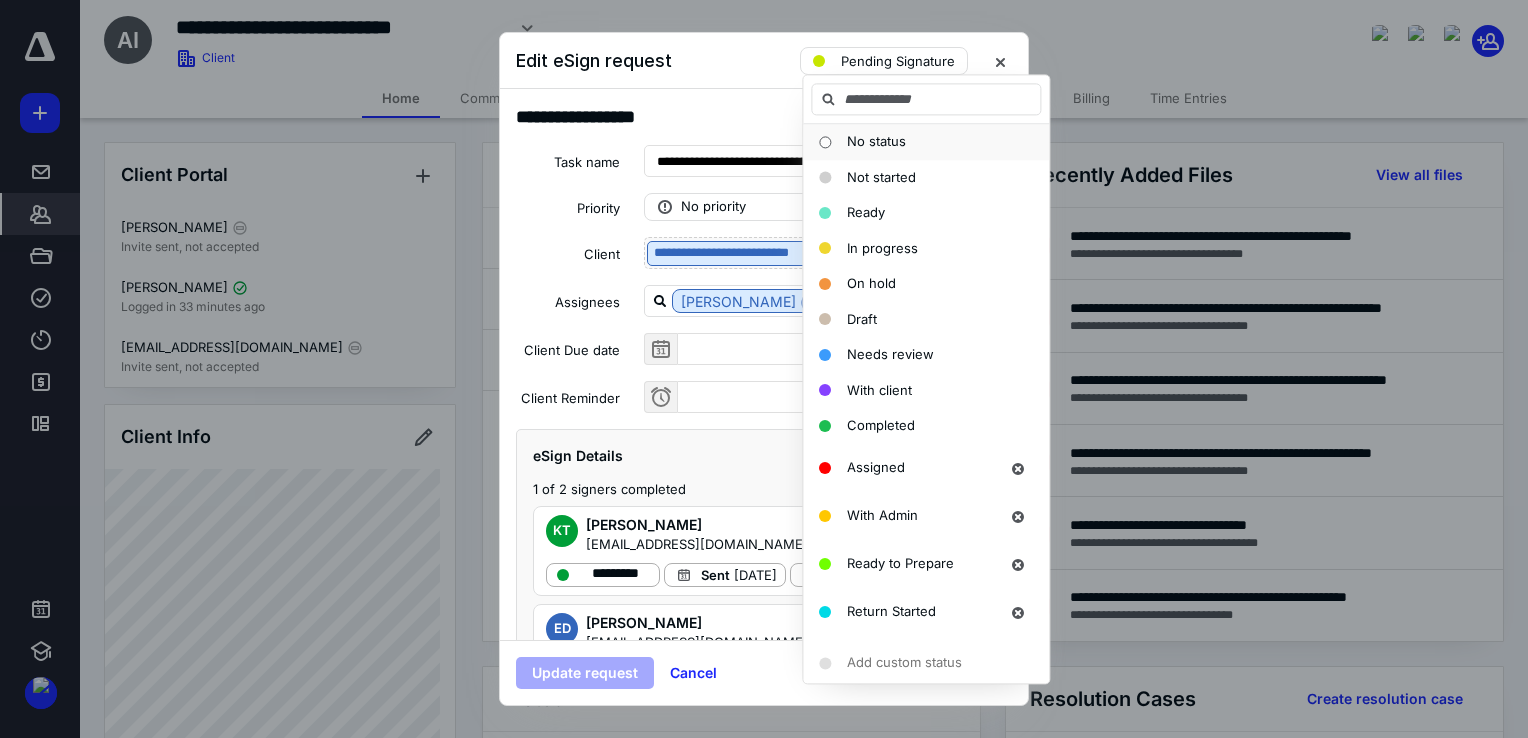 click on "No status" at bounding box center (876, 141) 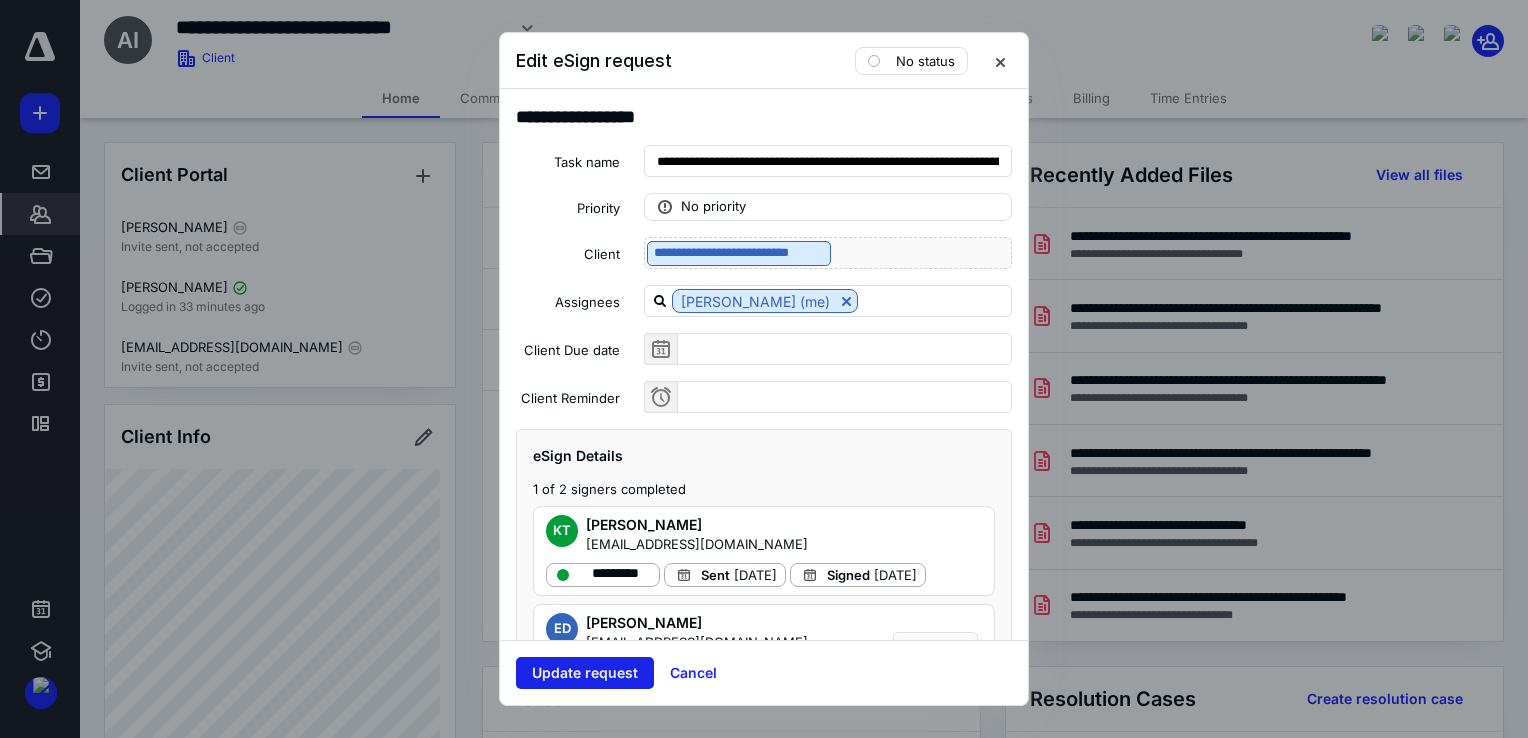 click on "Update request" at bounding box center (585, 673) 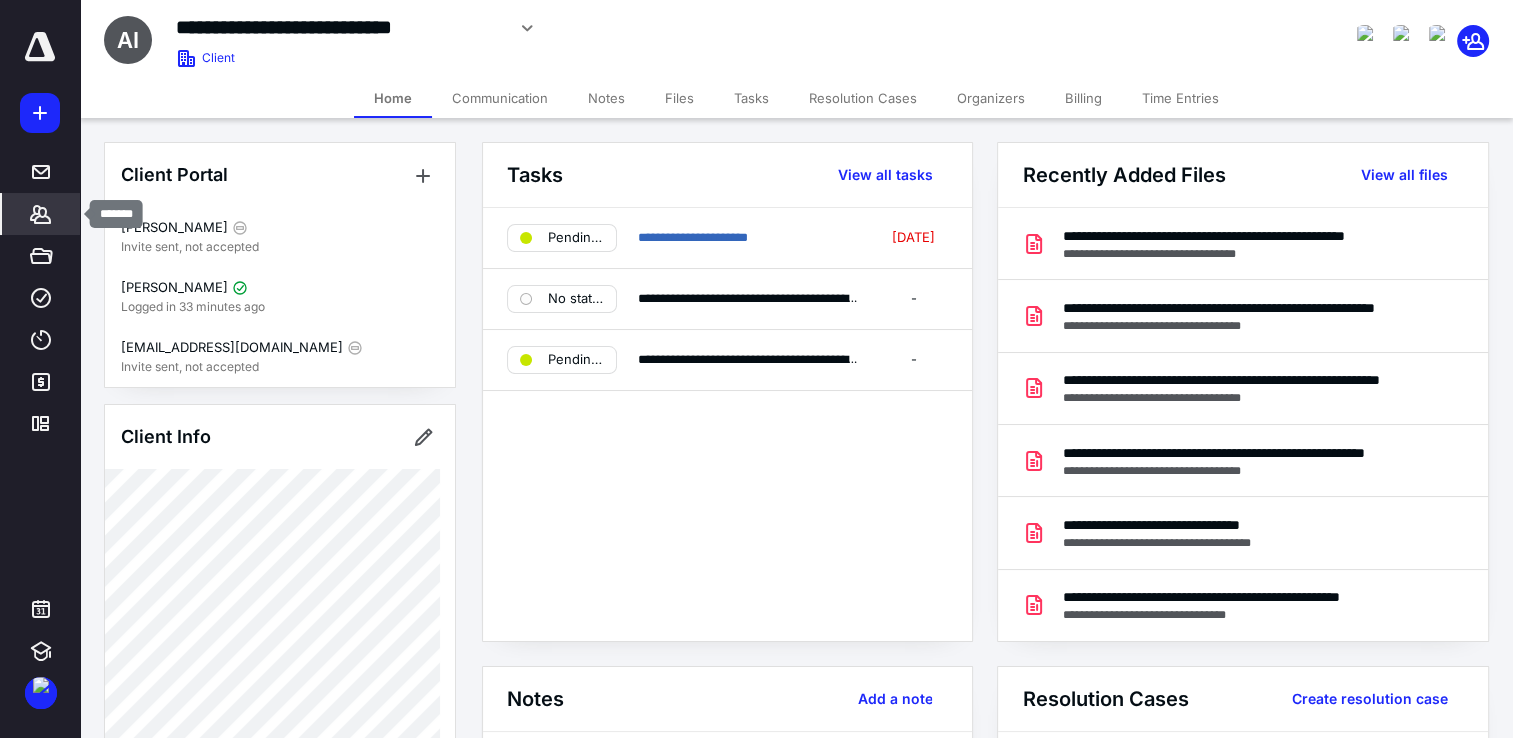 click 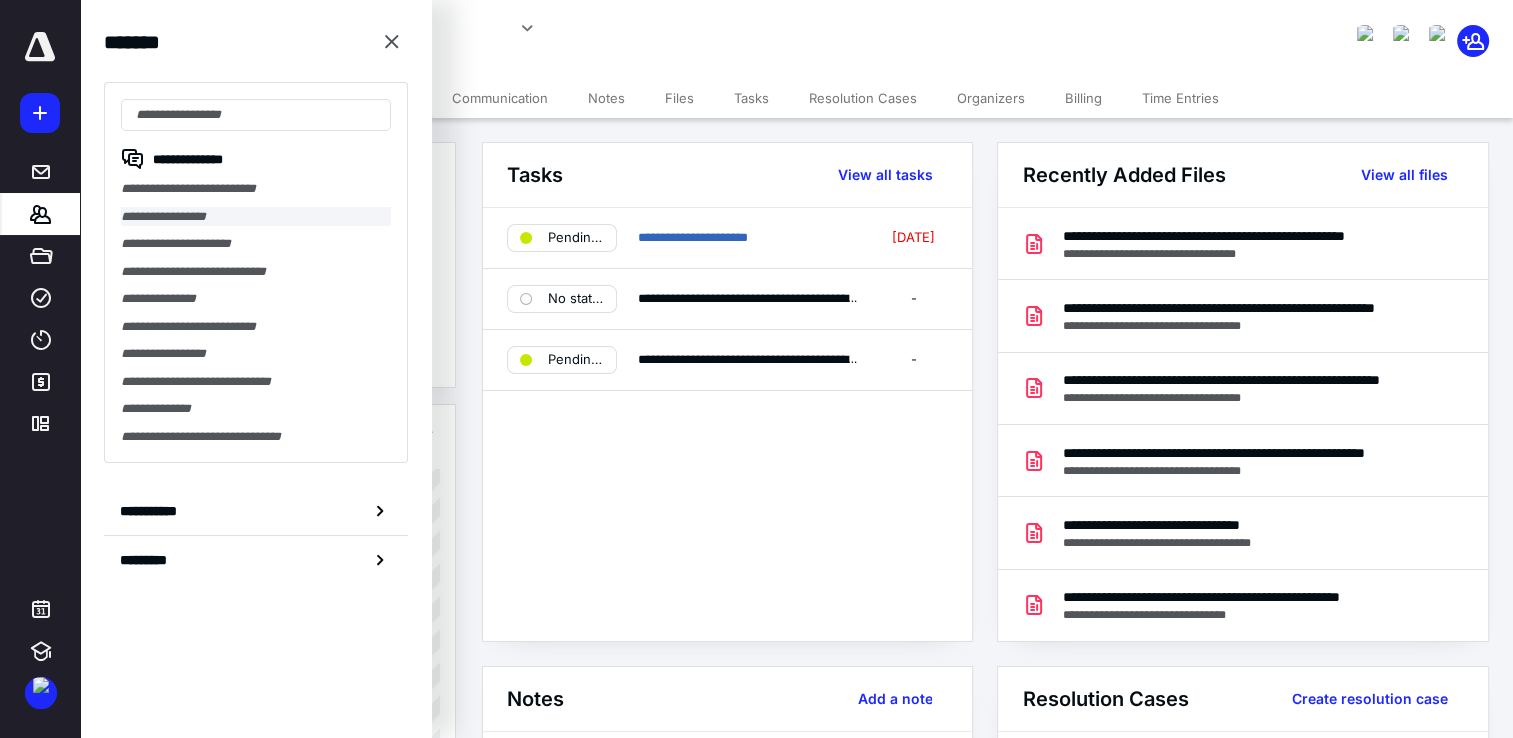 click on "**********" at bounding box center [256, 217] 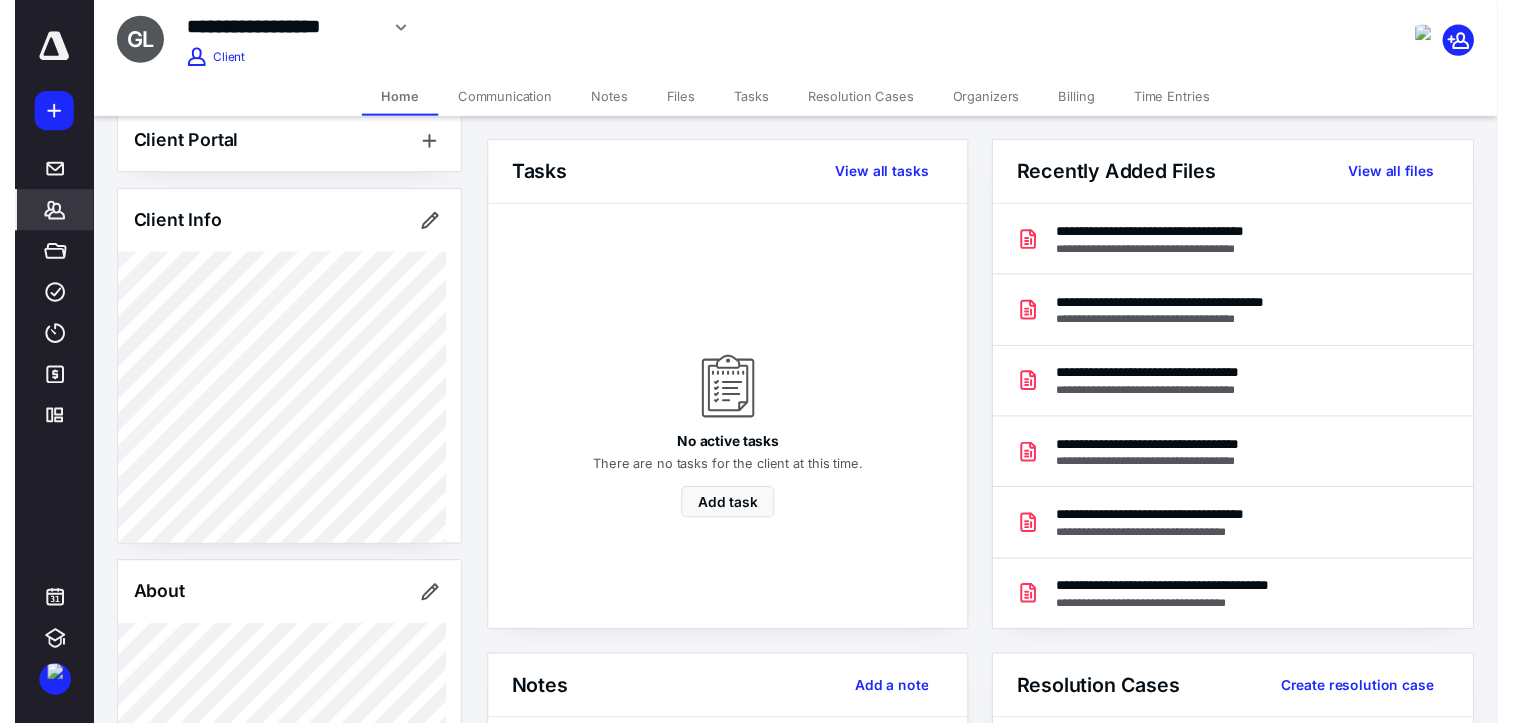 scroll, scrollTop: 0, scrollLeft: 0, axis: both 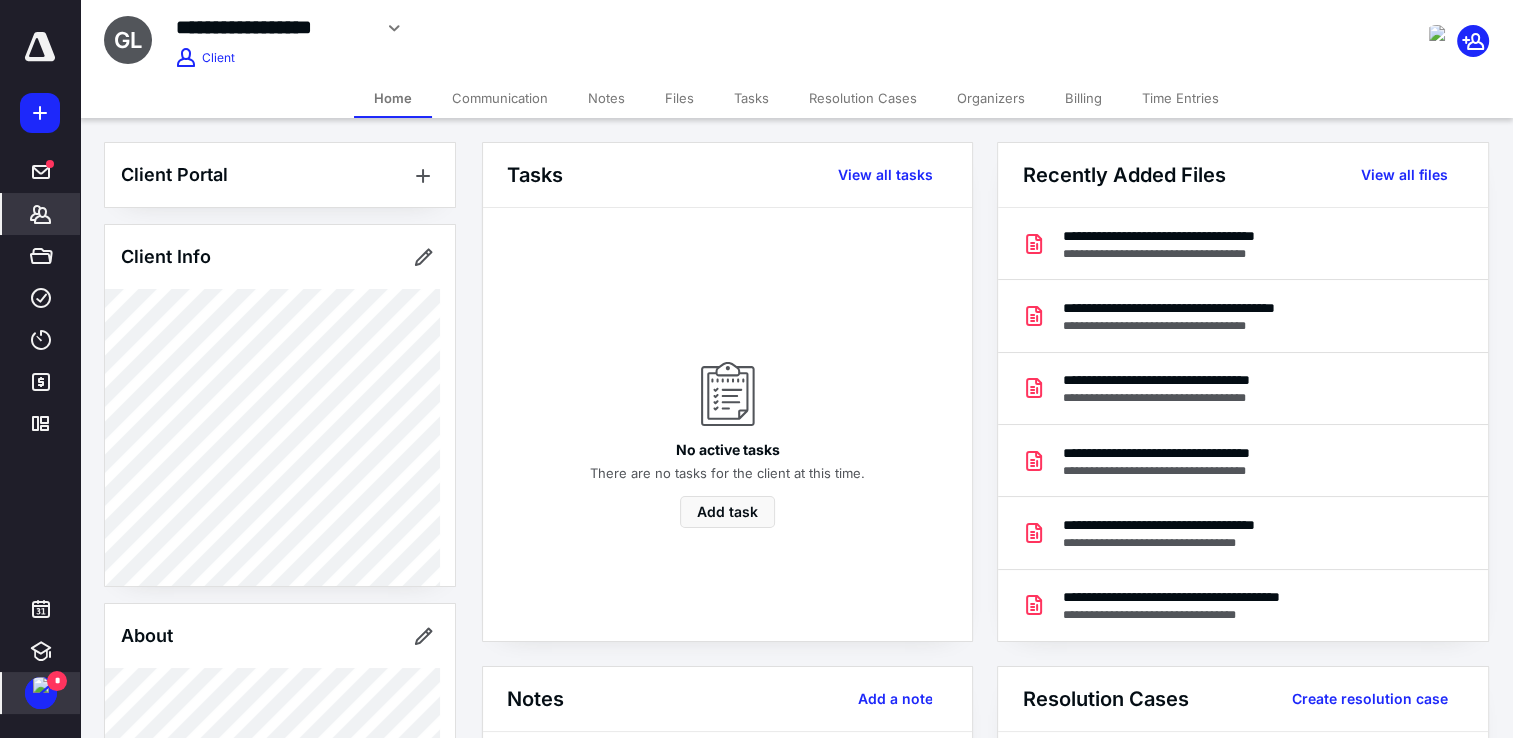 click on "*" at bounding box center (41, 693) 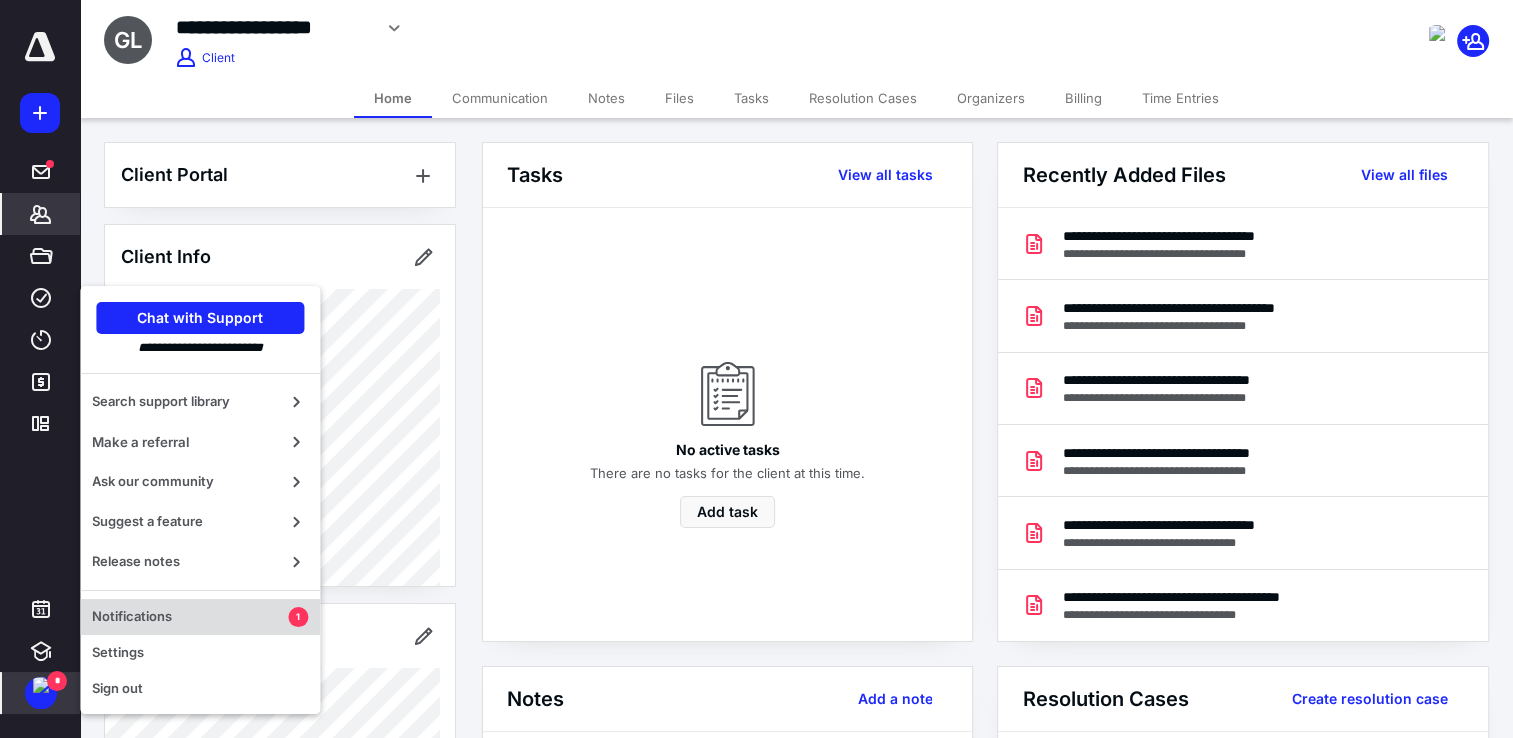 click on "Notifications 1" at bounding box center (200, 617) 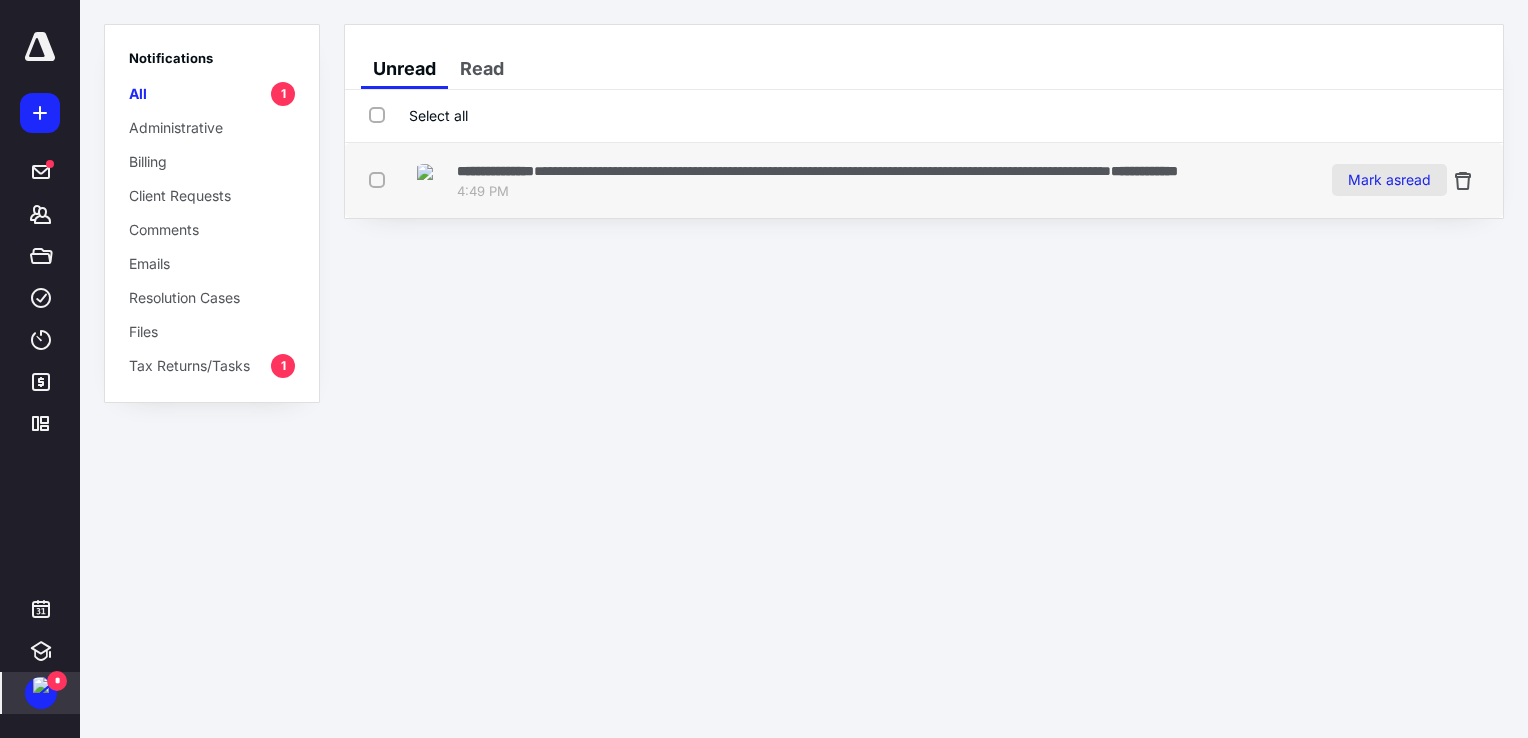 click on "Mark as  read" at bounding box center [1389, 180] 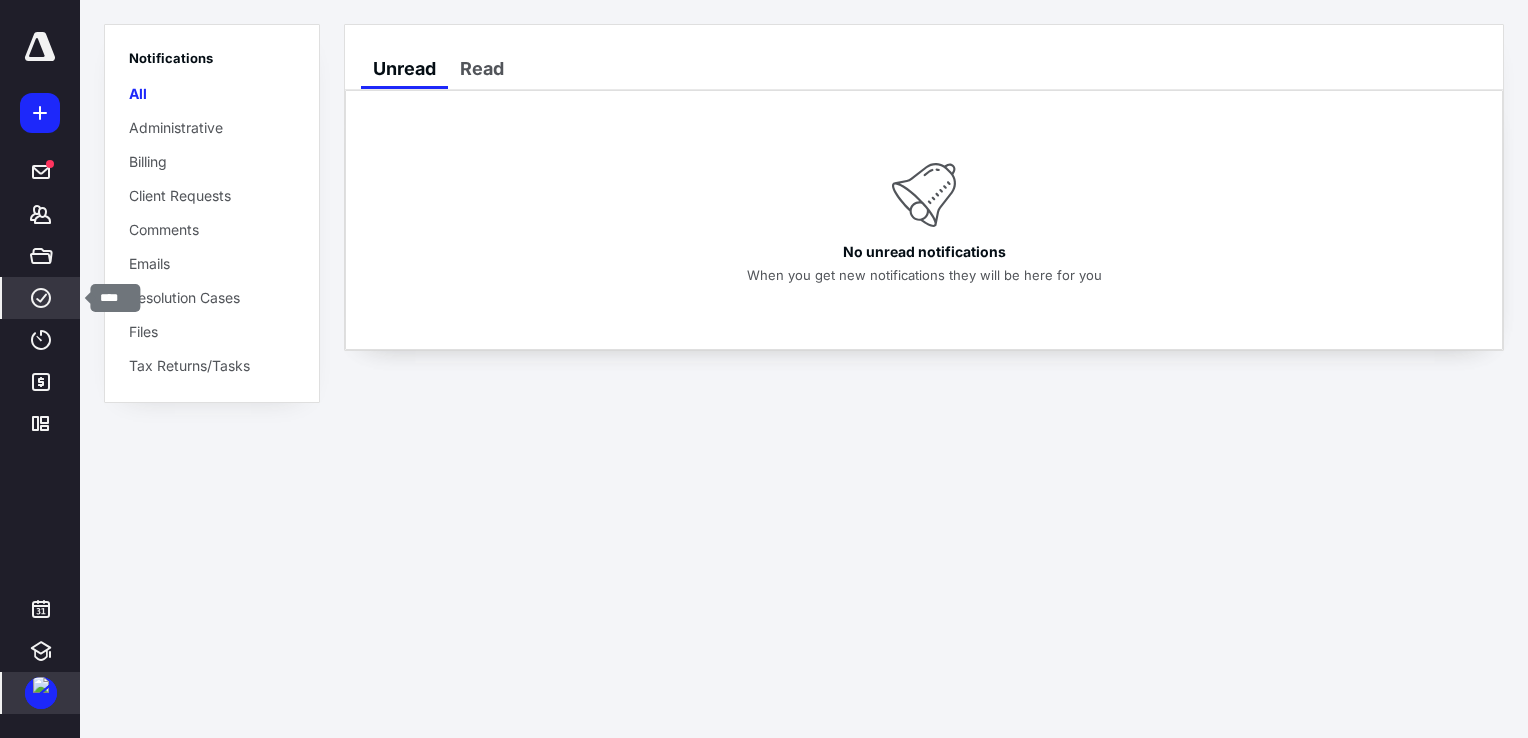 click on "****" at bounding box center [41, 298] 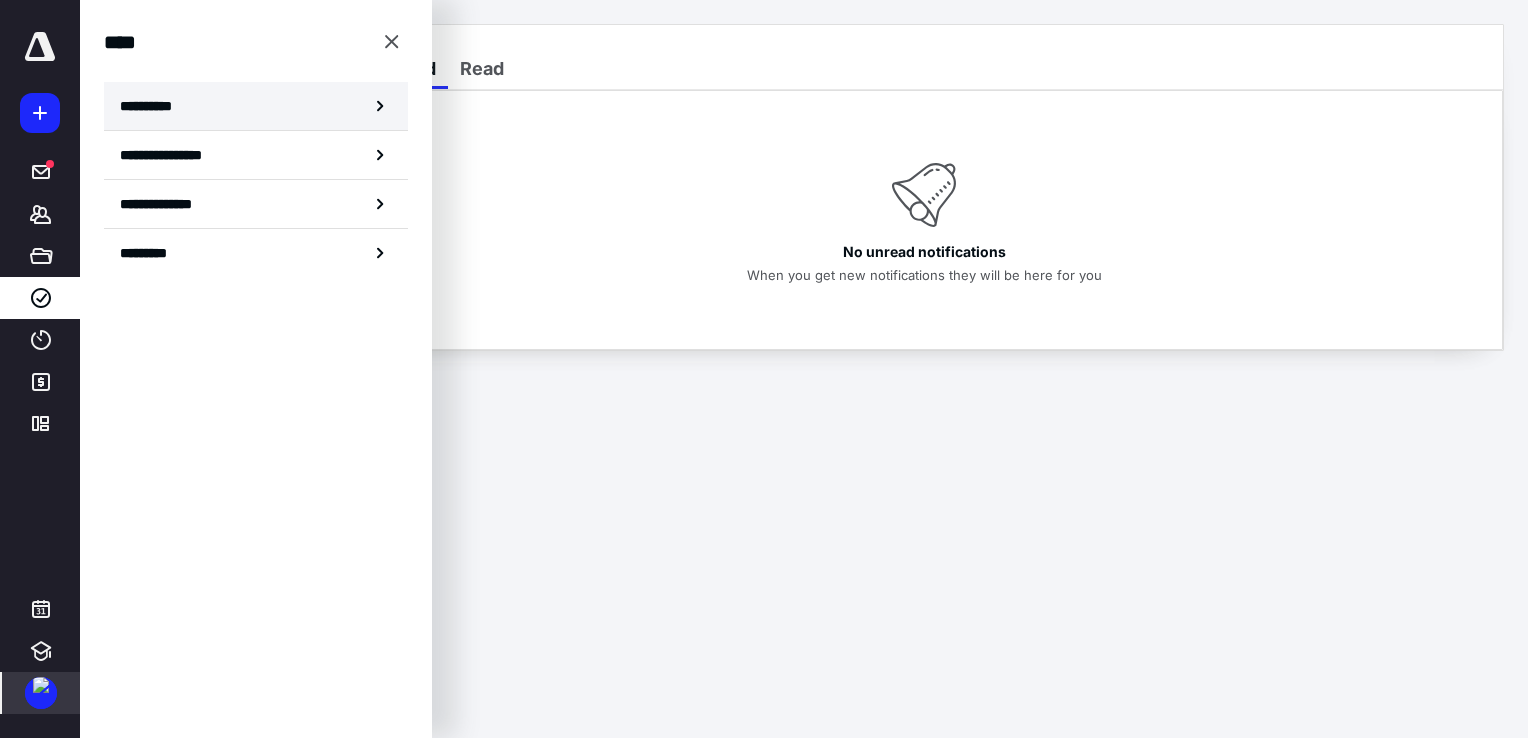 click on "**********" at bounding box center [256, 106] 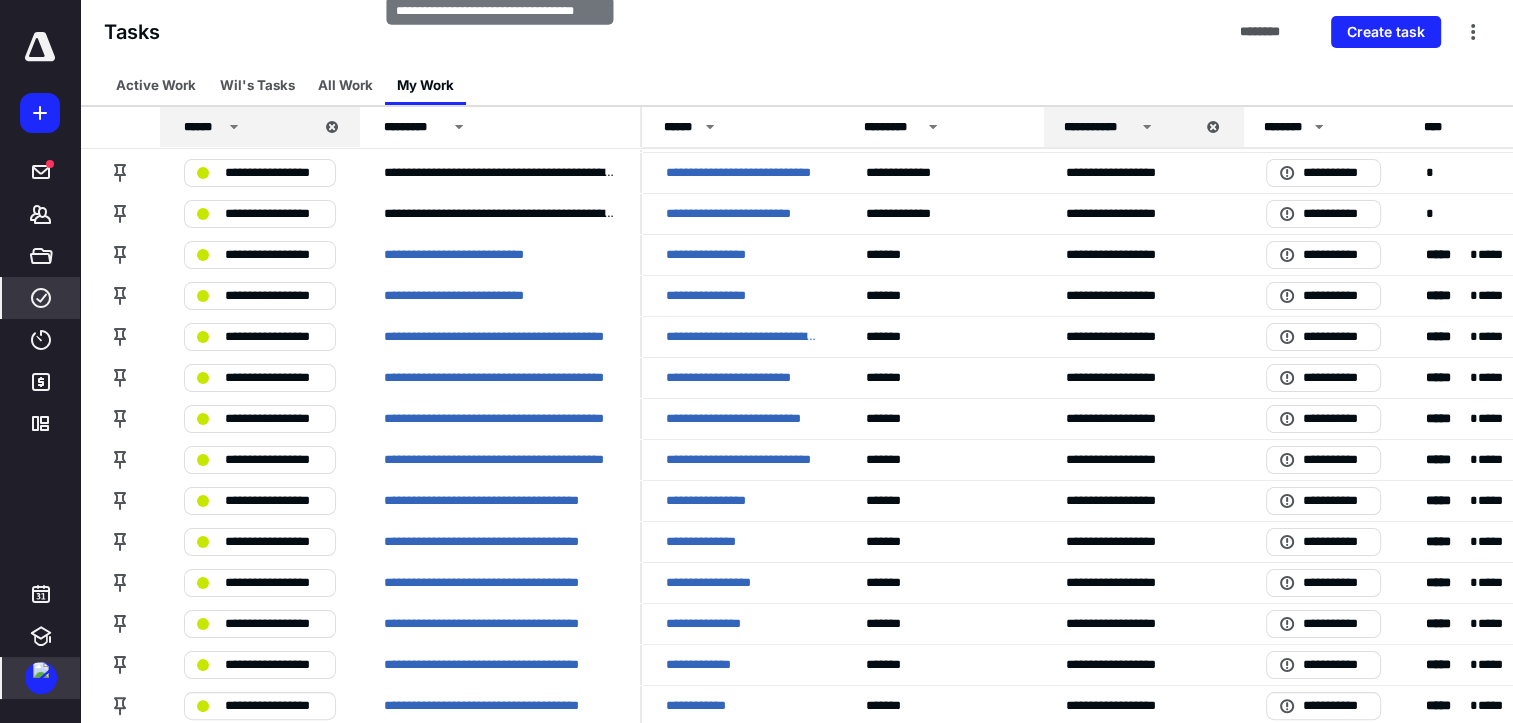 scroll, scrollTop: 276, scrollLeft: 0, axis: vertical 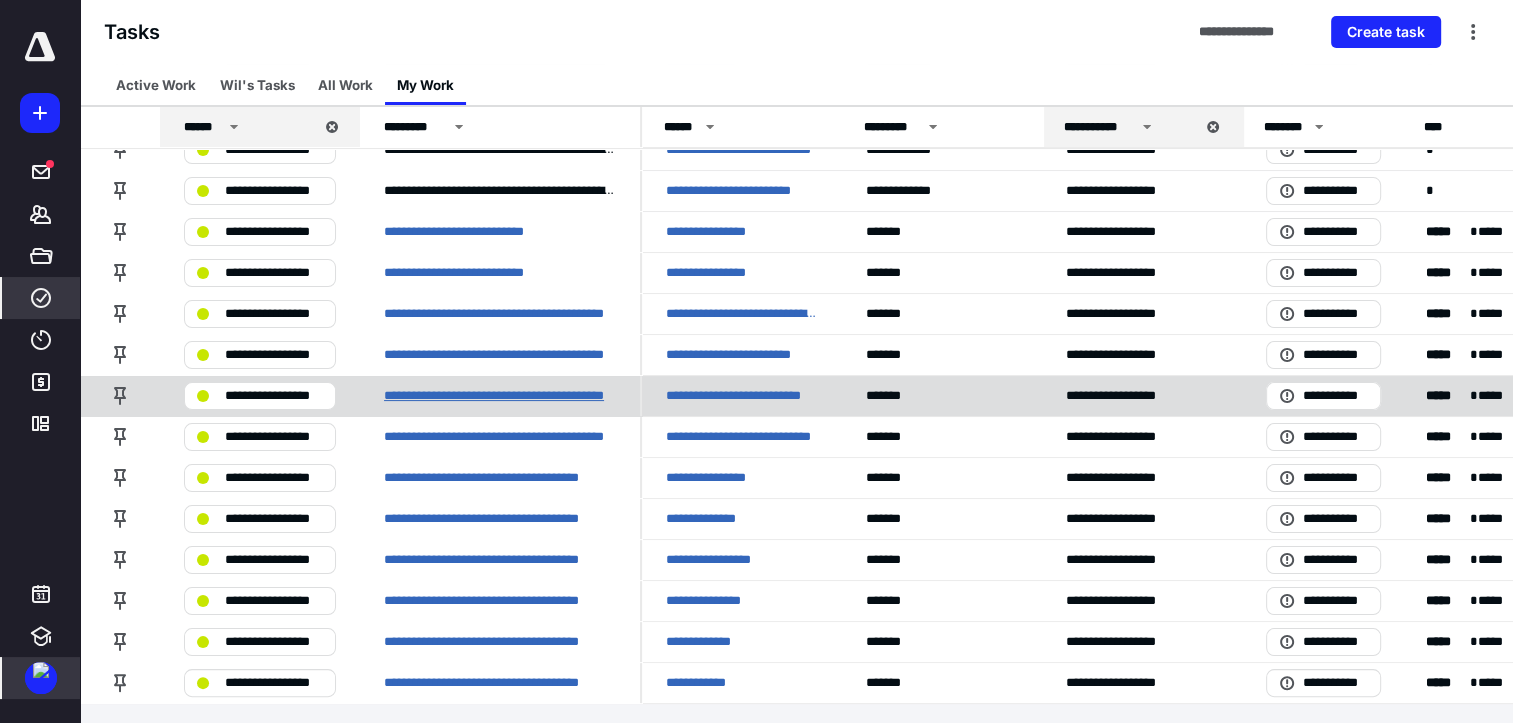 click on "**********" at bounding box center [500, 396] 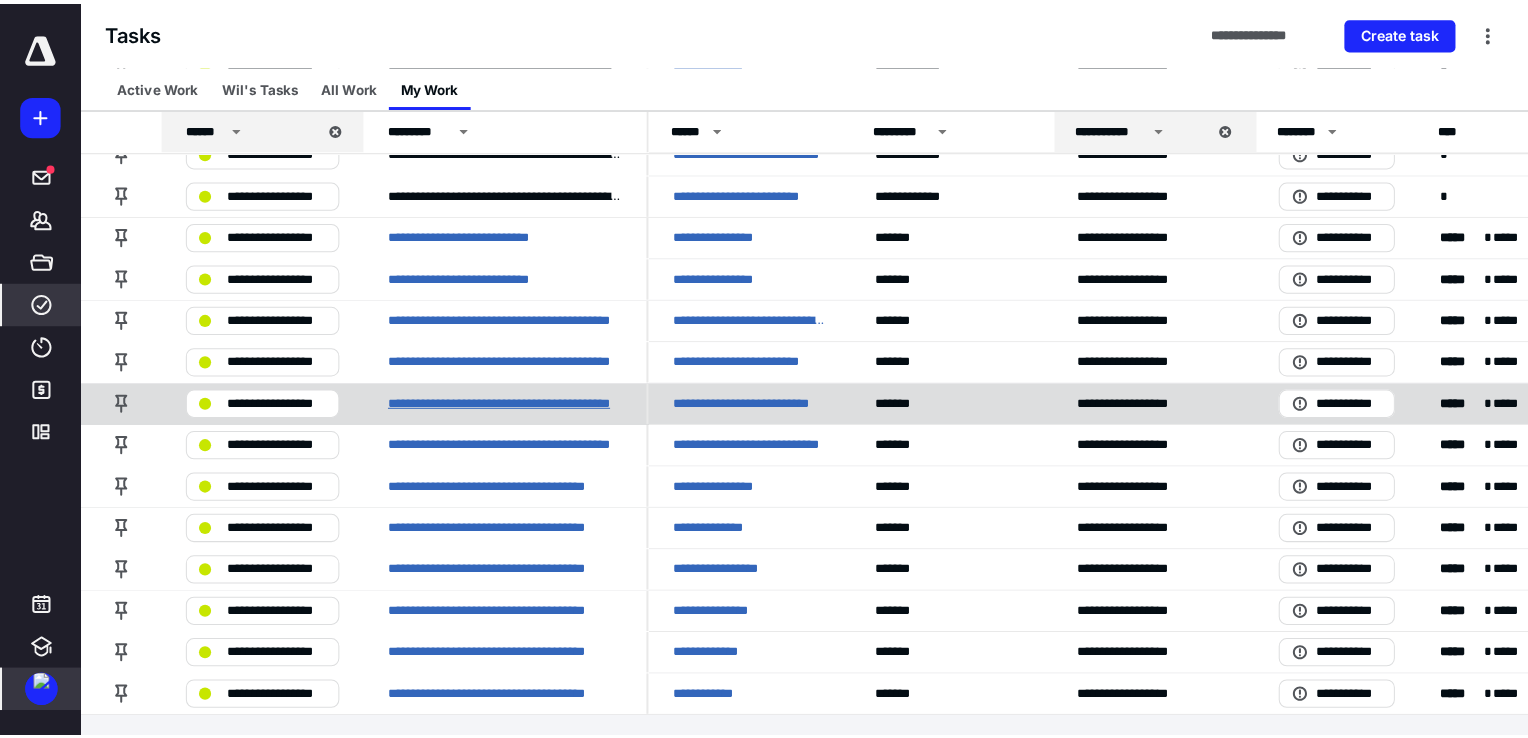 scroll, scrollTop: 0, scrollLeft: 0, axis: both 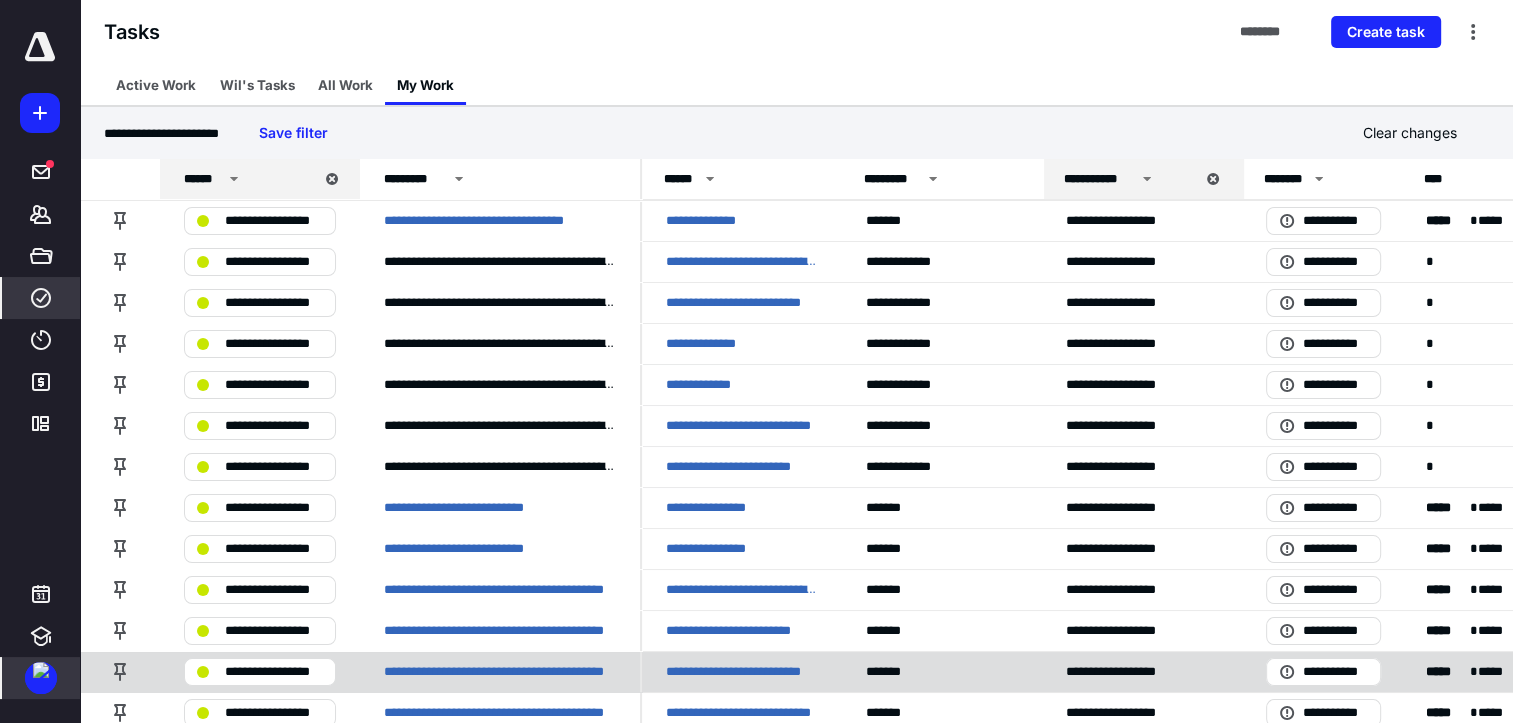 click on "**********" at bounding box center (742, 672) 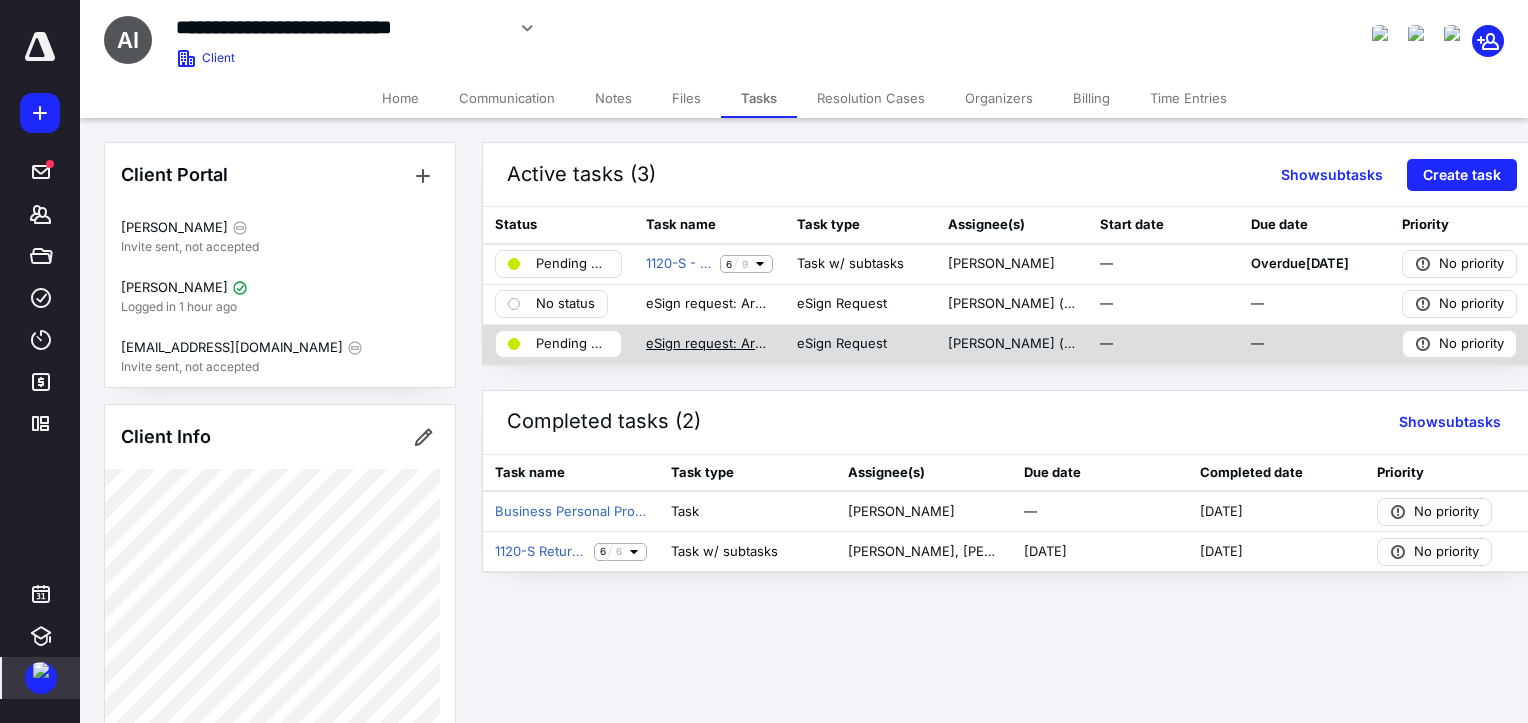 click on "eSign request: Armadillo Axe Throwing Inc 2024 E-File Authorization Form.pdf" at bounding box center [709, 344] 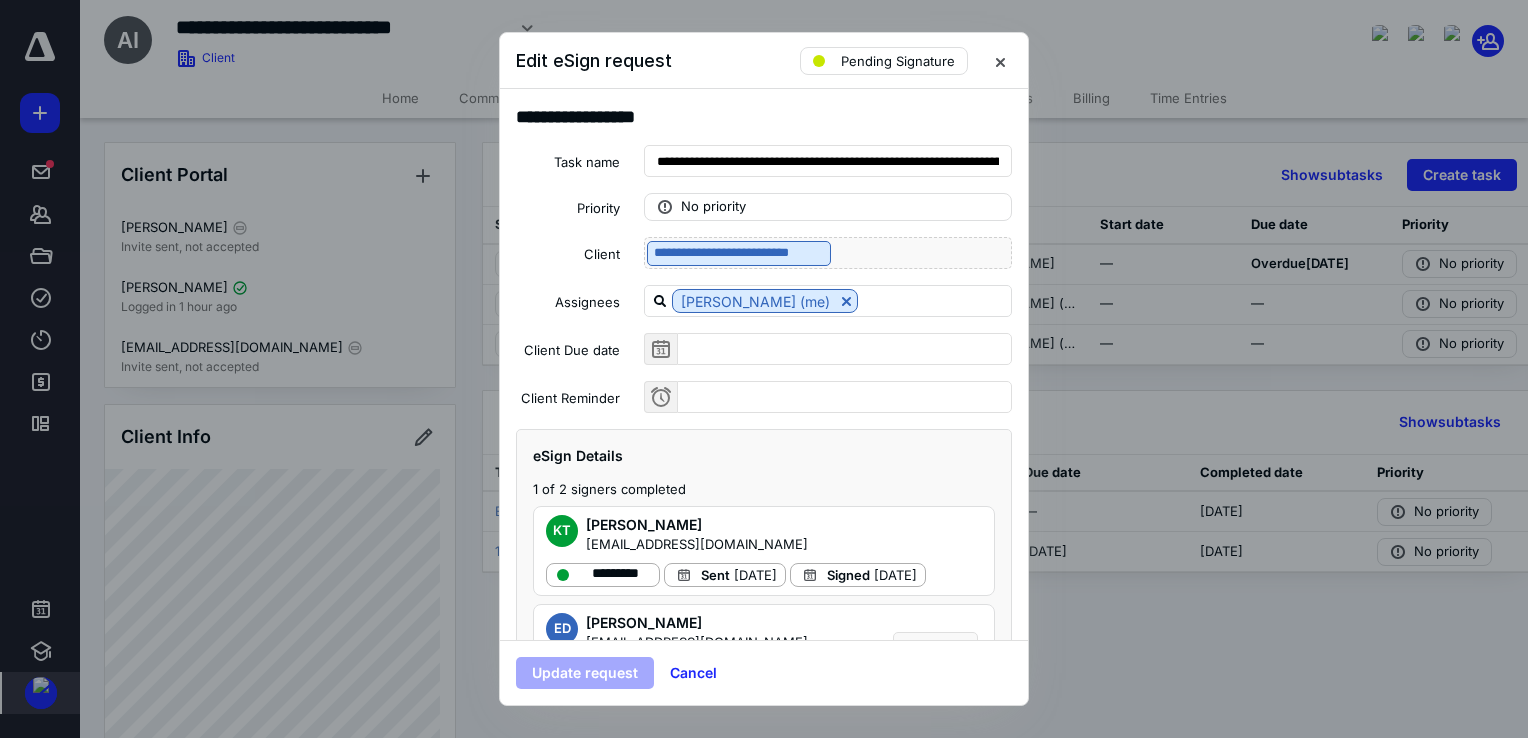 scroll, scrollTop: 124, scrollLeft: 0, axis: vertical 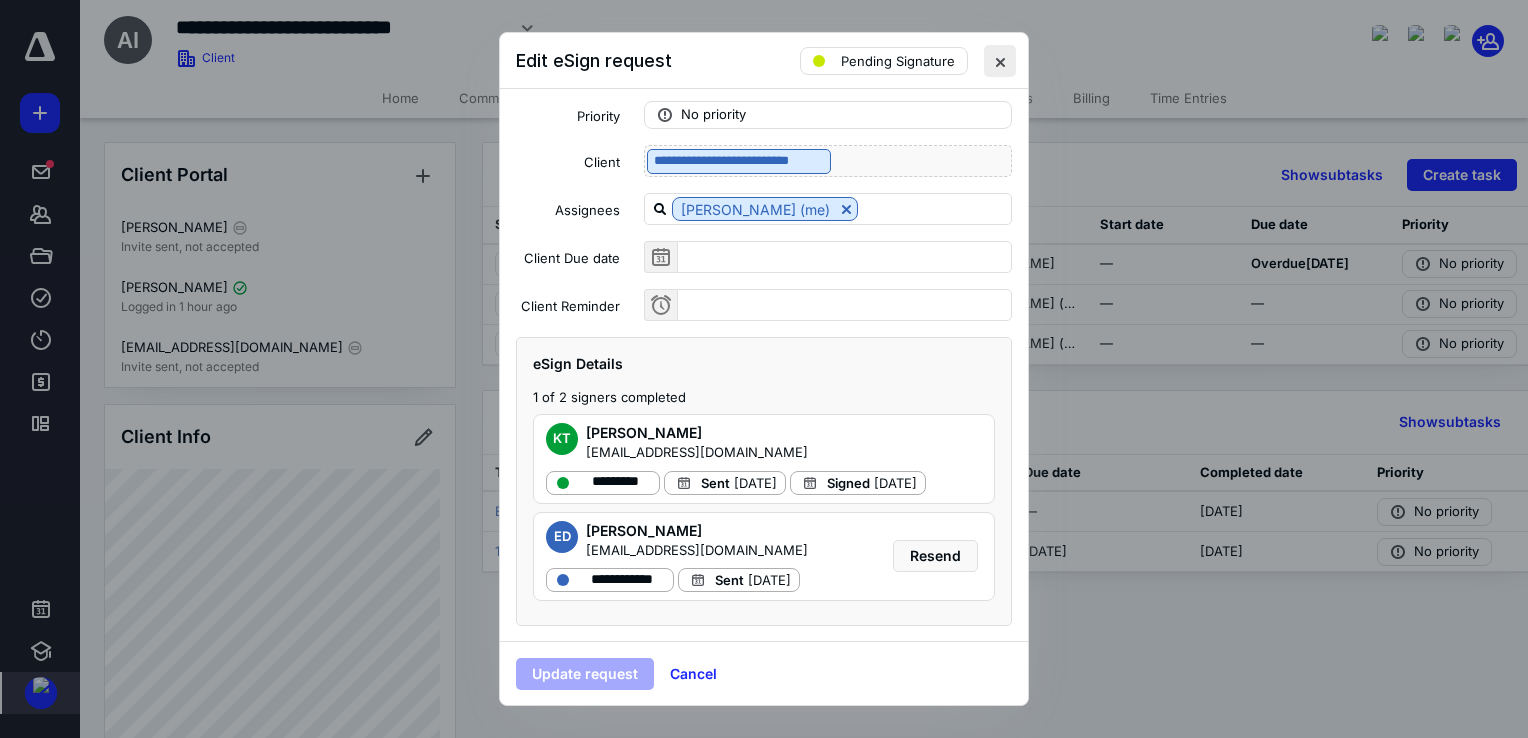 click at bounding box center [1000, 61] 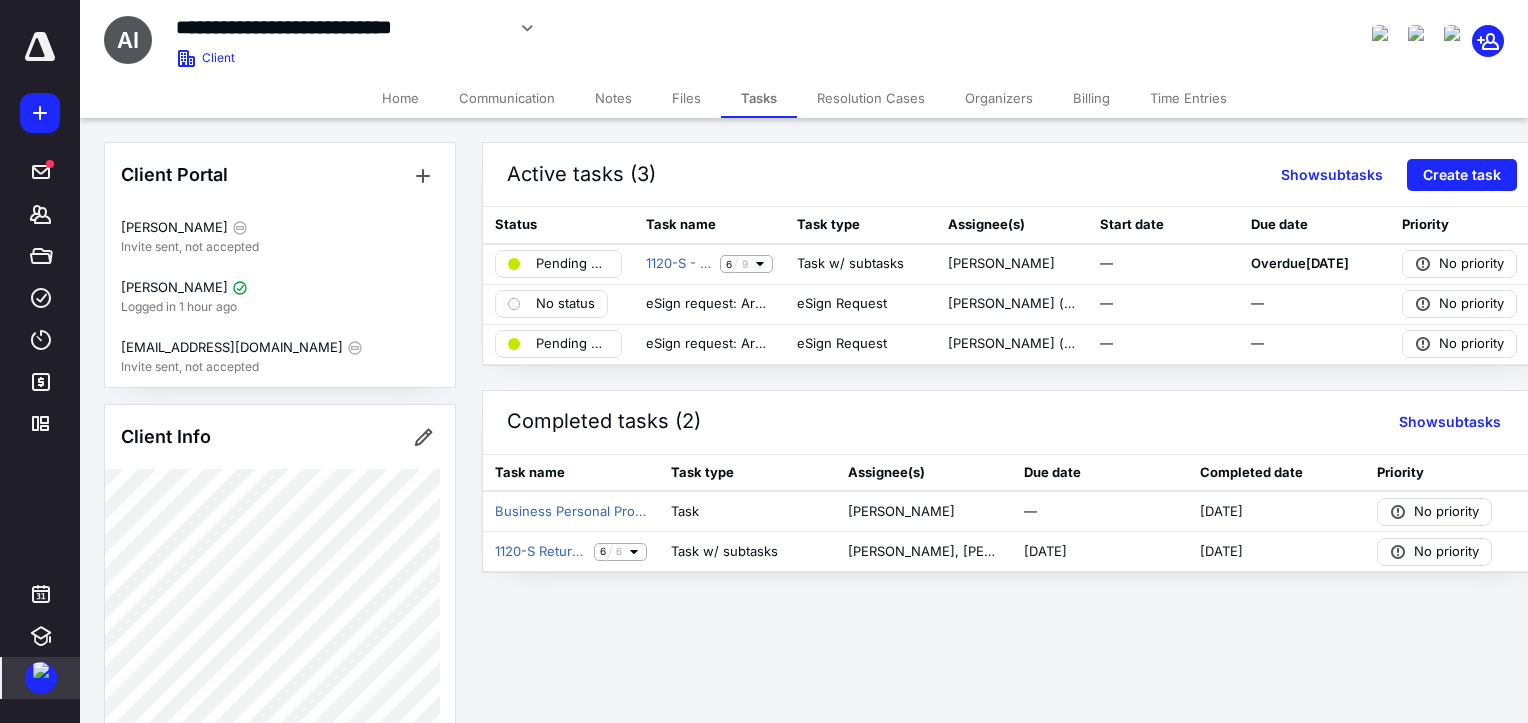 click on "Home" at bounding box center [400, 98] 